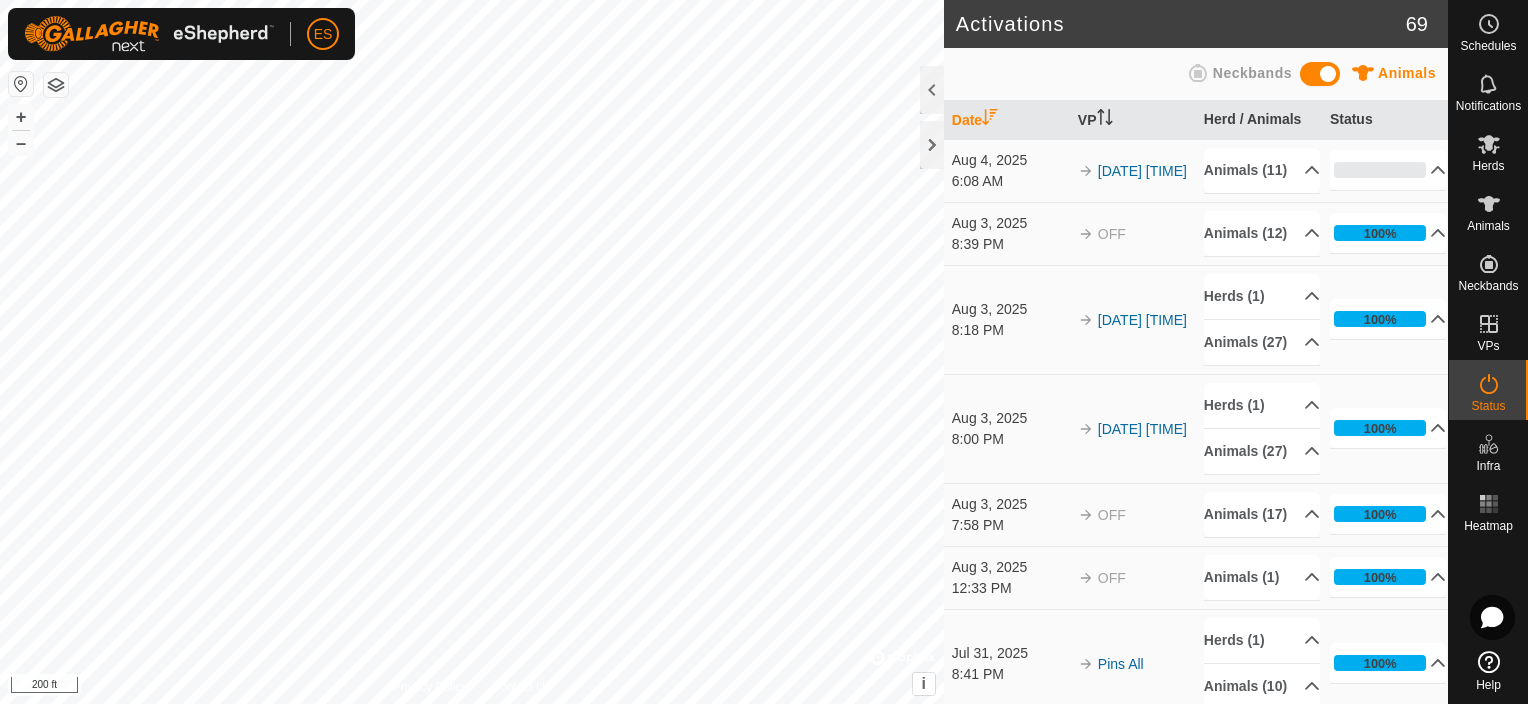 scroll, scrollTop: 0, scrollLeft: 0, axis: both 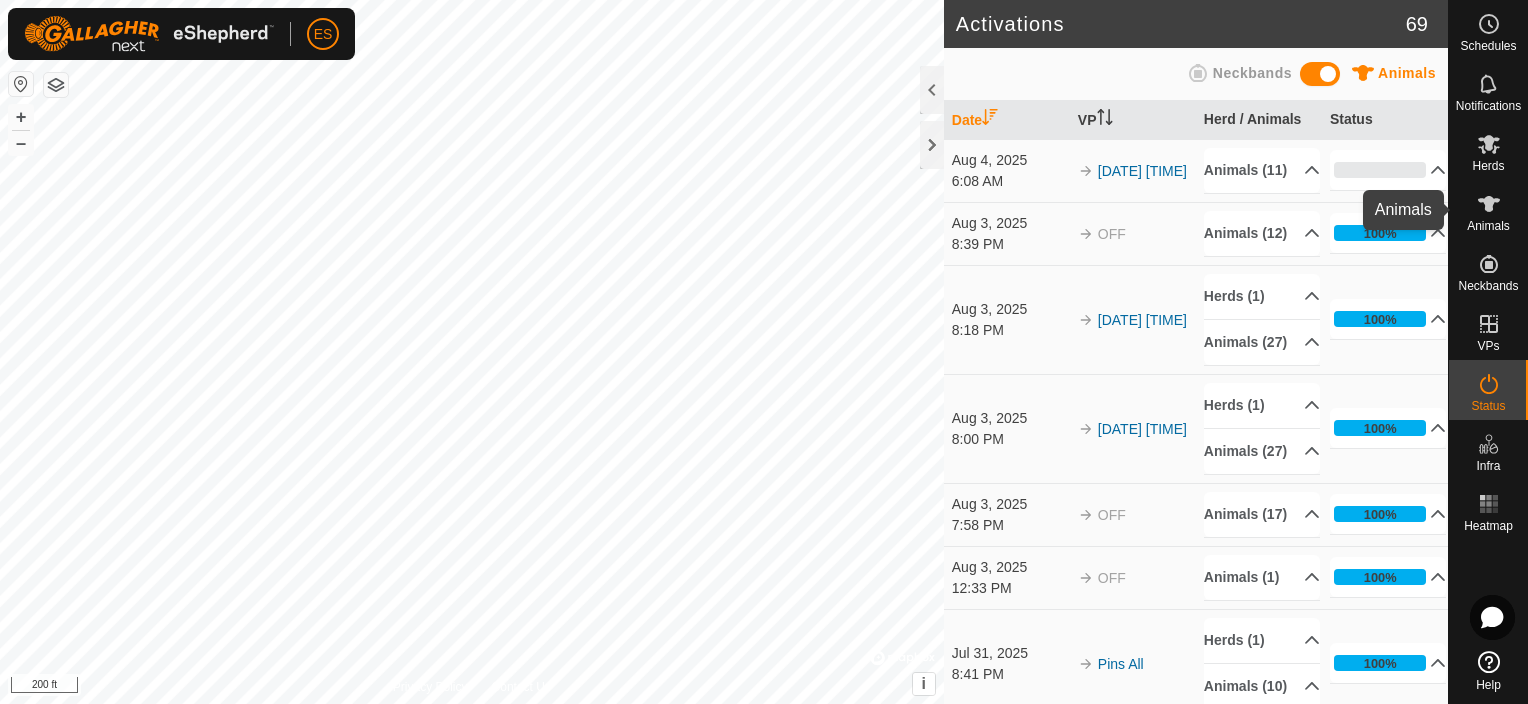 click 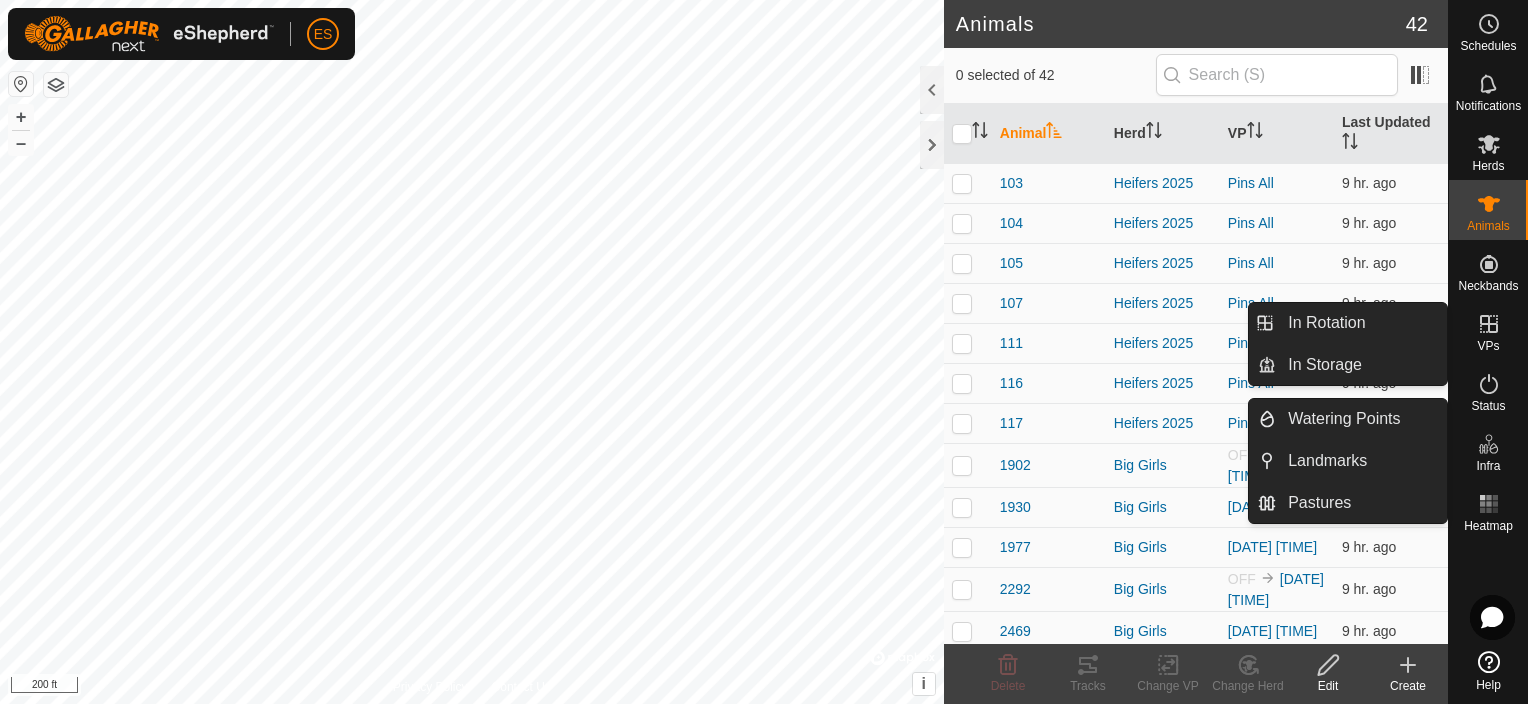 click 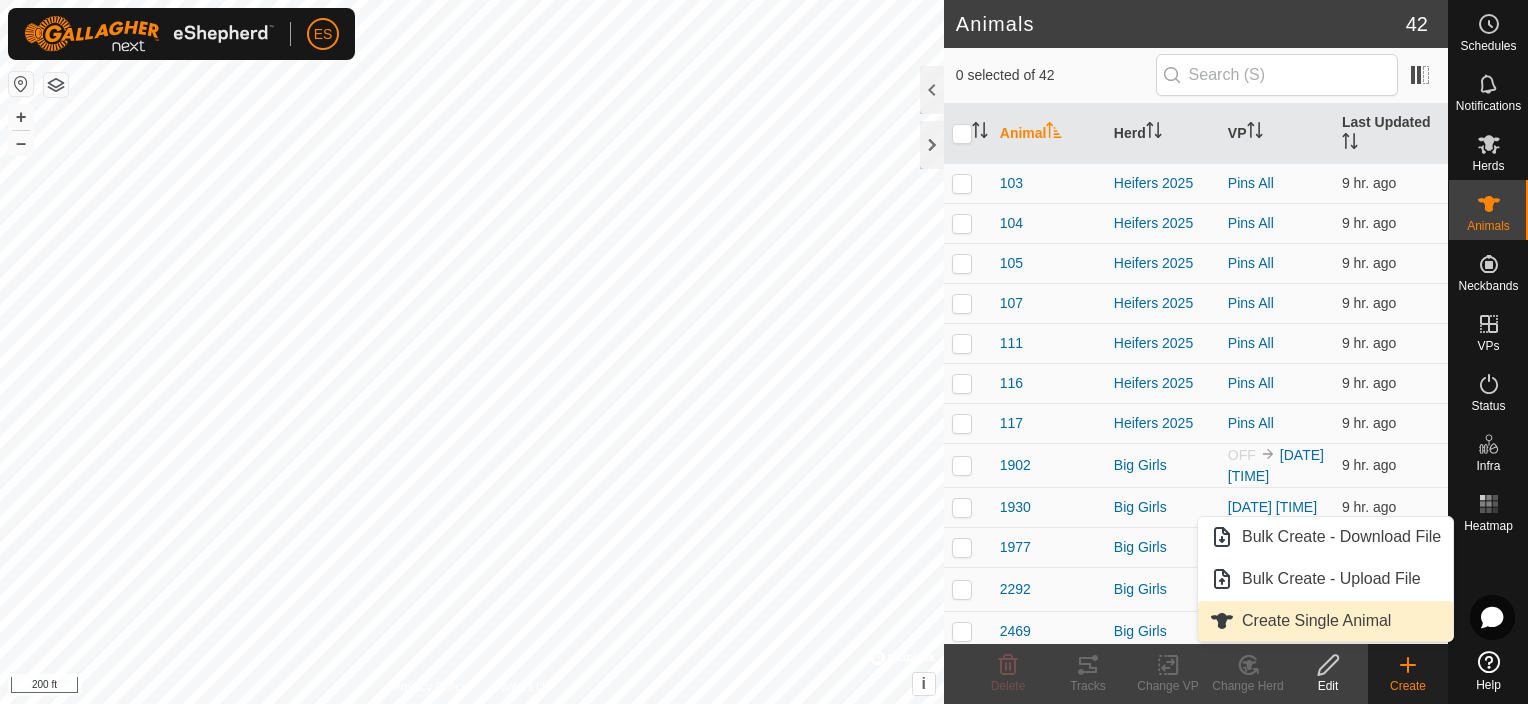 click on "Create Single Animal" at bounding box center (1325, 621) 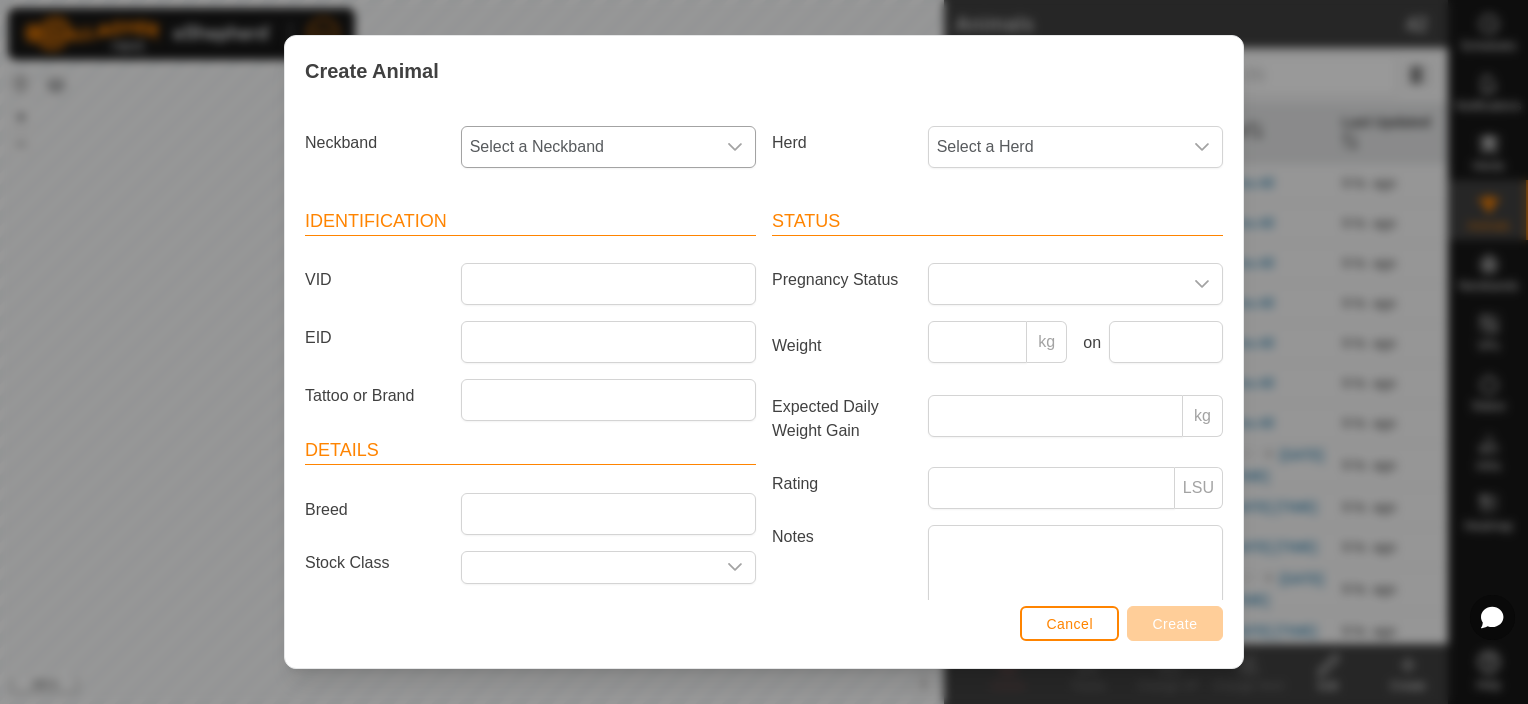 click 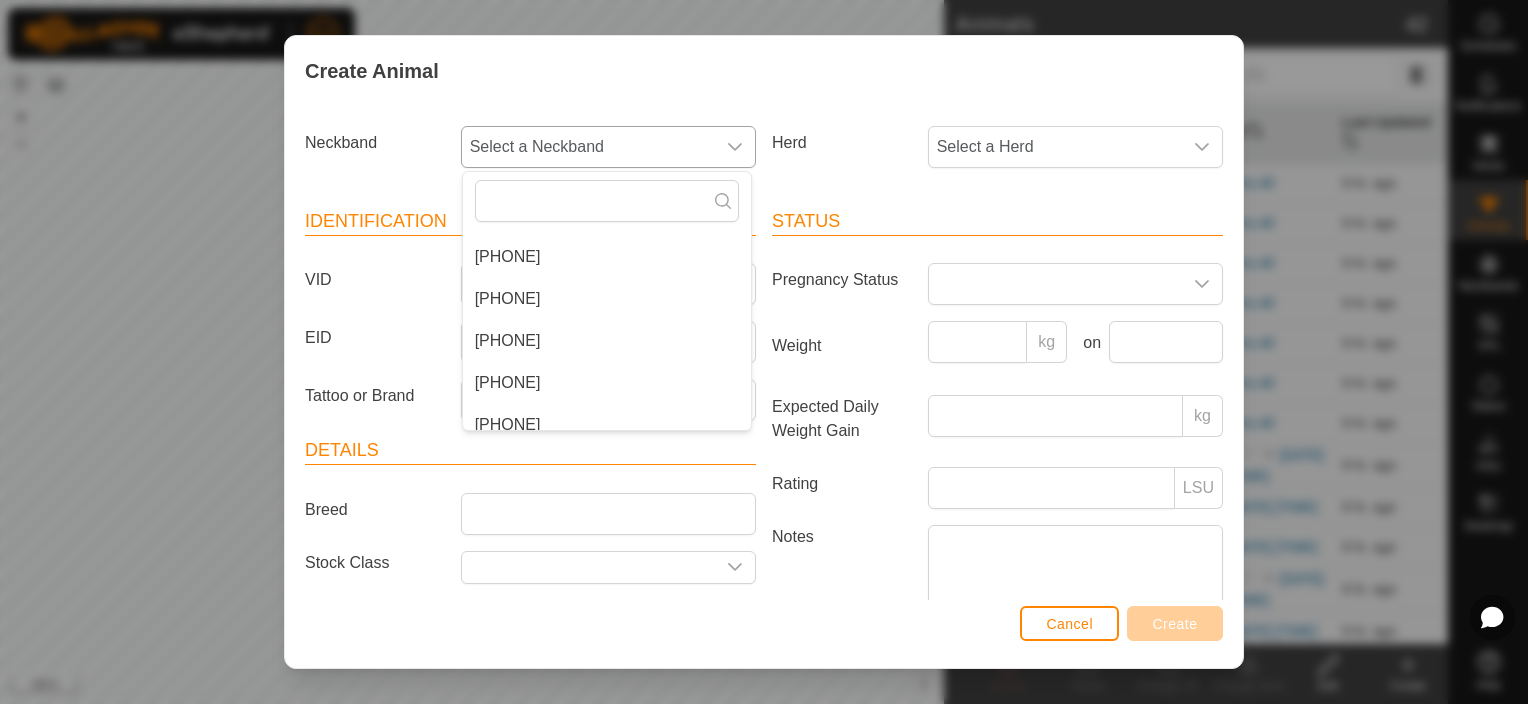 scroll, scrollTop: 300, scrollLeft: 0, axis: vertical 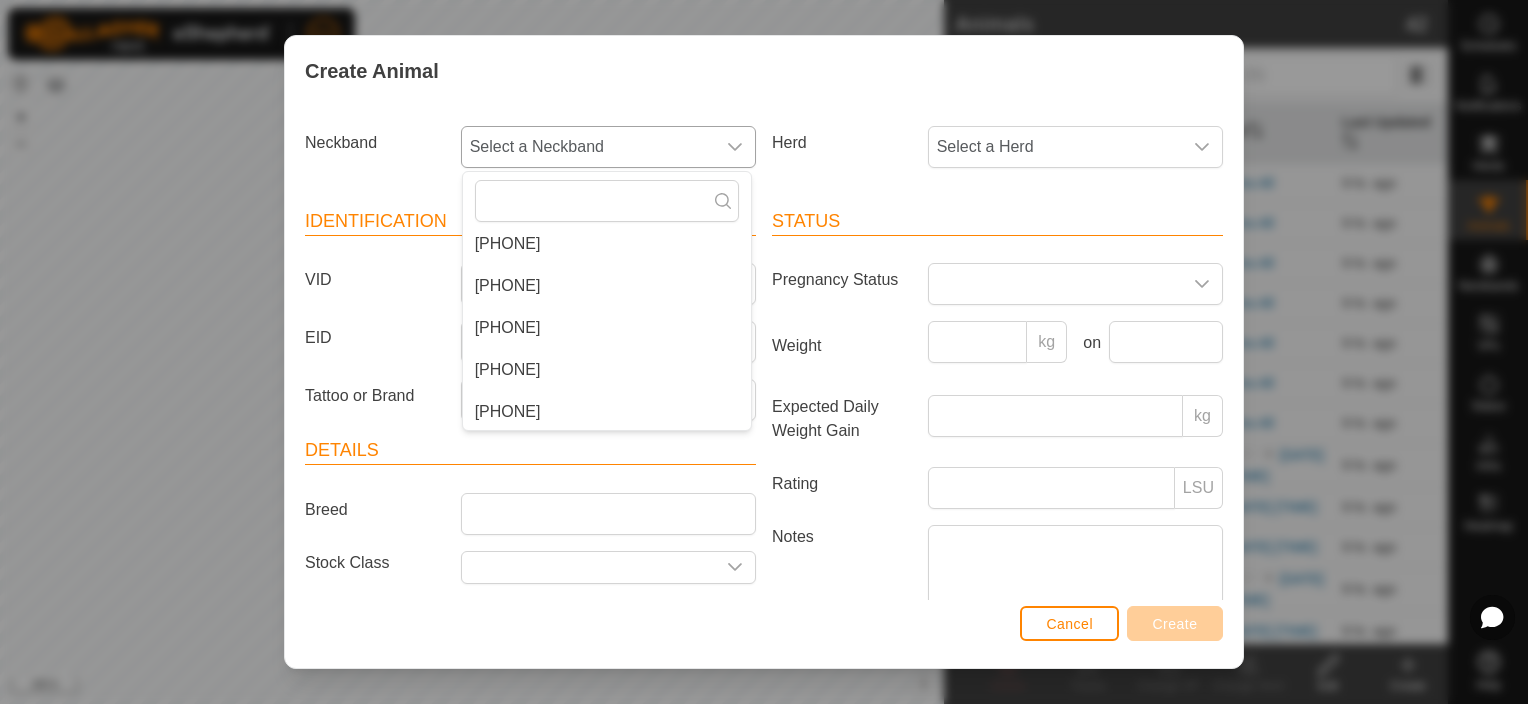 click on "[PHONE]" at bounding box center [607, 370] 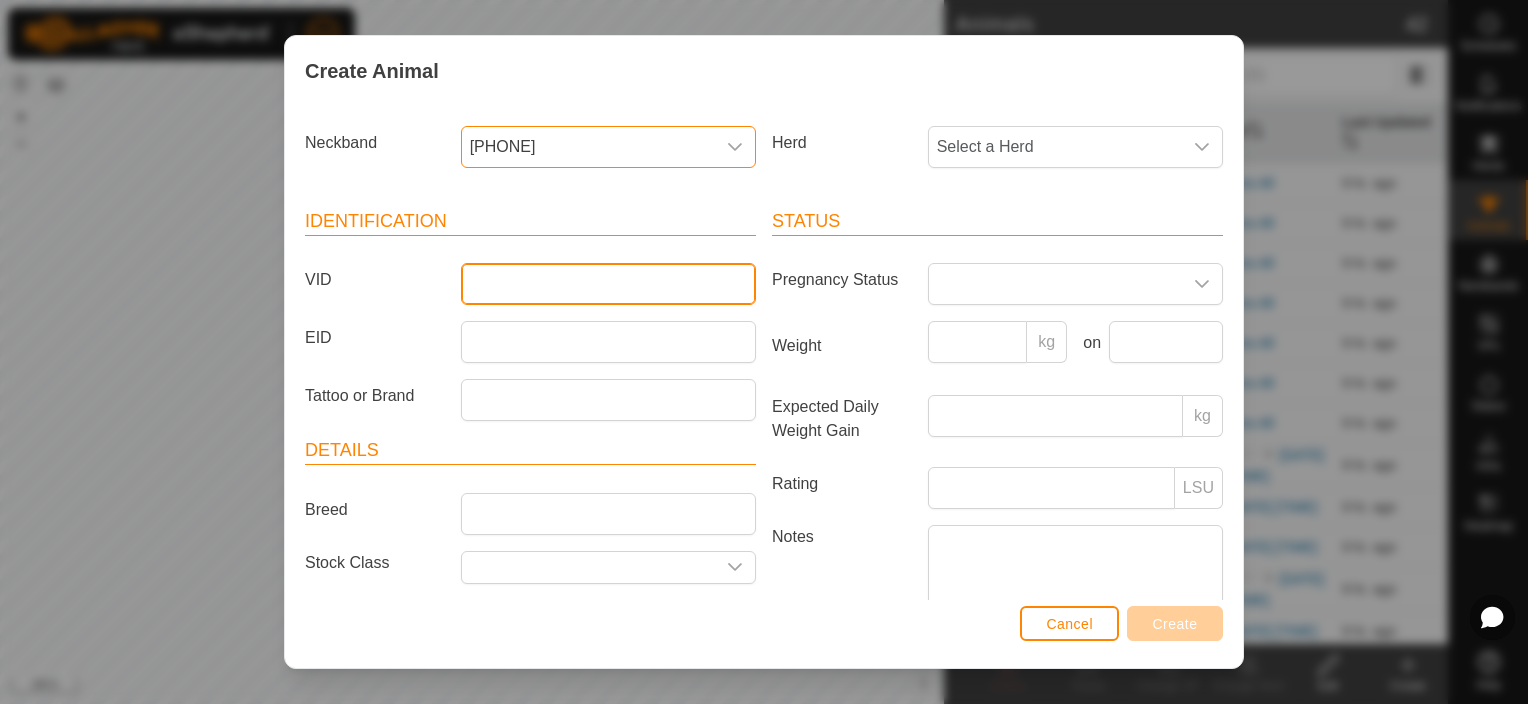 click on "VID" at bounding box center (608, 284) 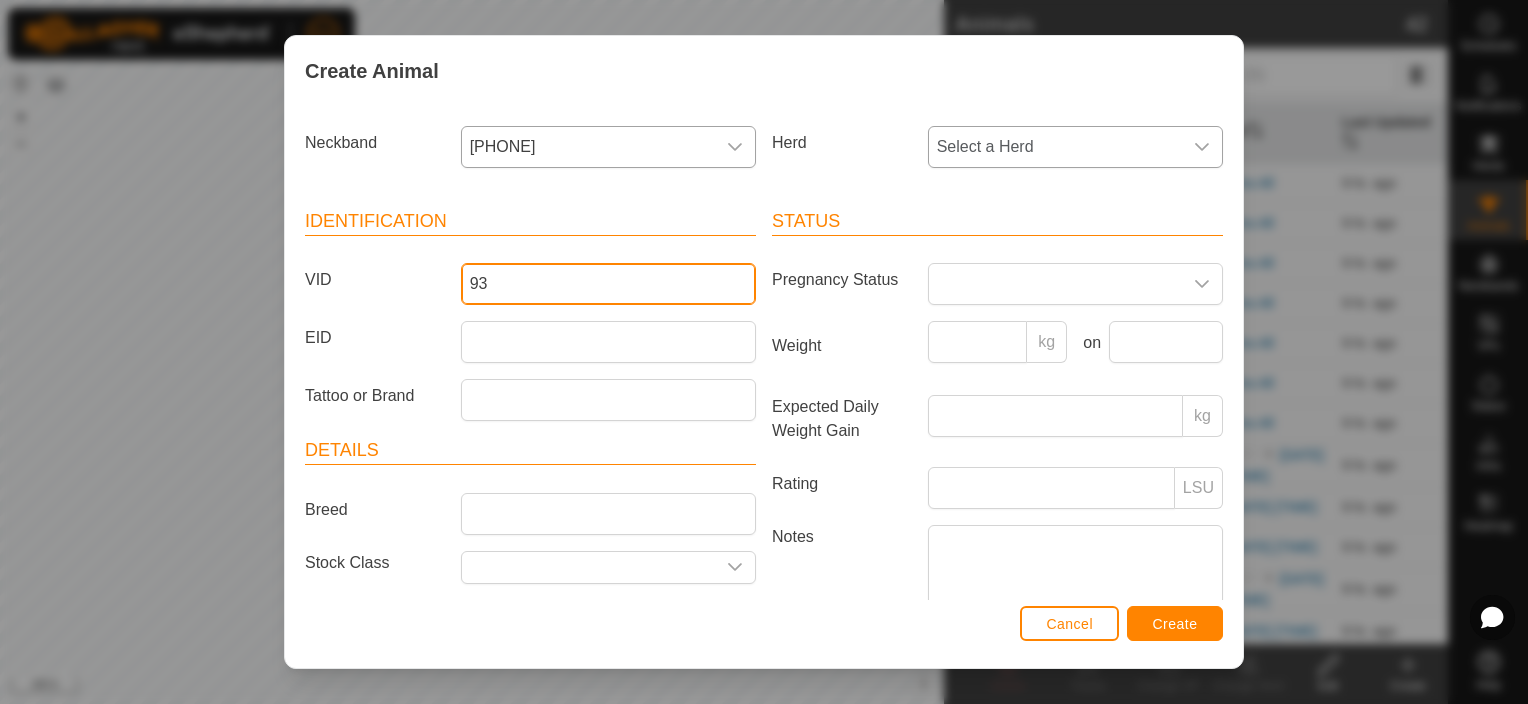 type on "93" 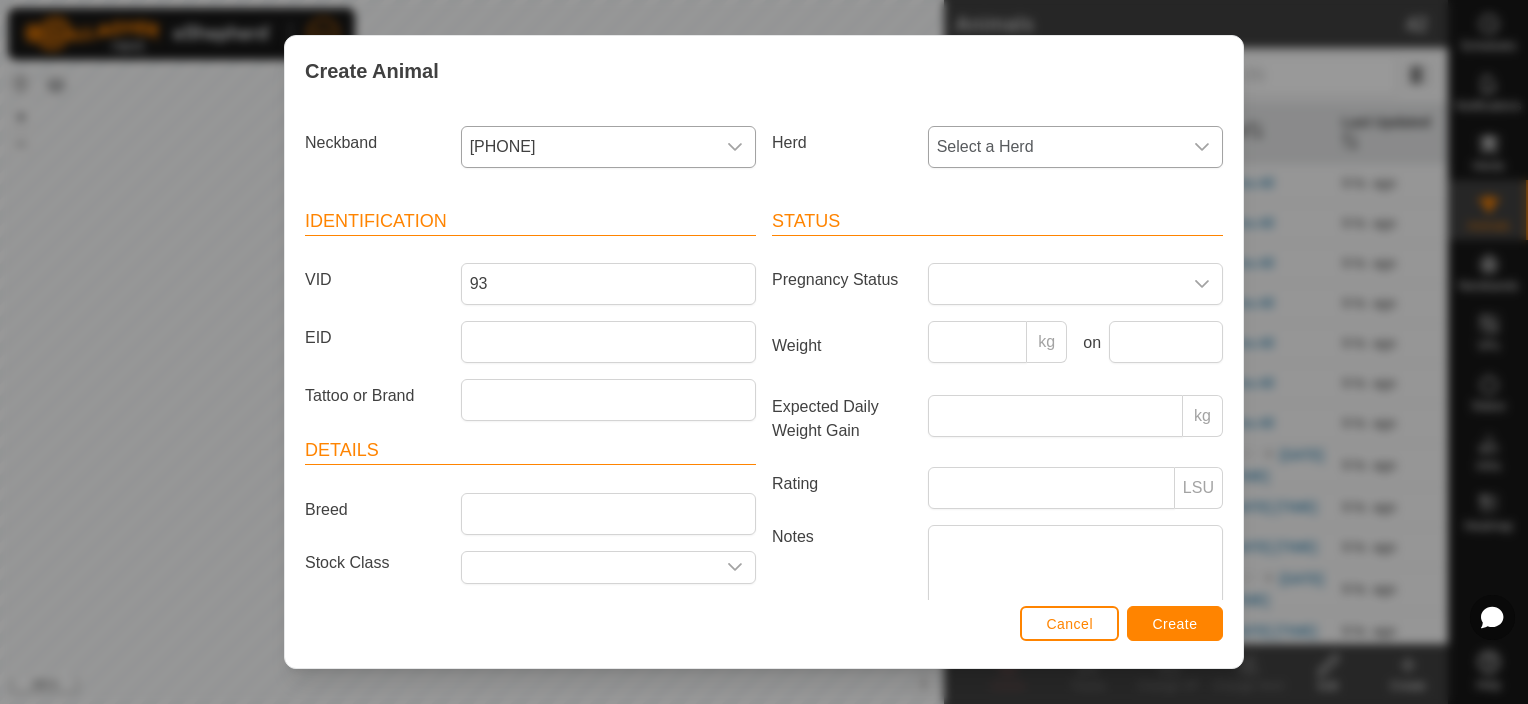 click 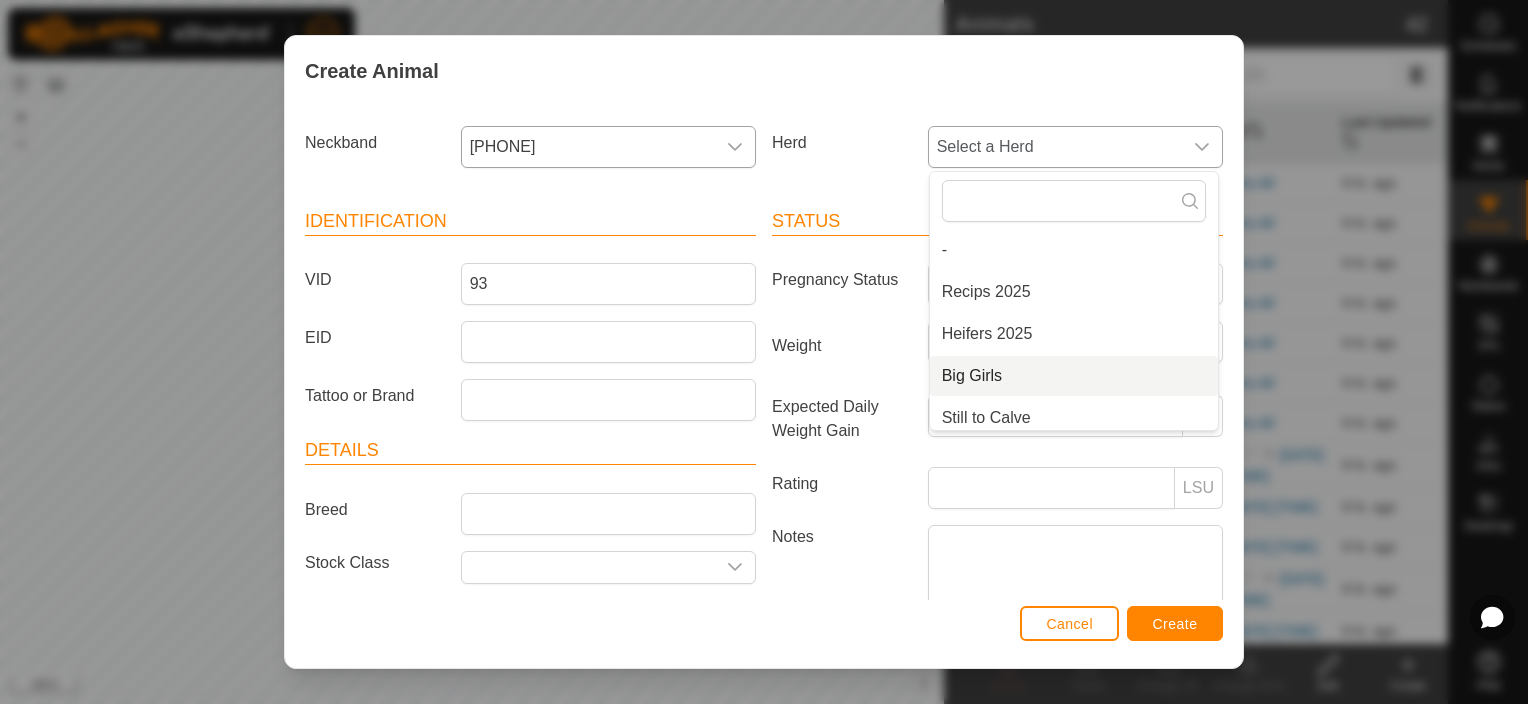 click on "Big Girls" at bounding box center [1074, 376] 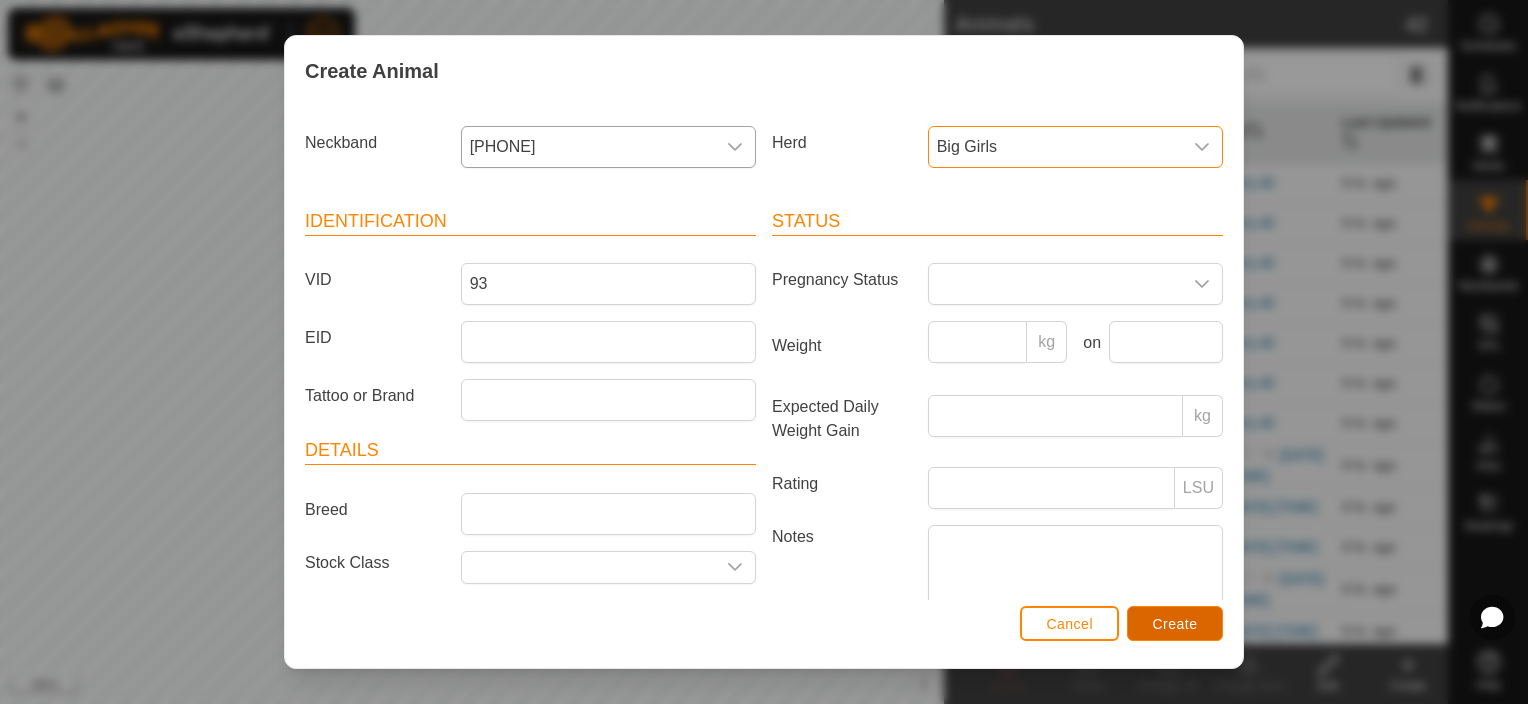 click on "Create" at bounding box center (1175, 624) 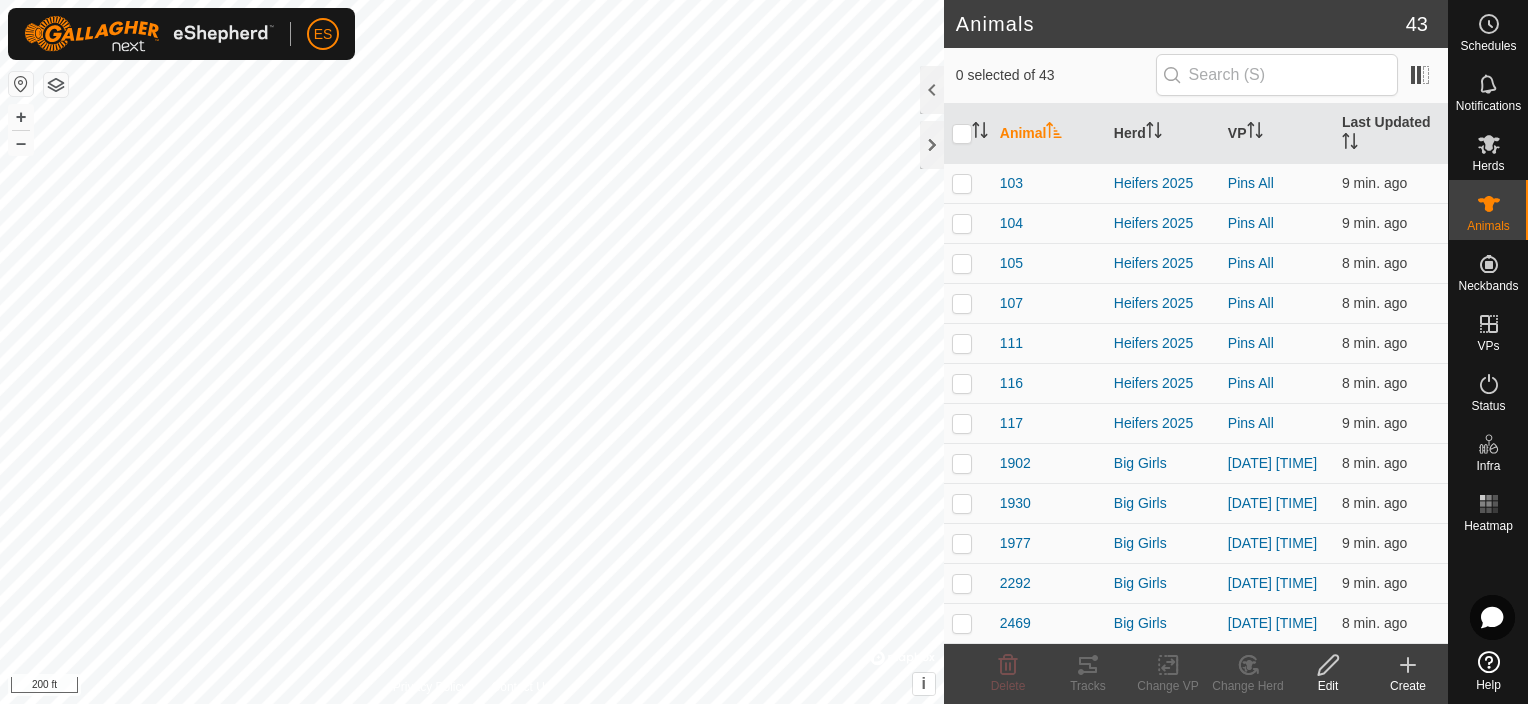 click 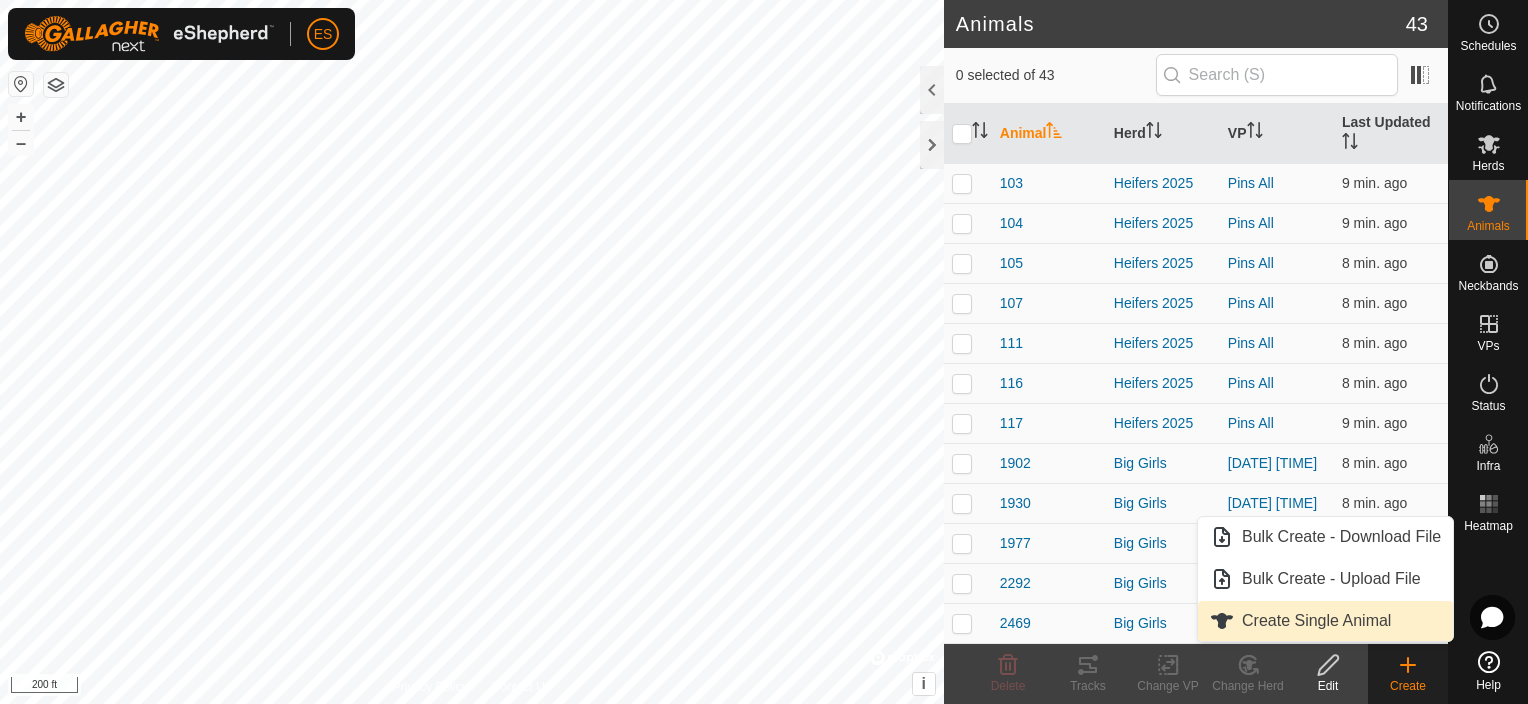 click on "Create Single Animal" at bounding box center (1325, 621) 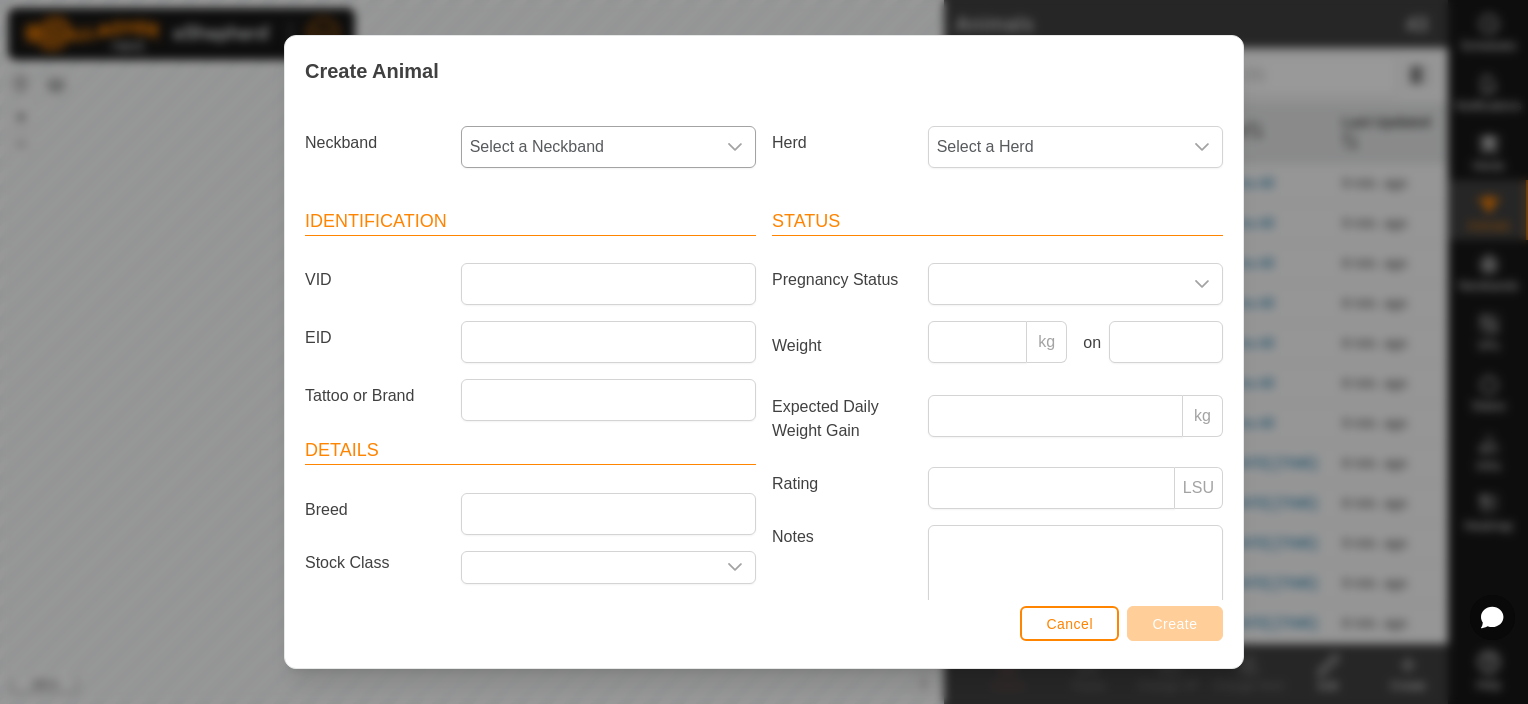 click 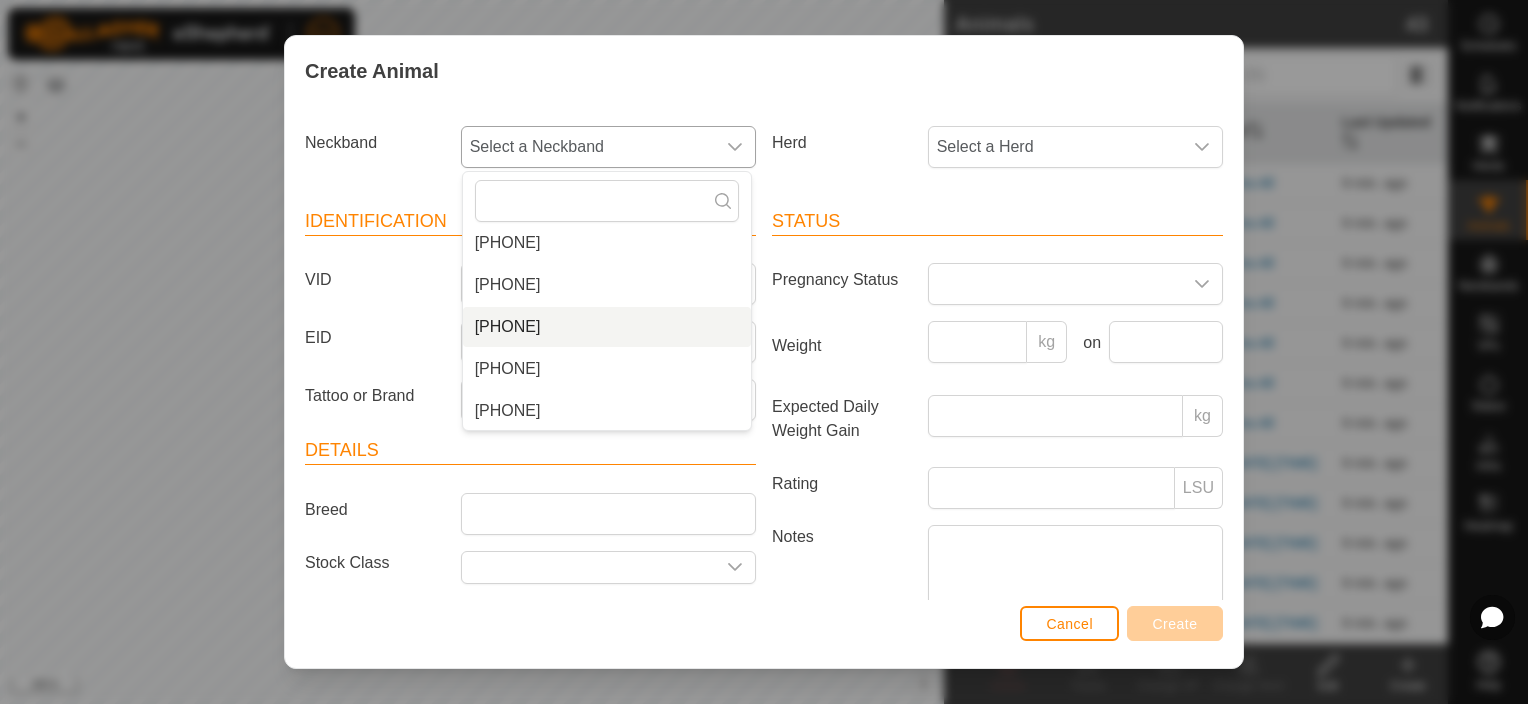 scroll, scrollTop: 554, scrollLeft: 0, axis: vertical 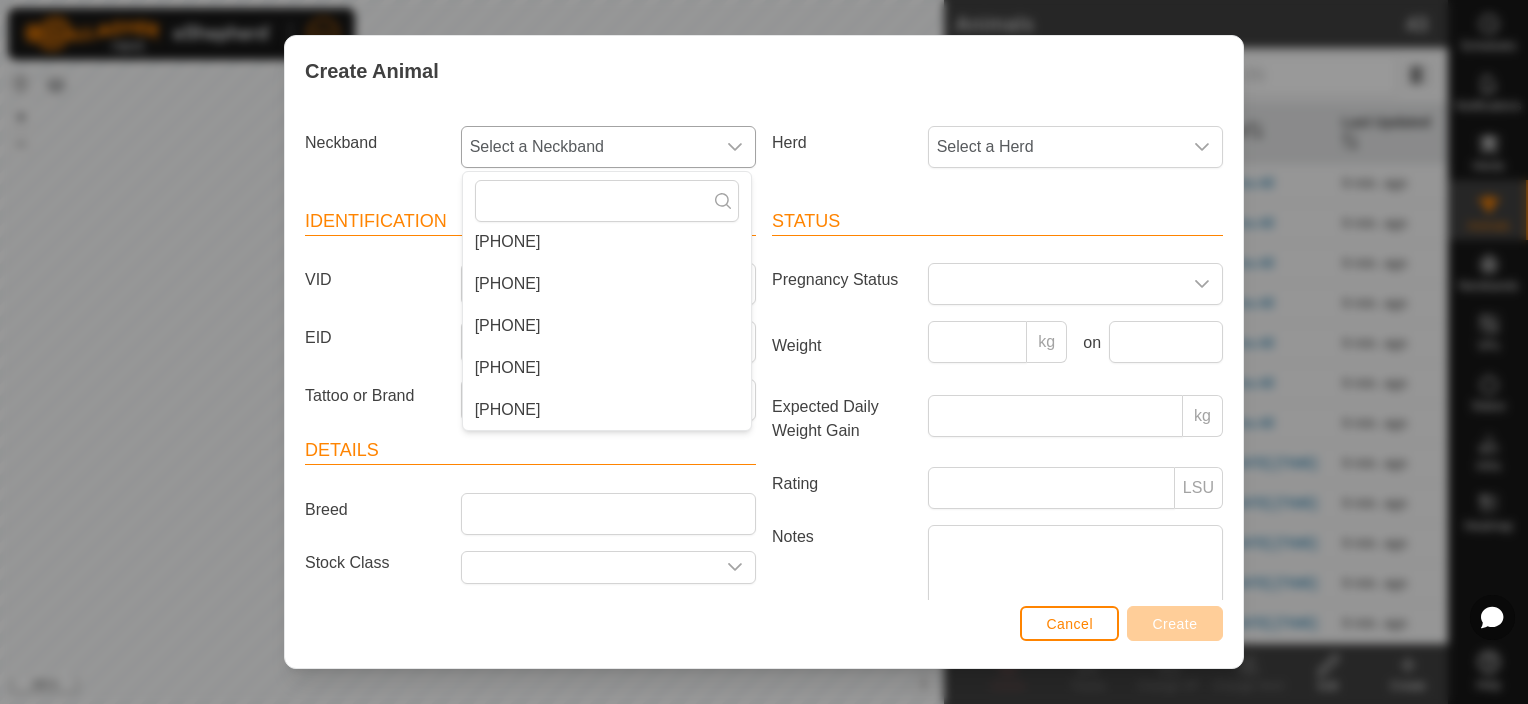 click on "[PHONE]" at bounding box center (607, 410) 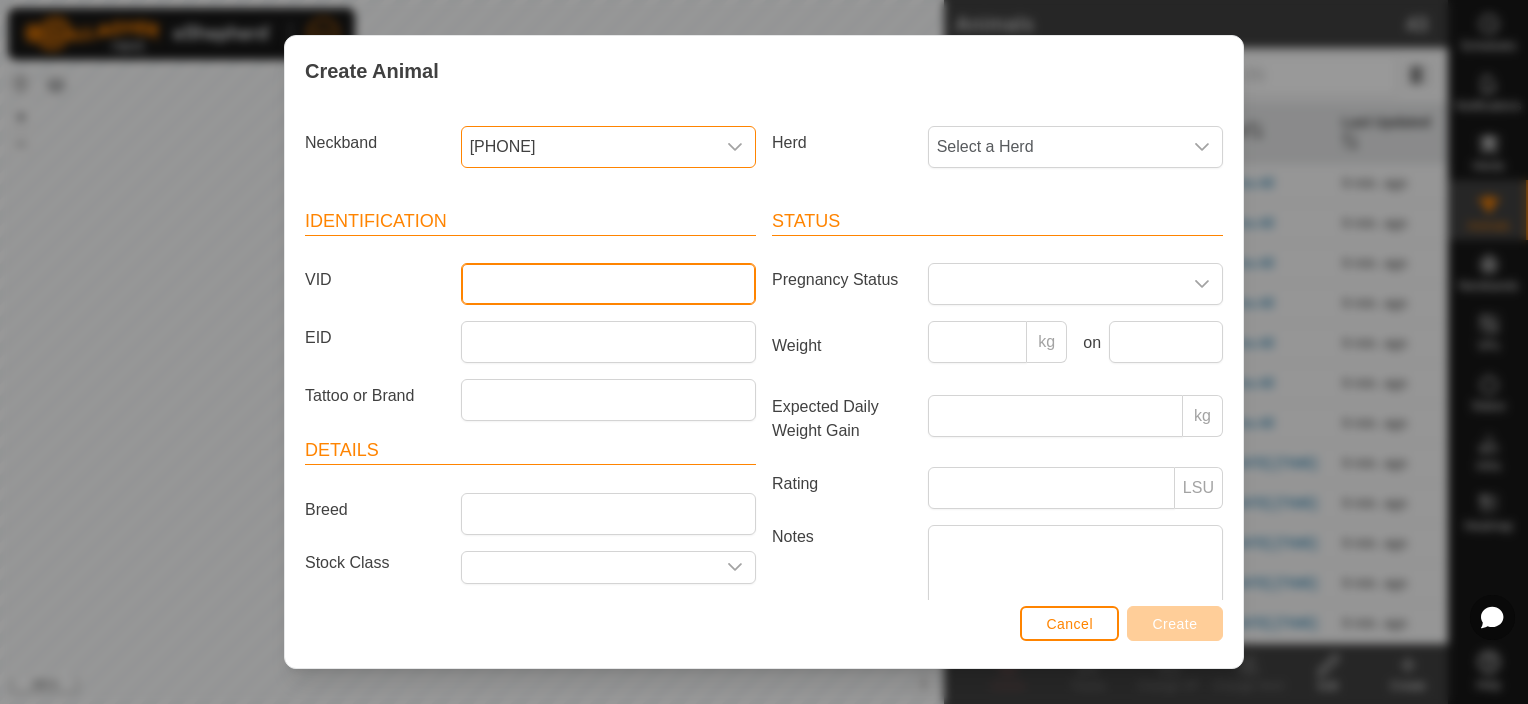 click on "VID" at bounding box center (608, 284) 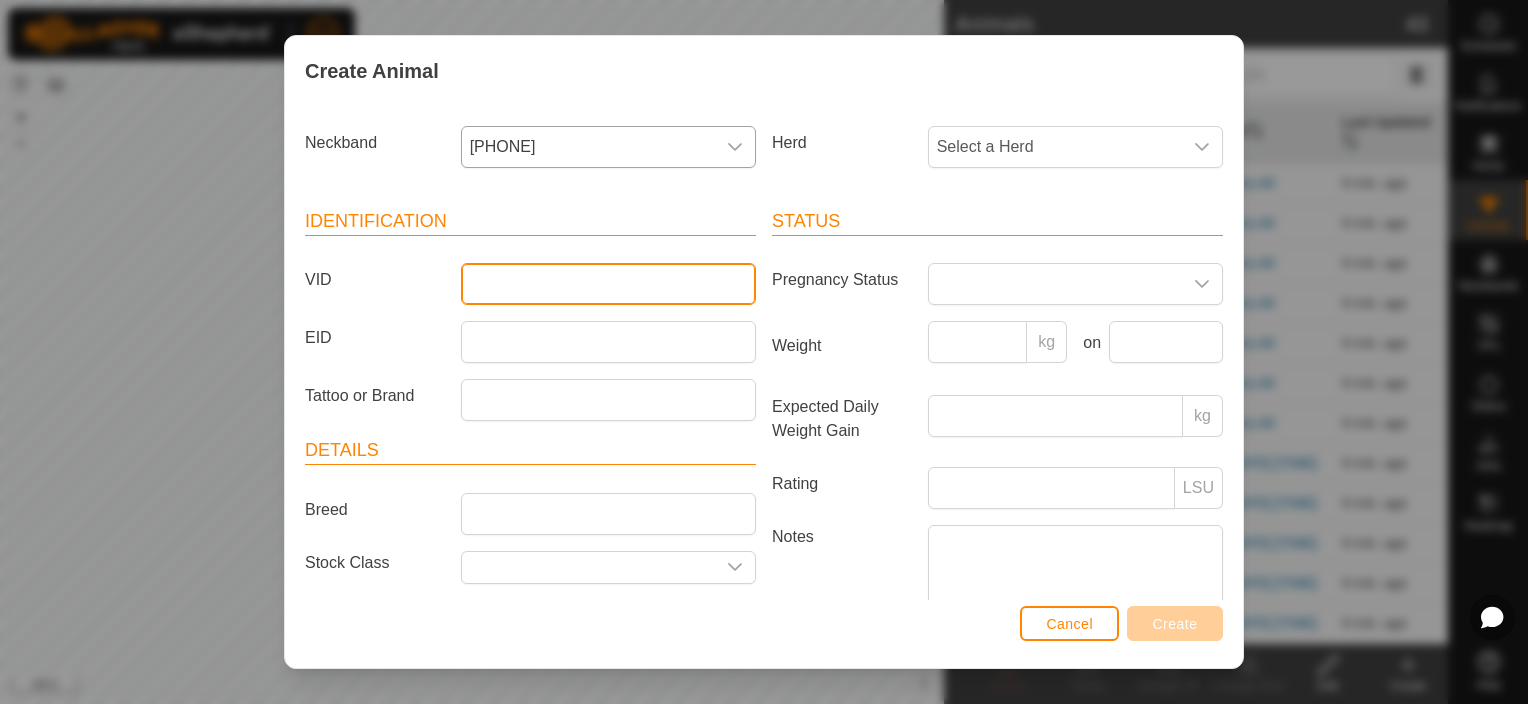 scroll, scrollTop: 24, scrollLeft: 0, axis: vertical 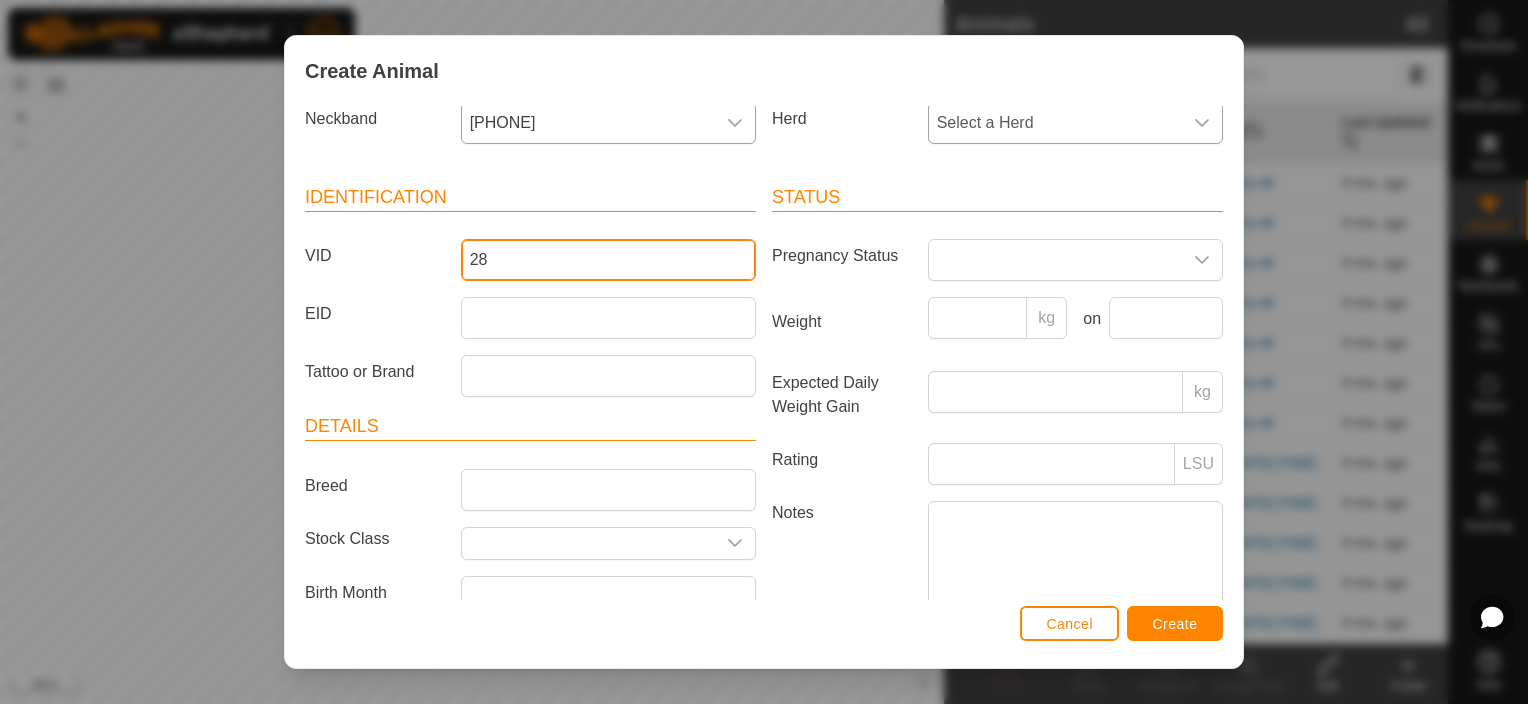 type on "28" 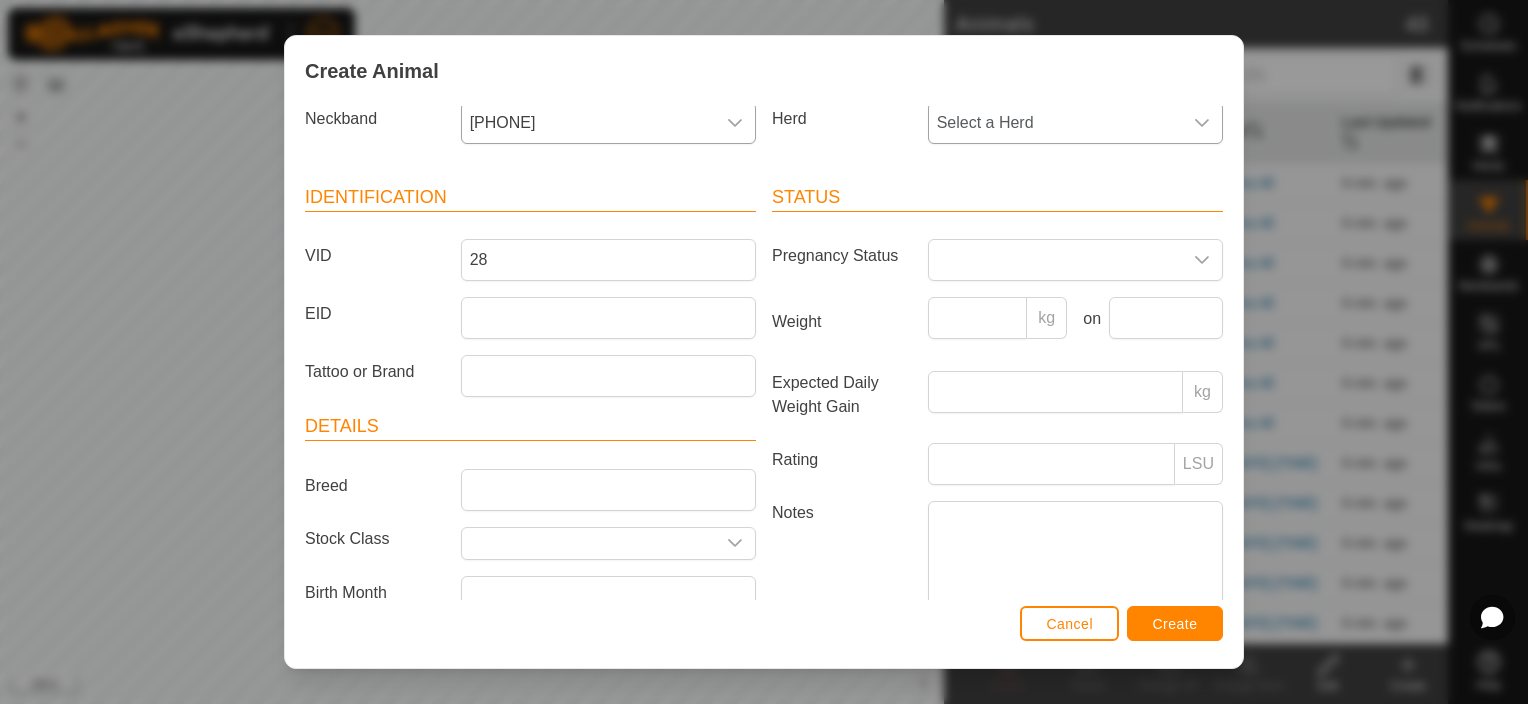 click 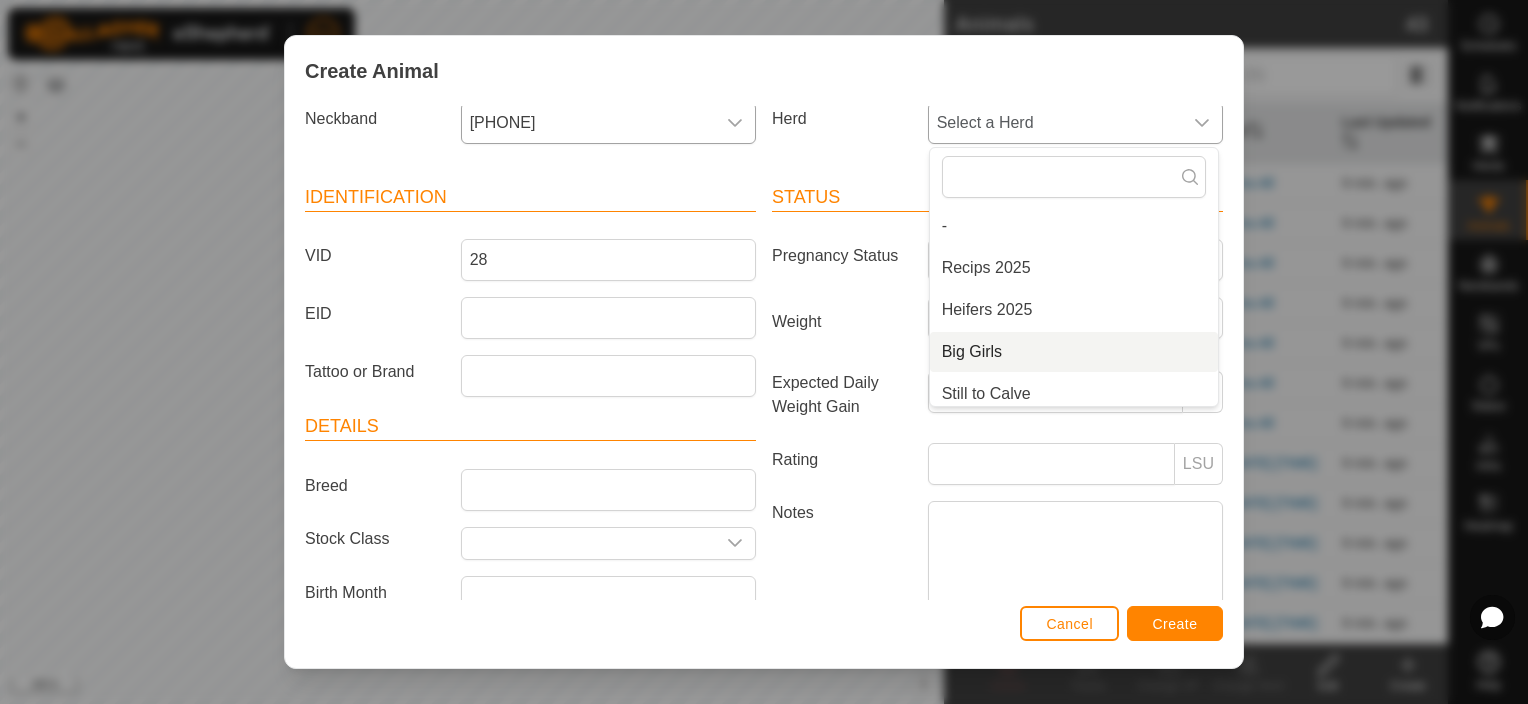 click on "Big Girls" at bounding box center (1074, 352) 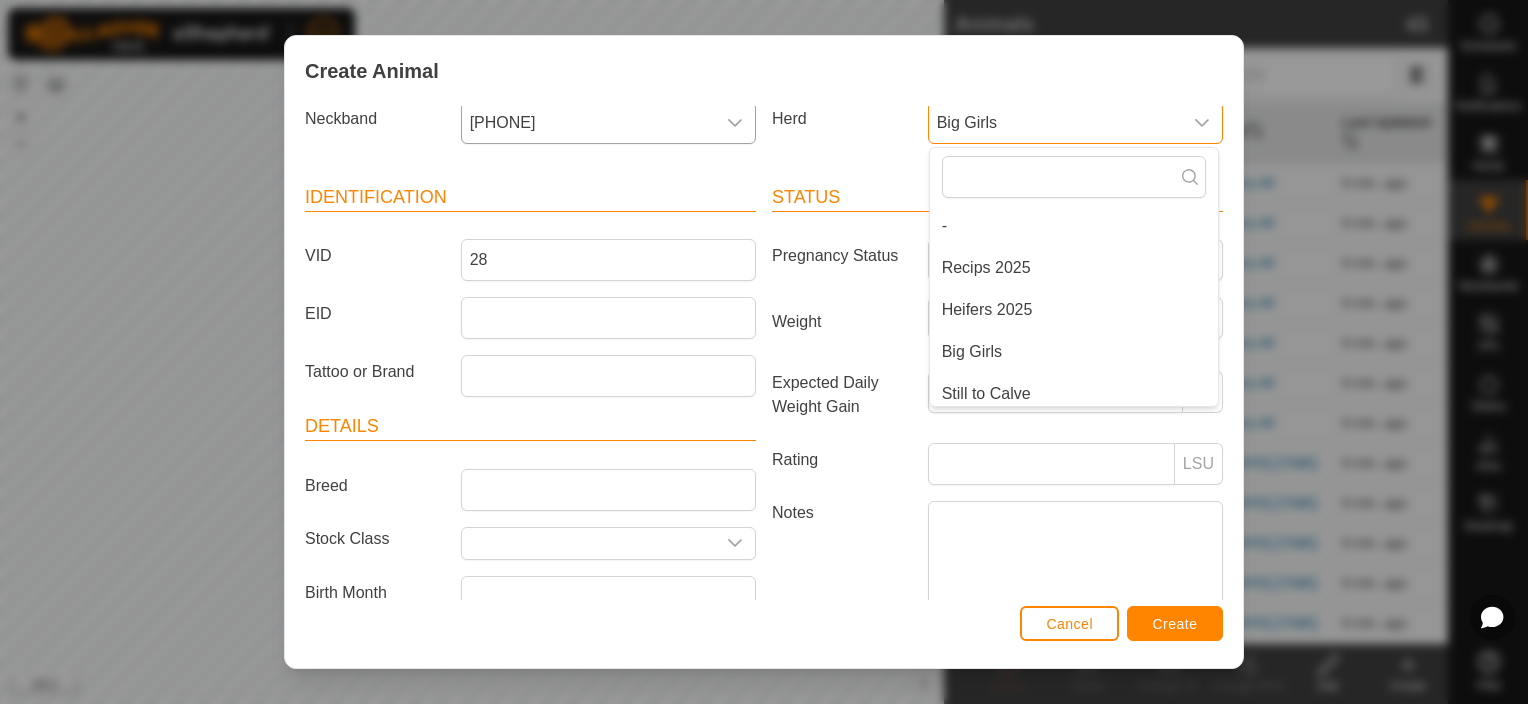 scroll, scrollTop: 20, scrollLeft: 0, axis: vertical 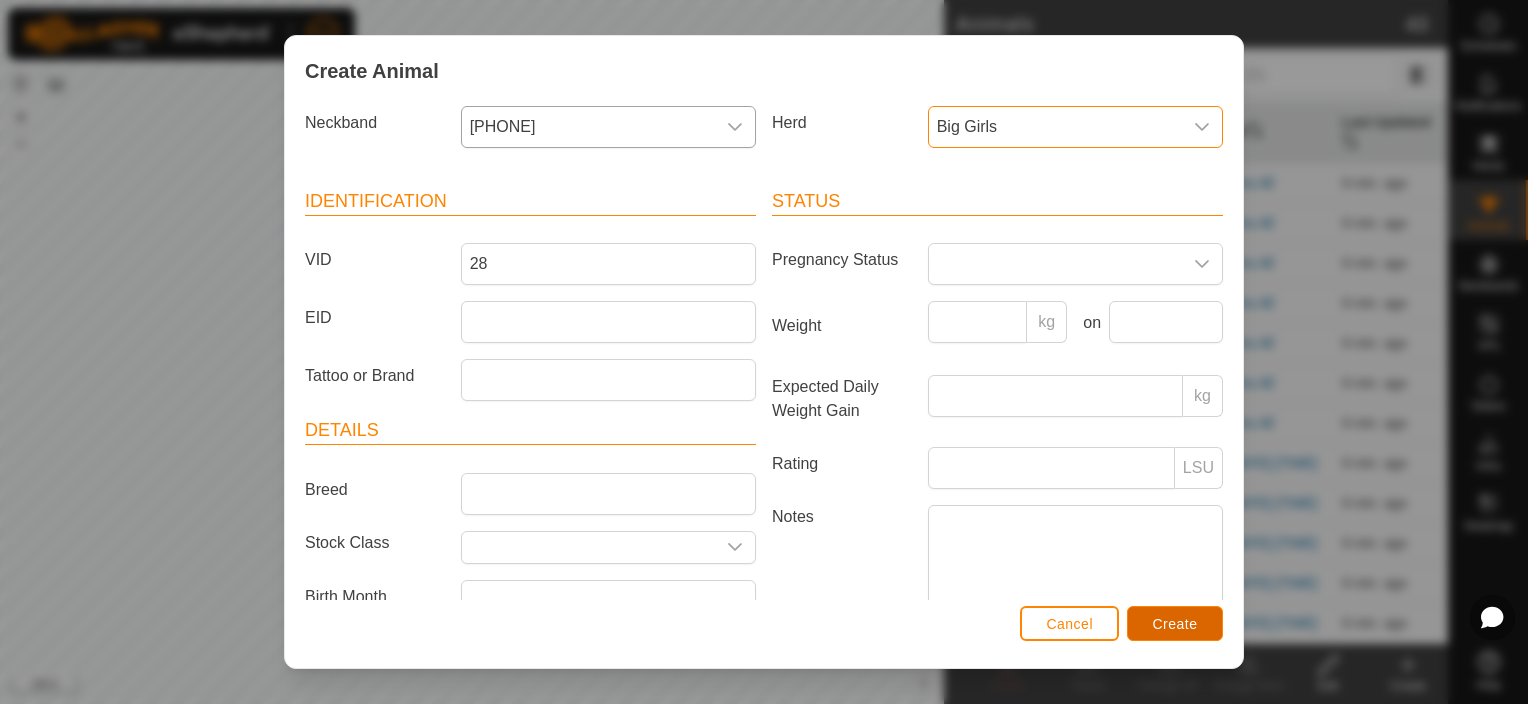 click on "Create" at bounding box center [1175, 623] 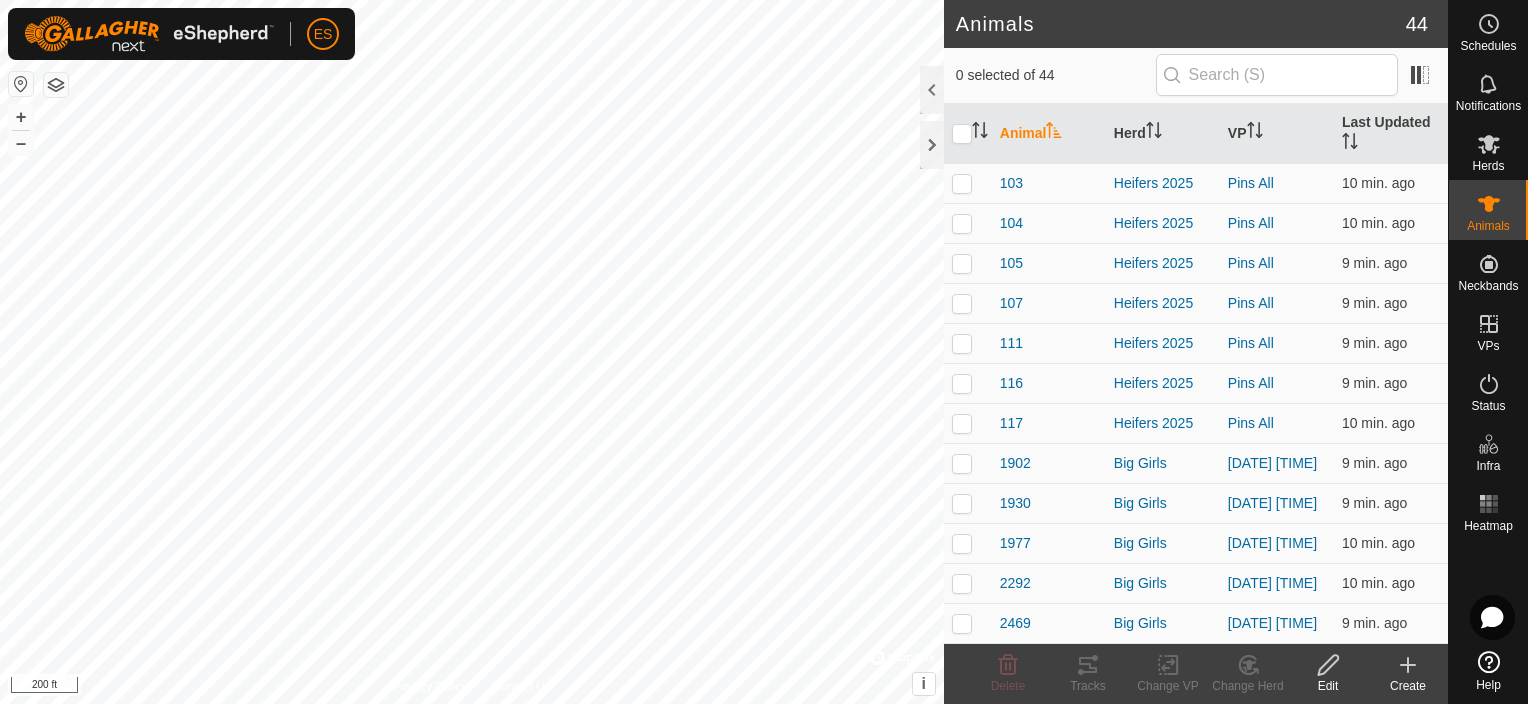 click 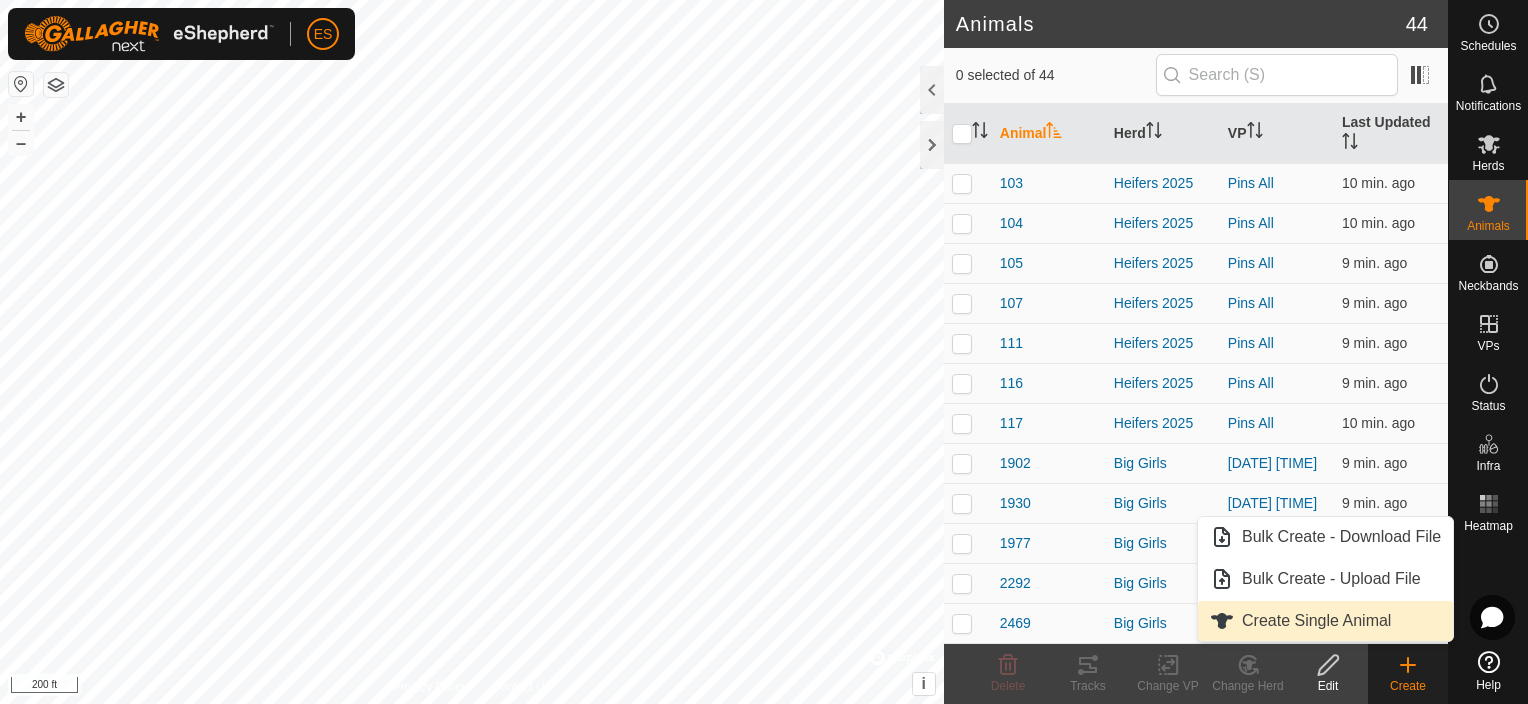 click on "Create Single Animal" at bounding box center (1325, 621) 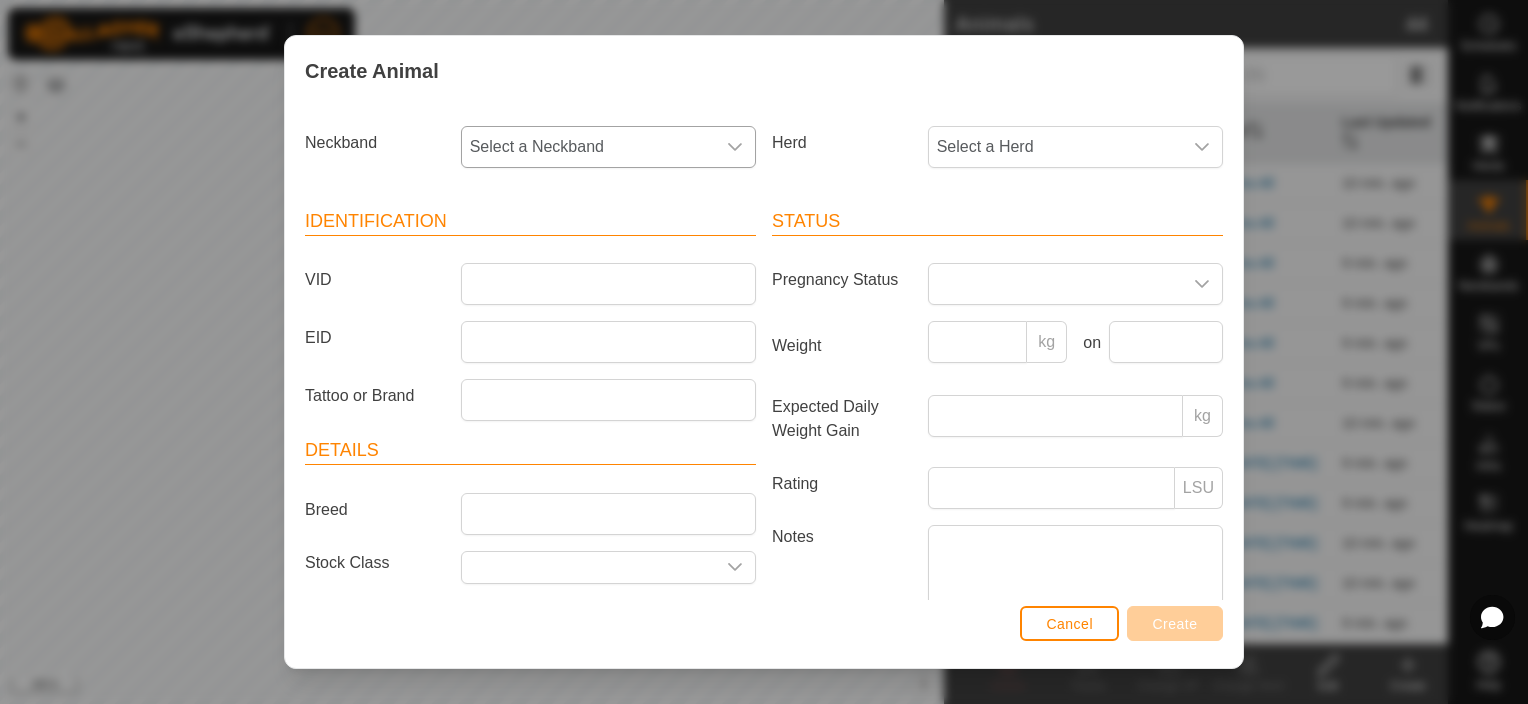 click on "Select a Neckband" at bounding box center [588, 147] 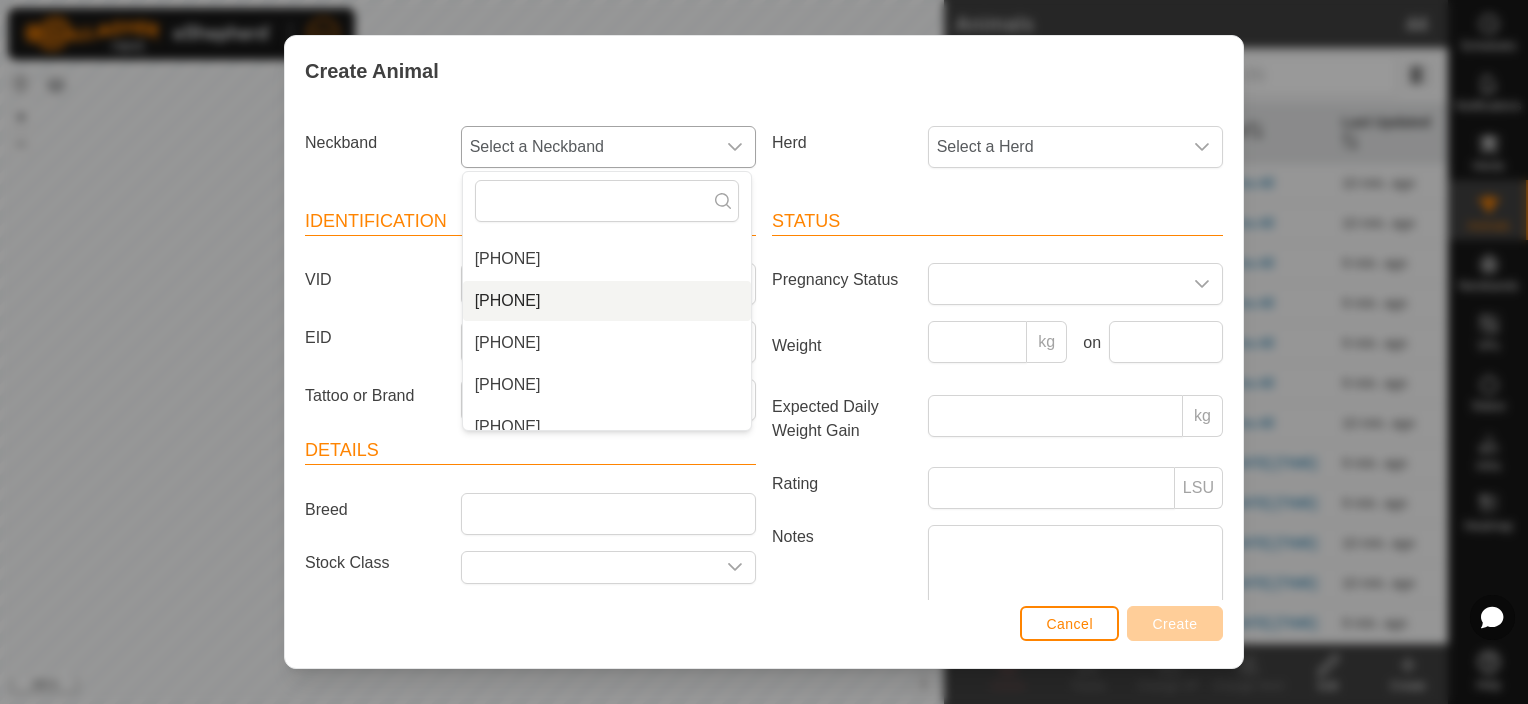 scroll, scrollTop: 500, scrollLeft: 0, axis: vertical 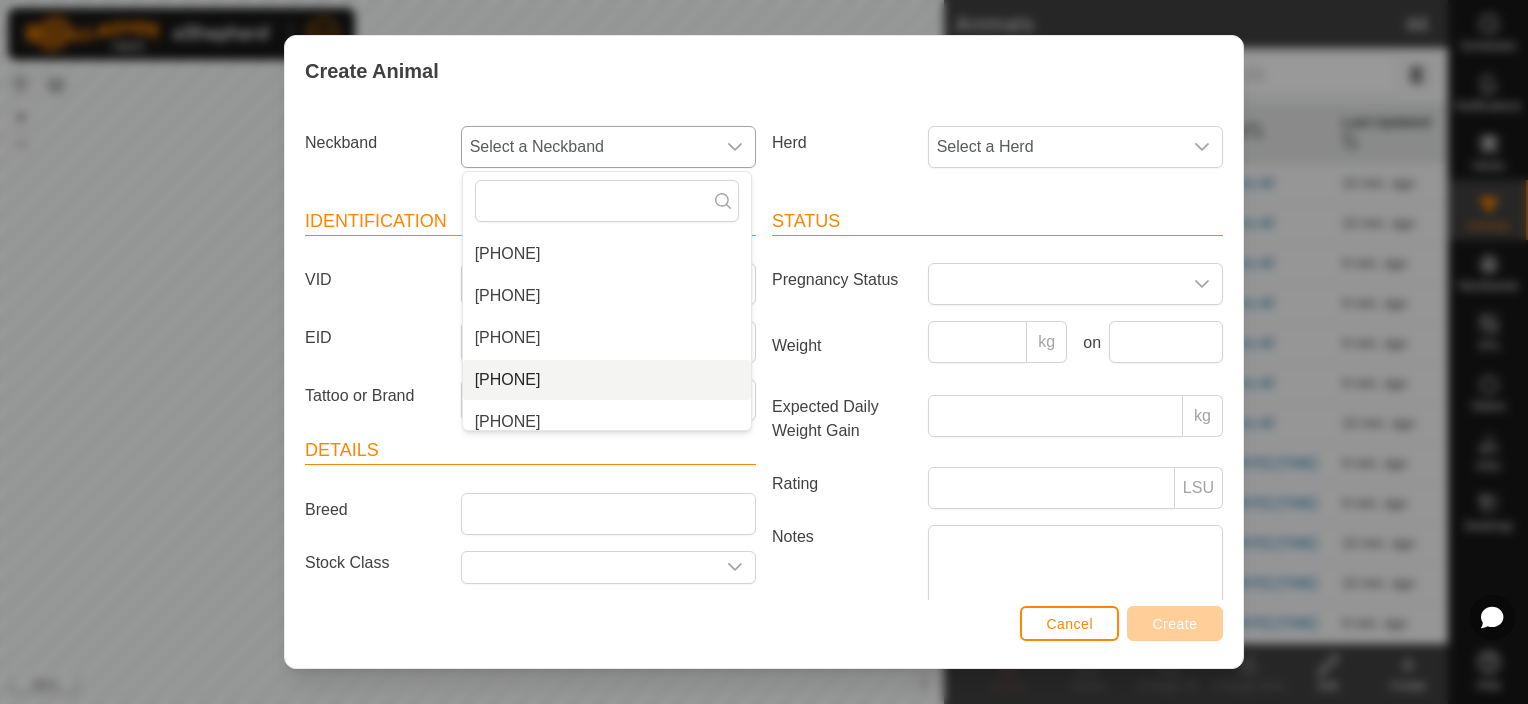click on "[PHONE]" at bounding box center (607, 380) 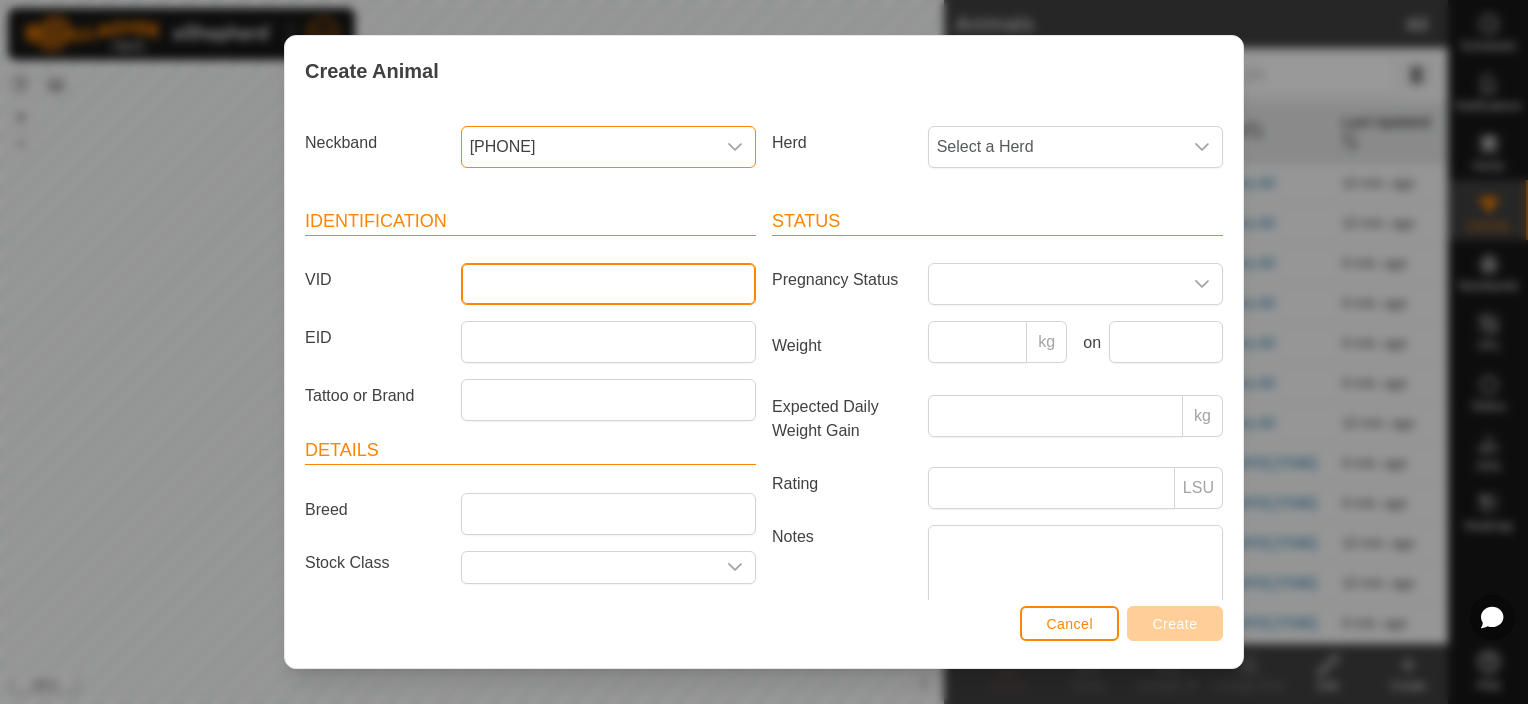 click on "VID" at bounding box center (608, 284) 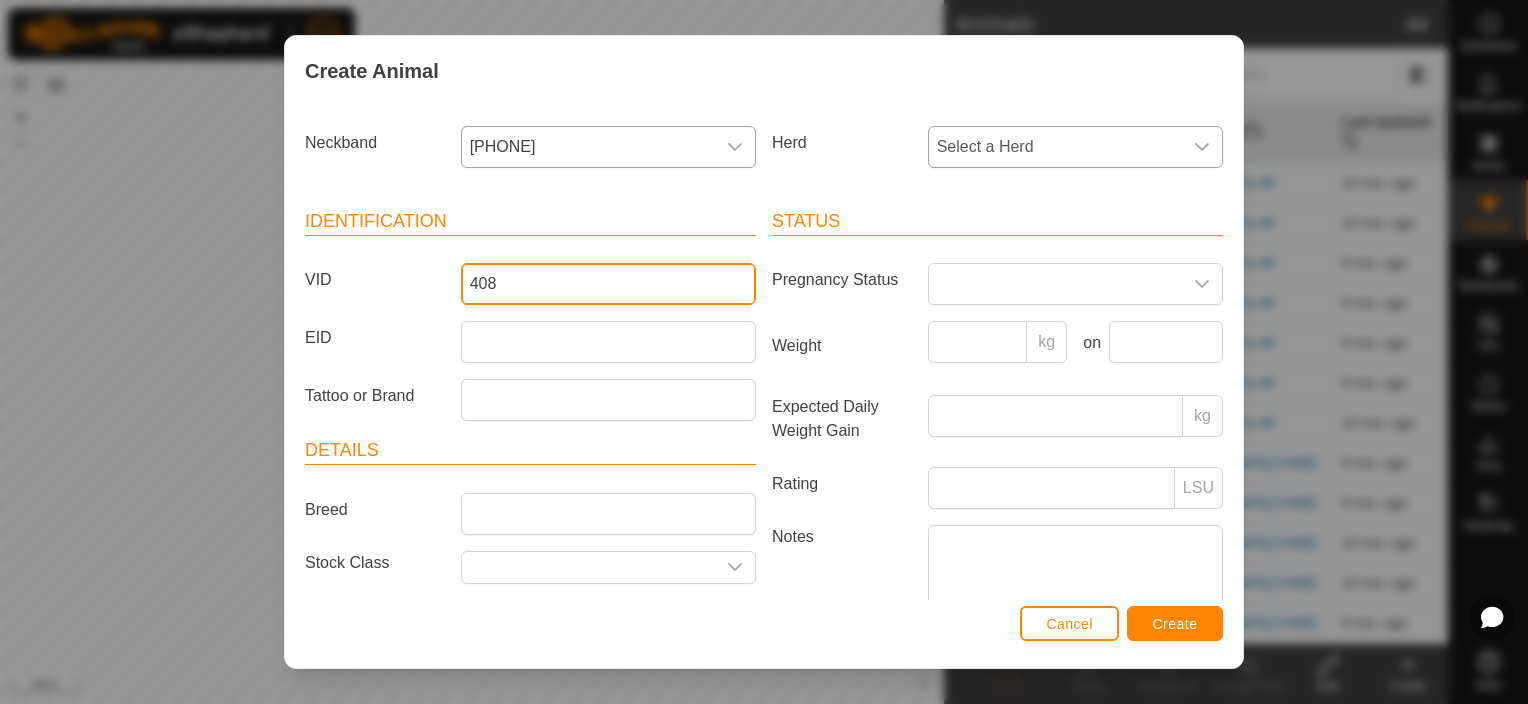 type on "408" 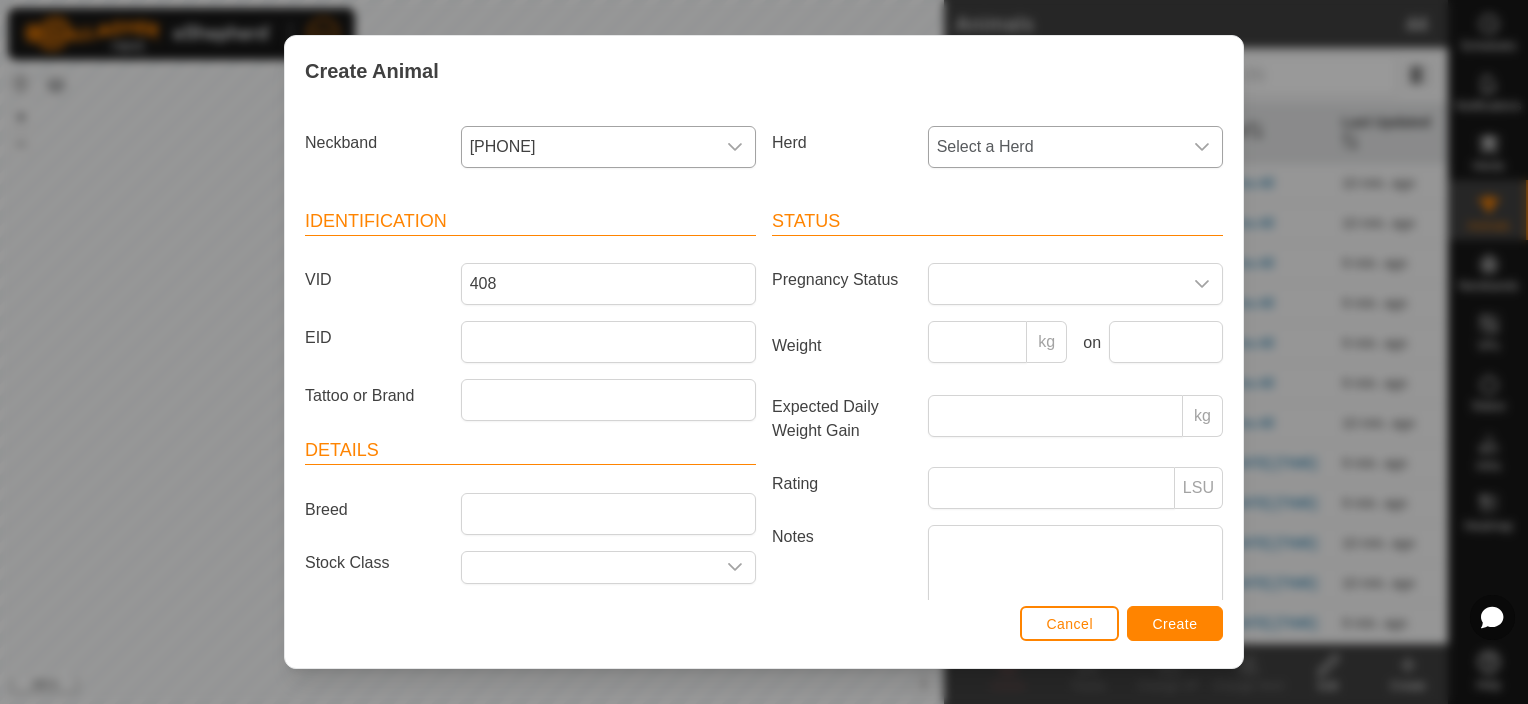 click 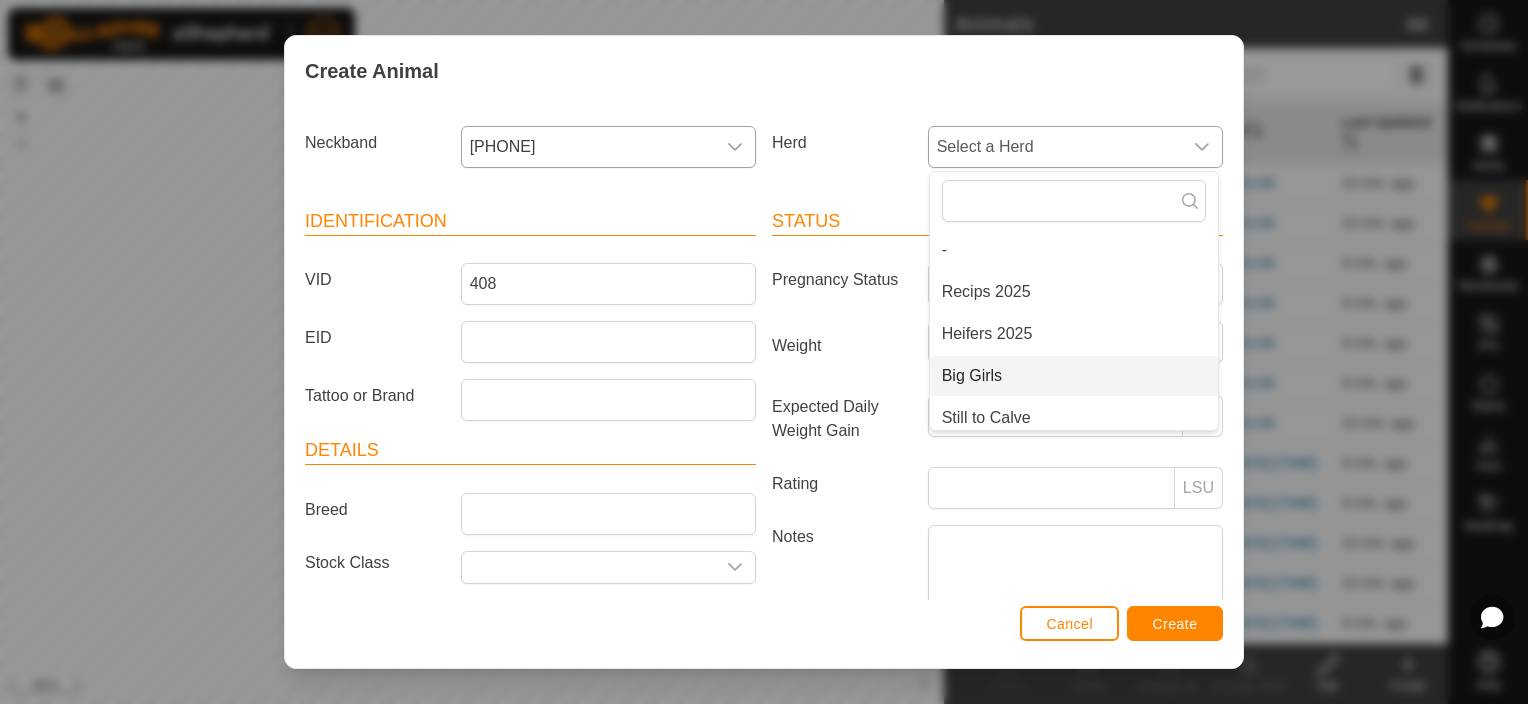 click on "Big Girls" at bounding box center [1074, 376] 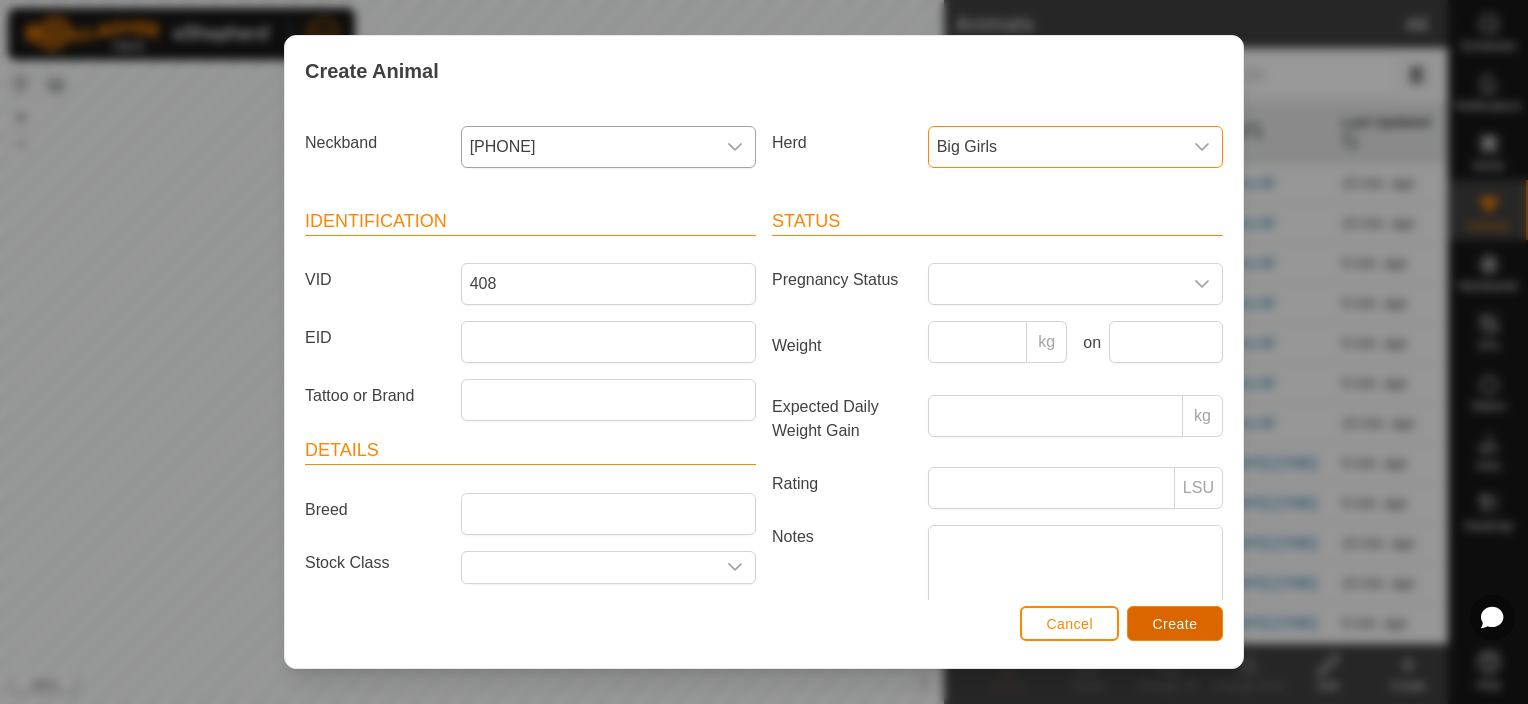 click on "Create" at bounding box center (1175, 623) 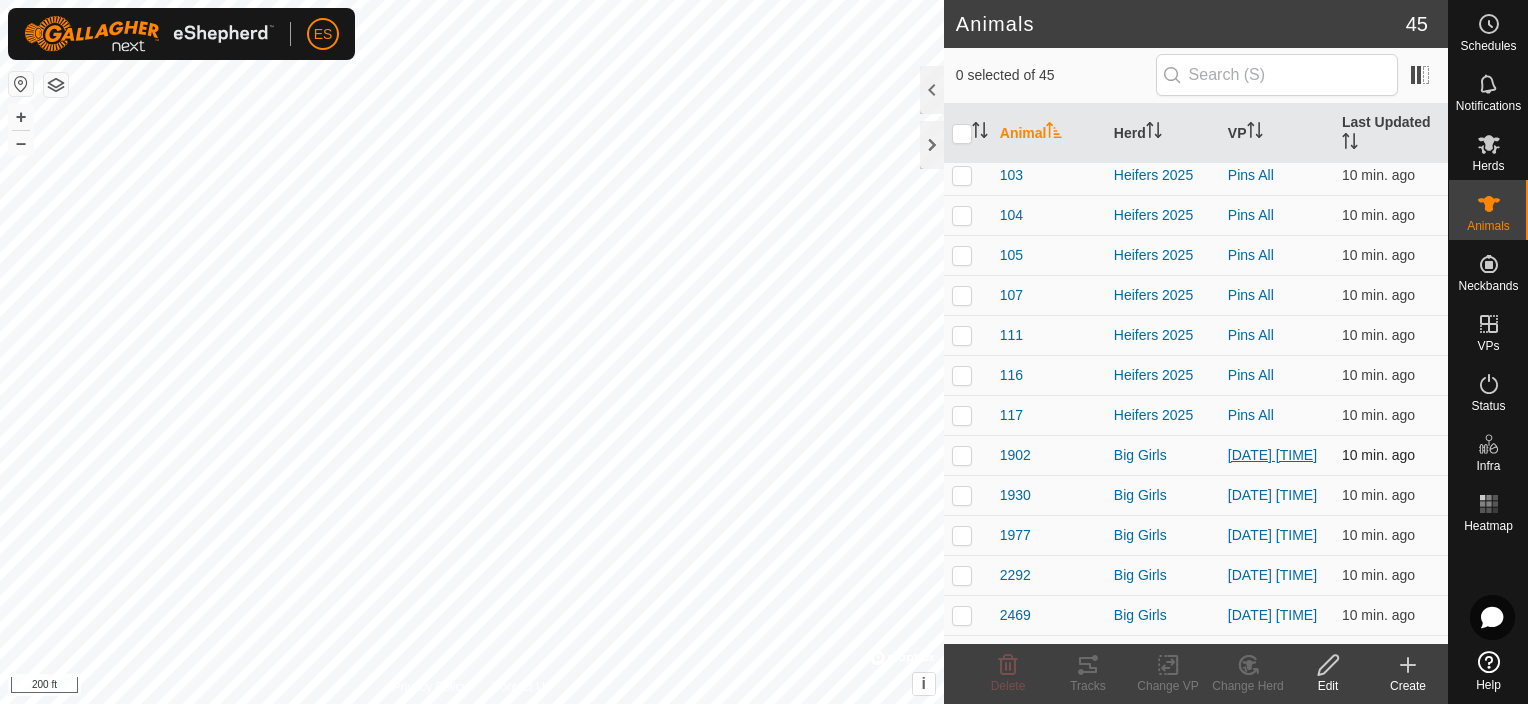 scroll, scrollTop: 0, scrollLeft: 0, axis: both 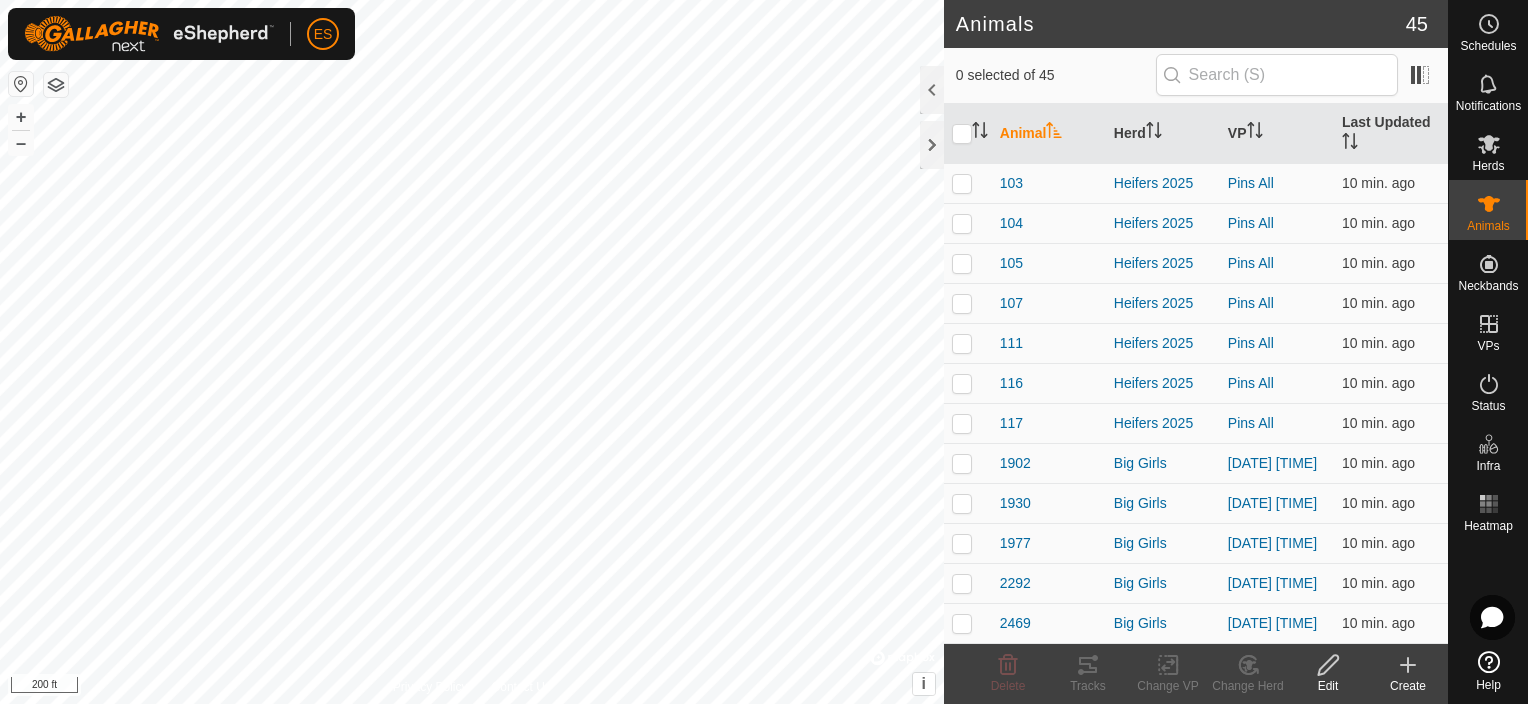 click 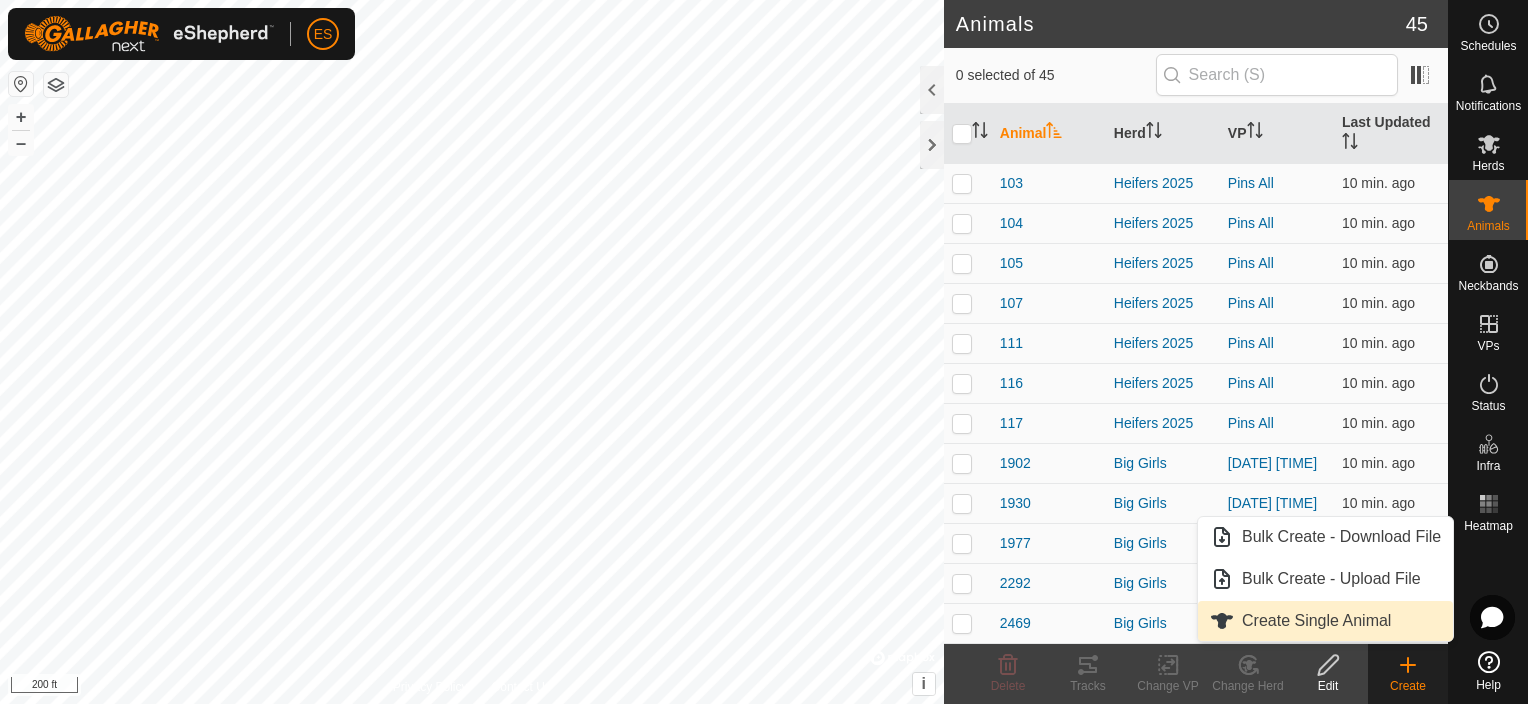 click on "Create Single Animal" at bounding box center [1325, 621] 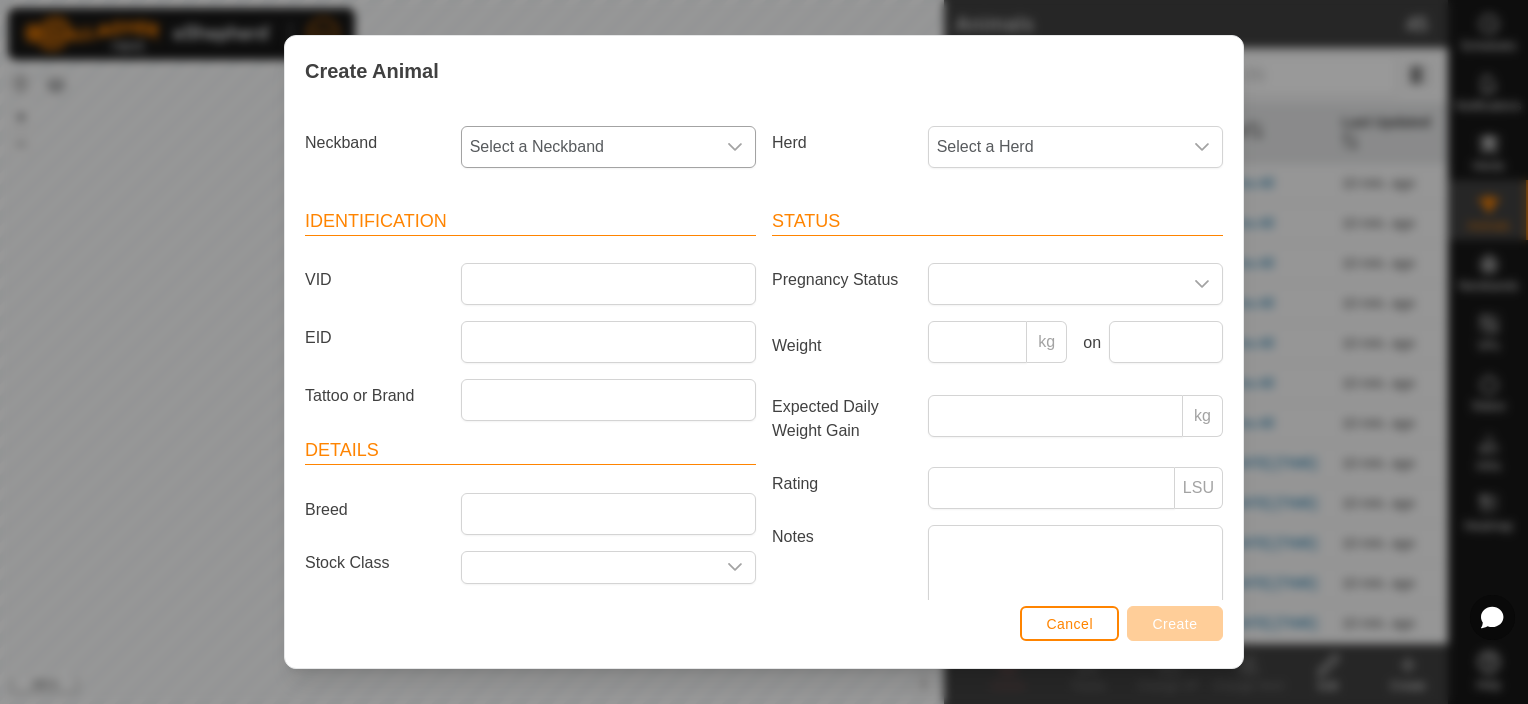 click on "Select a Neckband" at bounding box center [588, 147] 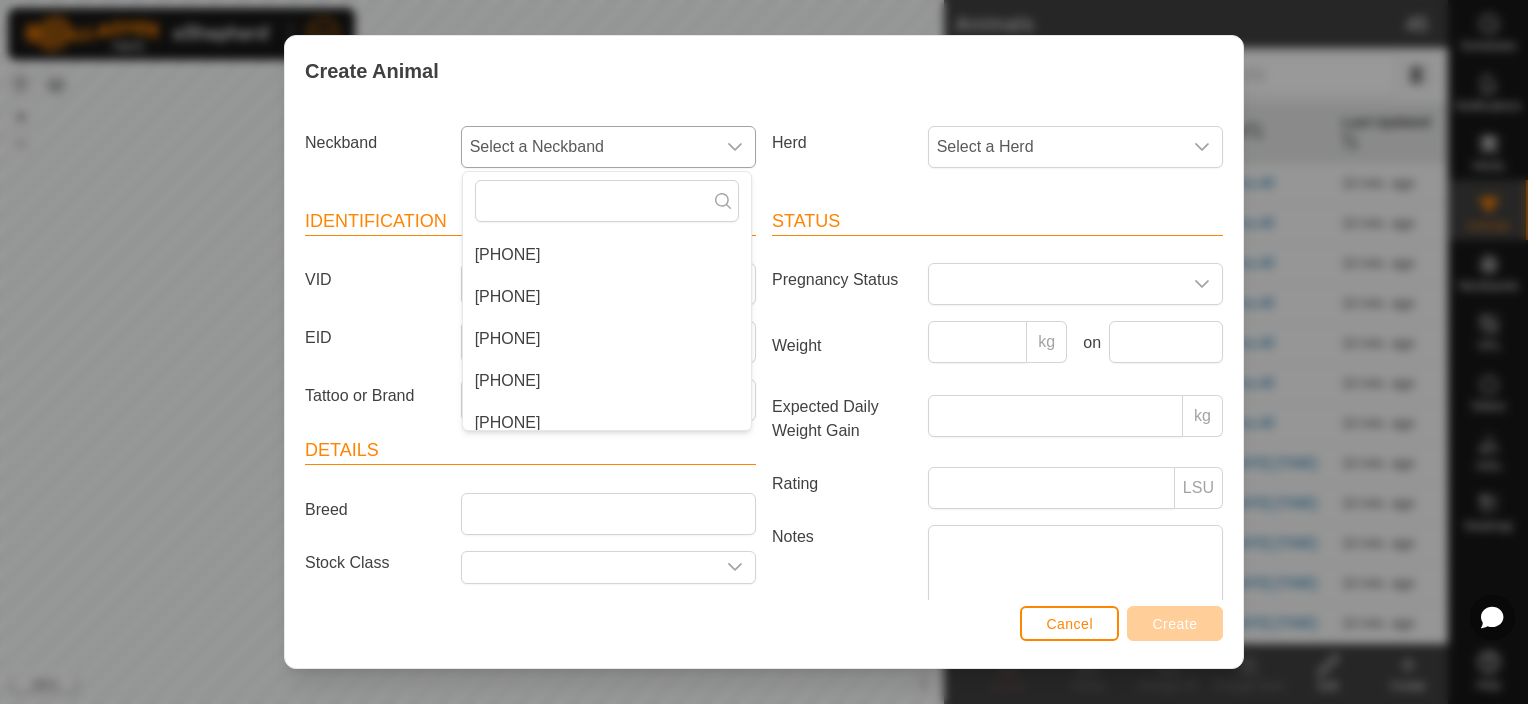 scroll, scrollTop: 12, scrollLeft: 0, axis: vertical 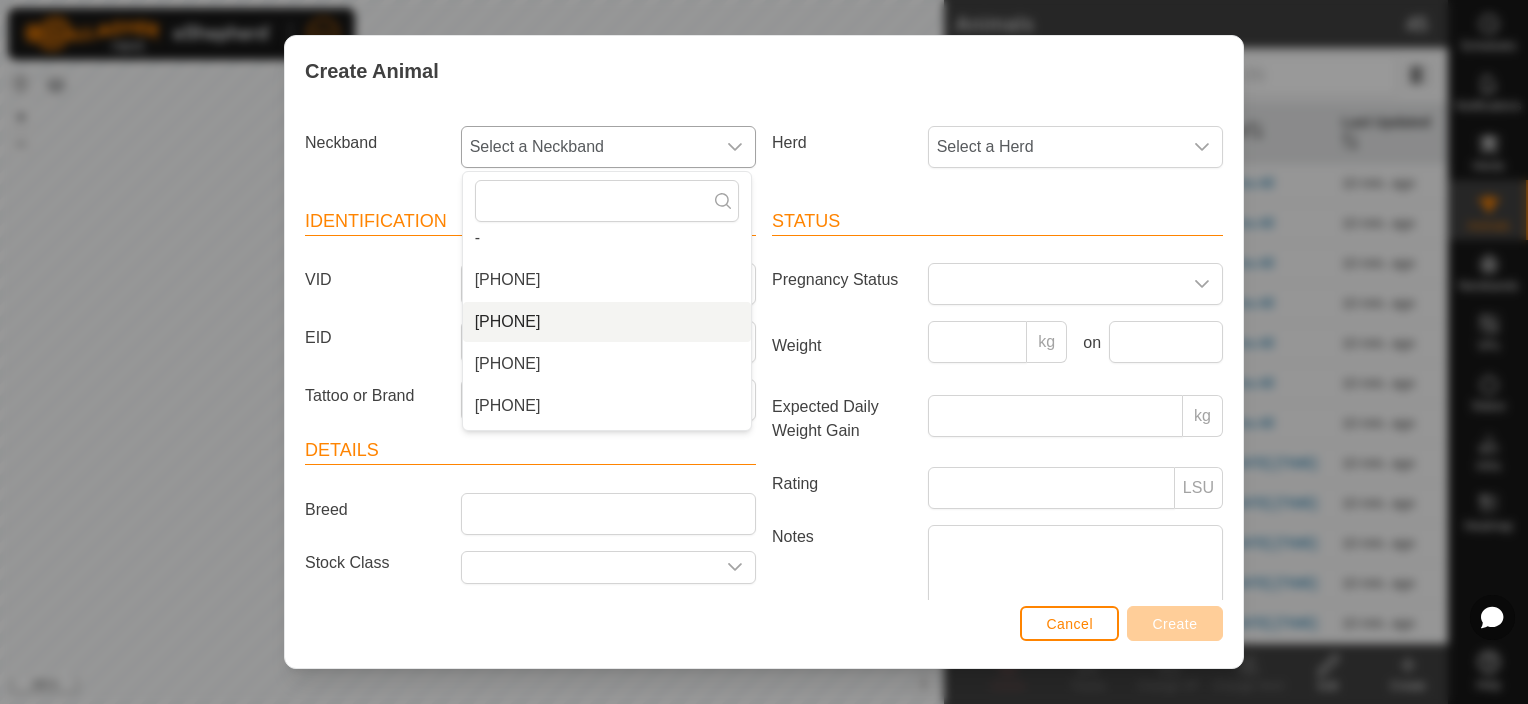 click on "[PHONE]" at bounding box center [607, 322] 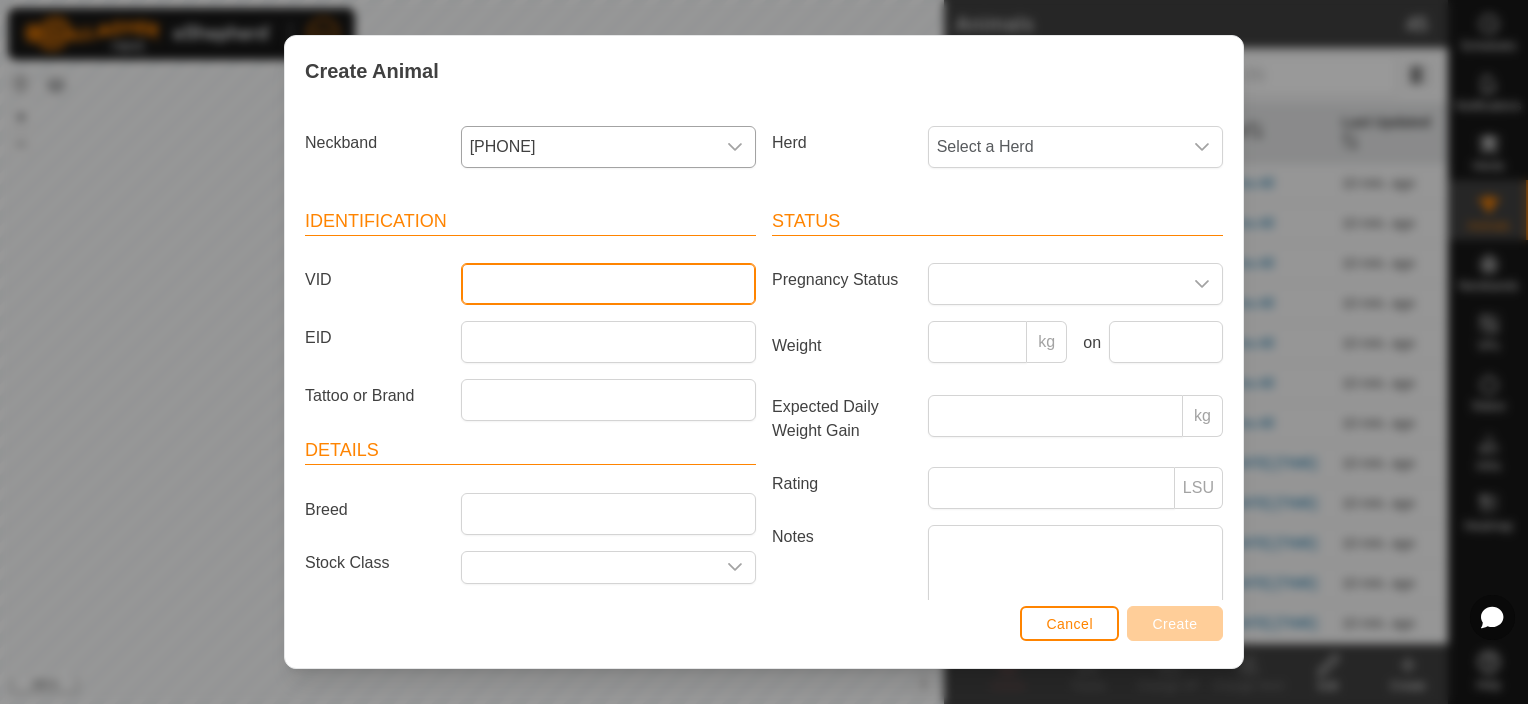click on "VID" at bounding box center [608, 284] 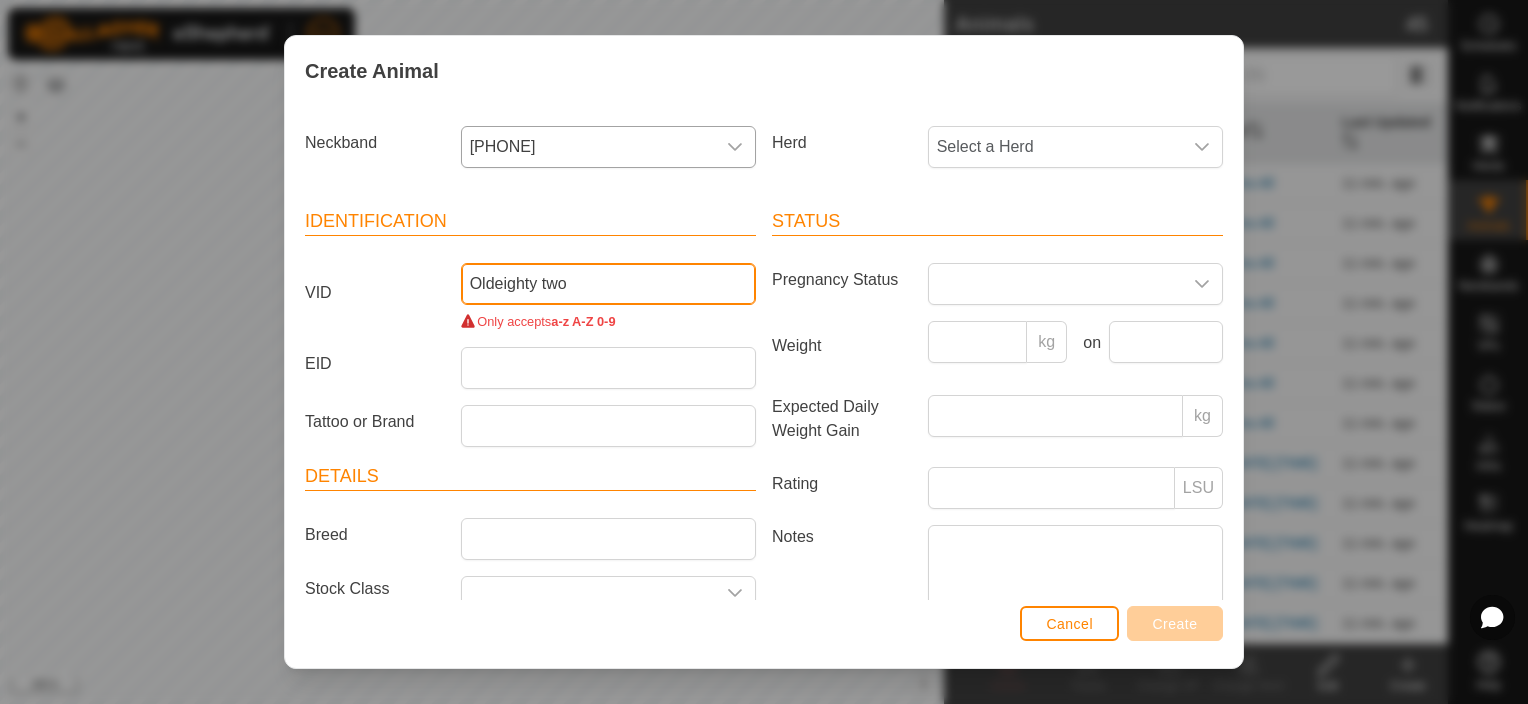 click on "Oldeighty two" at bounding box center [608, 284] 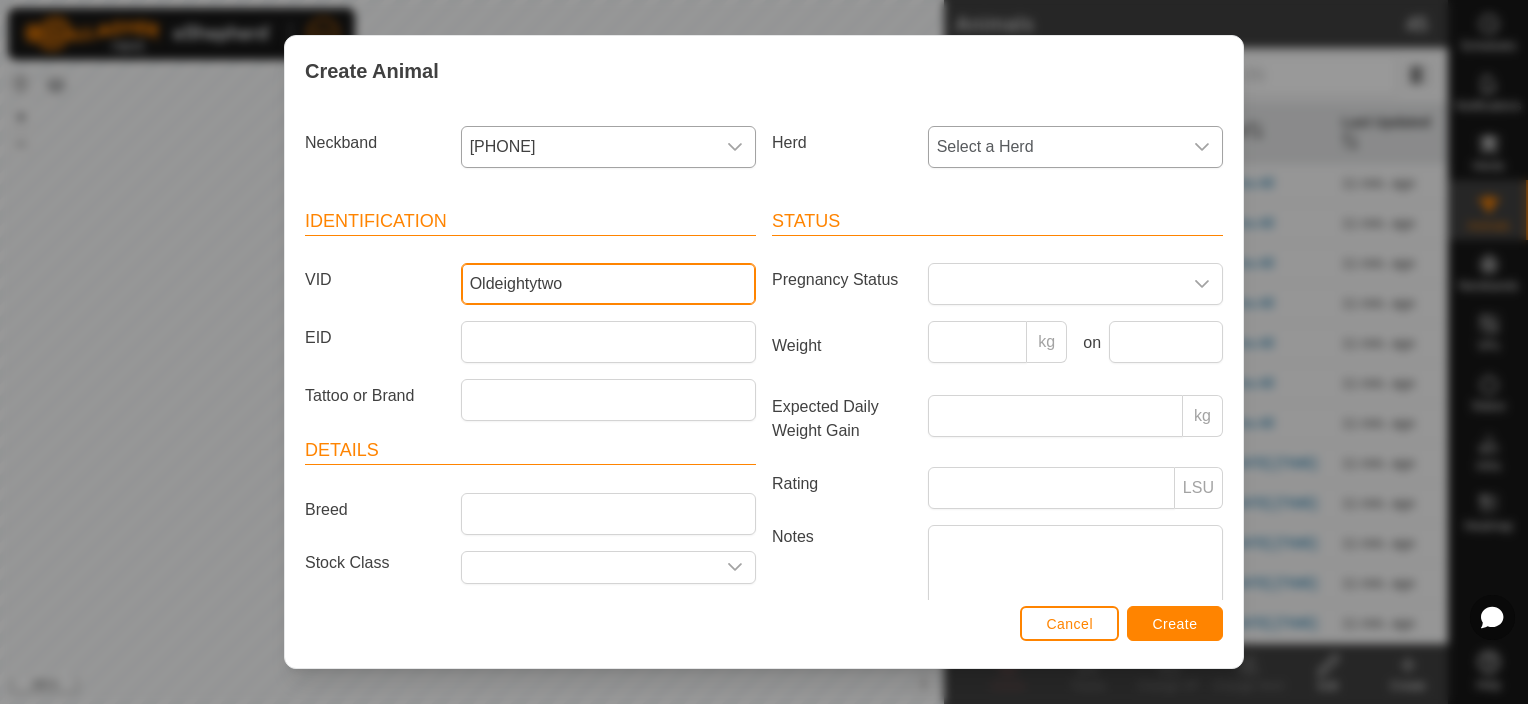 type on "Oldeightytwo" 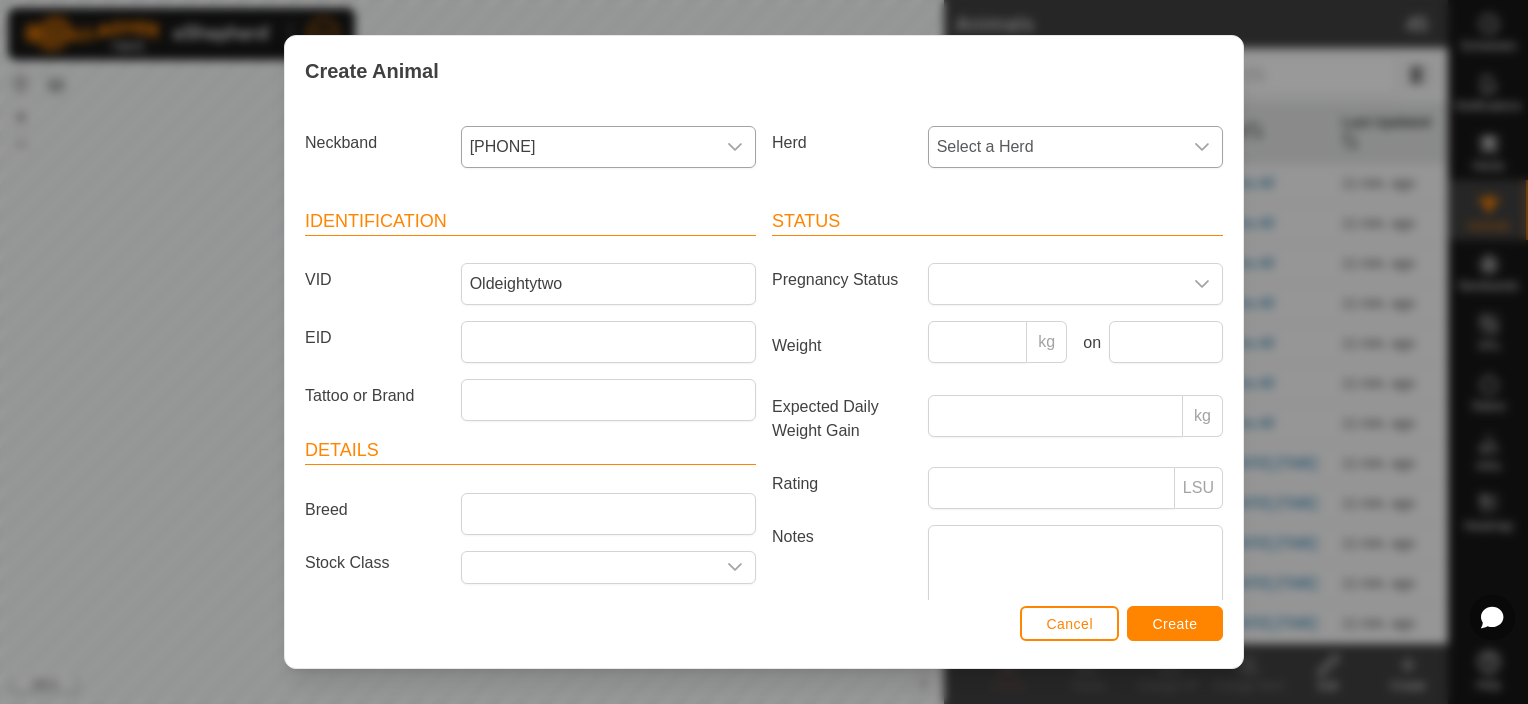 click 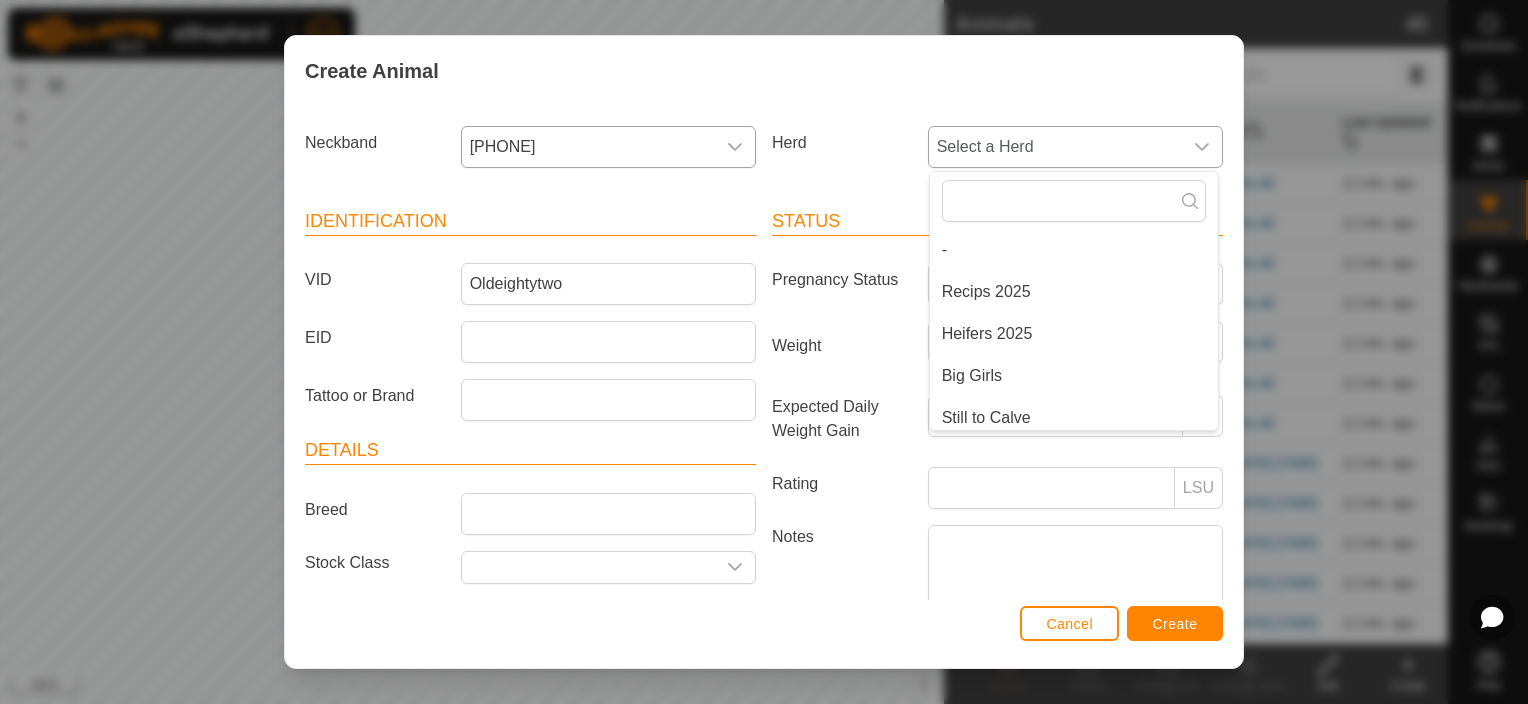 click on "Big Girls" at bounding box center (1074, 376) 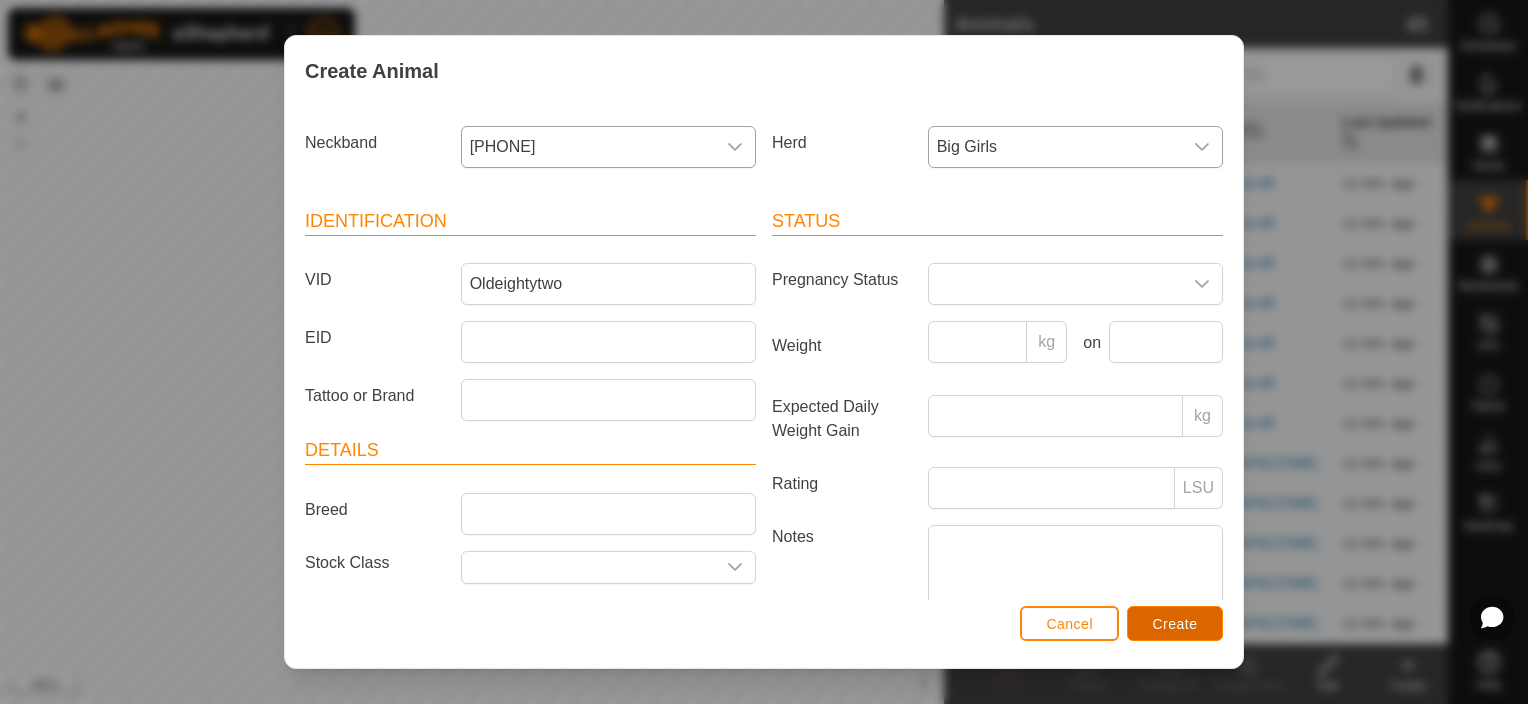 click on "Create" at bounding box center (1175, 624) 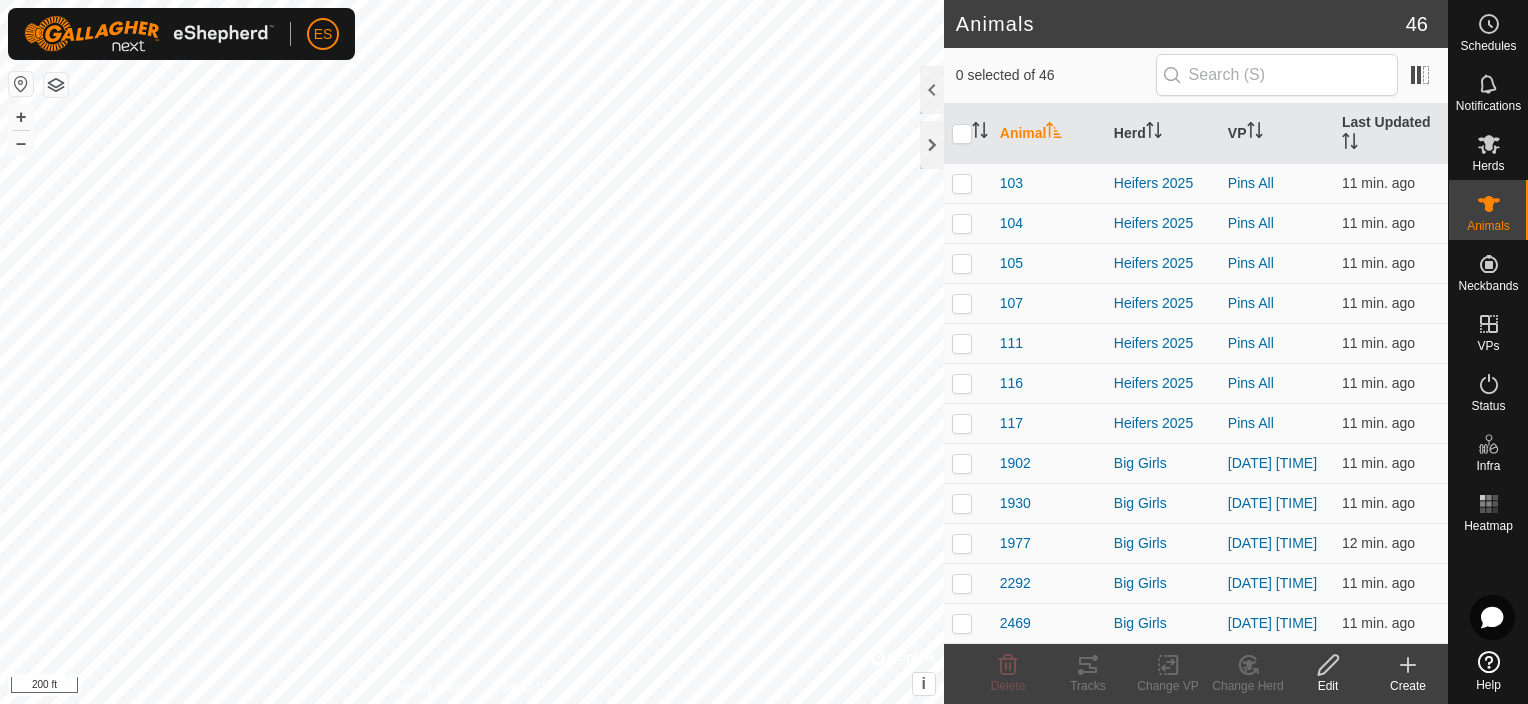click 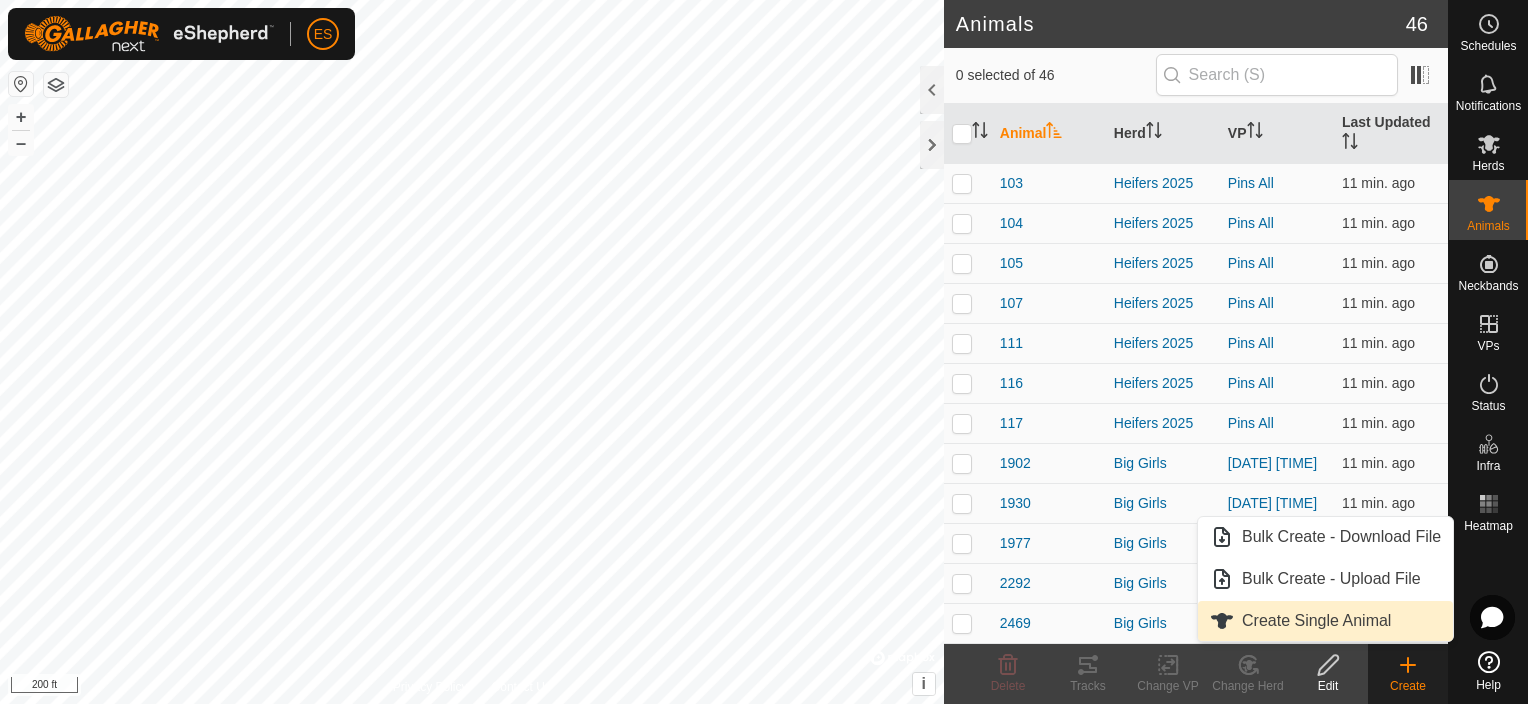 click on "Create Single Animal" at bounding box center [1325, 621] 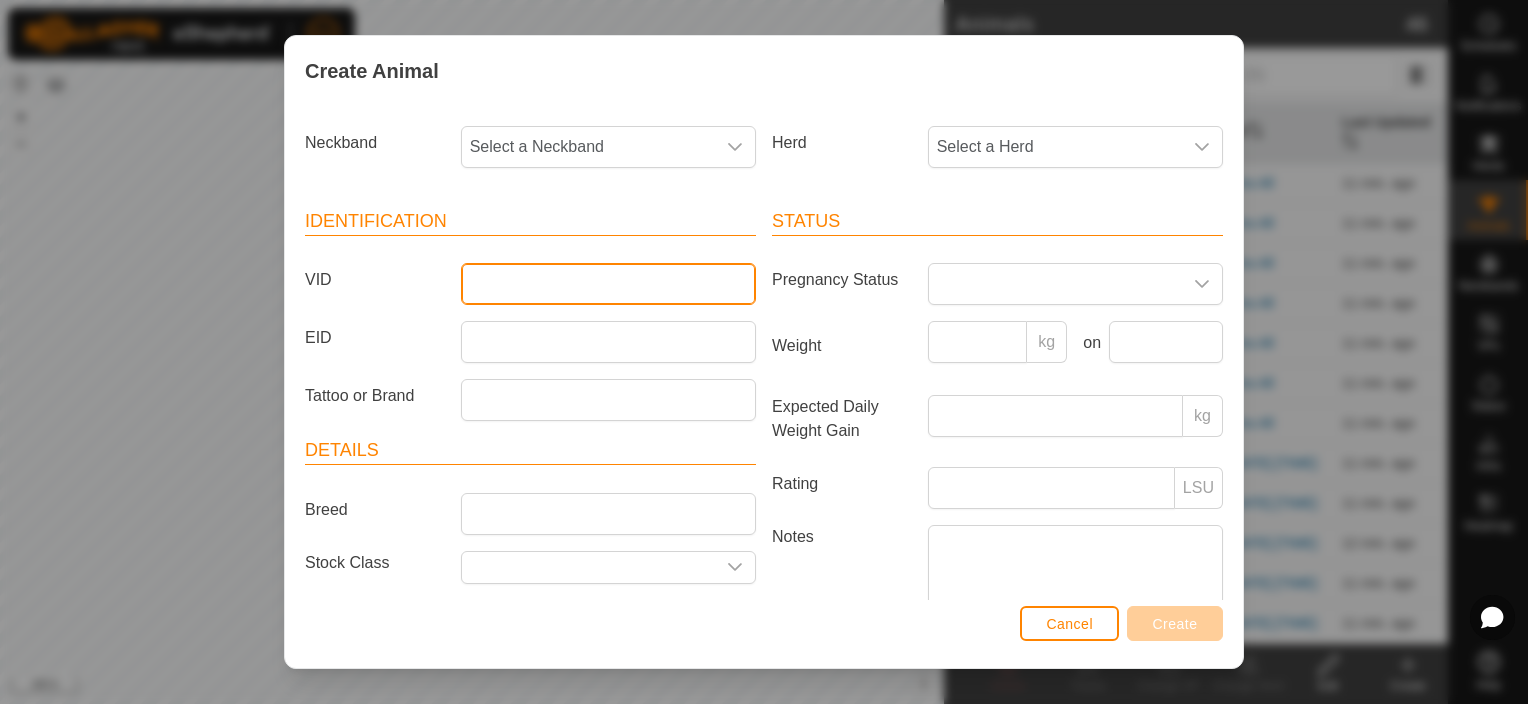 click on "VID" at bounding box center (608, 284) 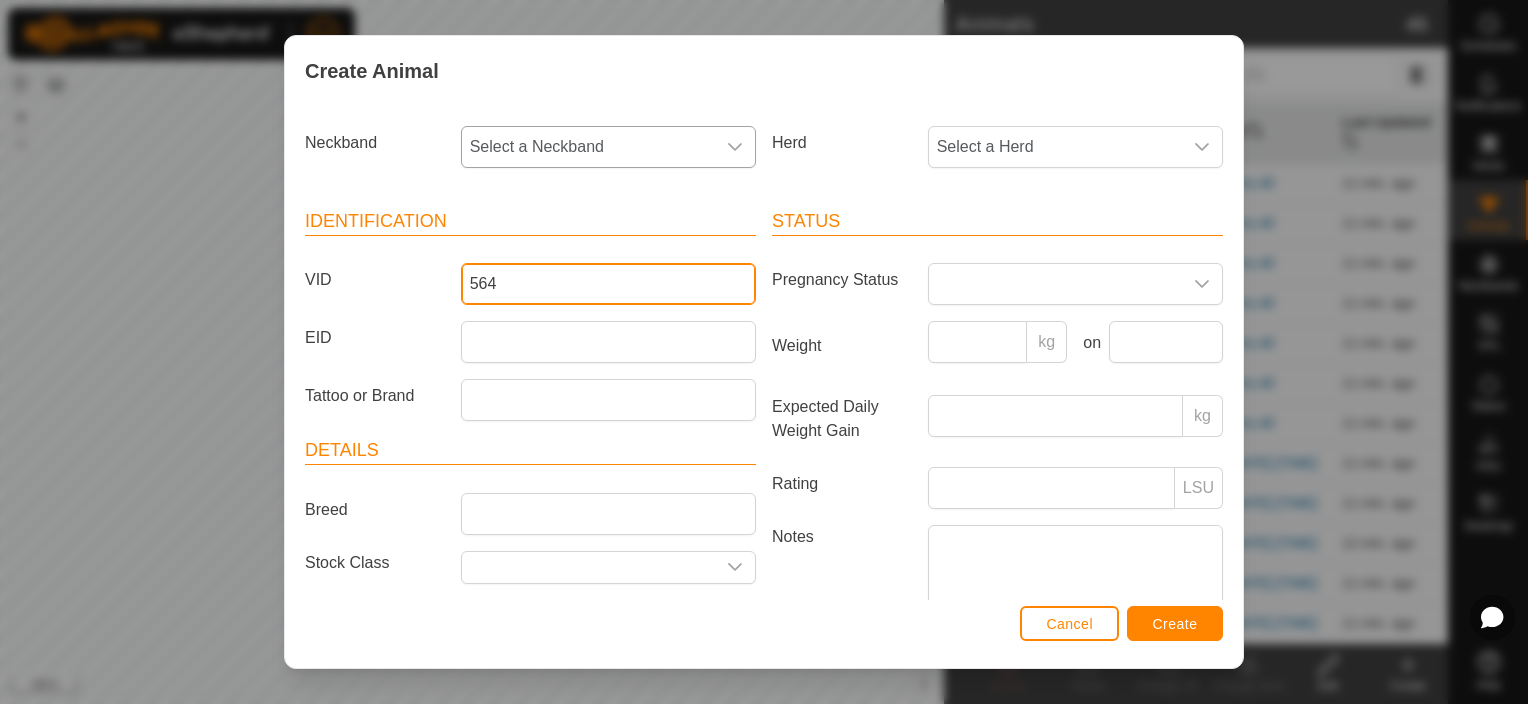 type on "564" 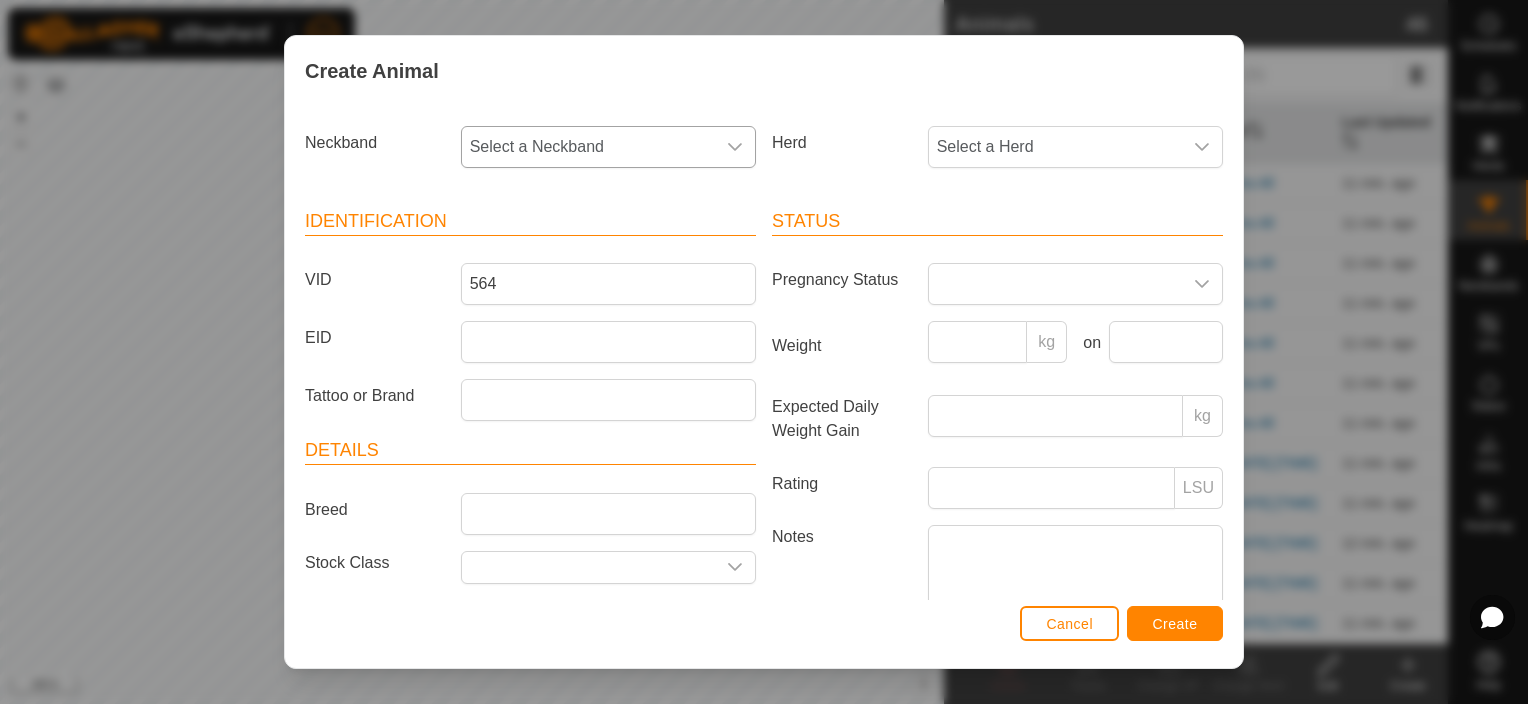 click 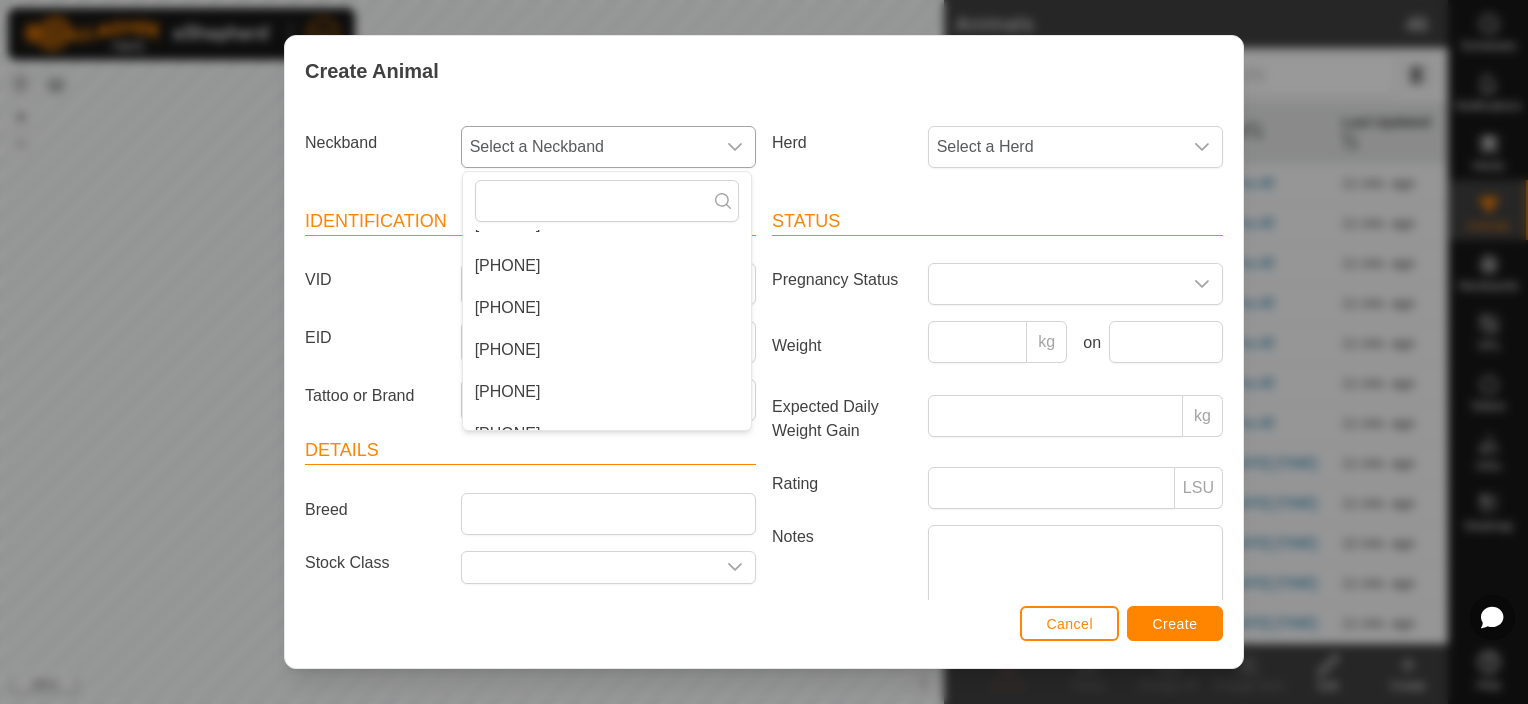 scroll, scrollTop: 324, scrollLeft: 0, axis: vertical 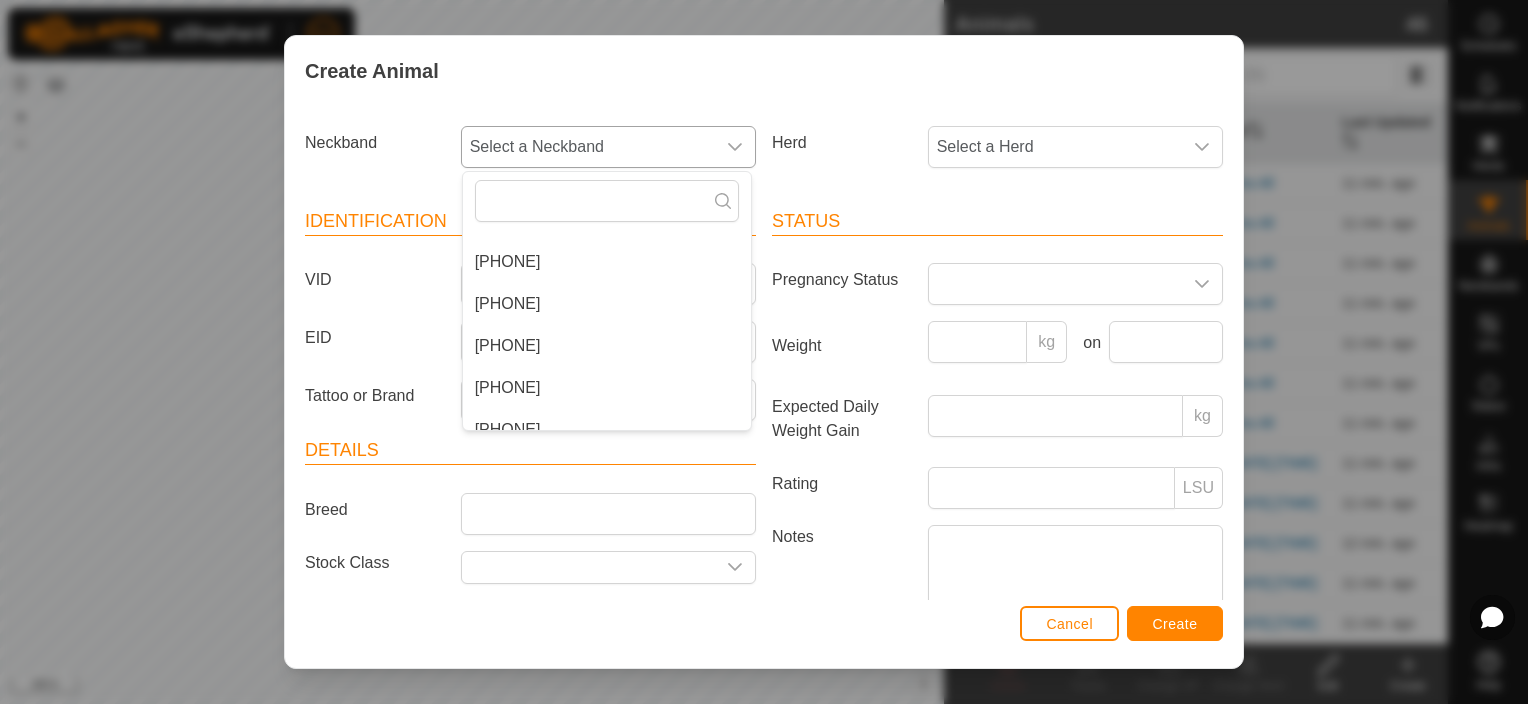click on "[PHONE]" at bounding box center (607, 346) 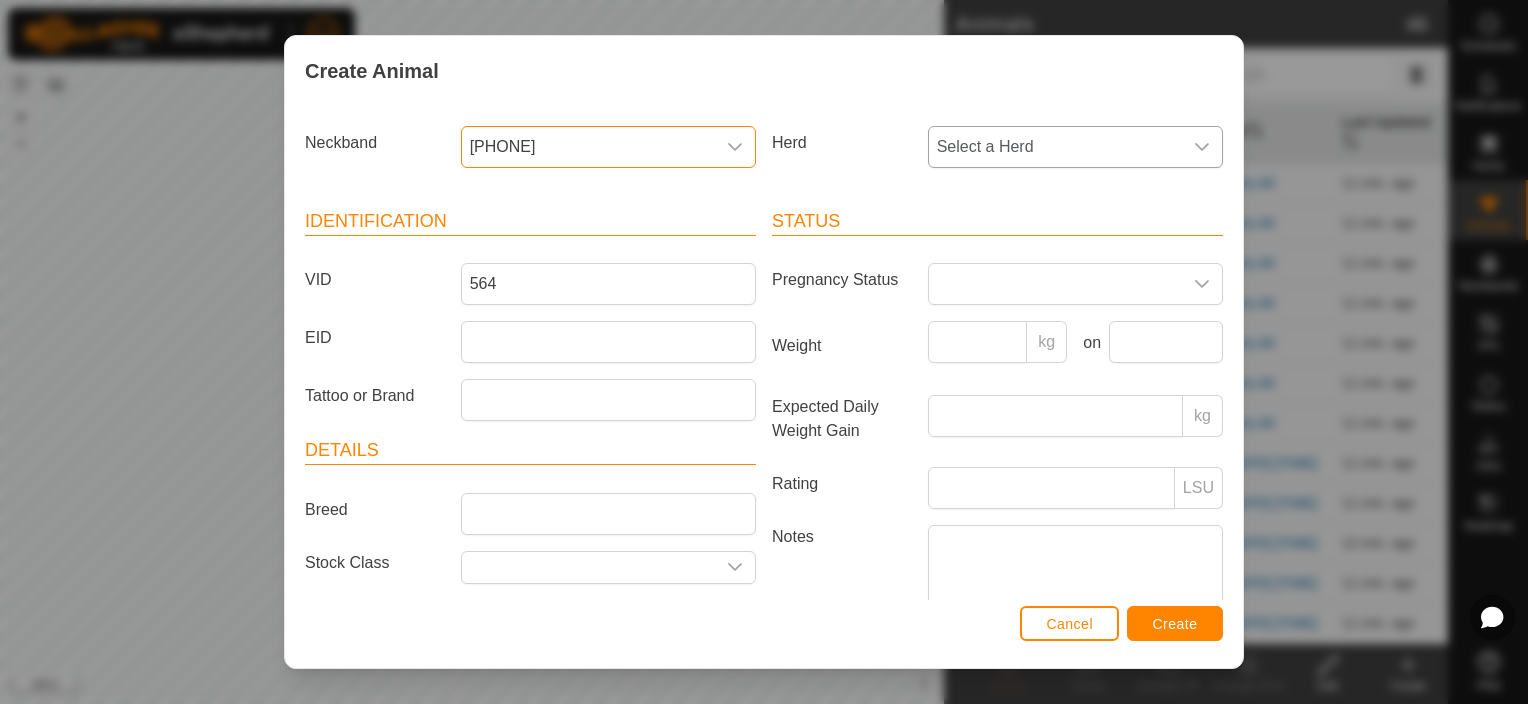 click on "Select a Herd" at bounding box center [1055, 147] 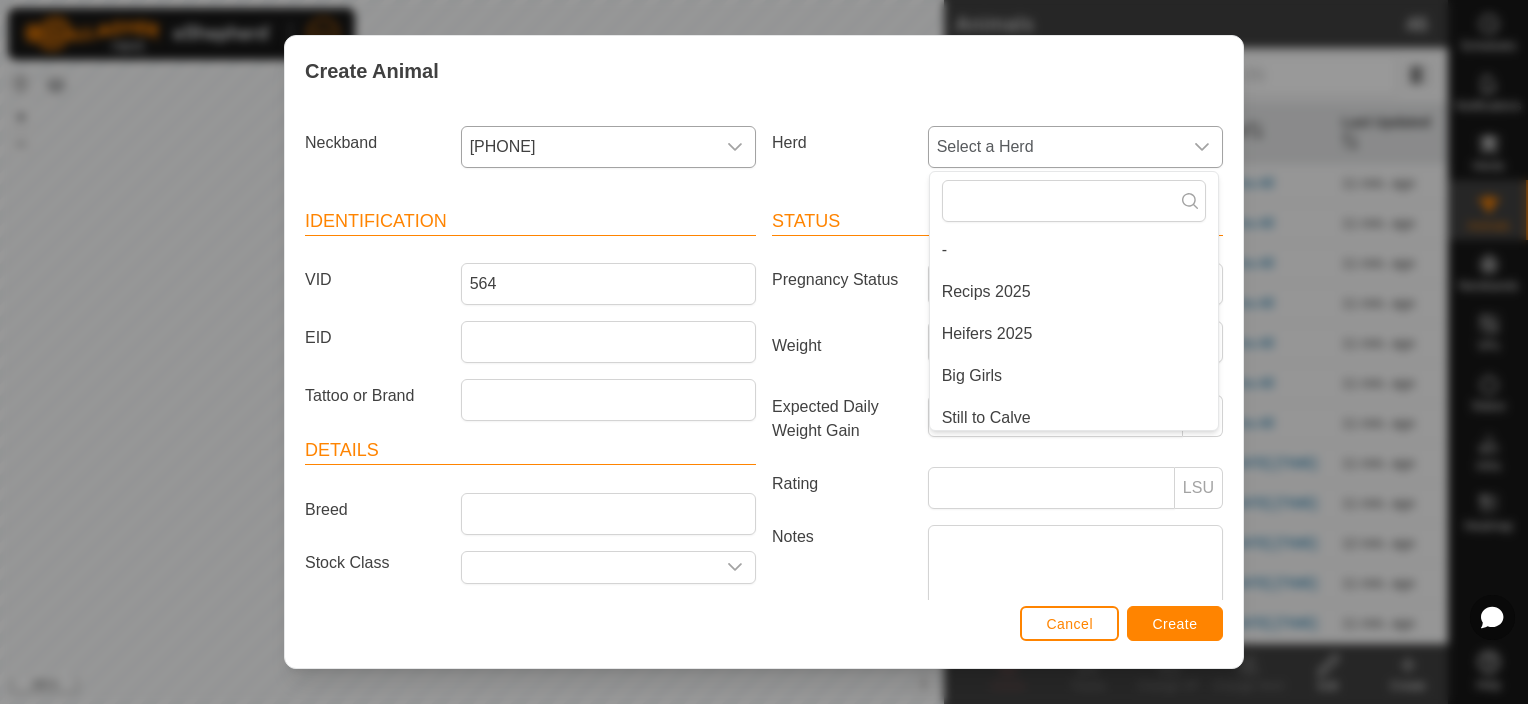 click on "Big Girls" at bounding box center (1074, 376) 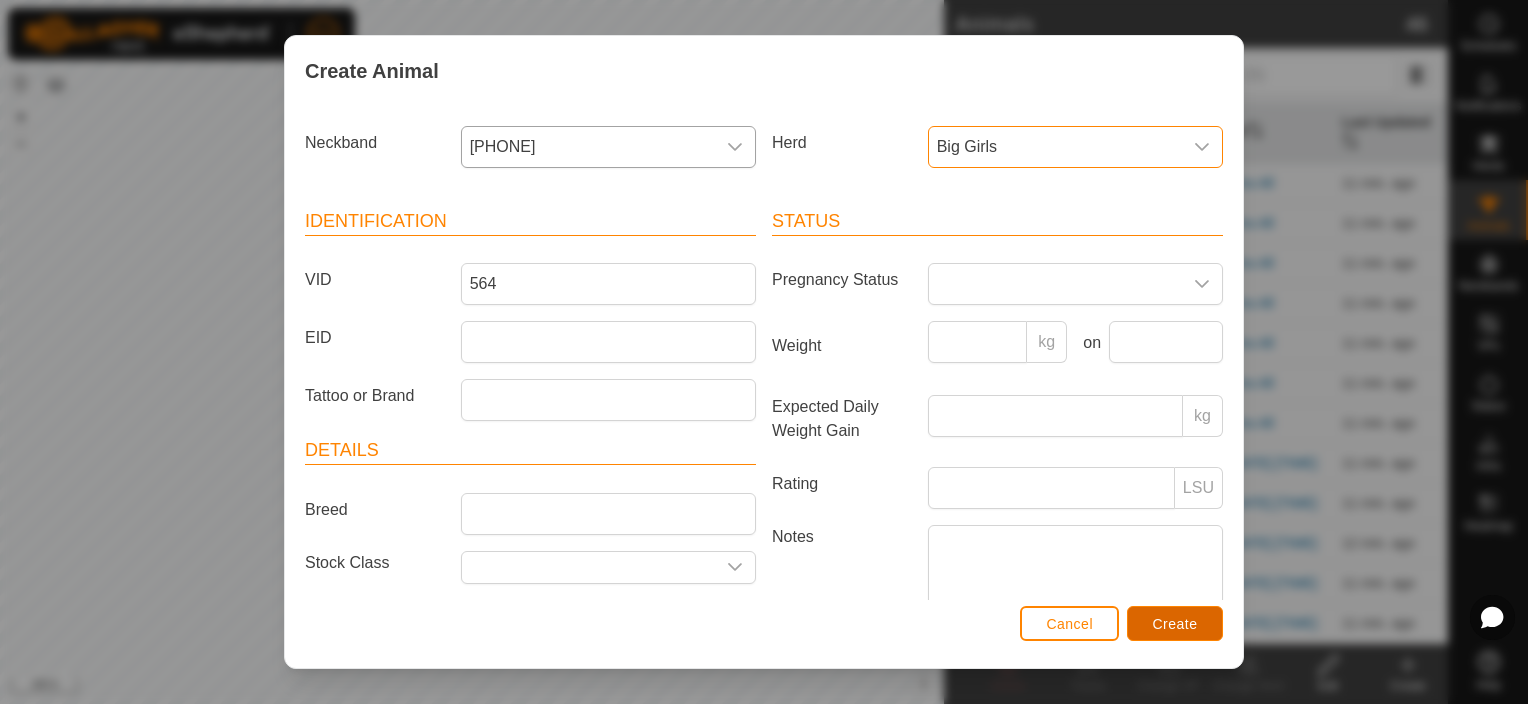 click on "Create" at bounding box center (1175, 624) 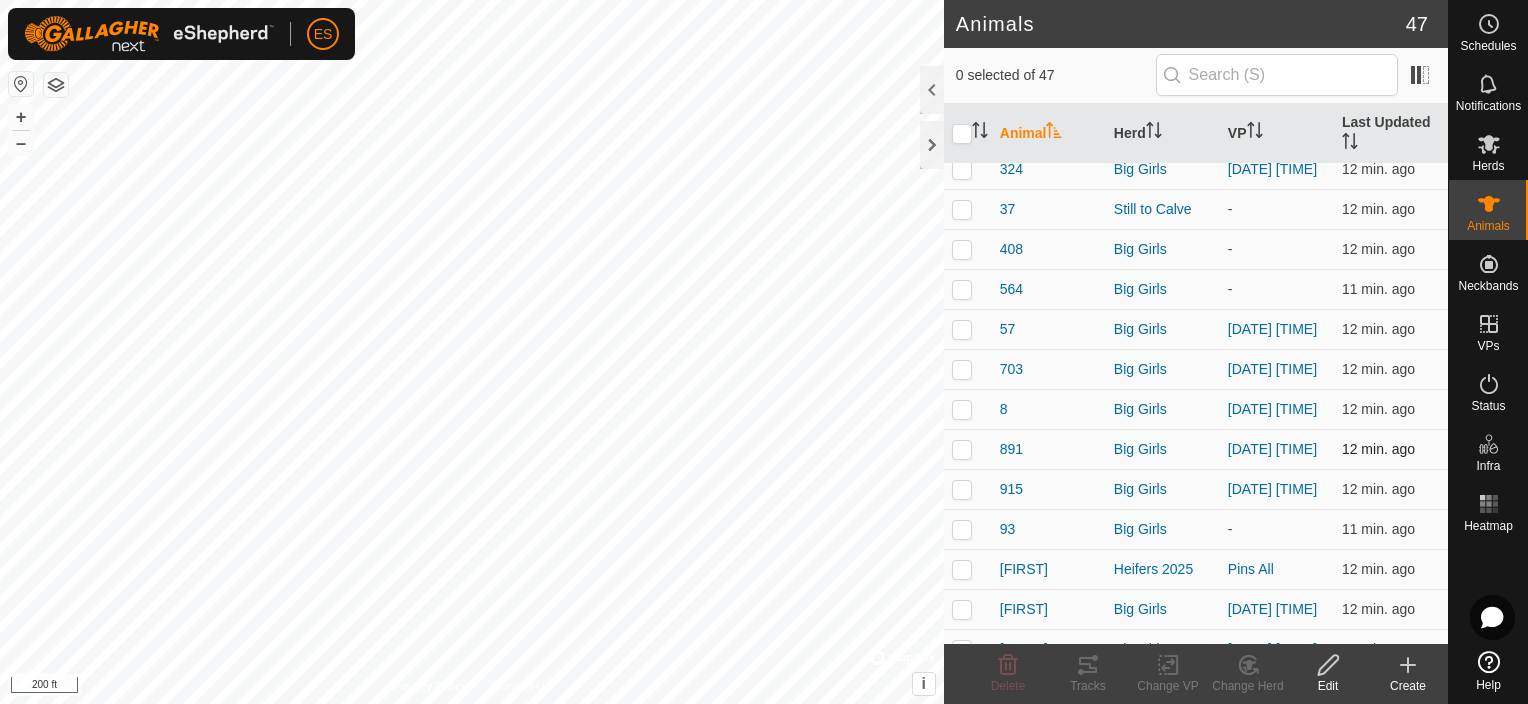 scroll, scrollTop: 924, scrollLeft: 0, axis: vertical 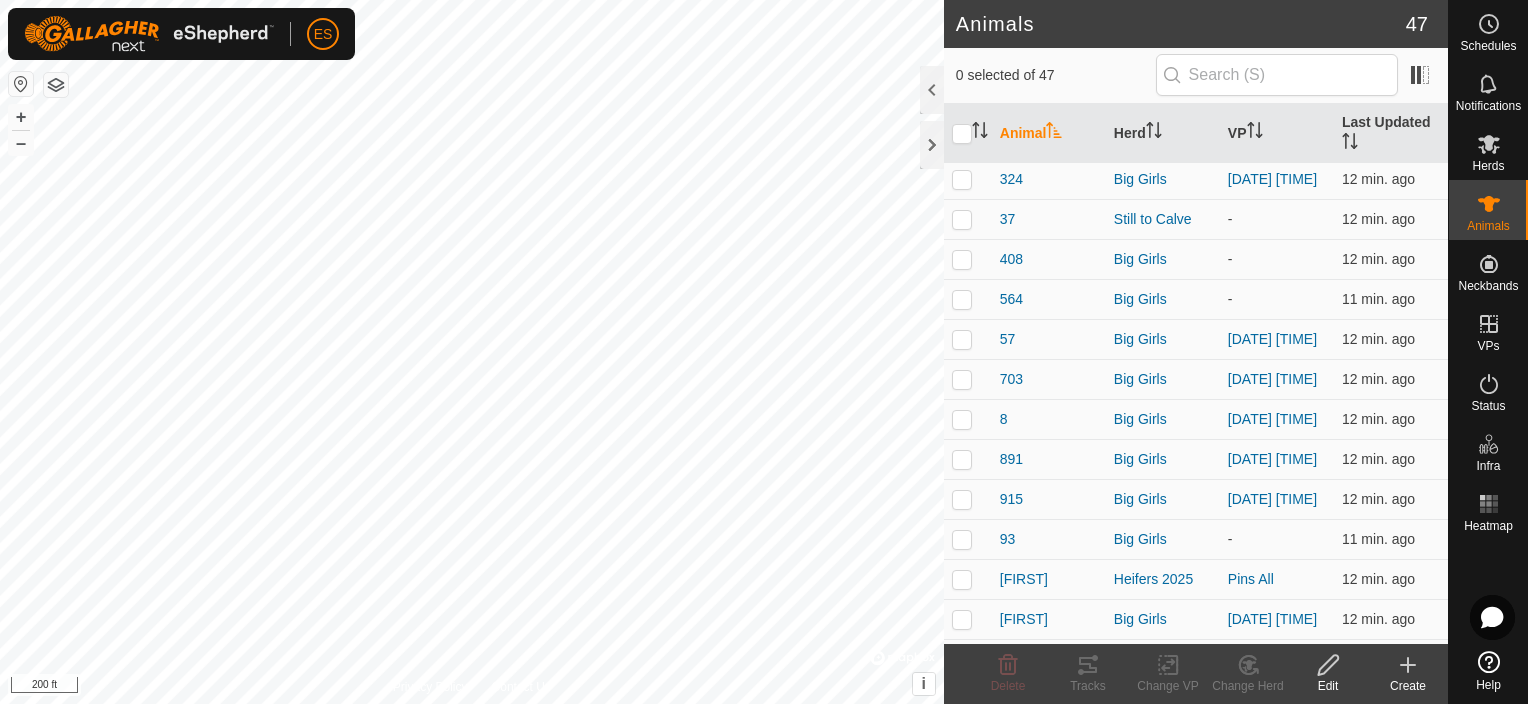 click 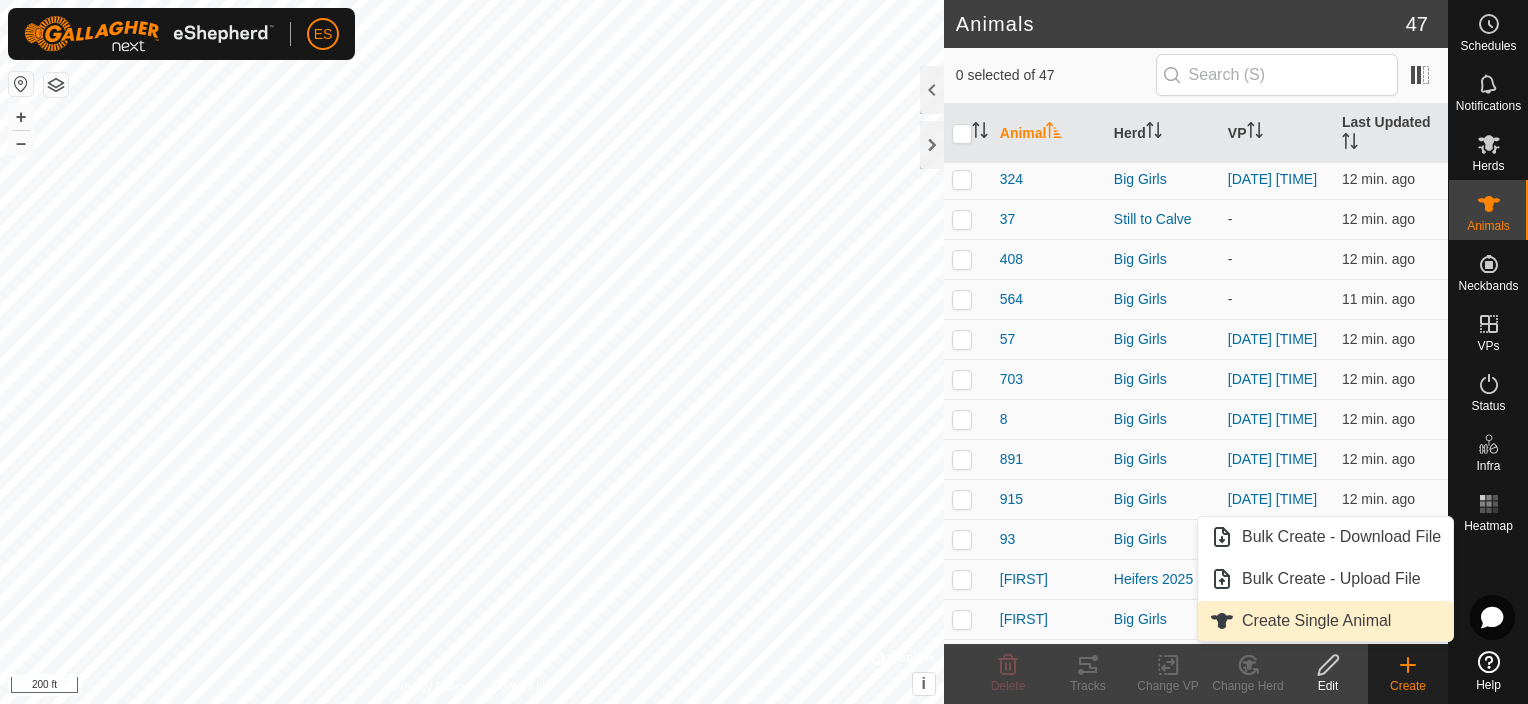 click on "Create Single Animal" at bounding box center (1325, 621) 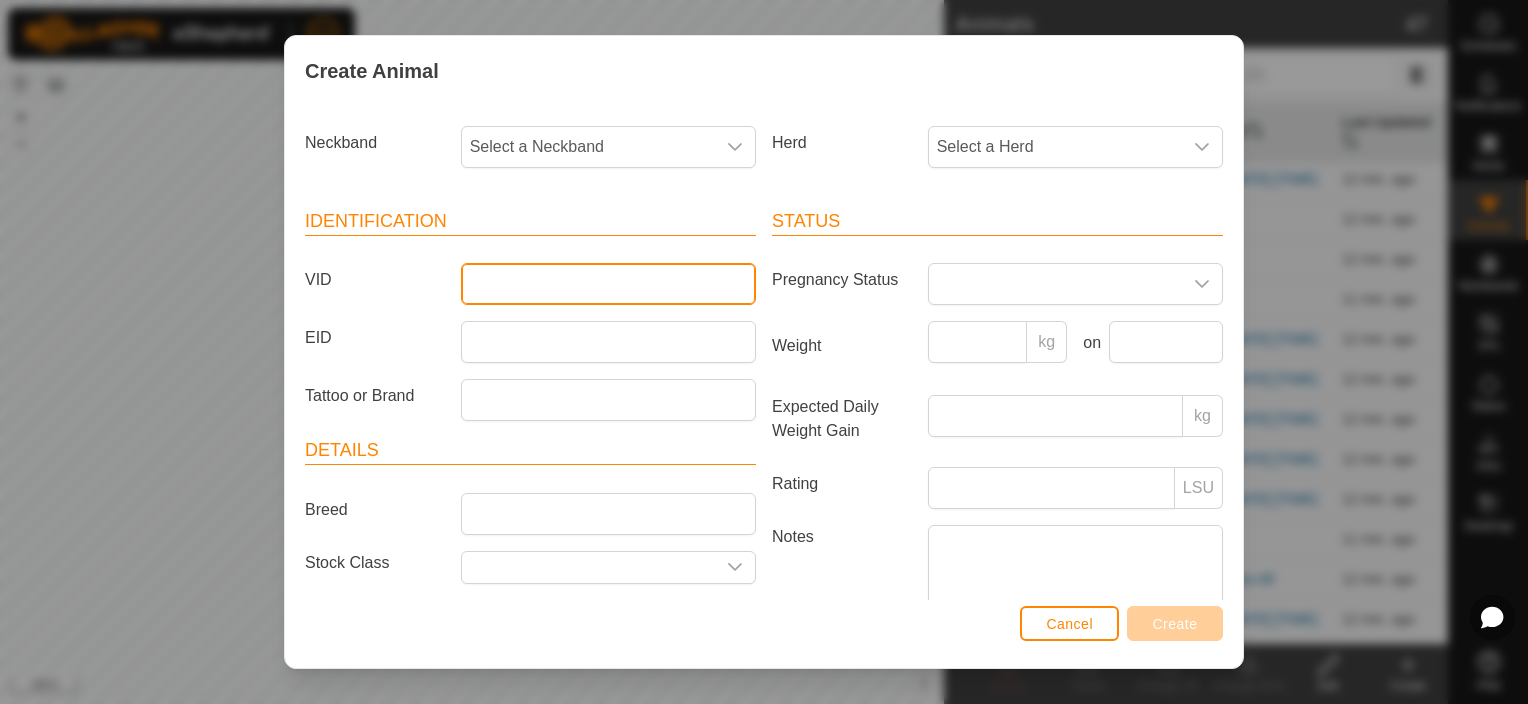 click on "VID" at bounding box center [608, 284] 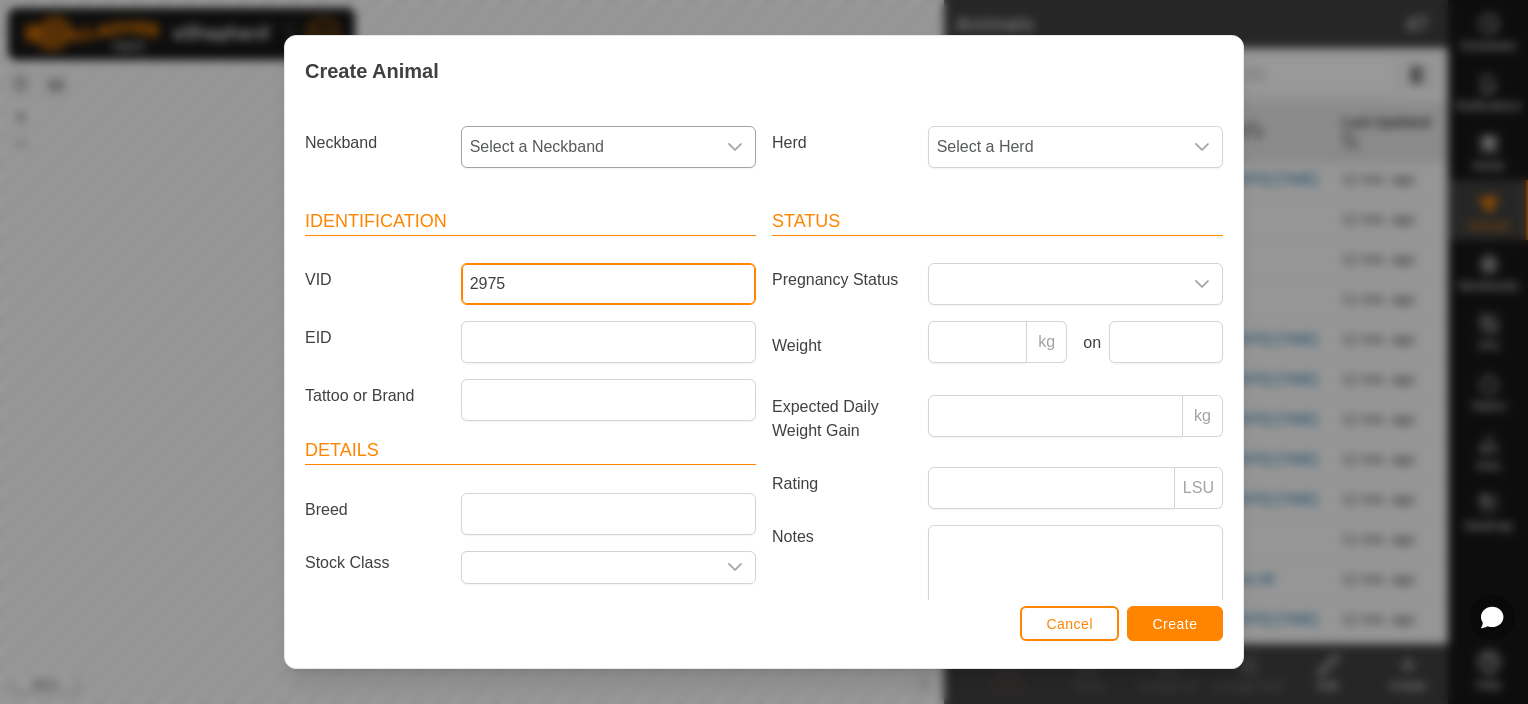 type on "2975" 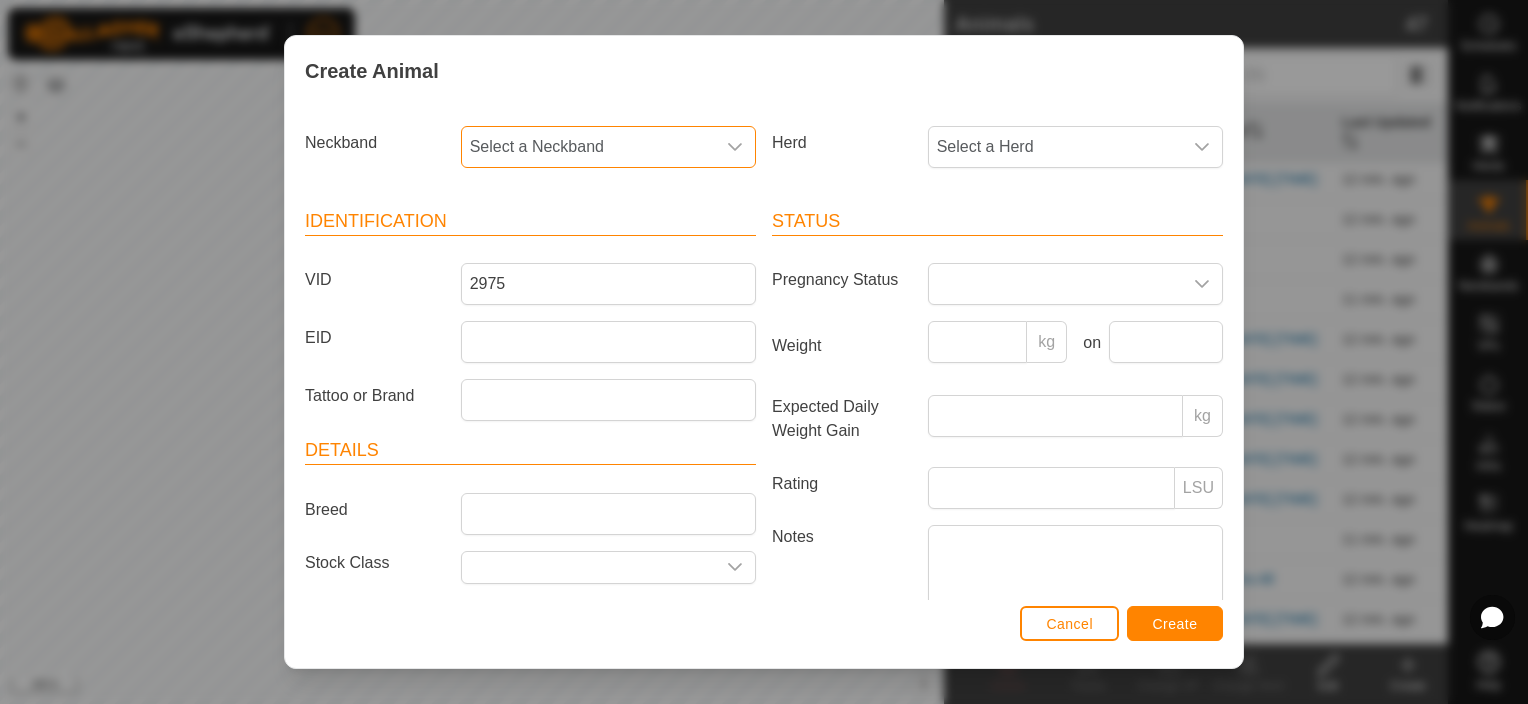 click on "Select a Neckband" at bounding box center (588, 147) 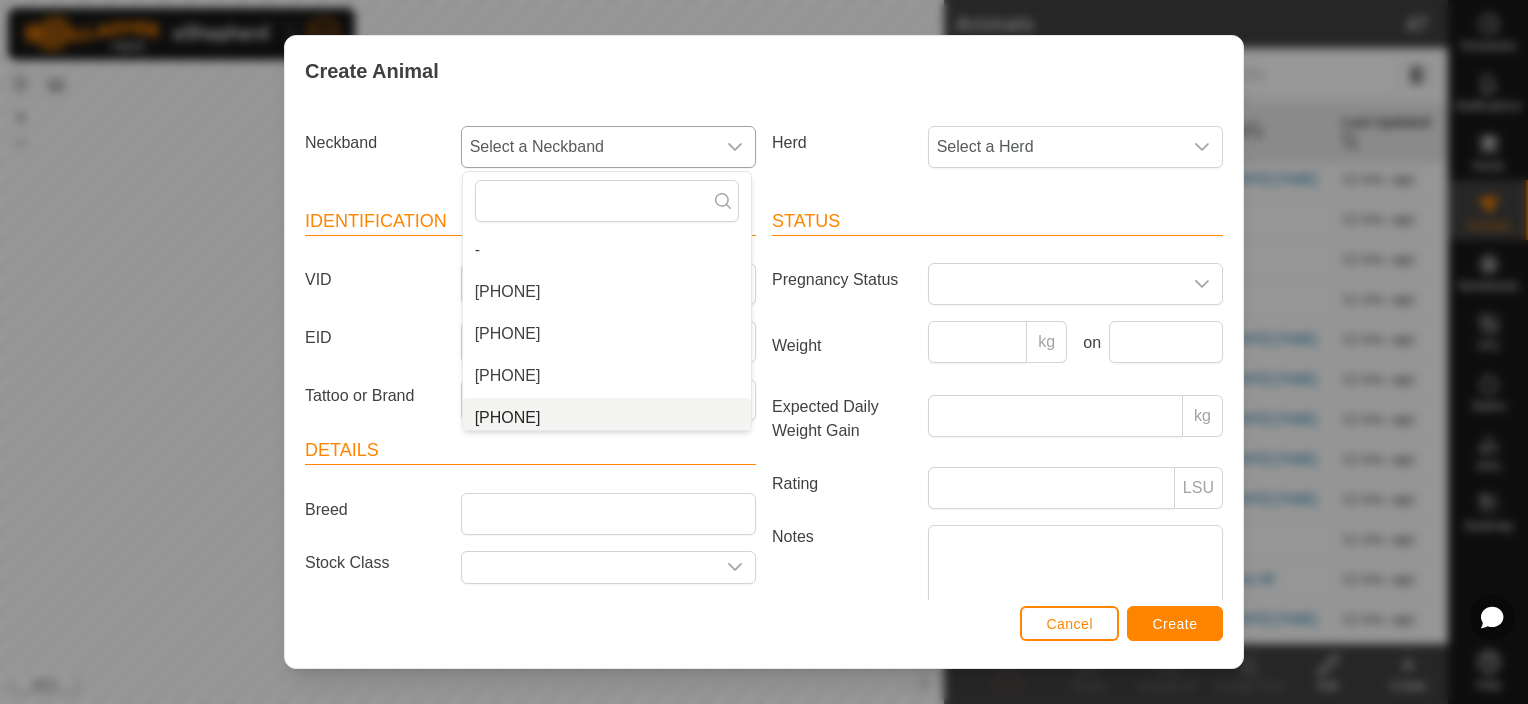 scroll, scrollTop: 8, scrollLeft: 0, axis: vertical 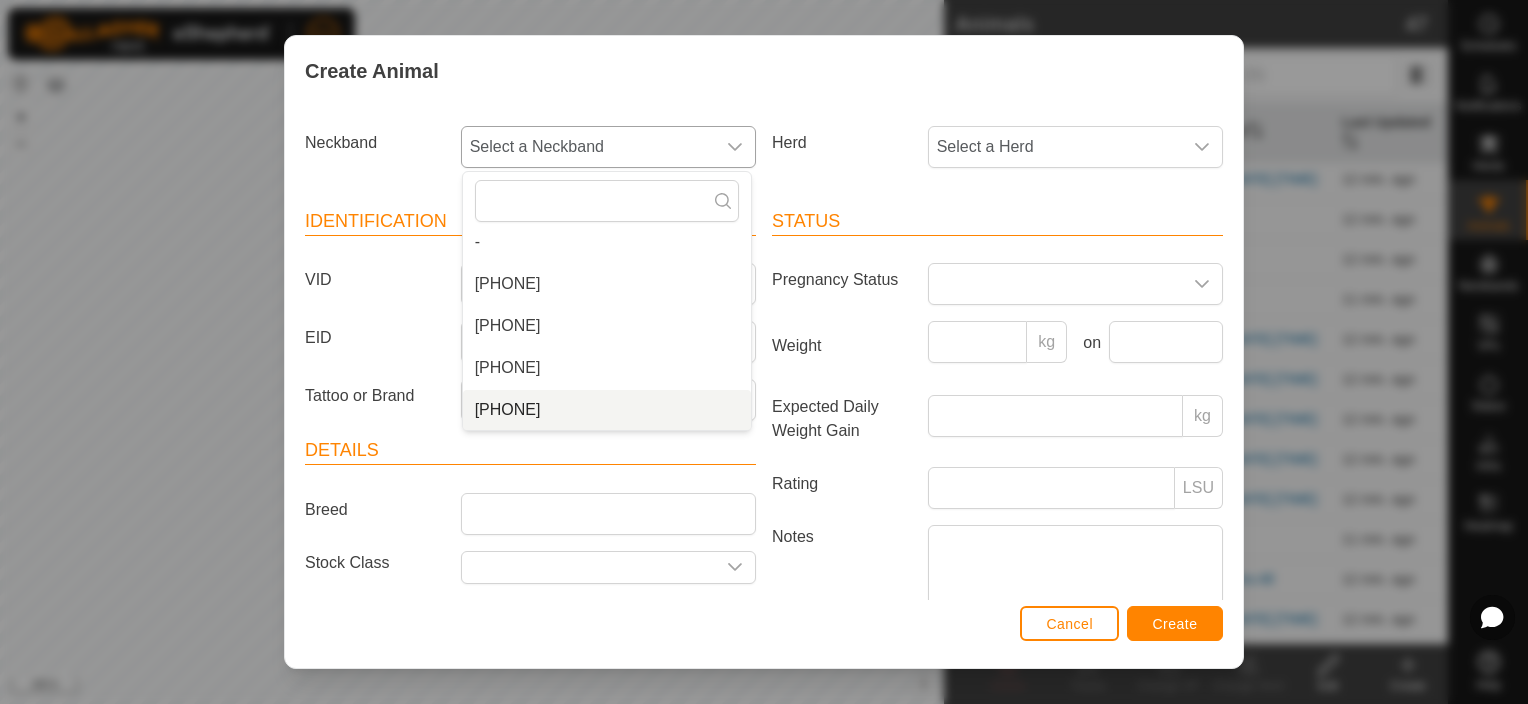 click on "[PHONE]" at bounding box center [607, 410] 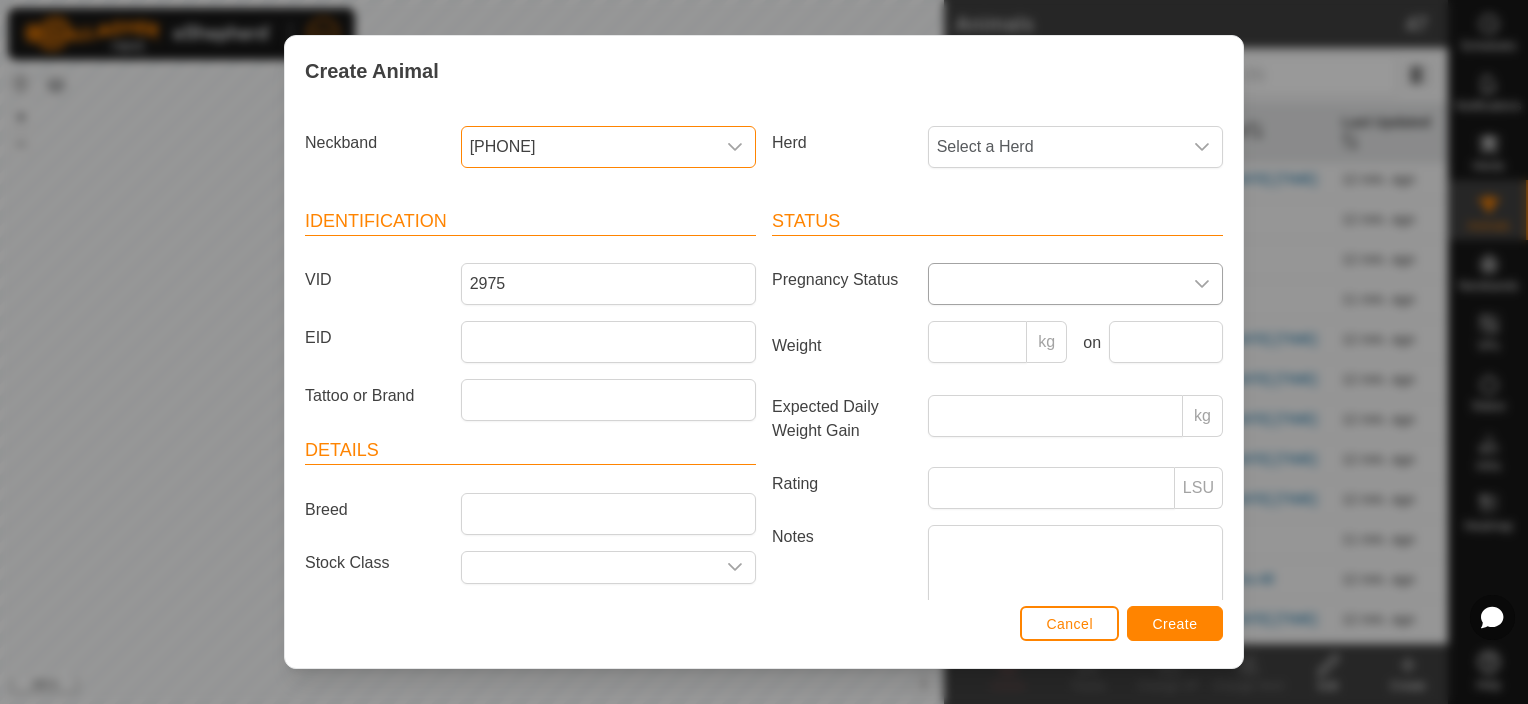 click at bounding box center [1055, 284] 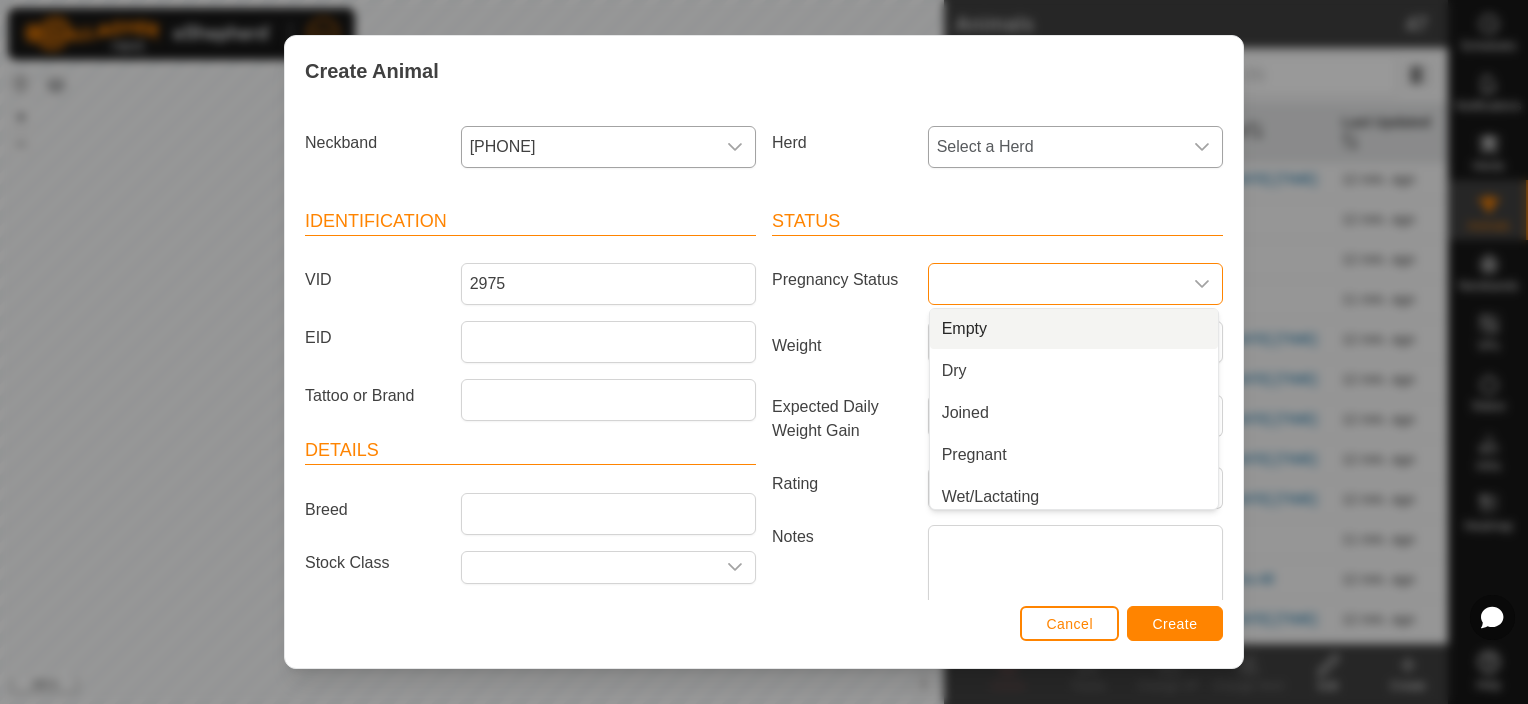 click on "Select a Herd" at bounding box center [1055, 147] 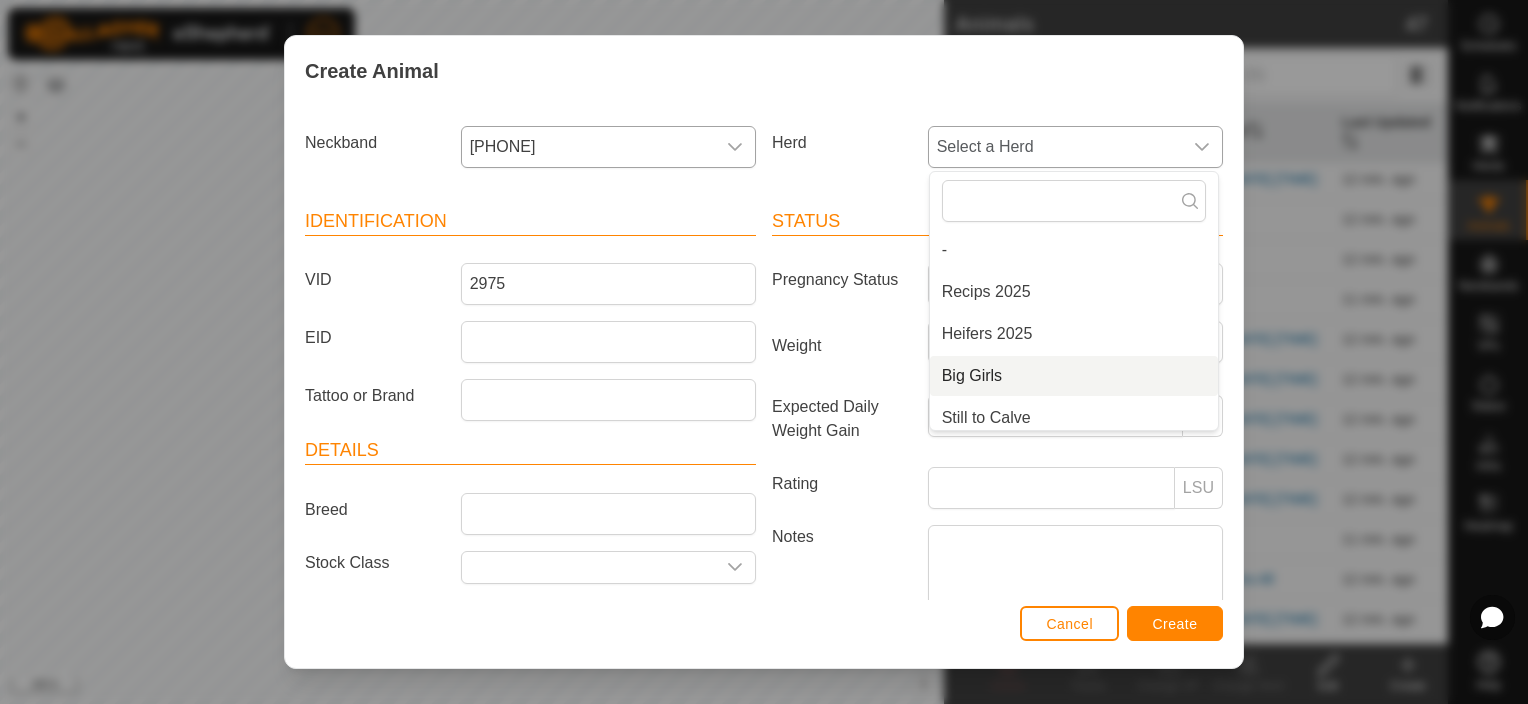 click on "Big Girls" at bounding box center [1074, 376] 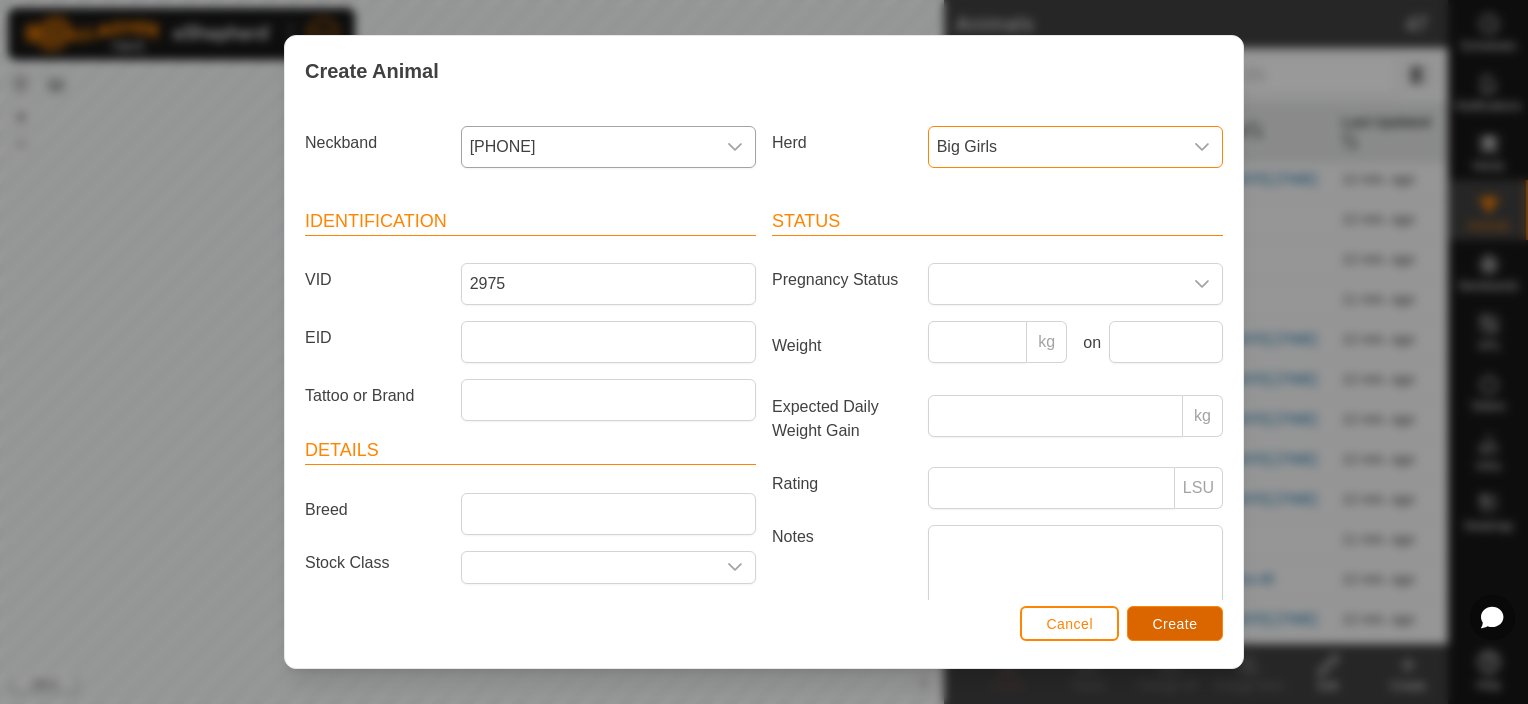 click on "Create" at bounding box center (1175, 624) 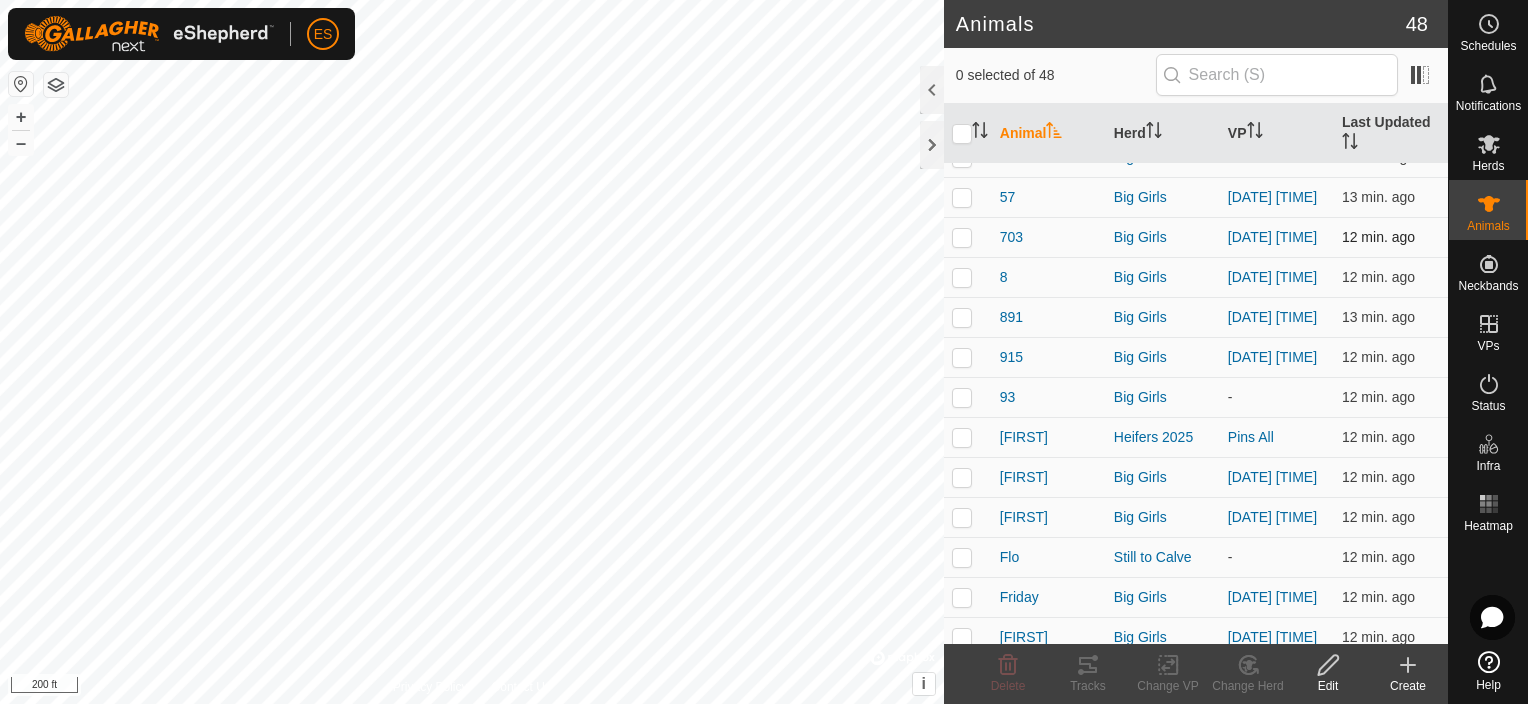 scroll, scrollTop: 1002, scrollLeft: 0, axis: vertical 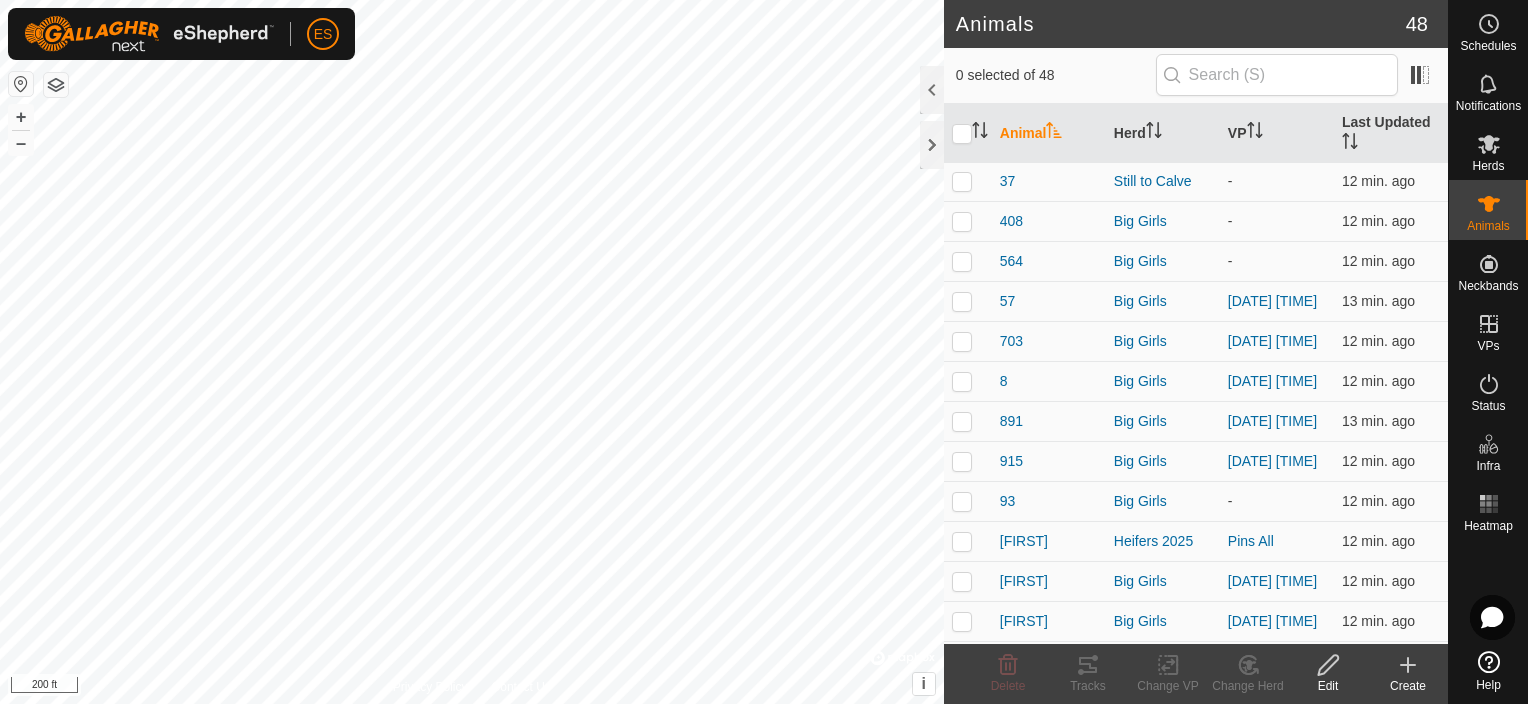 click 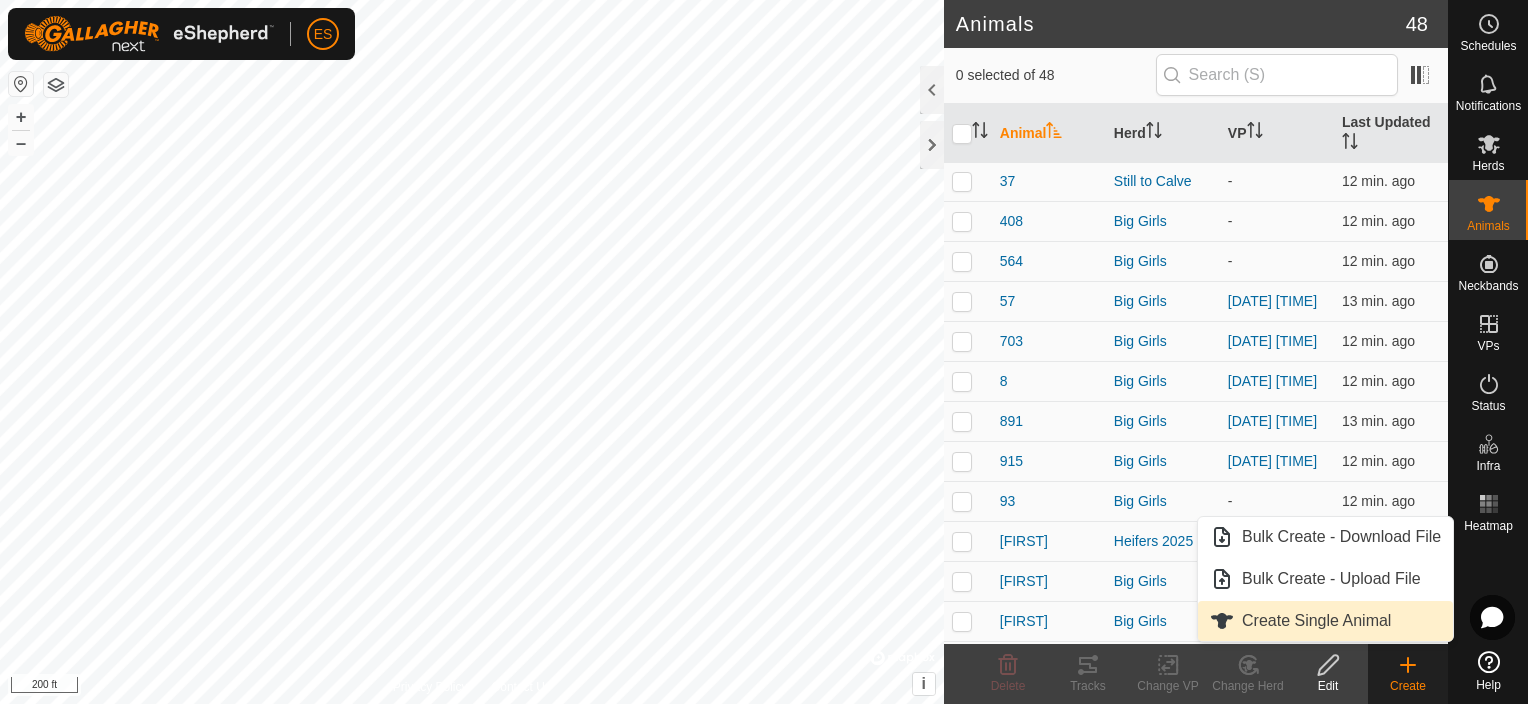 click on "Create Single Animal" at bounding box center (1325, 621) 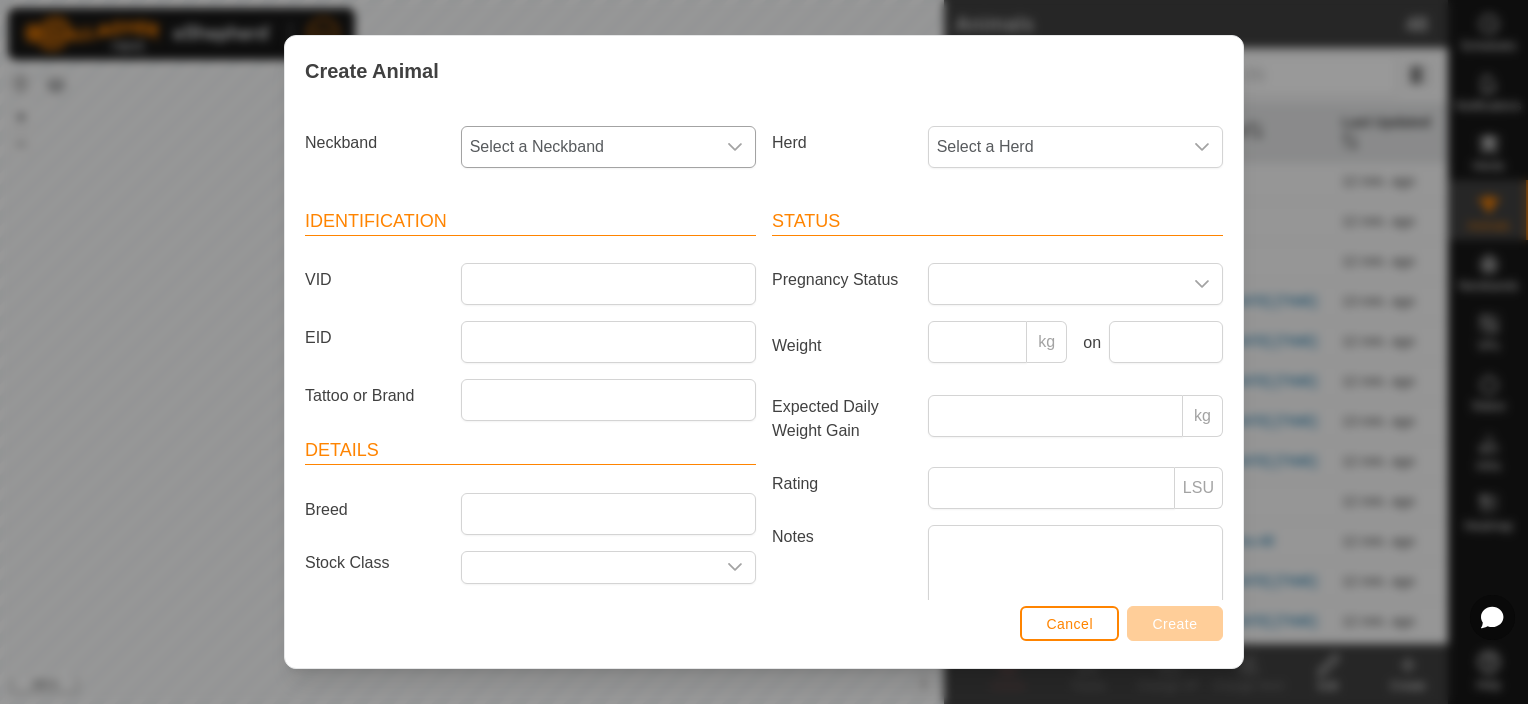 click on "Select a Neckband" at bounding box center [588, 147] 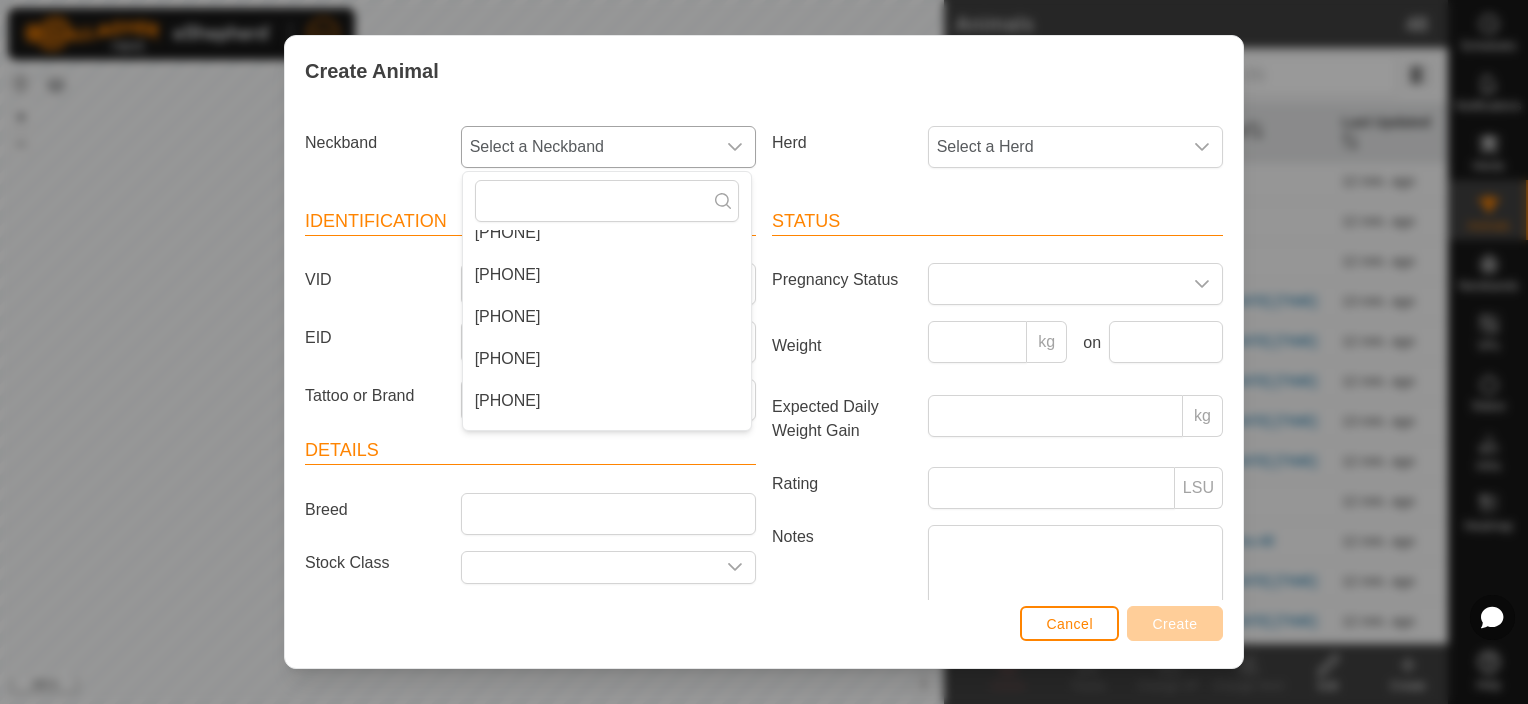 scroll, scrollTop: 275, scrollLeft: 0, axis: vertical 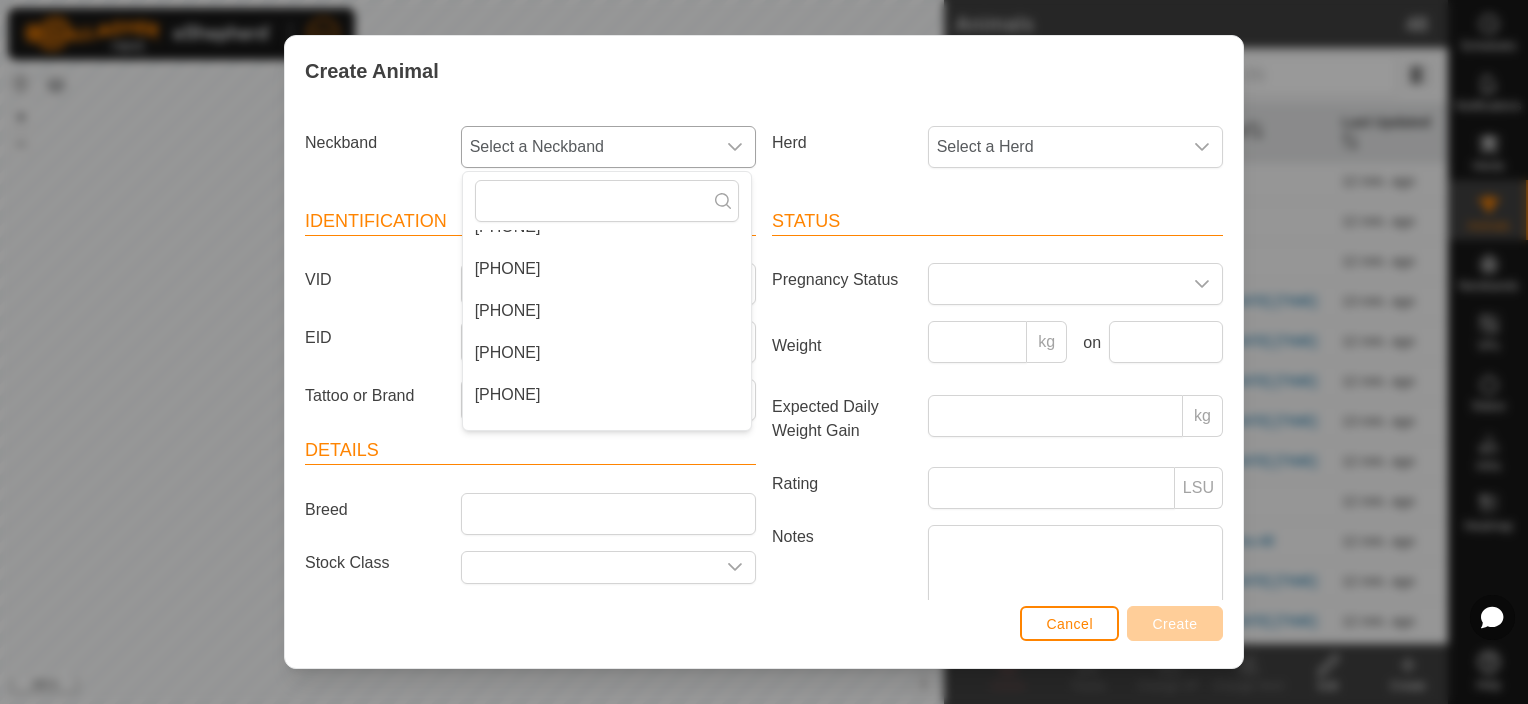 click on "[PHONE]" at bounding box center (607, 353) 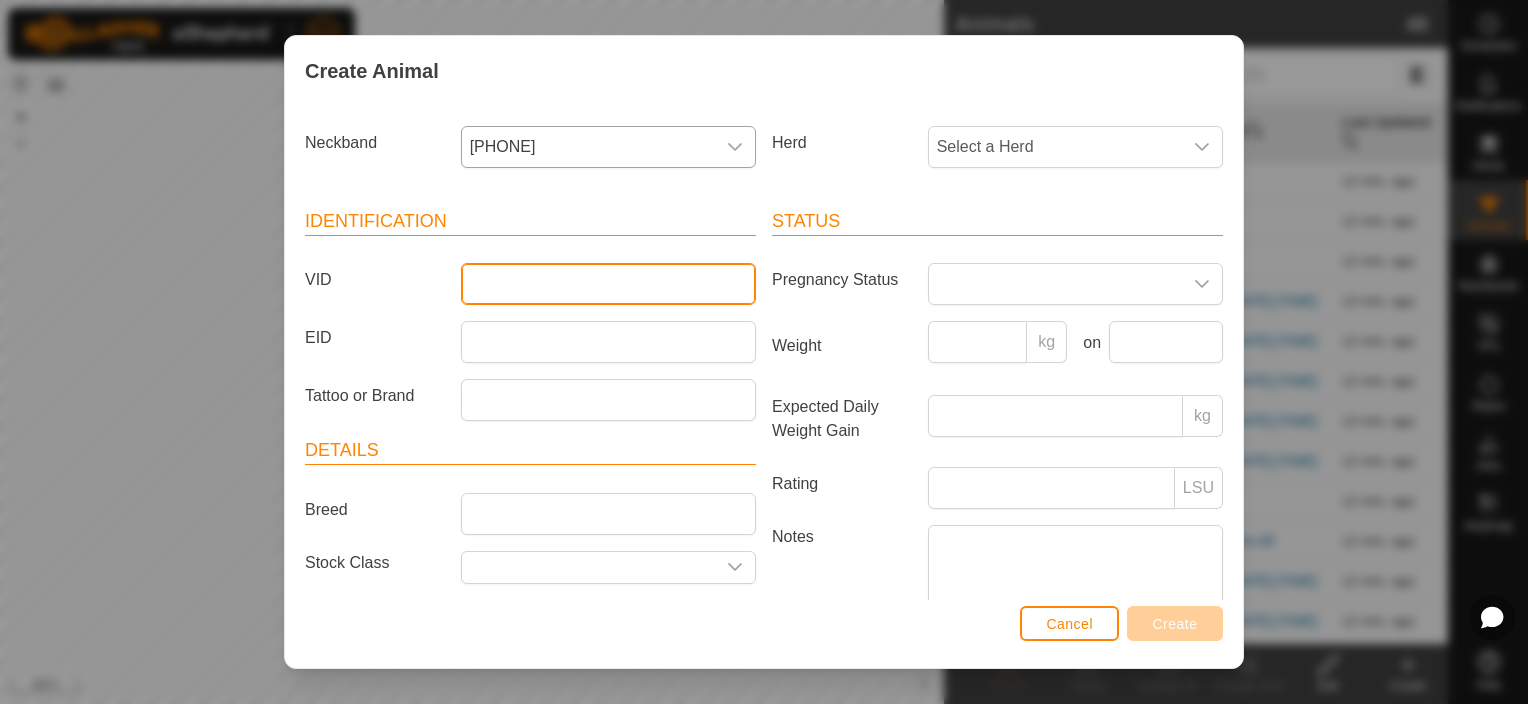 click on "VID" at bounding box center (608, 284) 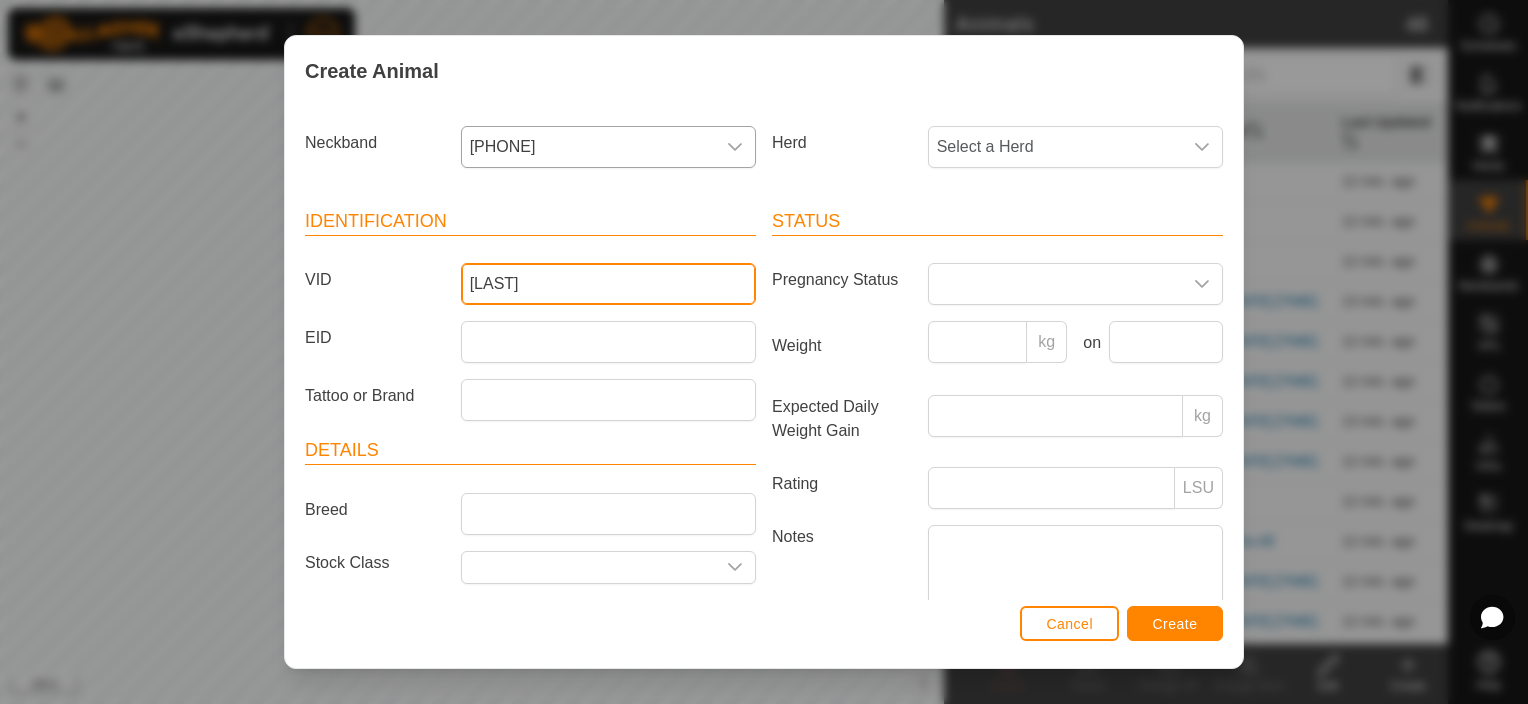 type on "[LAST]" 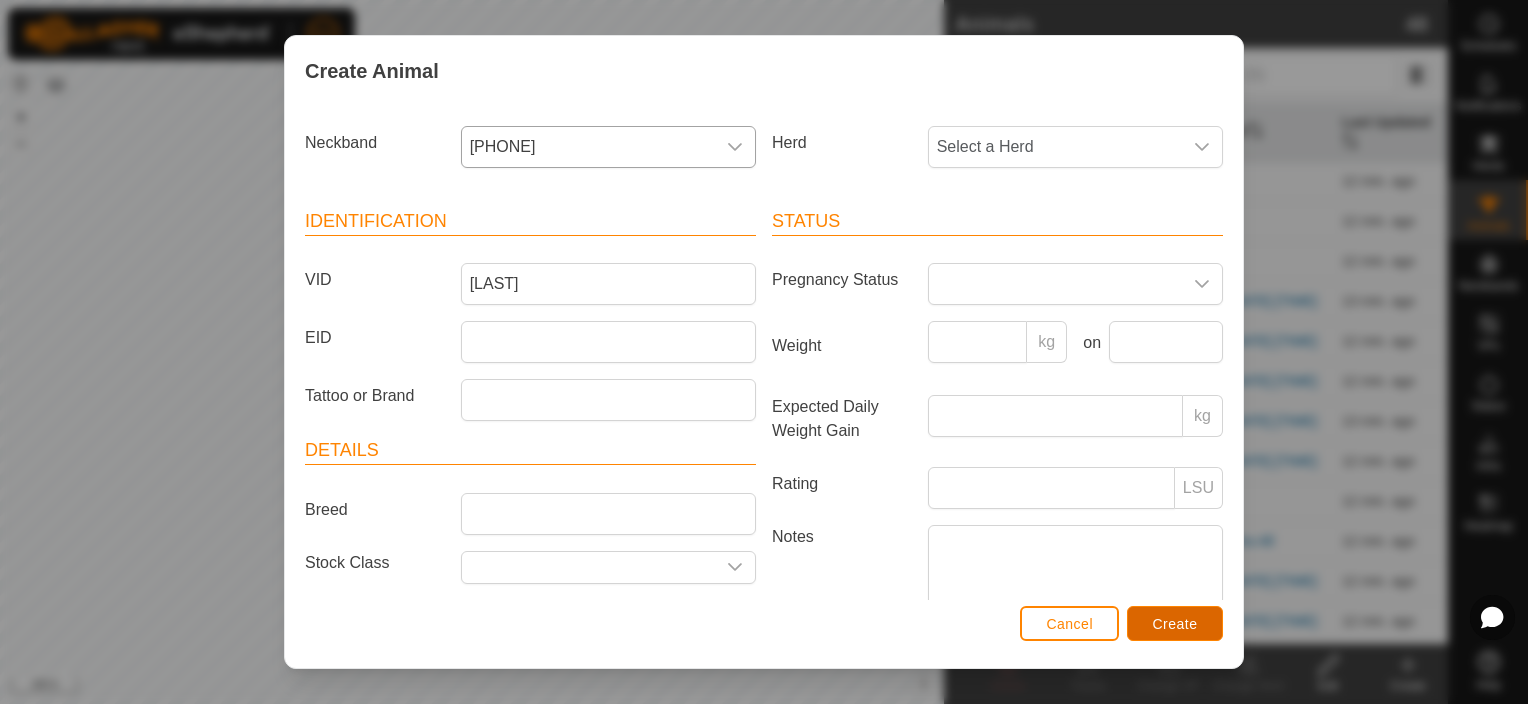 click on "Create" at bounding box center [1175, 623] 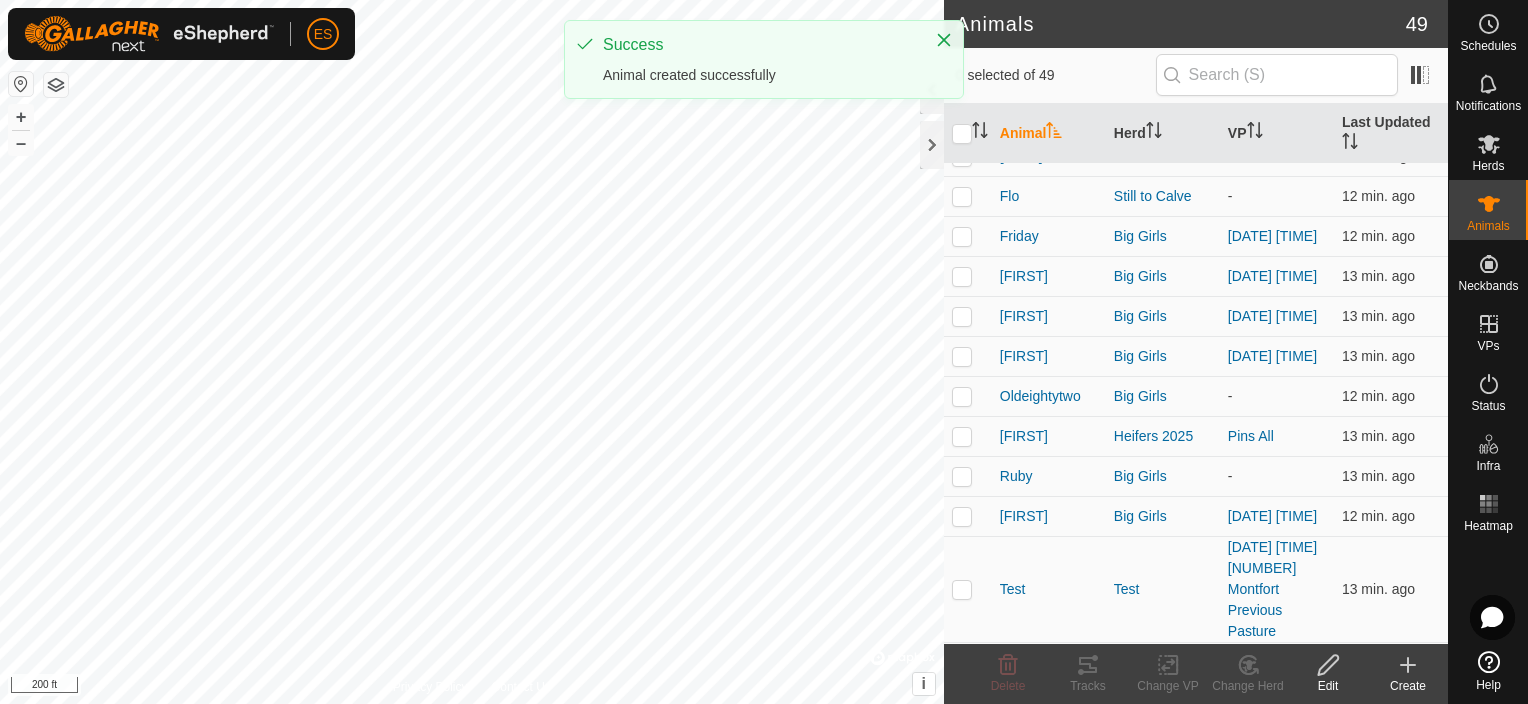 scroll, scrollTop: 1617, scrollLeft: 0, axis: vertical 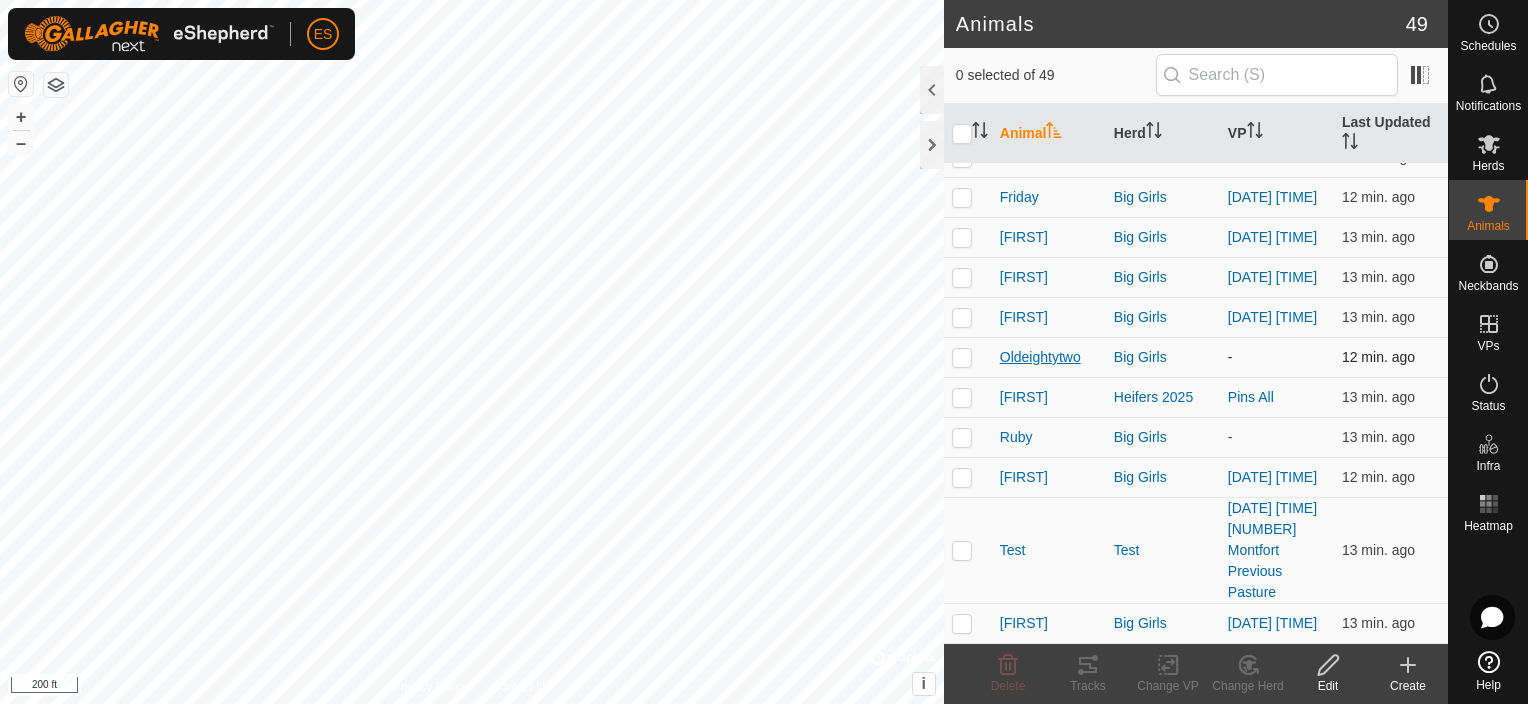 click on "Oldeightytwo" at bounding box center [1040, 357] 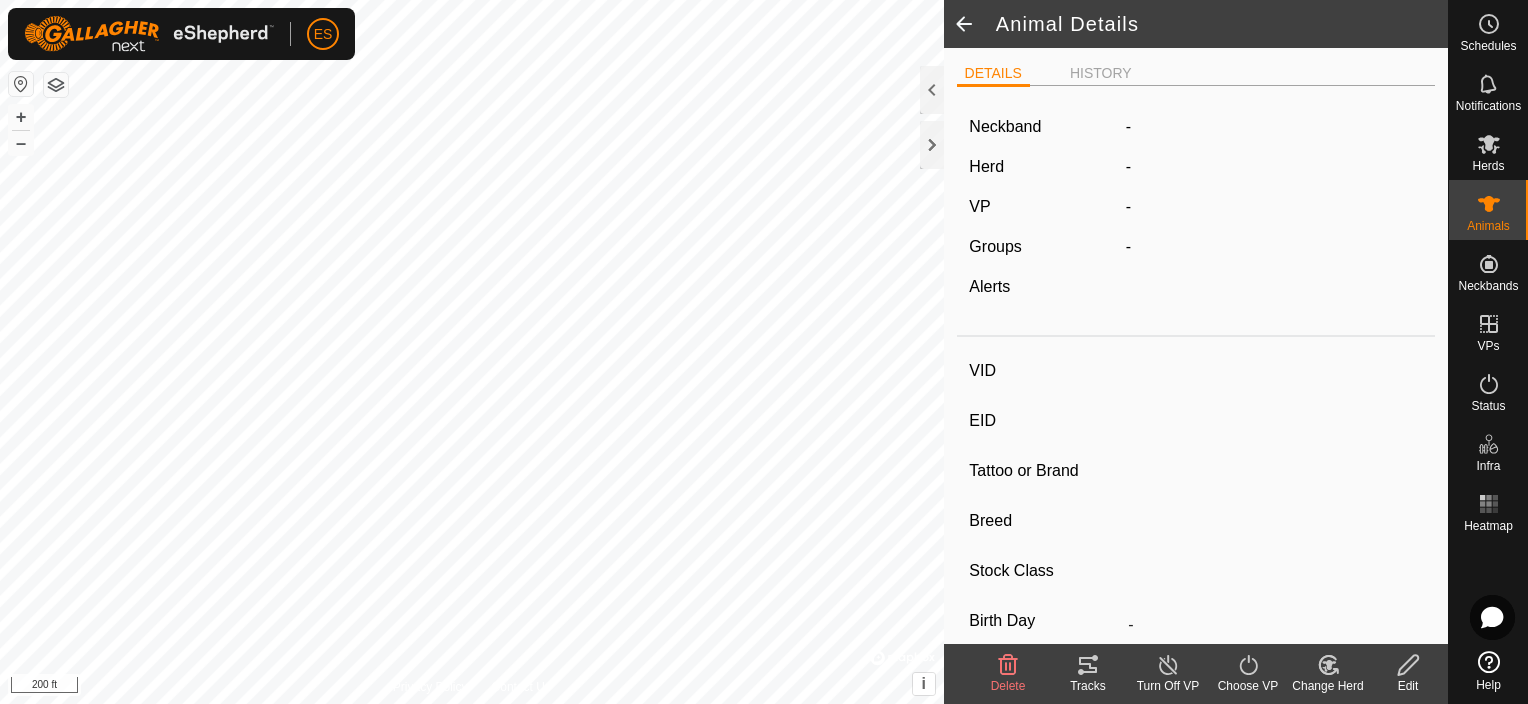 type on "Oldeightytwo" 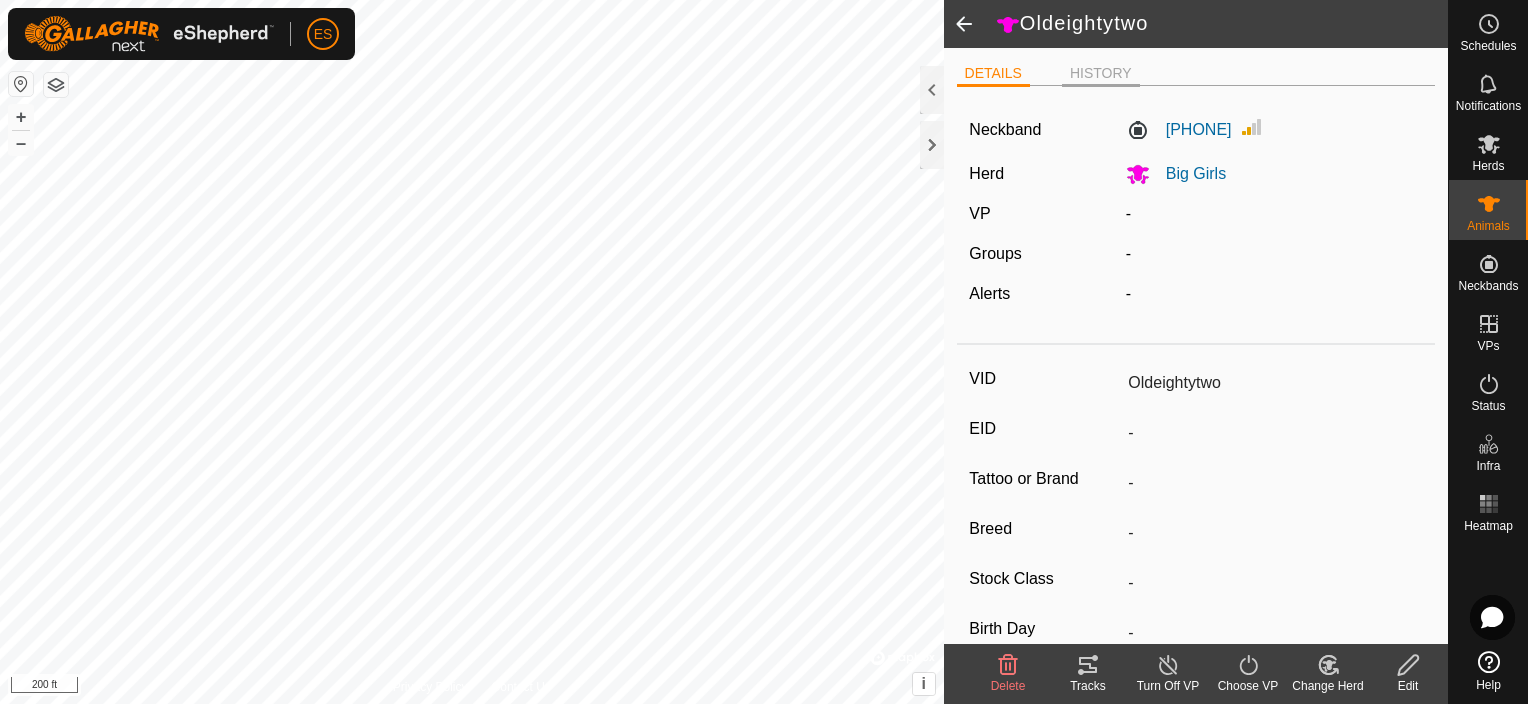 click on "HISTORY" 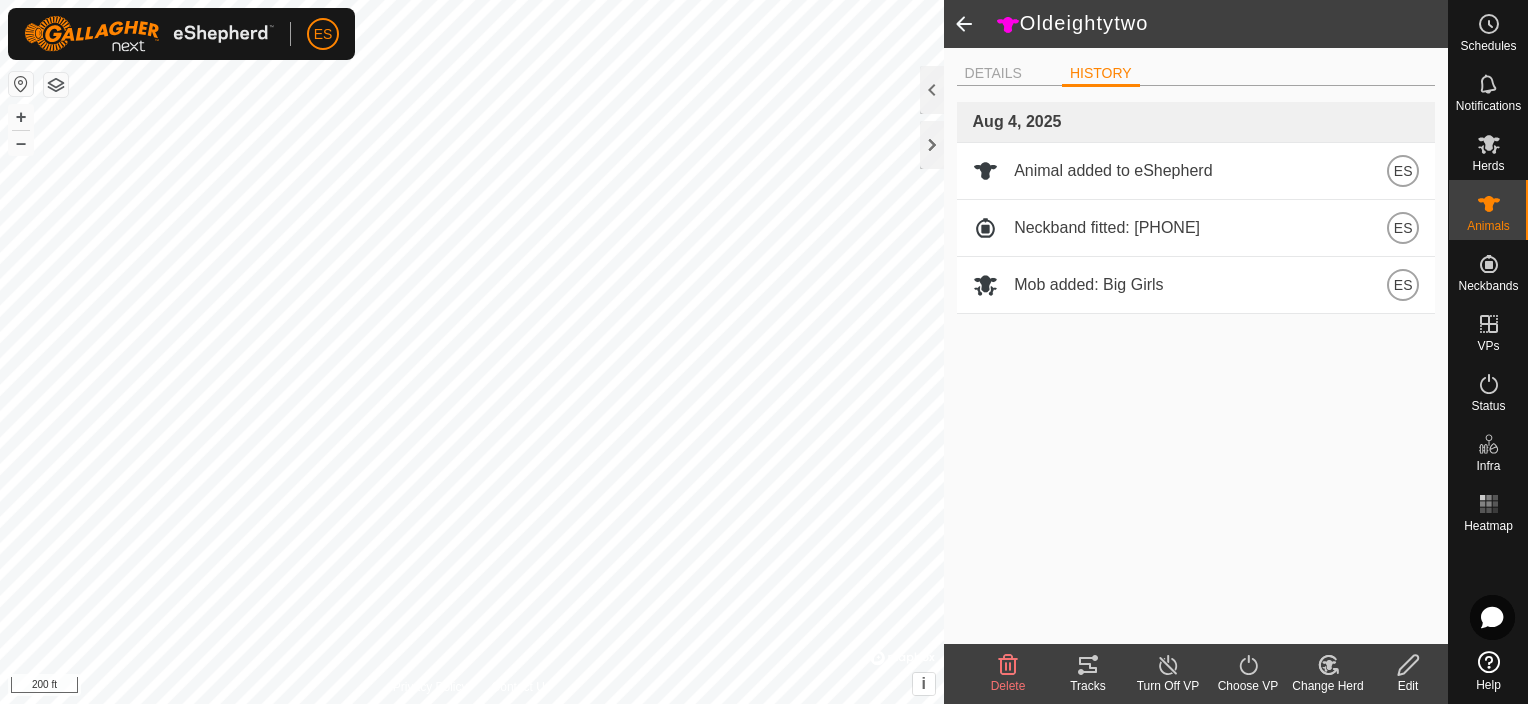 click 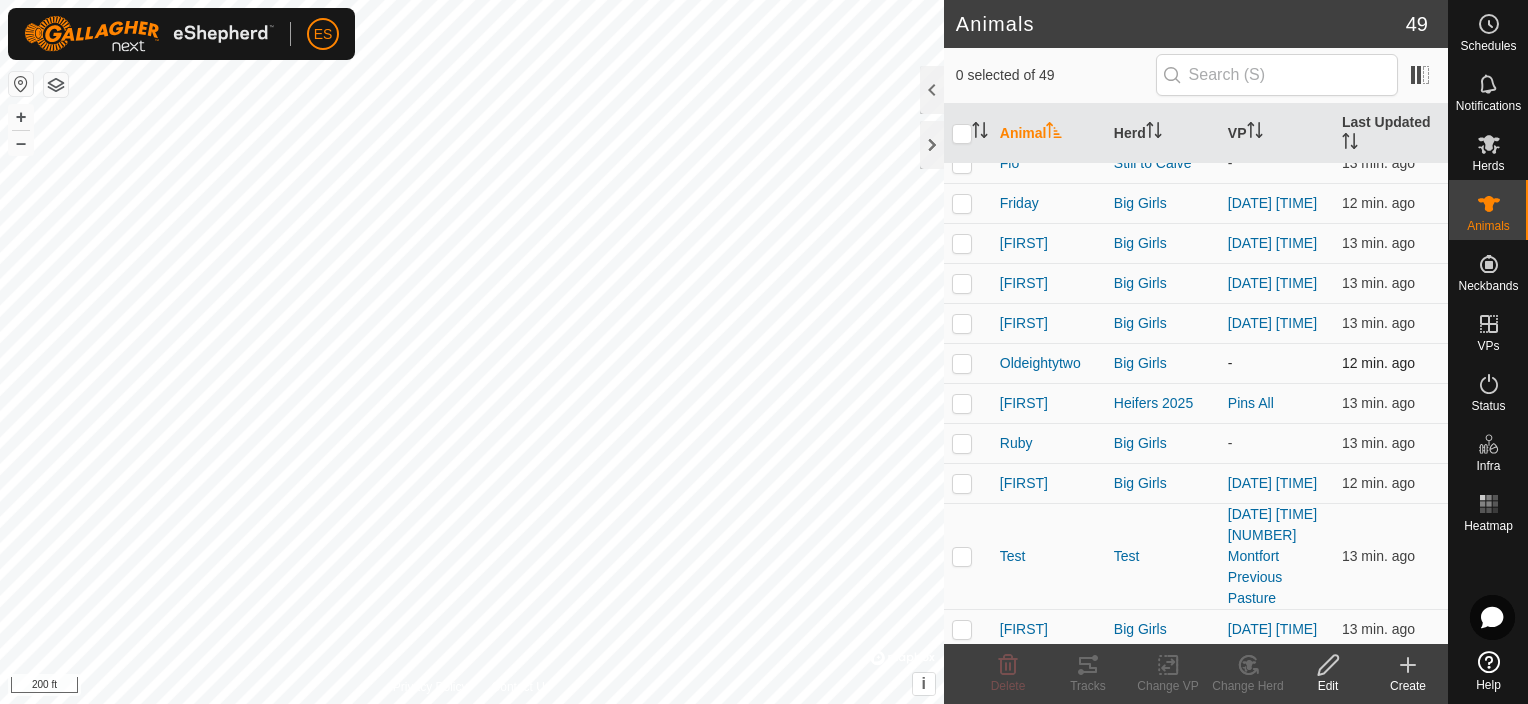 scroll, scrollTop: 1550, scrollLeft: 0, axis: vertical 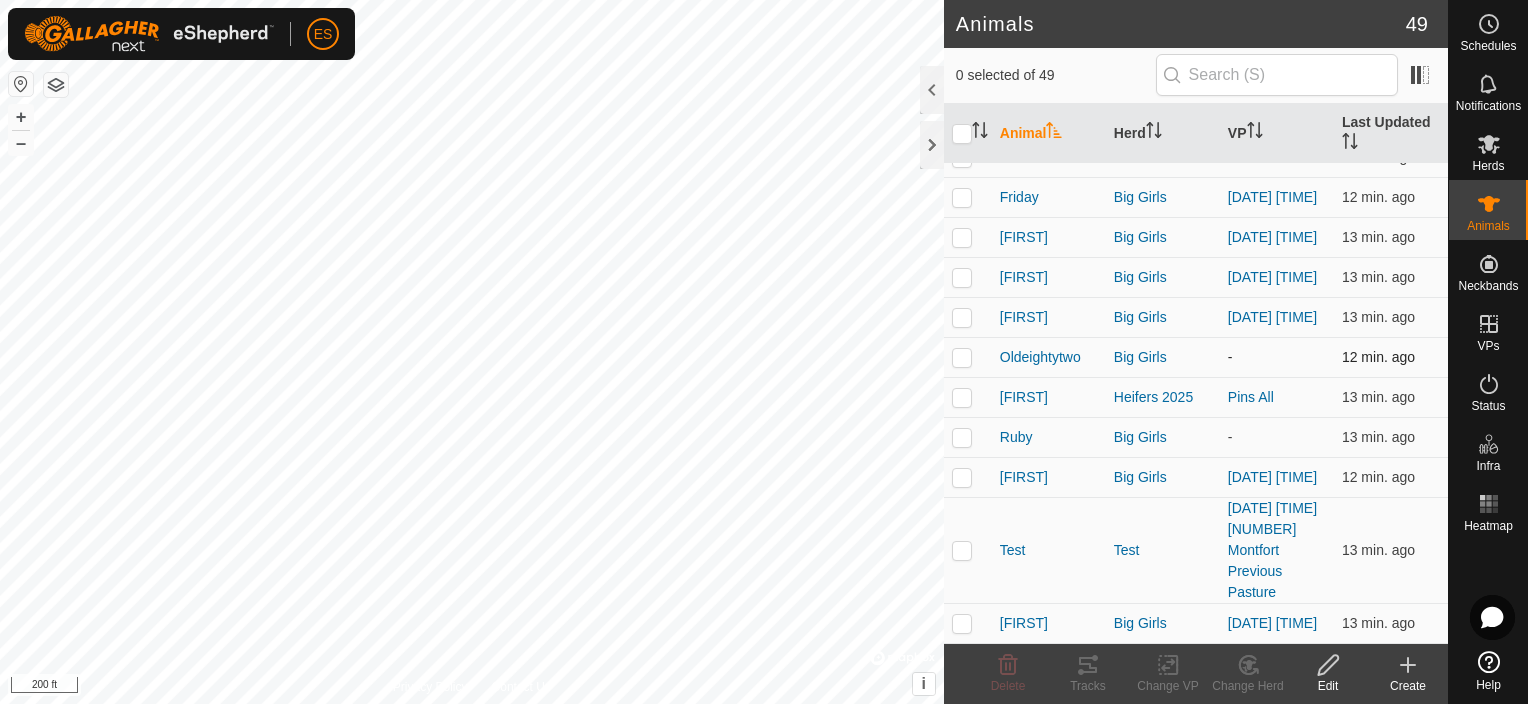 click at bounding box center [962, 357] 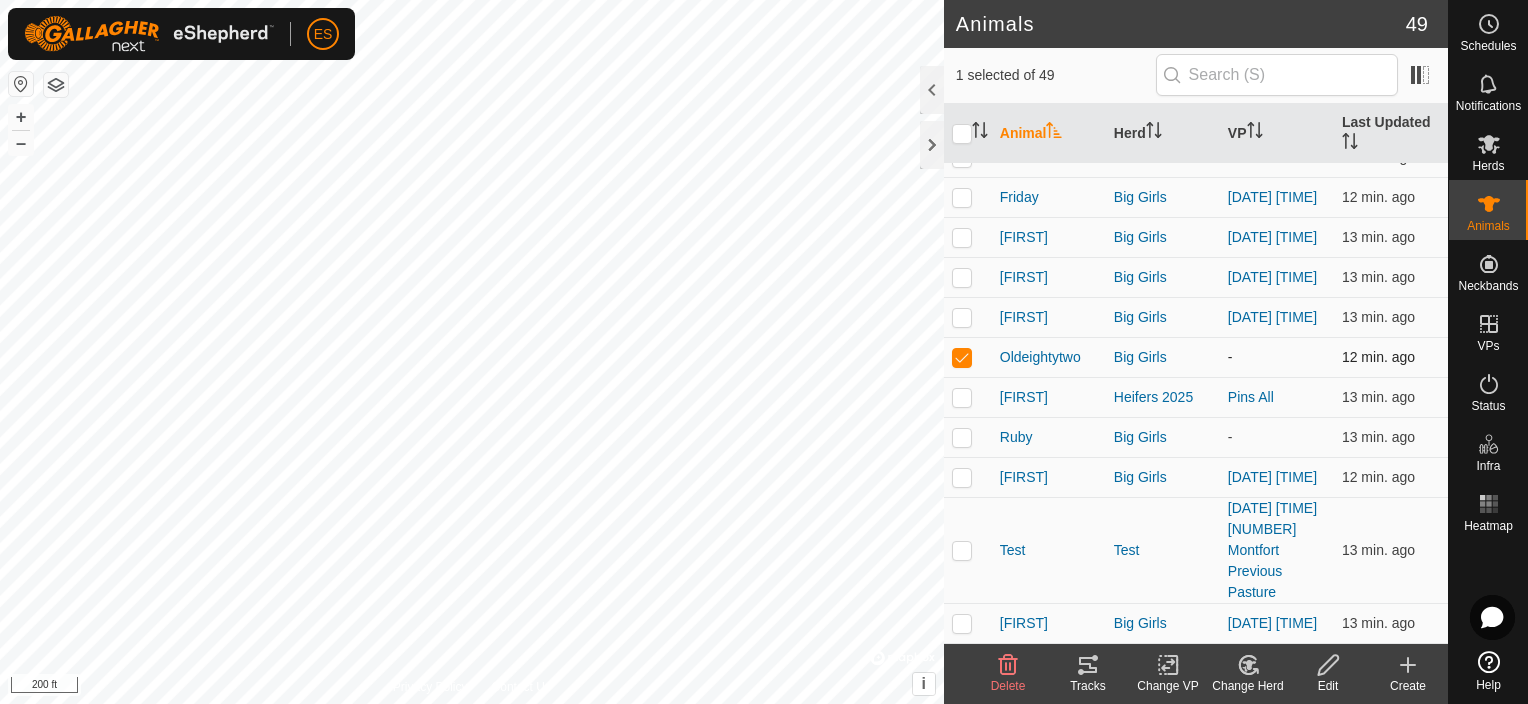 checkbox on "true" 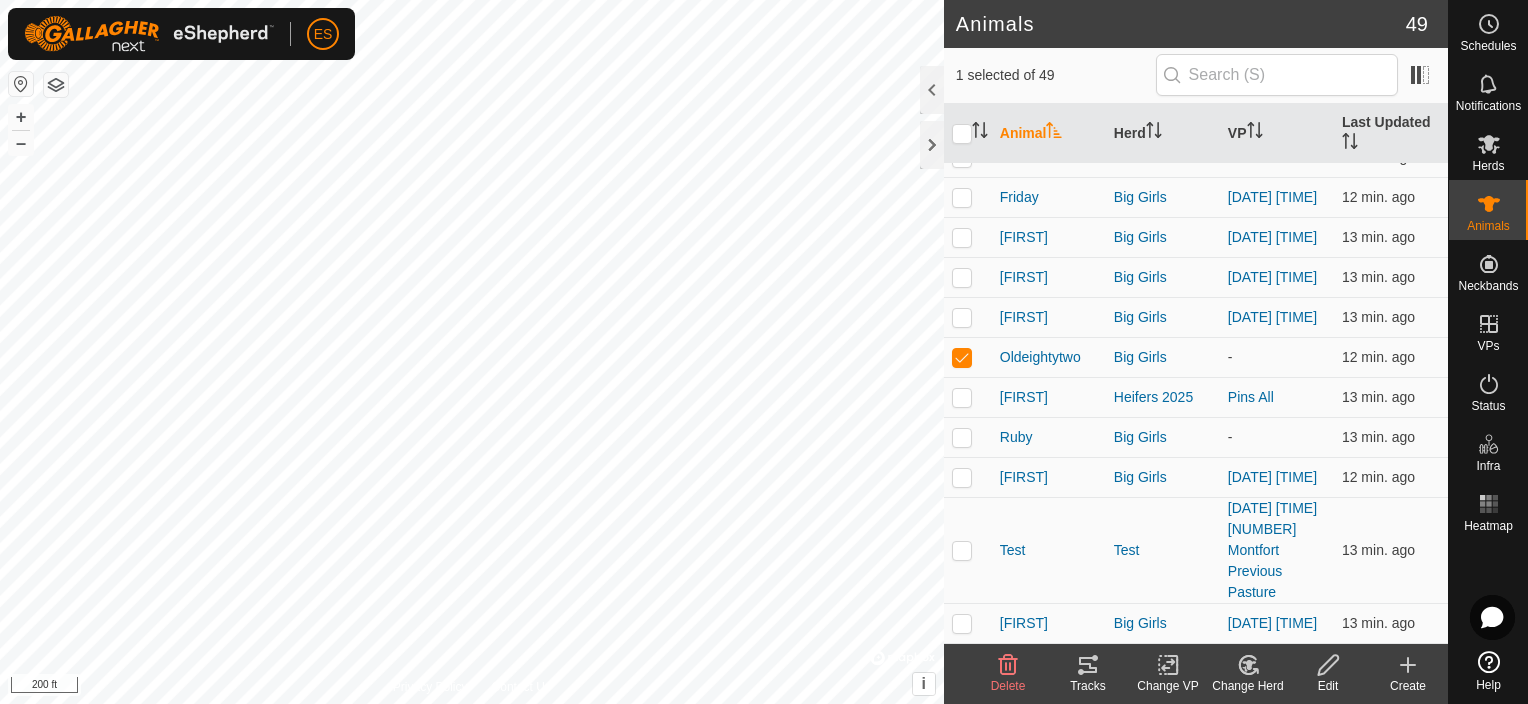 click 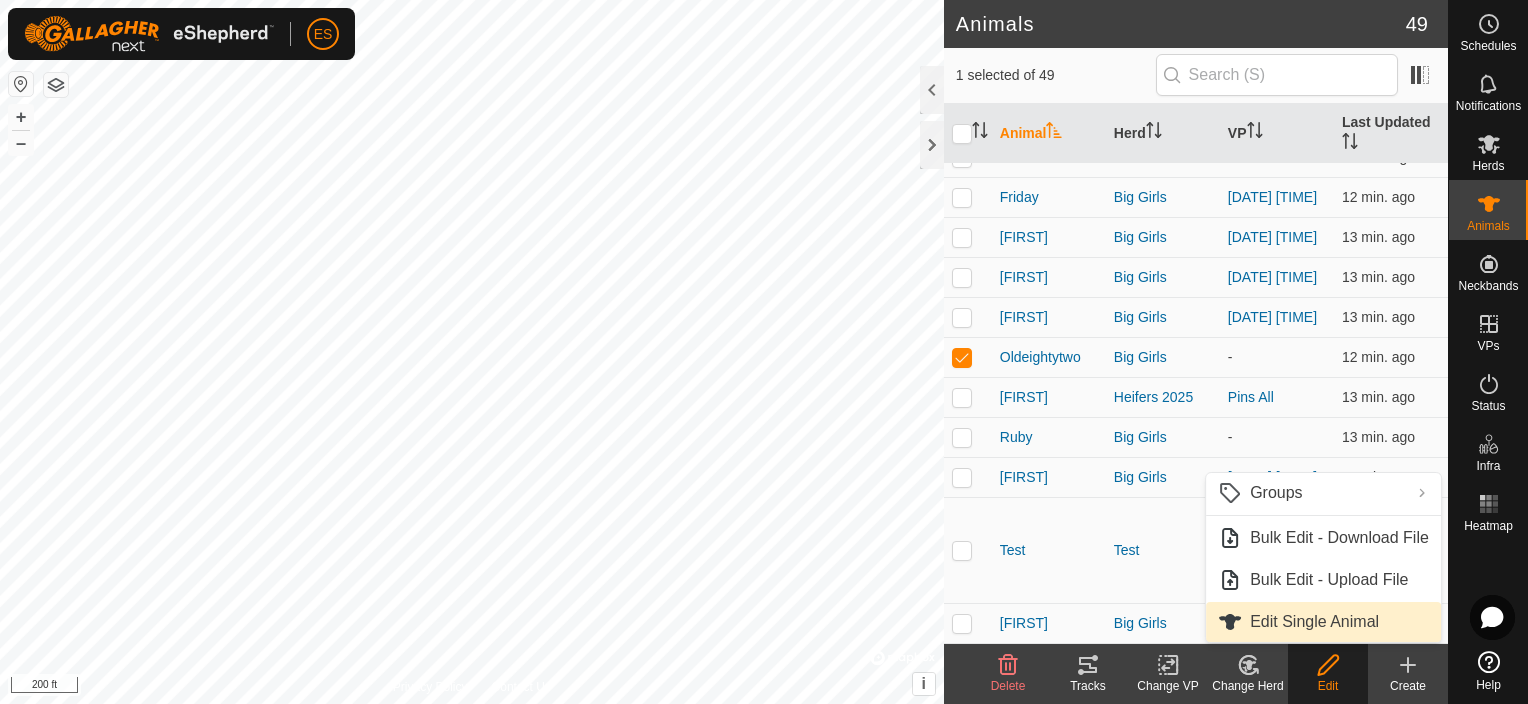 click on "Edit Single Animal" at bounding box center [1323, 622] 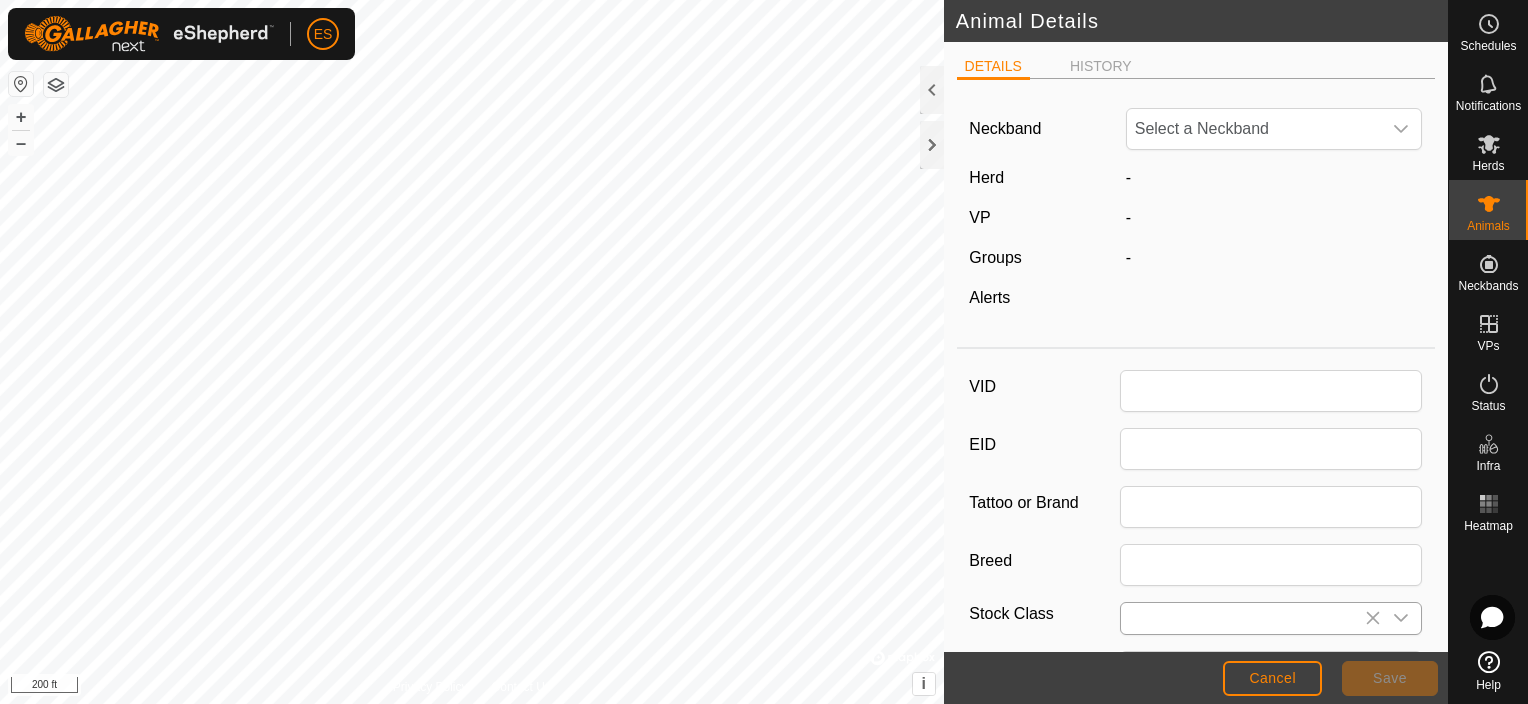 type on "Oldeightytwo" 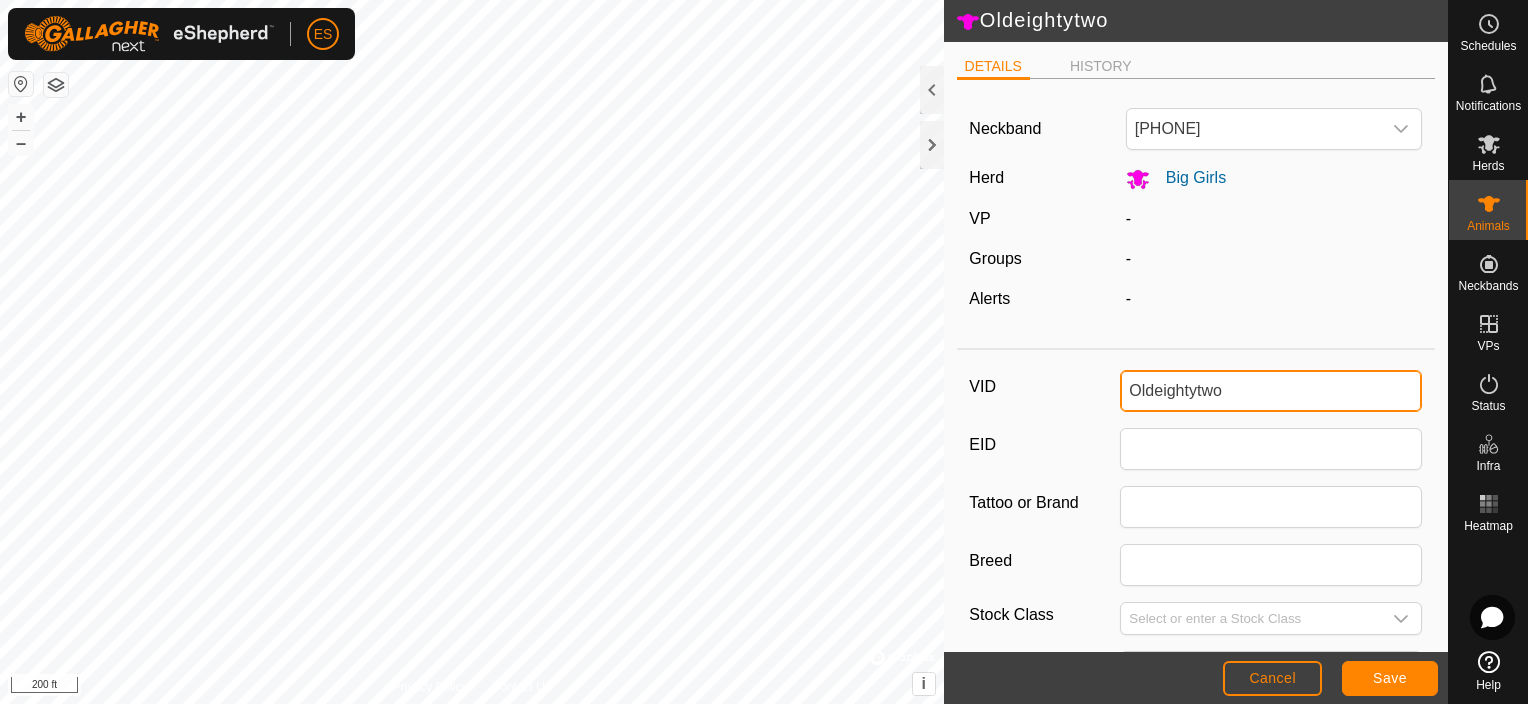 drag, startPoint x: 1212, startPoint y: 387, endPoint x: 1149, endPoint y: 390, distance: 63.07139 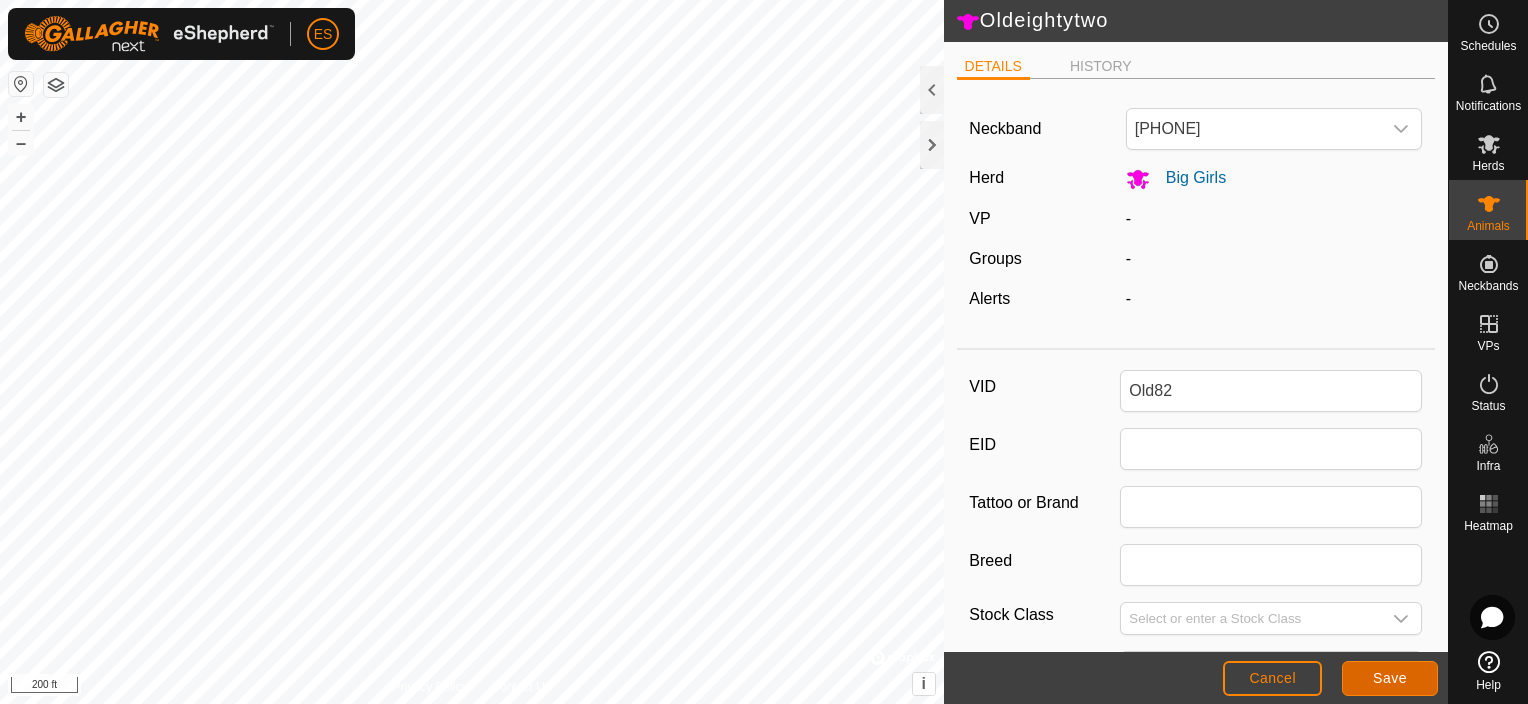 click on "Save" 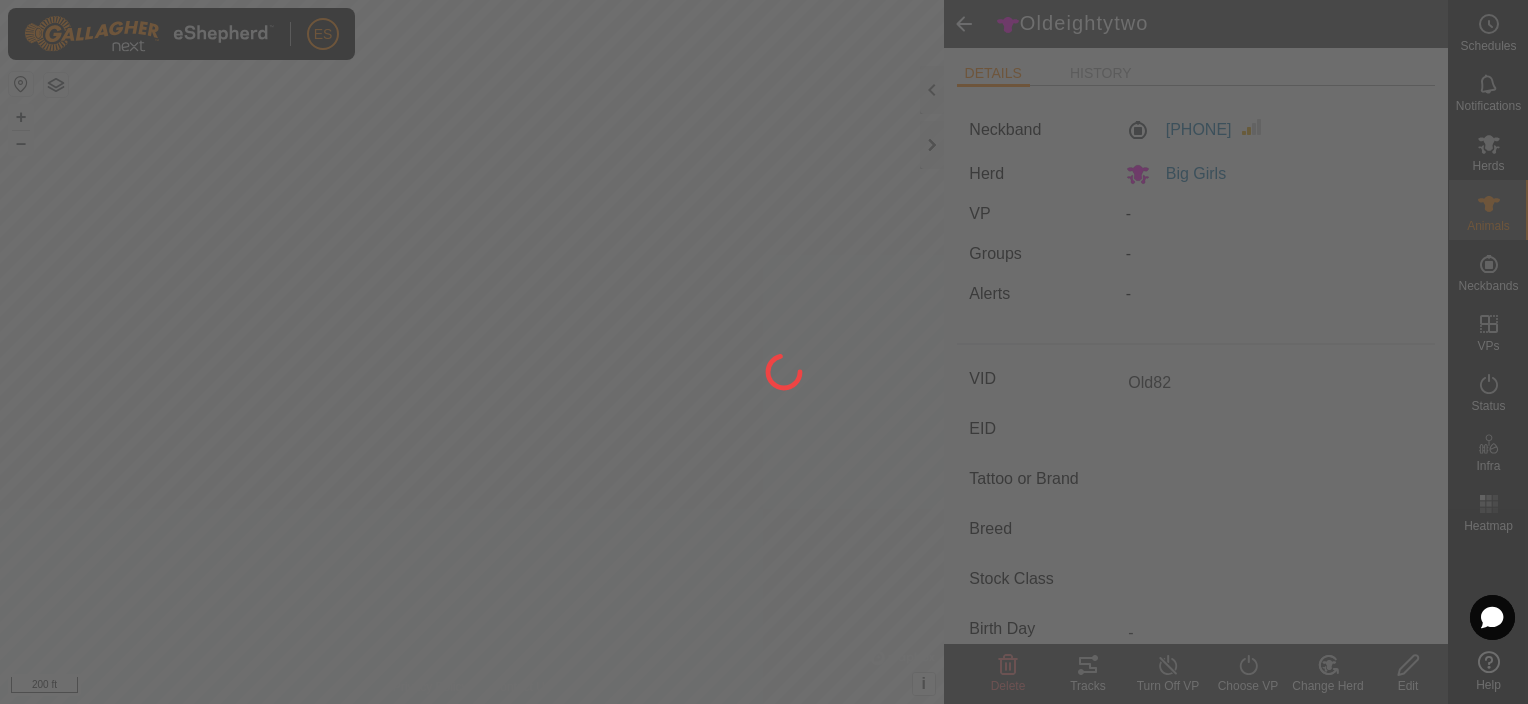 type on "Oldeightytwo" 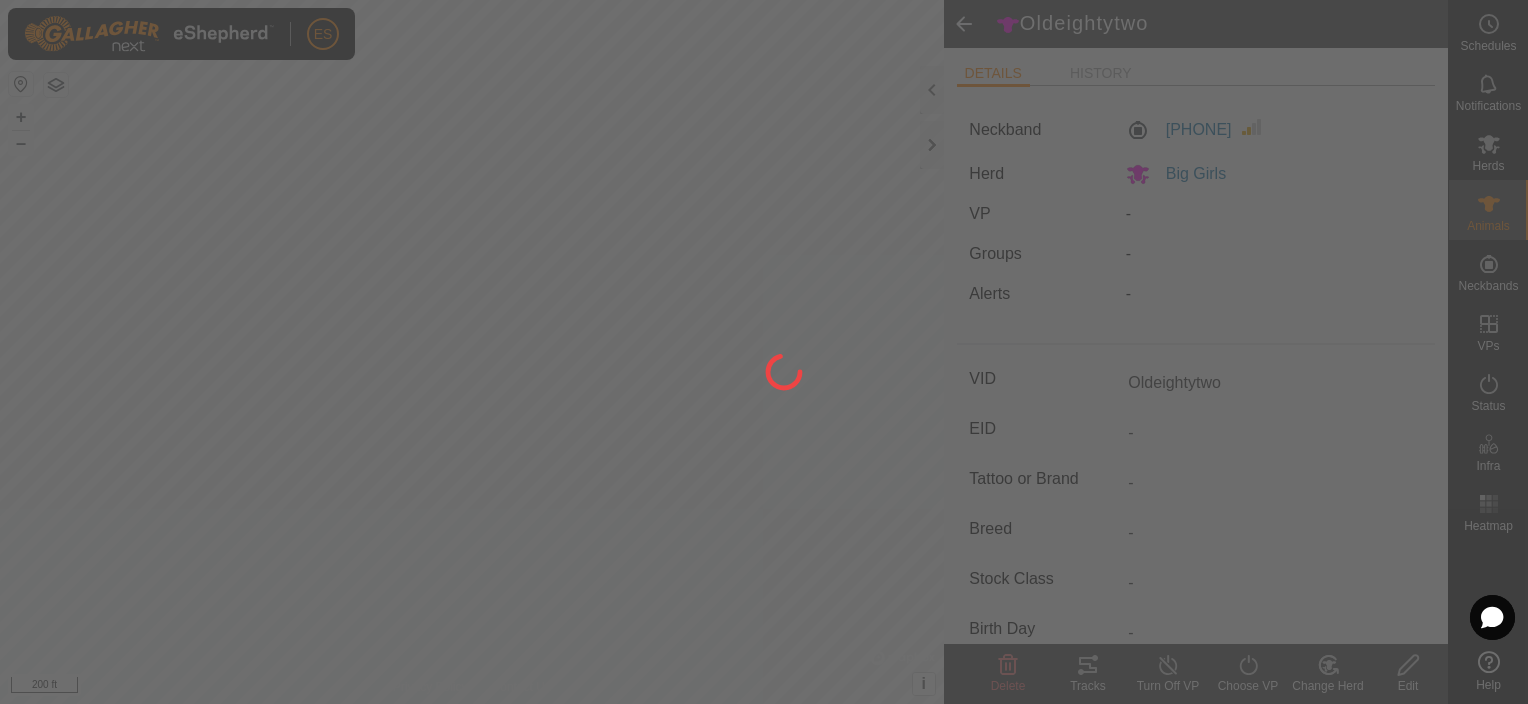 type on "Old82" 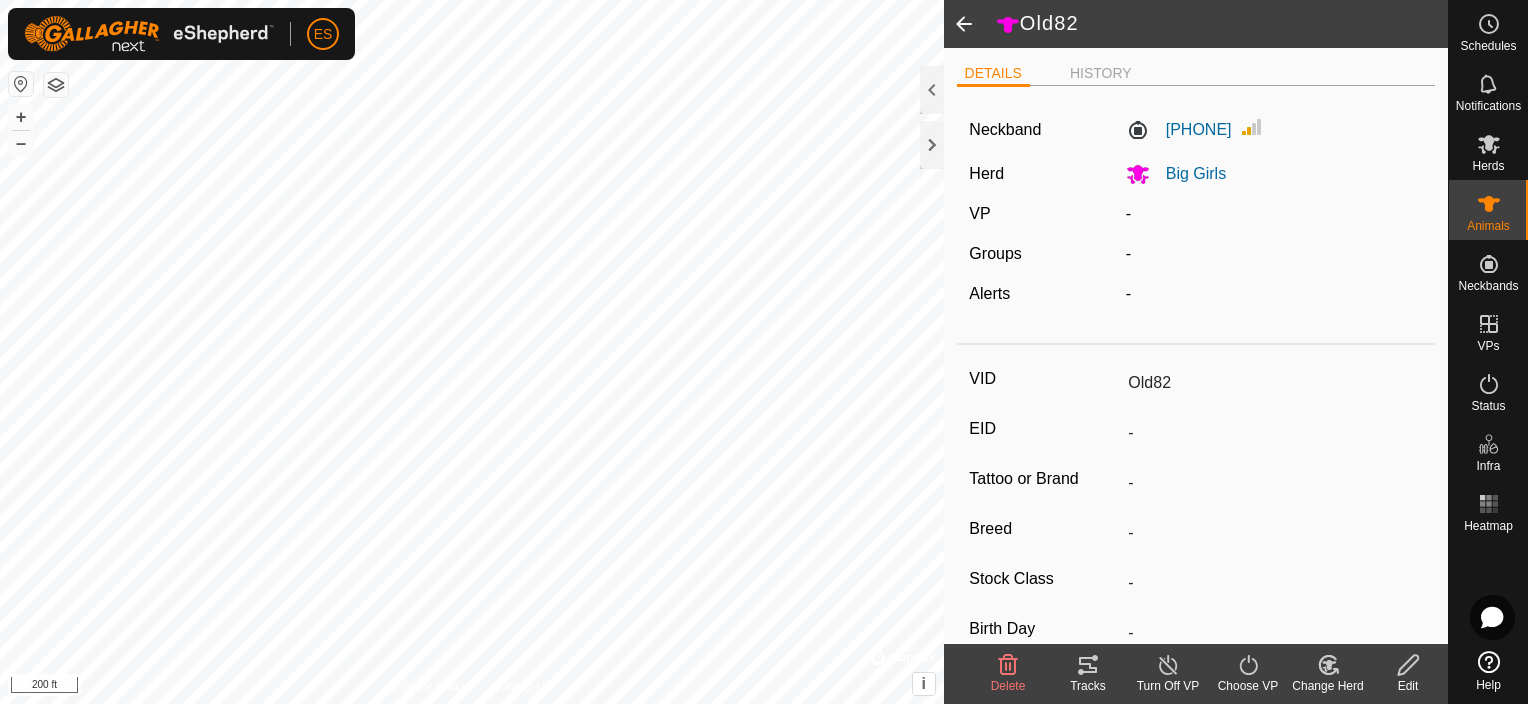 click 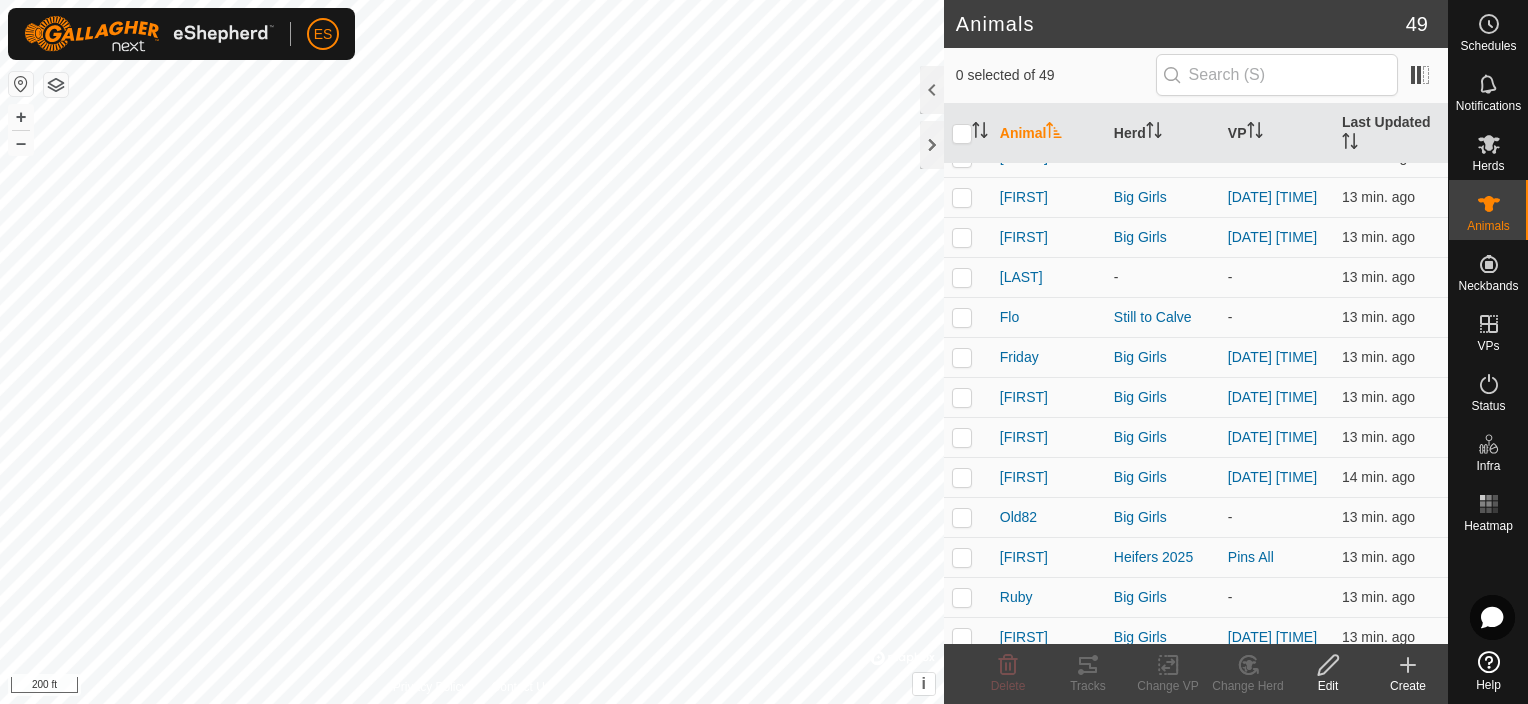 scroll, scrollTop: 1400, scrollLeft: 0, axis: vertical 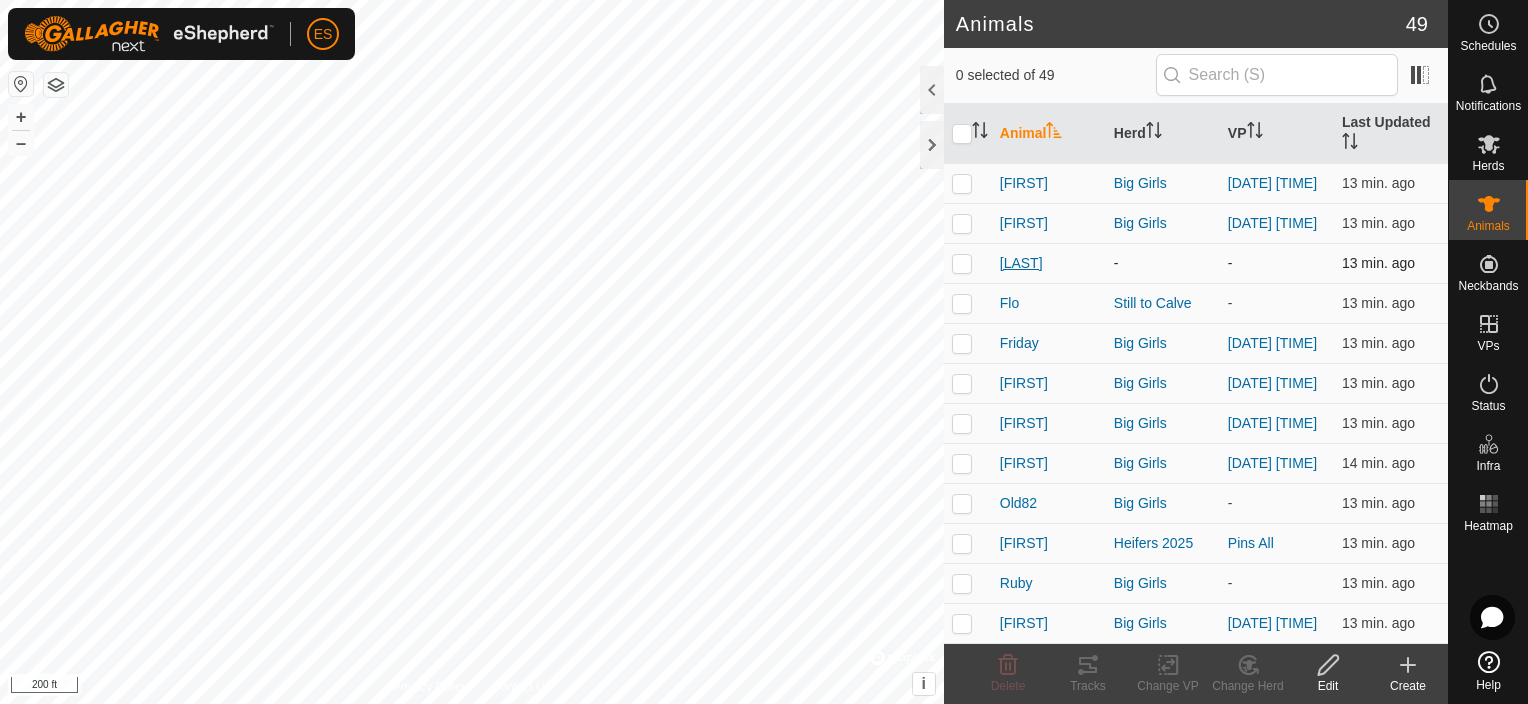 click on "[LAST]" at bounding box center [1021, 263] 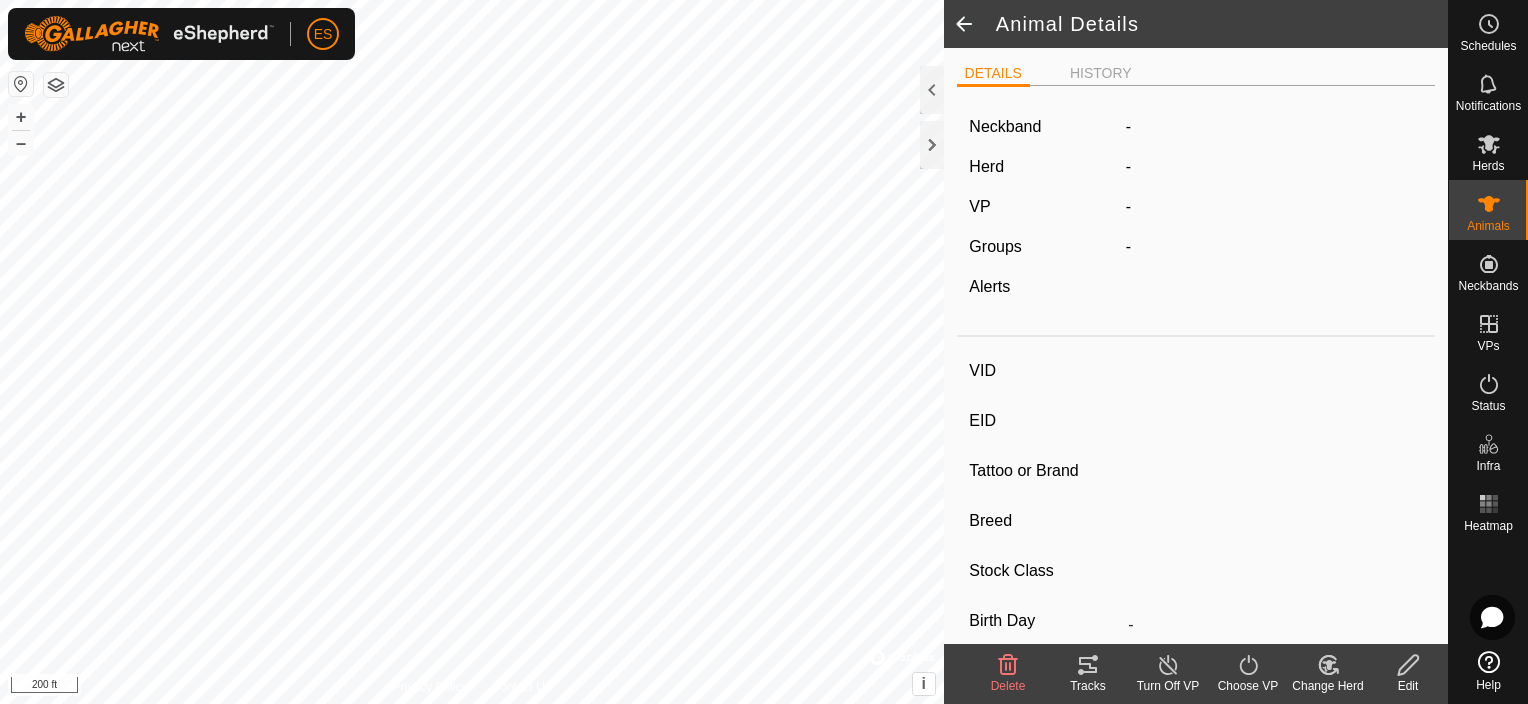 type on "[LAST]" 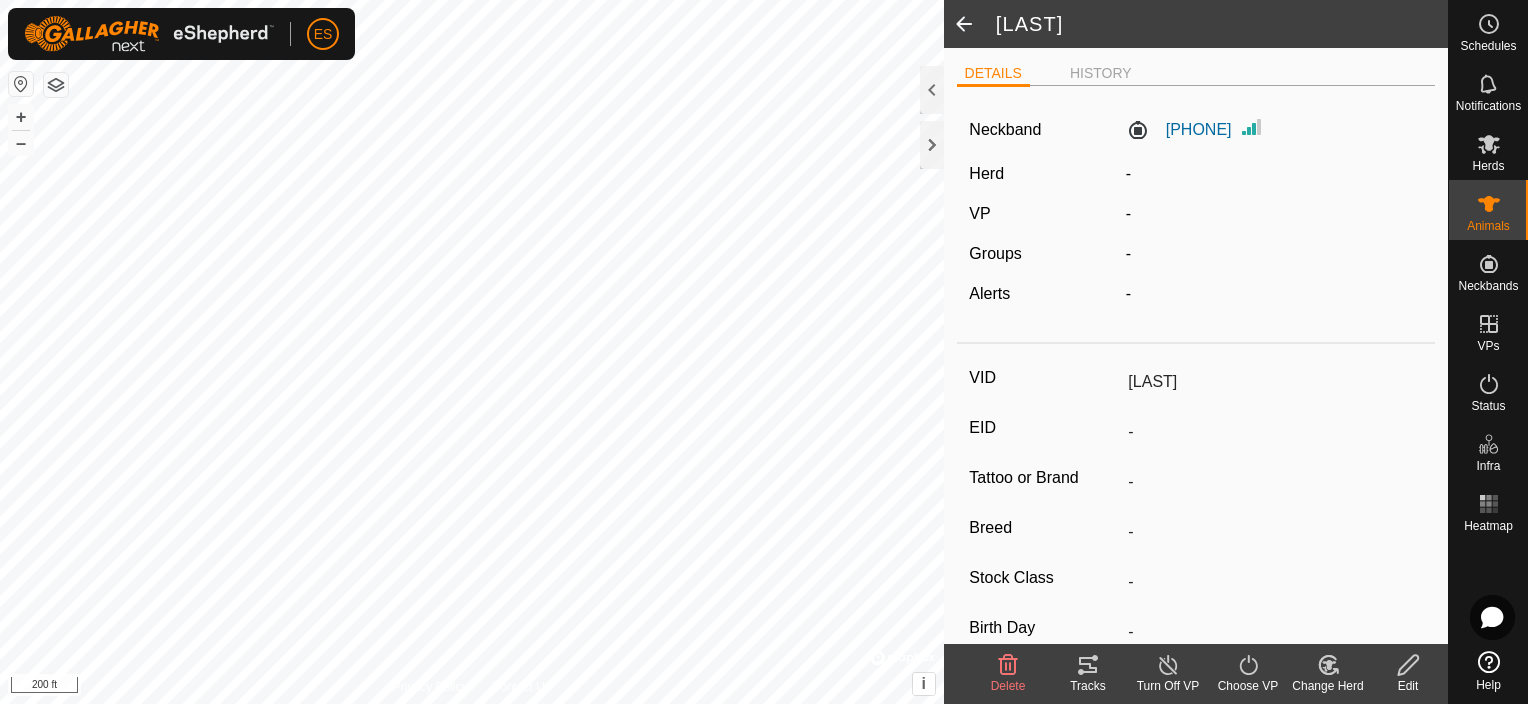 click 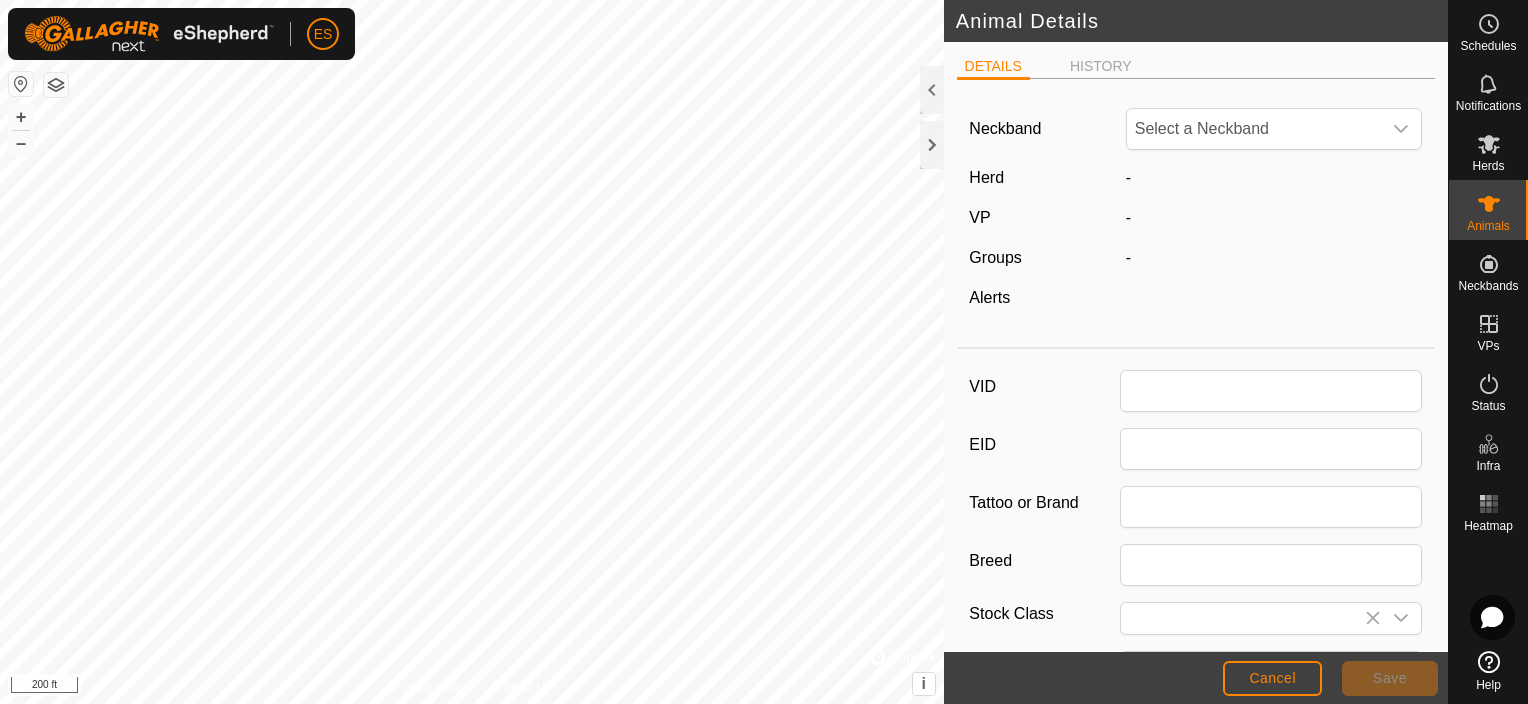 type on "[LAST]" 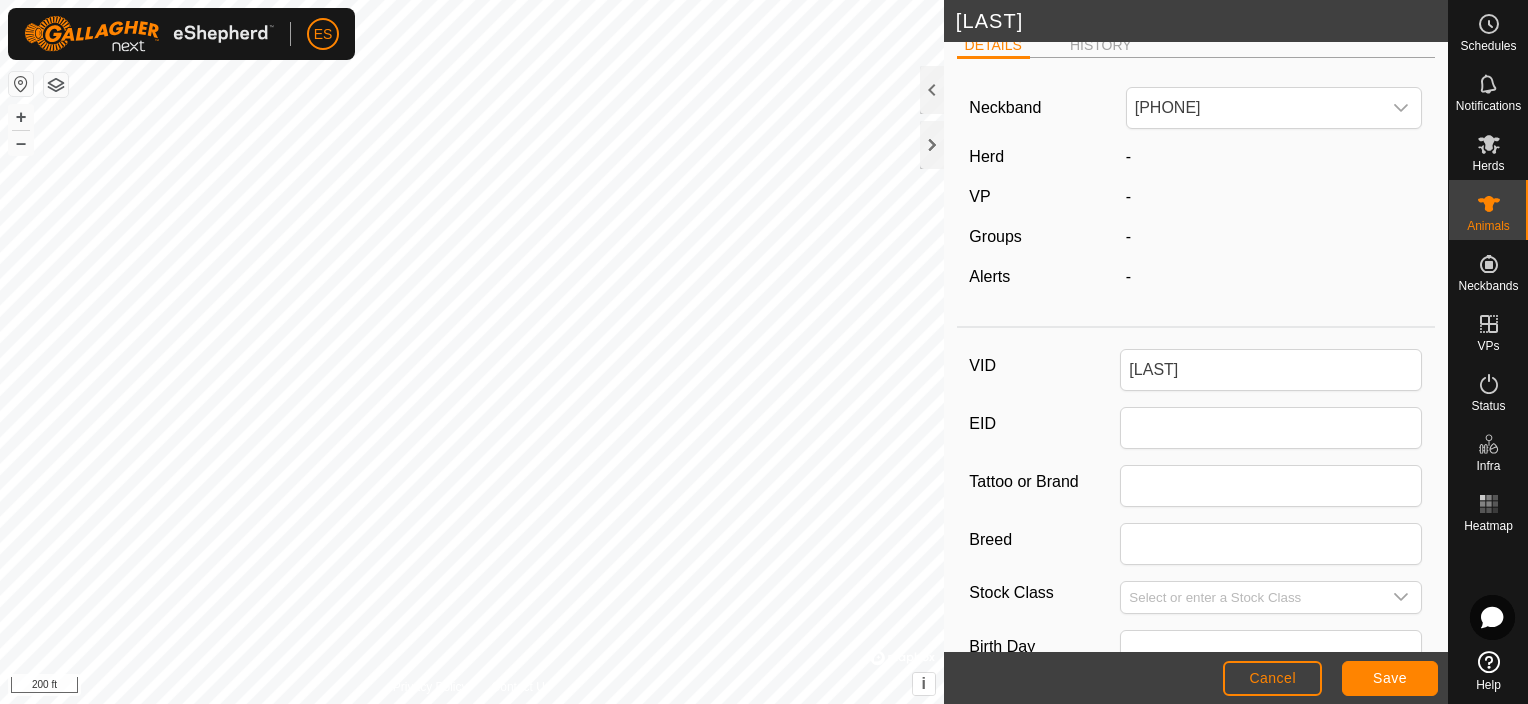 scroll, scrollTop: 0, scrollLeft: 0, axis: both 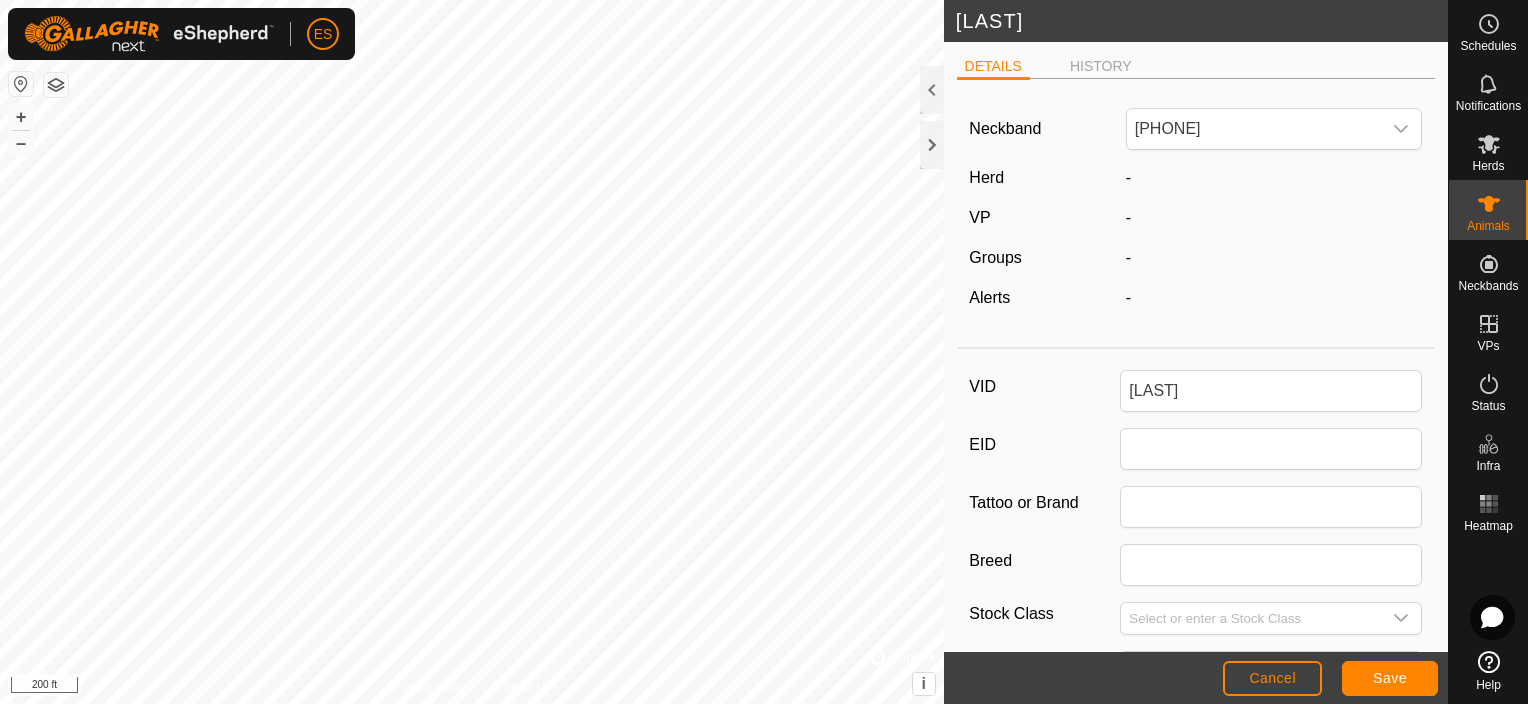 click on "-" 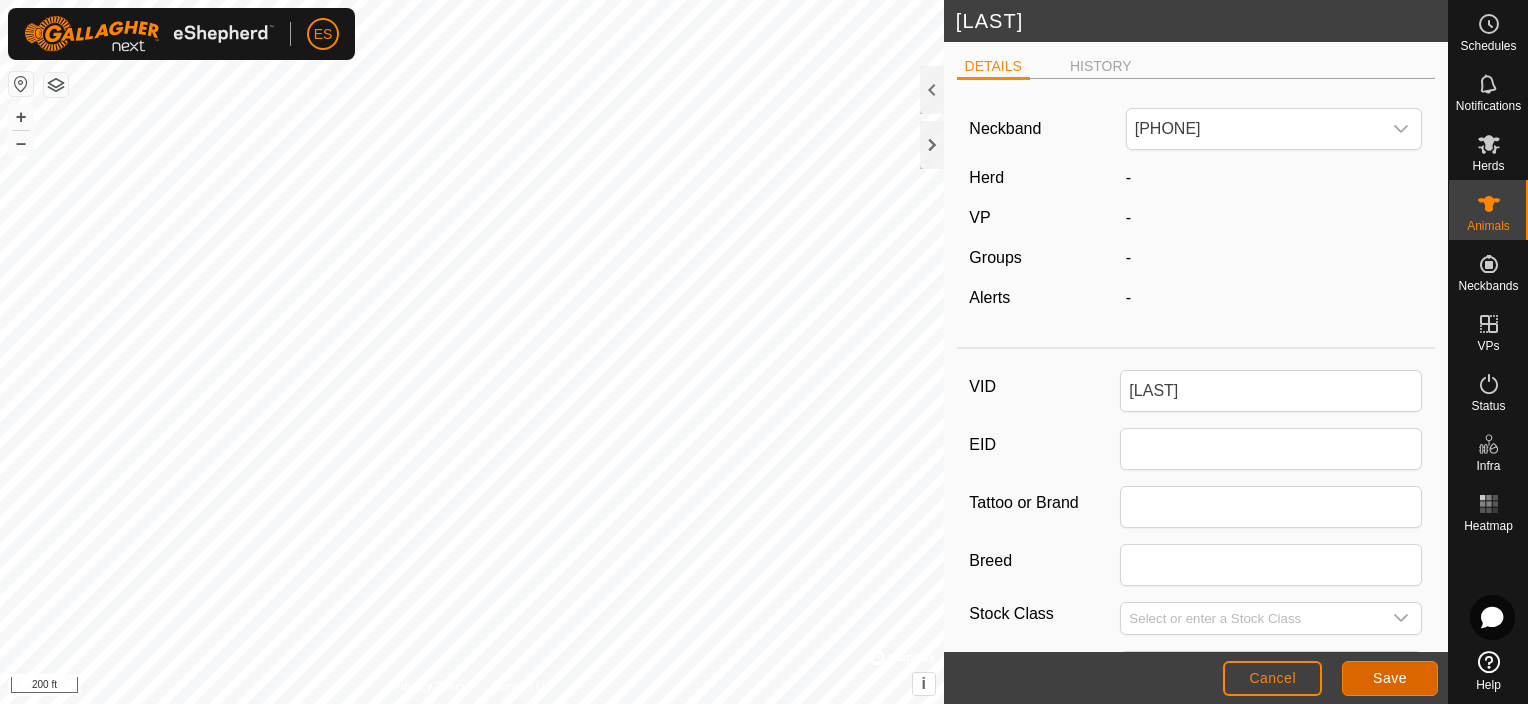 click on "Save" 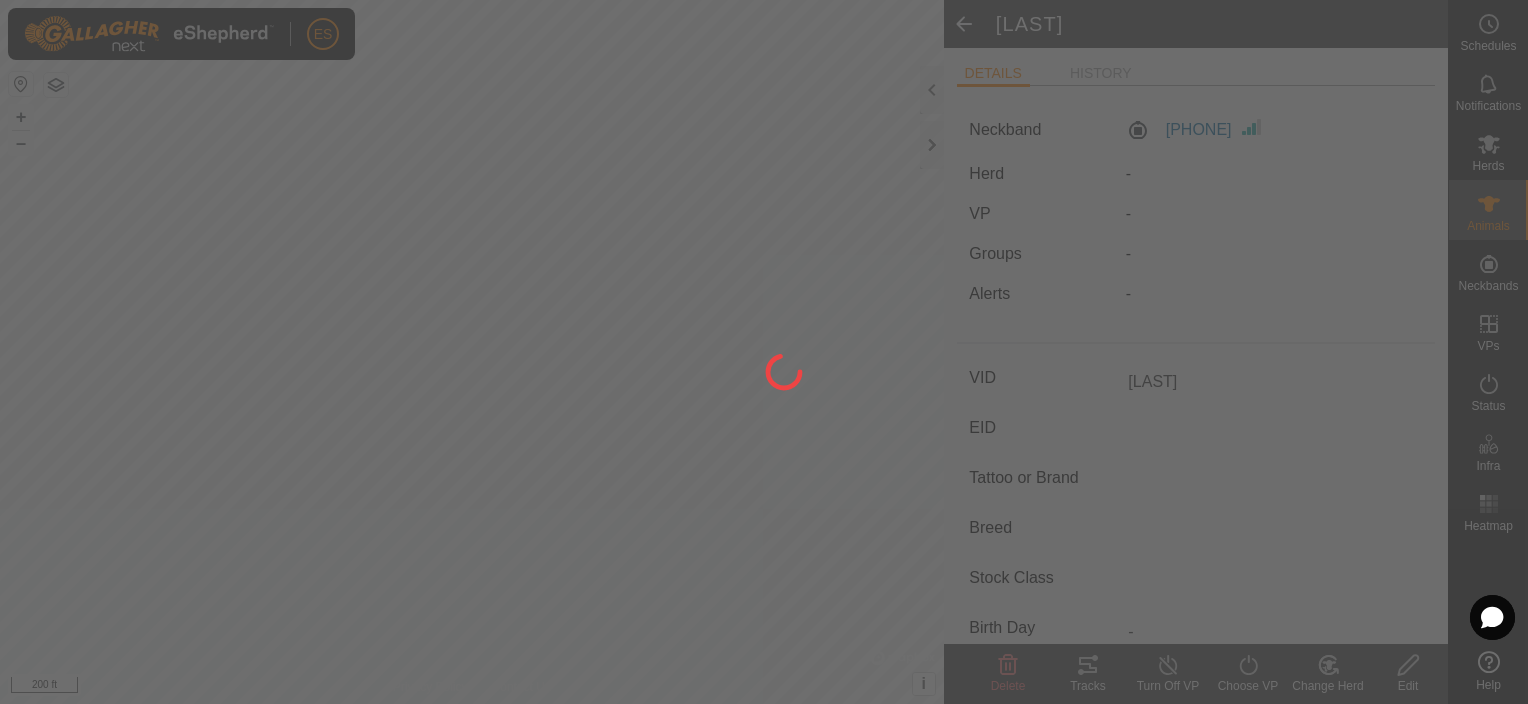 type on "-" 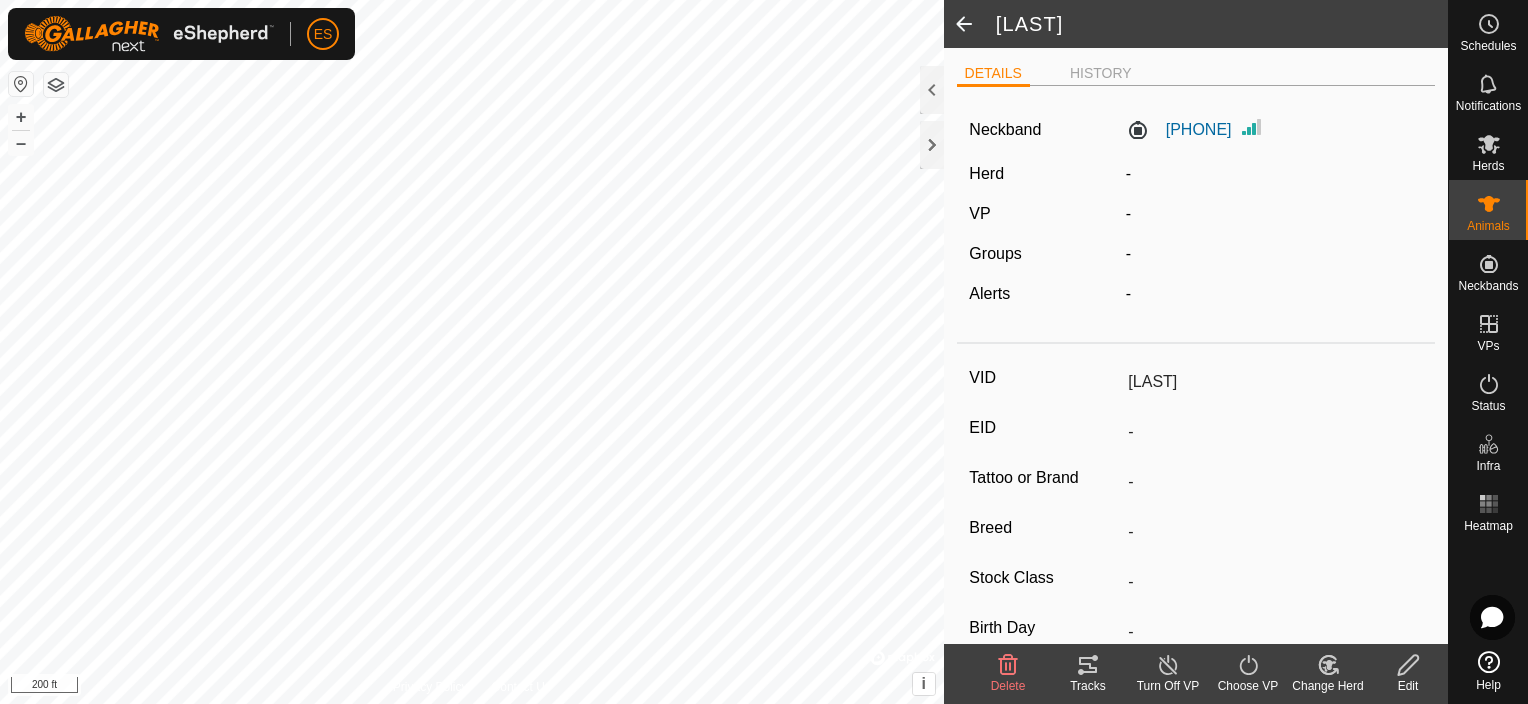 click 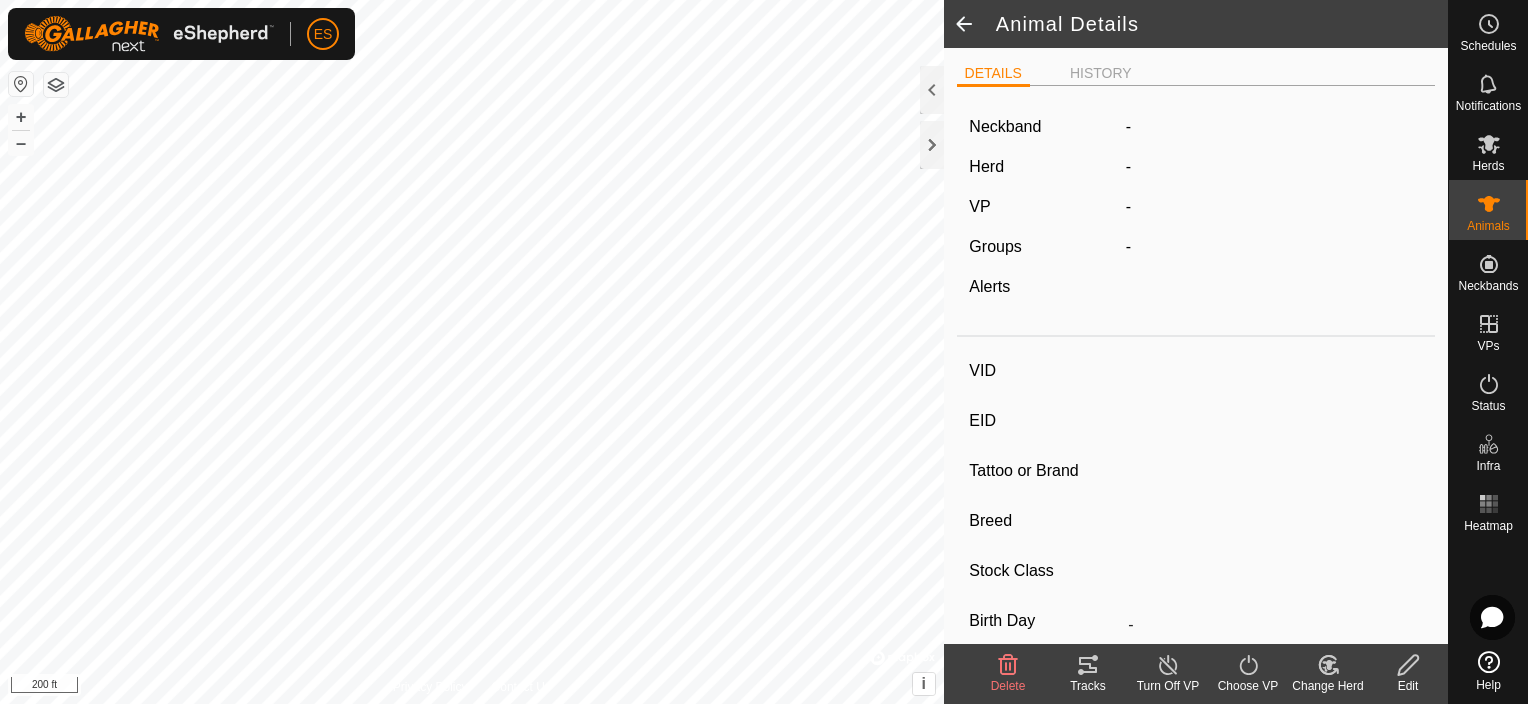 type on "[LAST]" 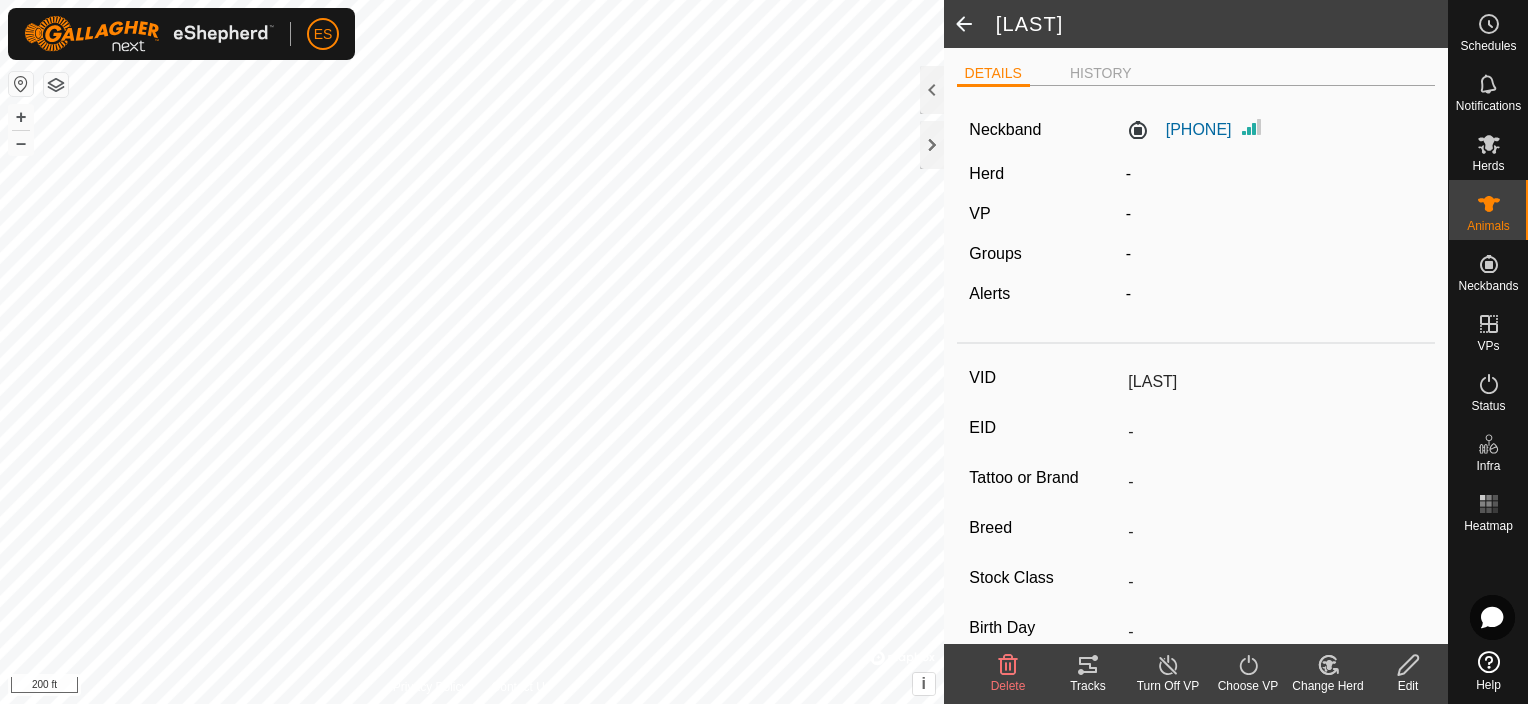 click 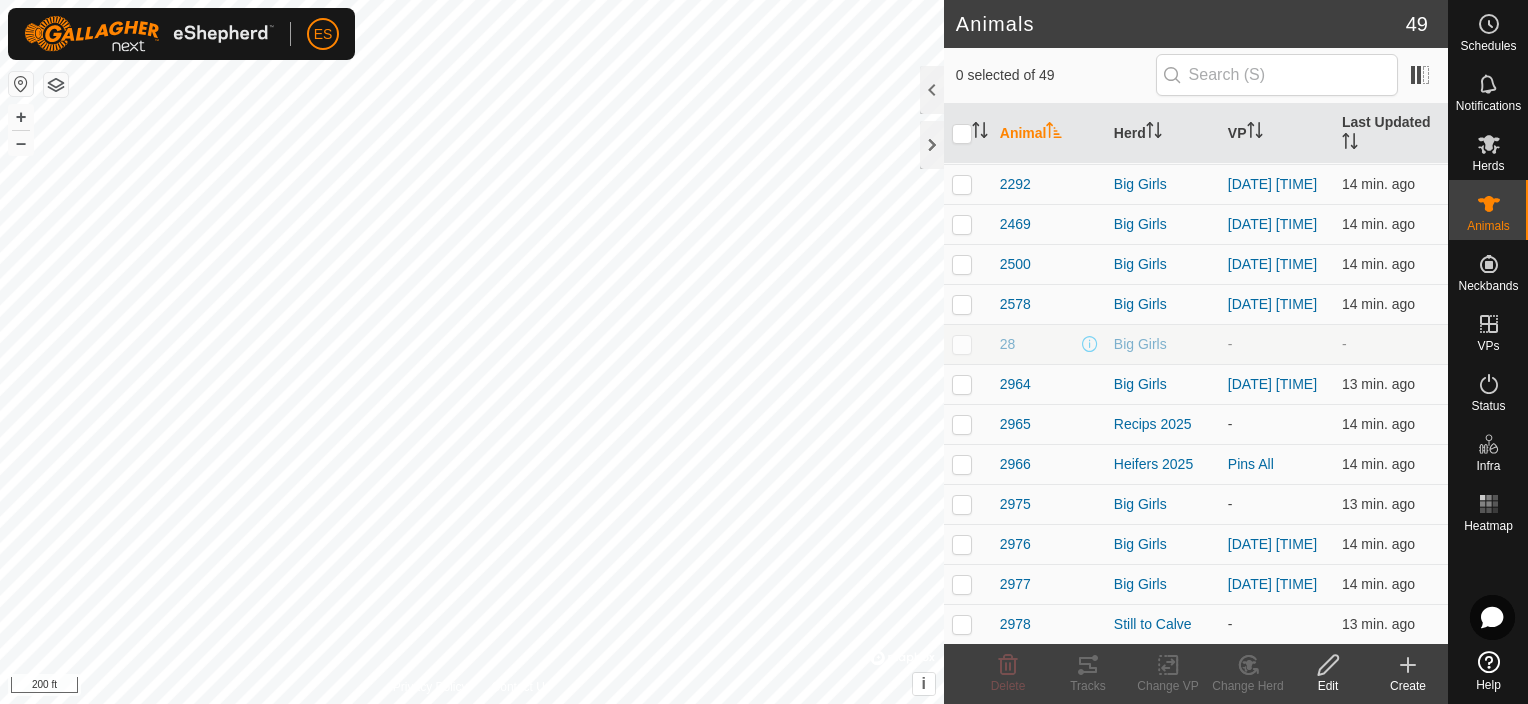 scroll, scrollTop: 375, scrollLeft: 0, axis: vertical 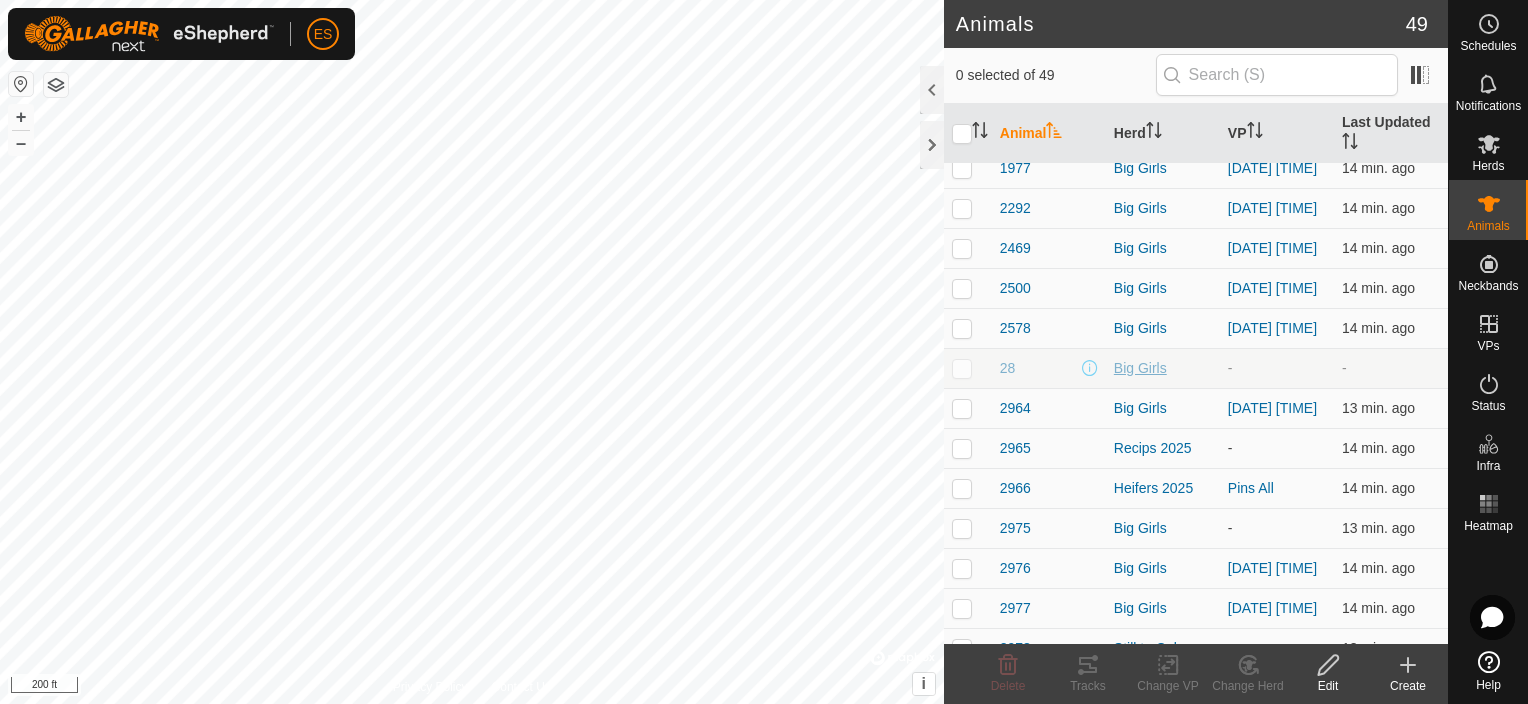 click on "Big Girls" at bounding box center (1163, 368) 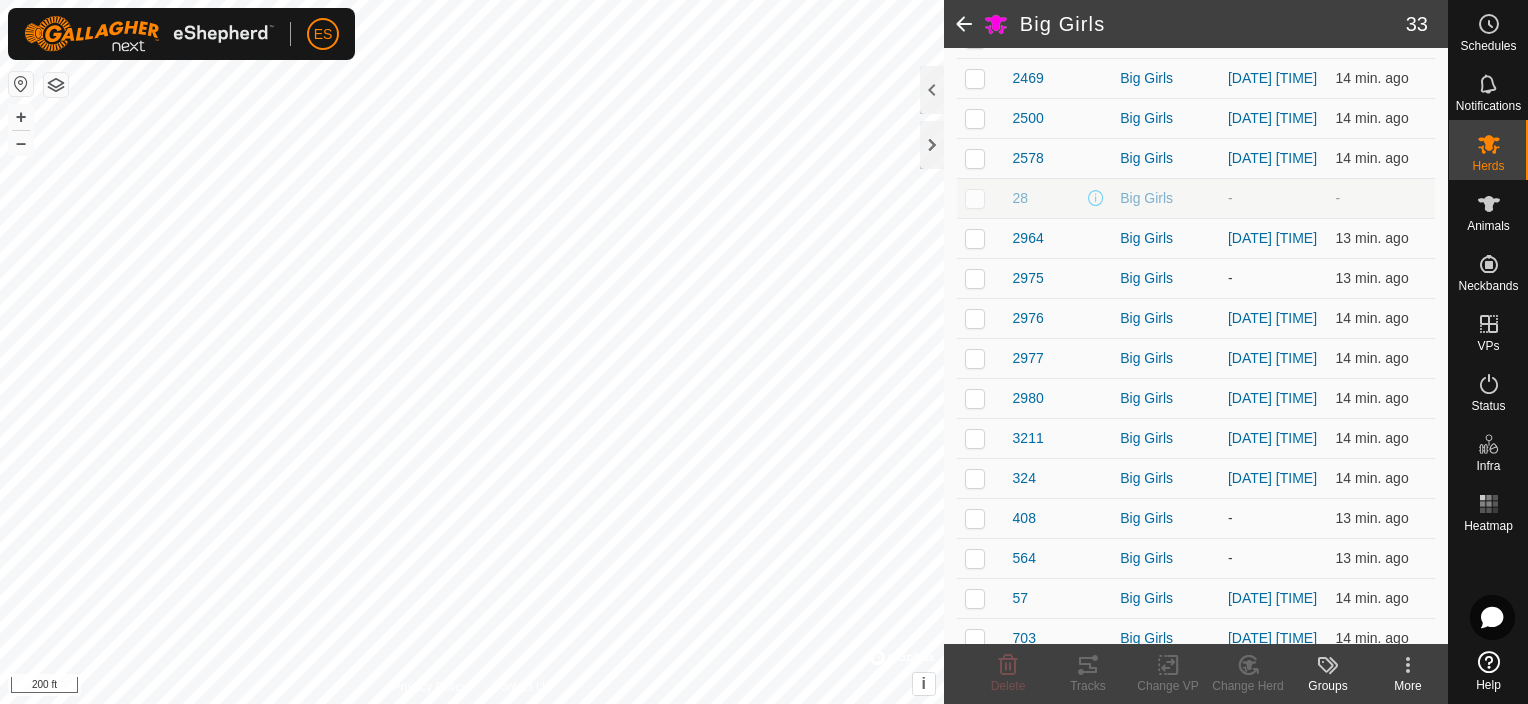 scroll, scrollTop: 424, scrollLeft: 0, axis: vertical 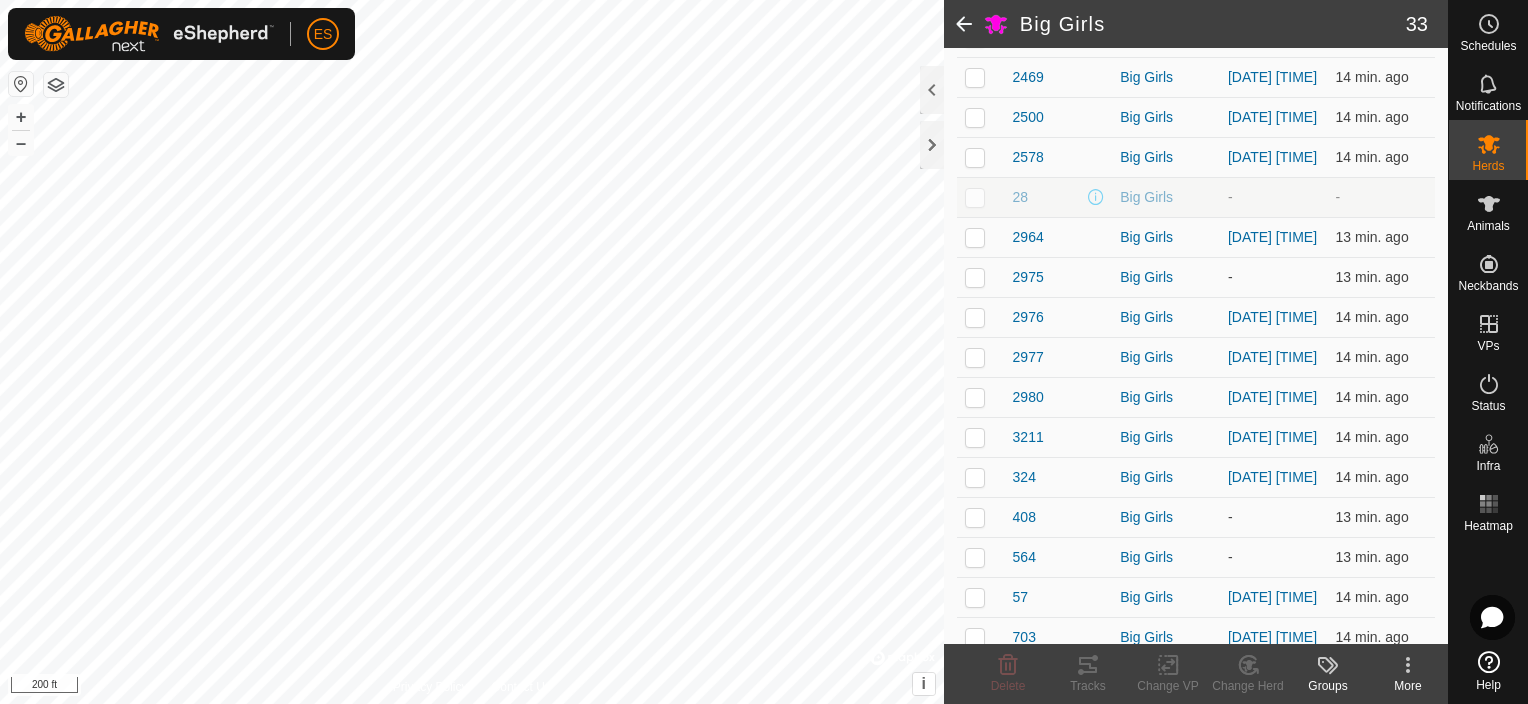 click at bounding box center [975, 197] 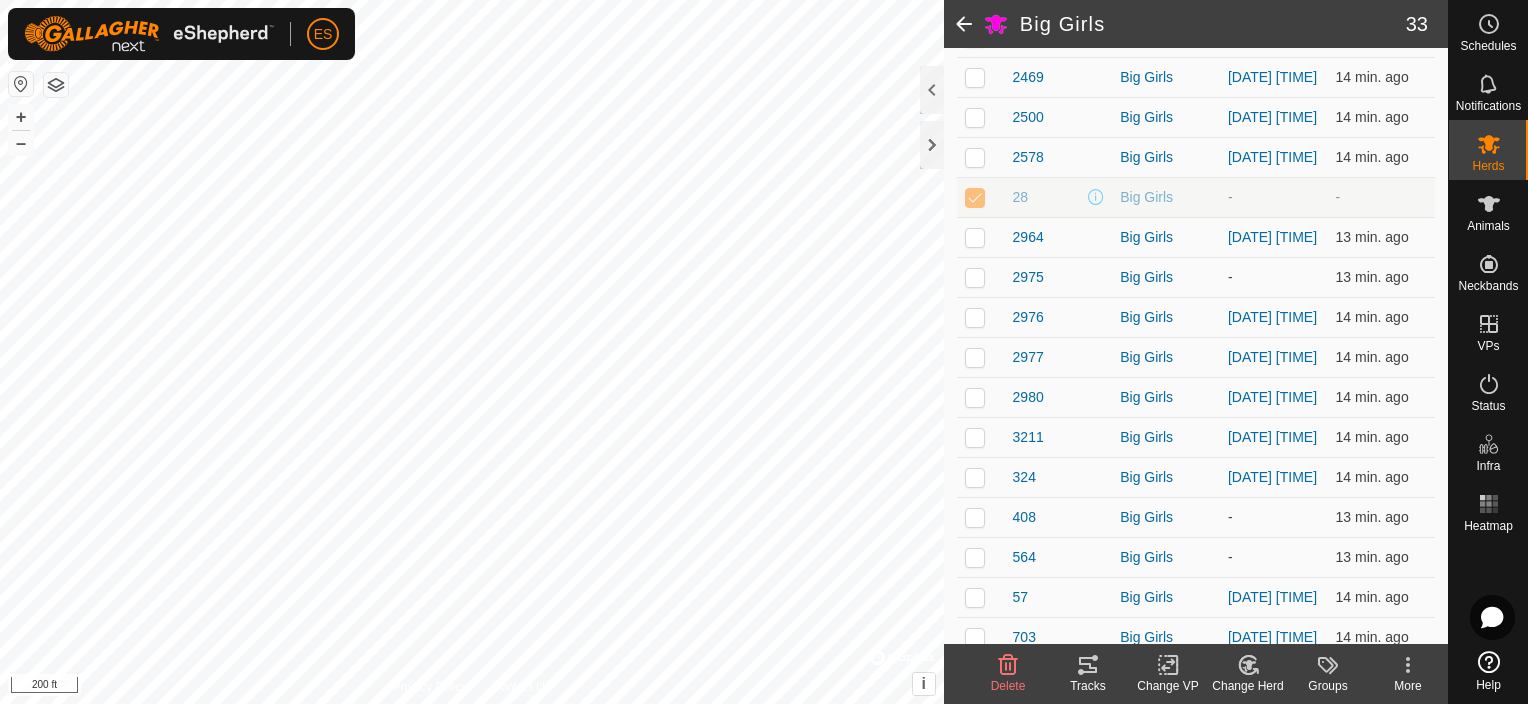 click at bounding box center [975, 197] 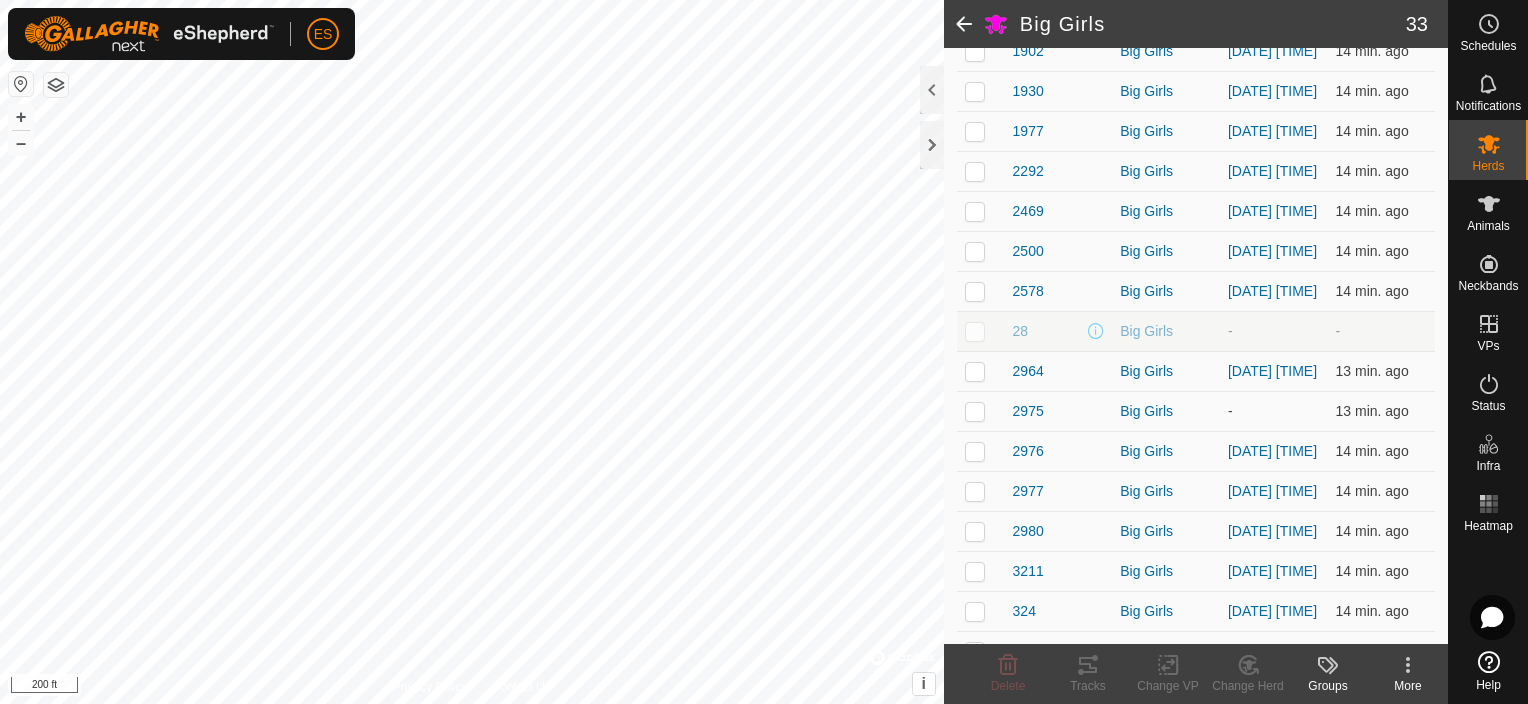 scroll, scrollTop: 0, scrollLeft: 0, axis: both 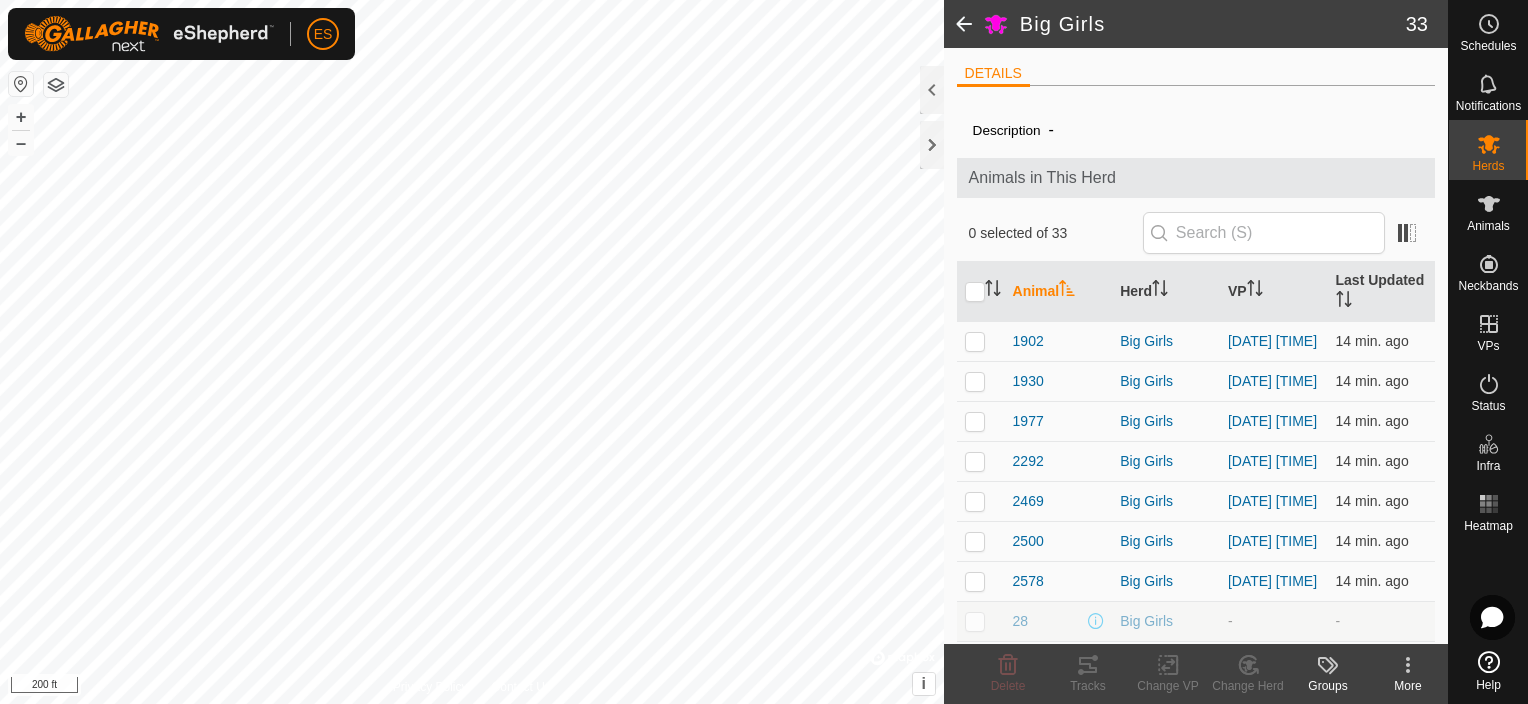 click 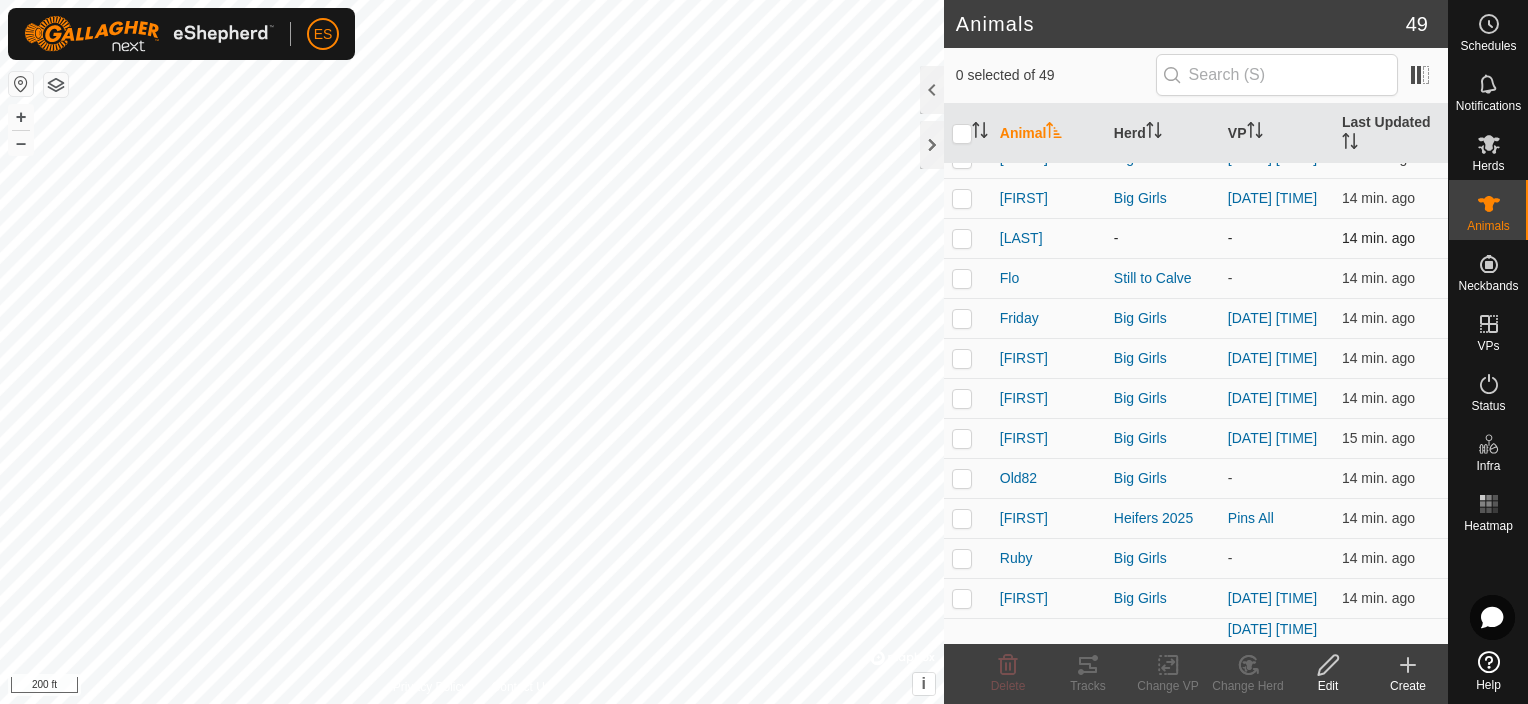 scroll, scrollTop: 1424, scrollLeft: 0, axis: vertical 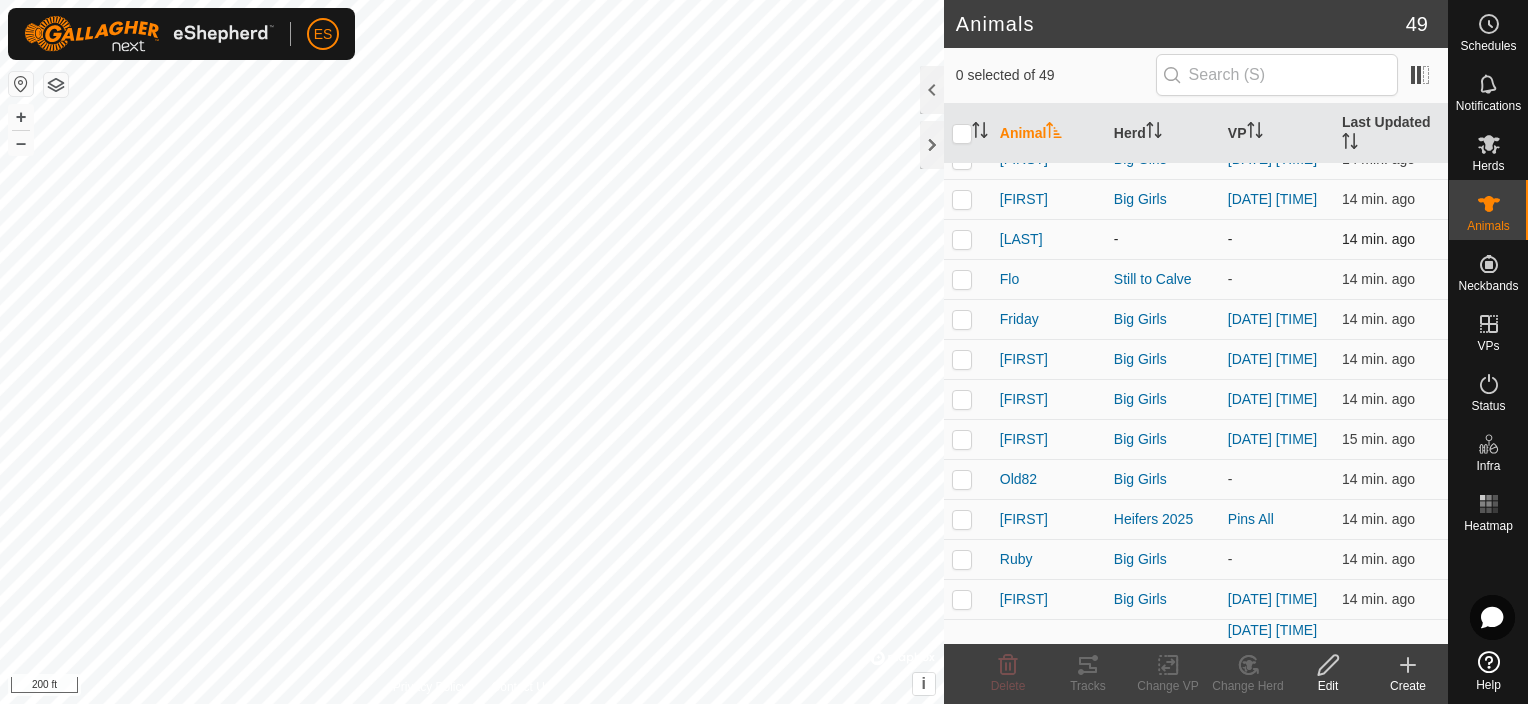 click at bounding box center [962, 239] 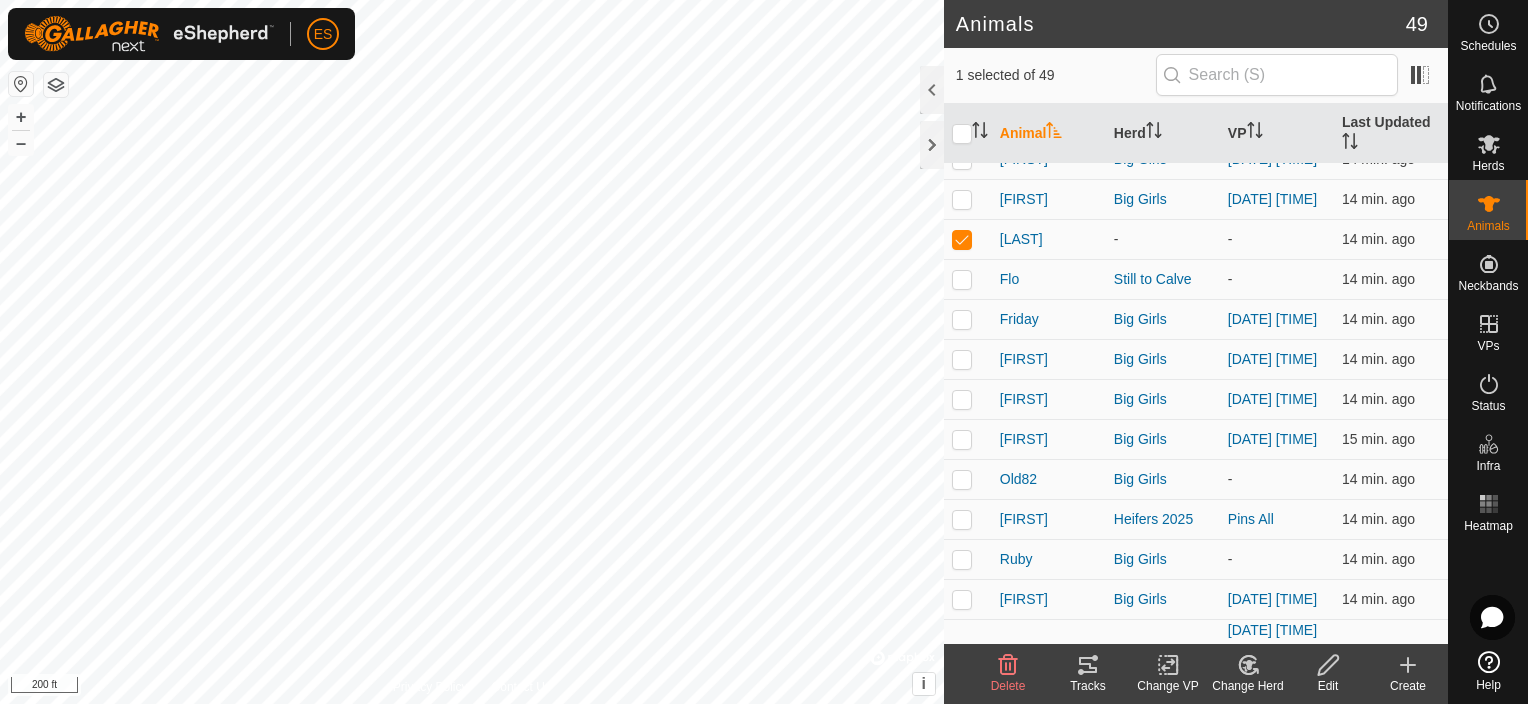 click 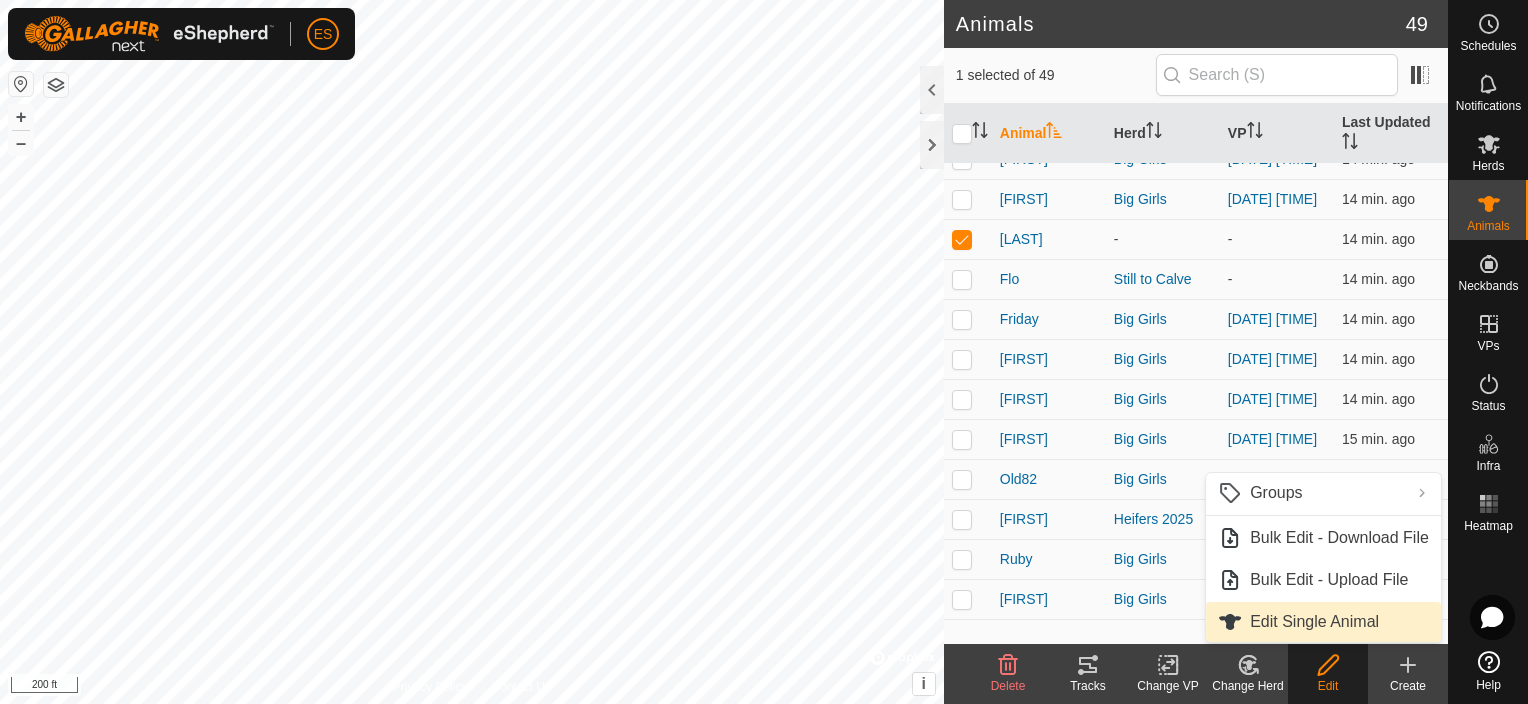 click on "Edit Single Animal" at bounding box center (1323, 622) 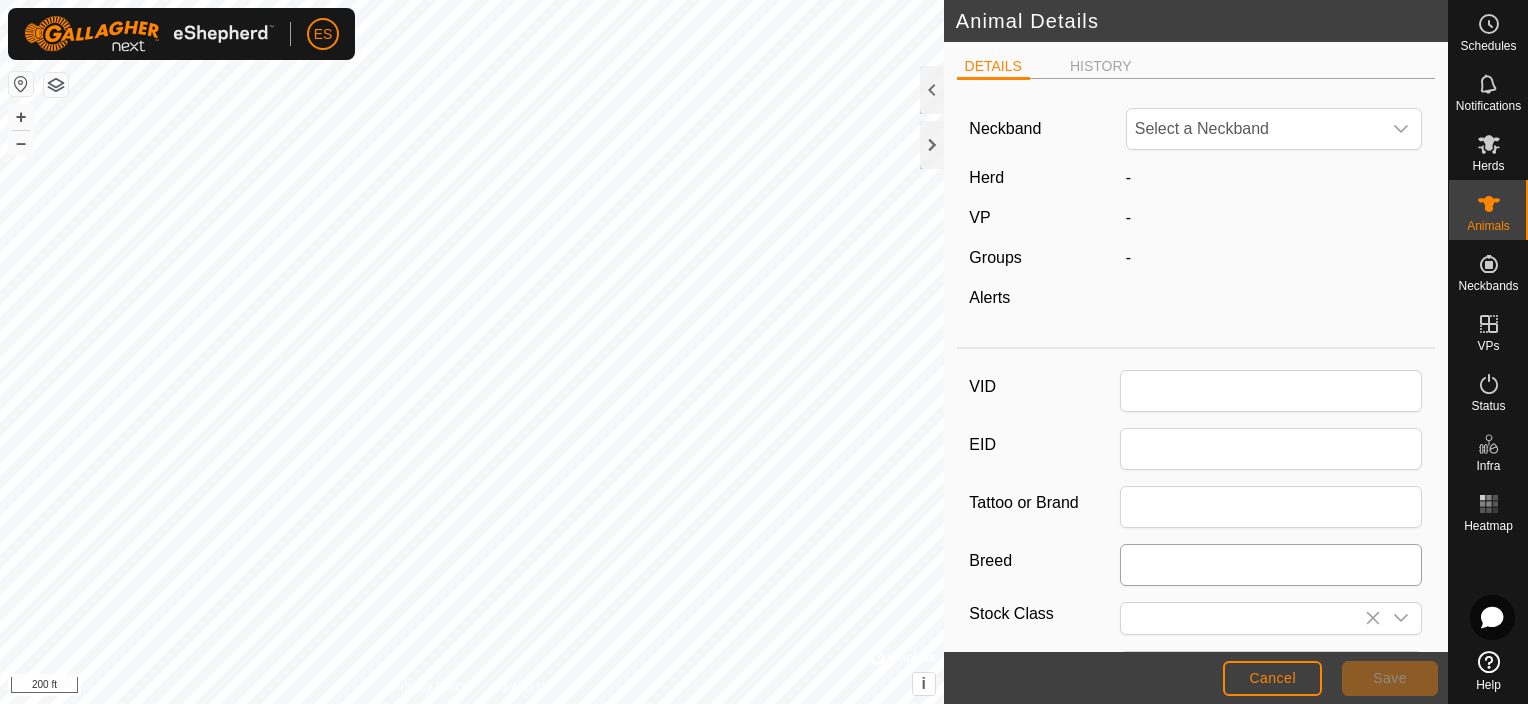 type on "[LAST]" 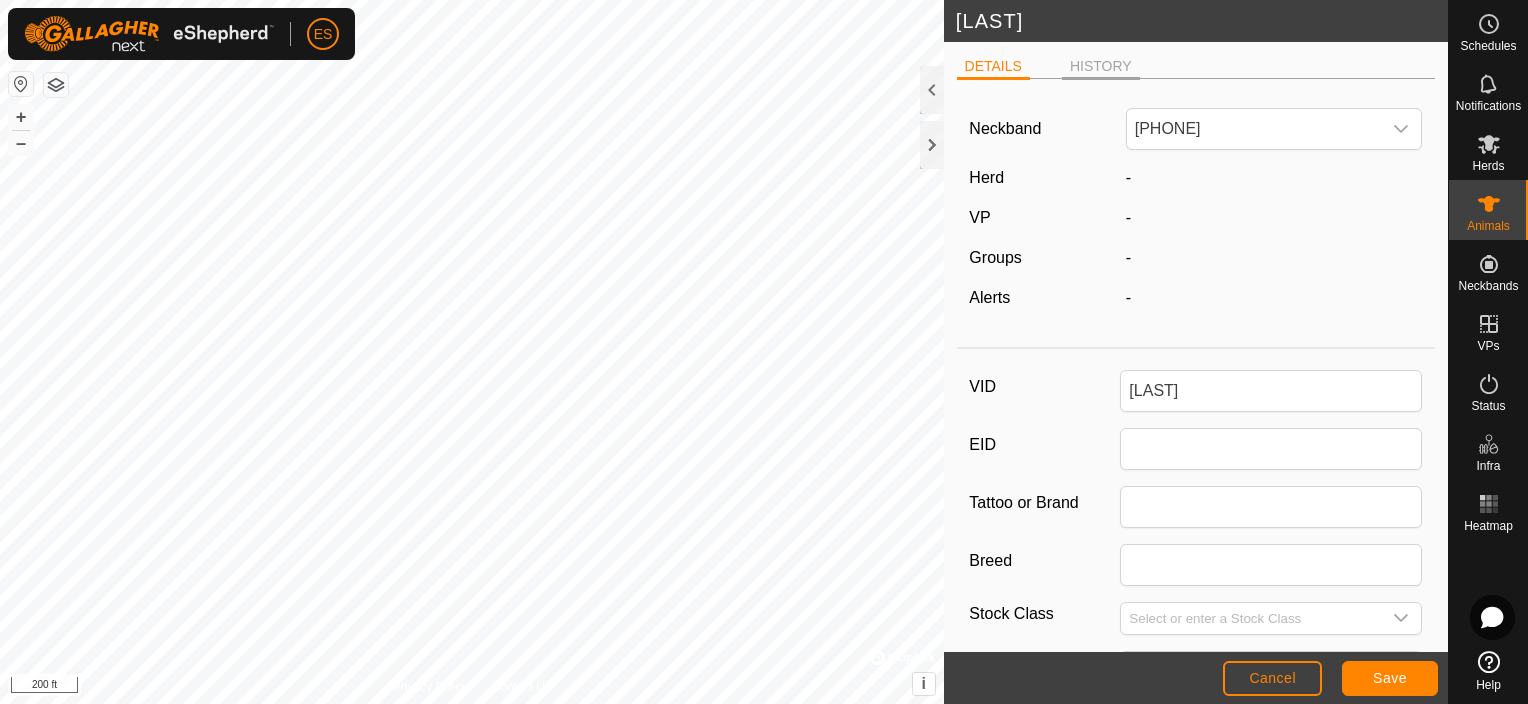 click on "HISTORY" 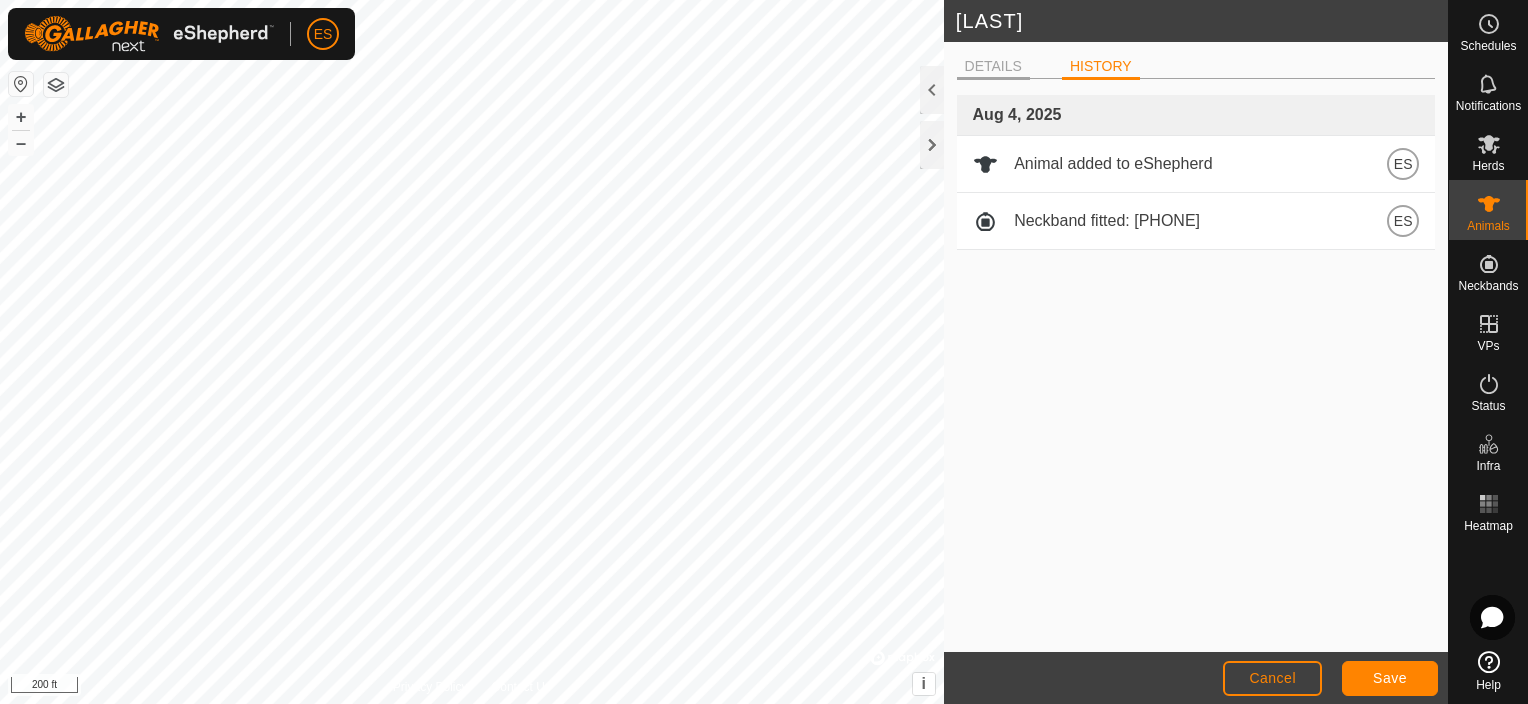 click on "DETAILS" 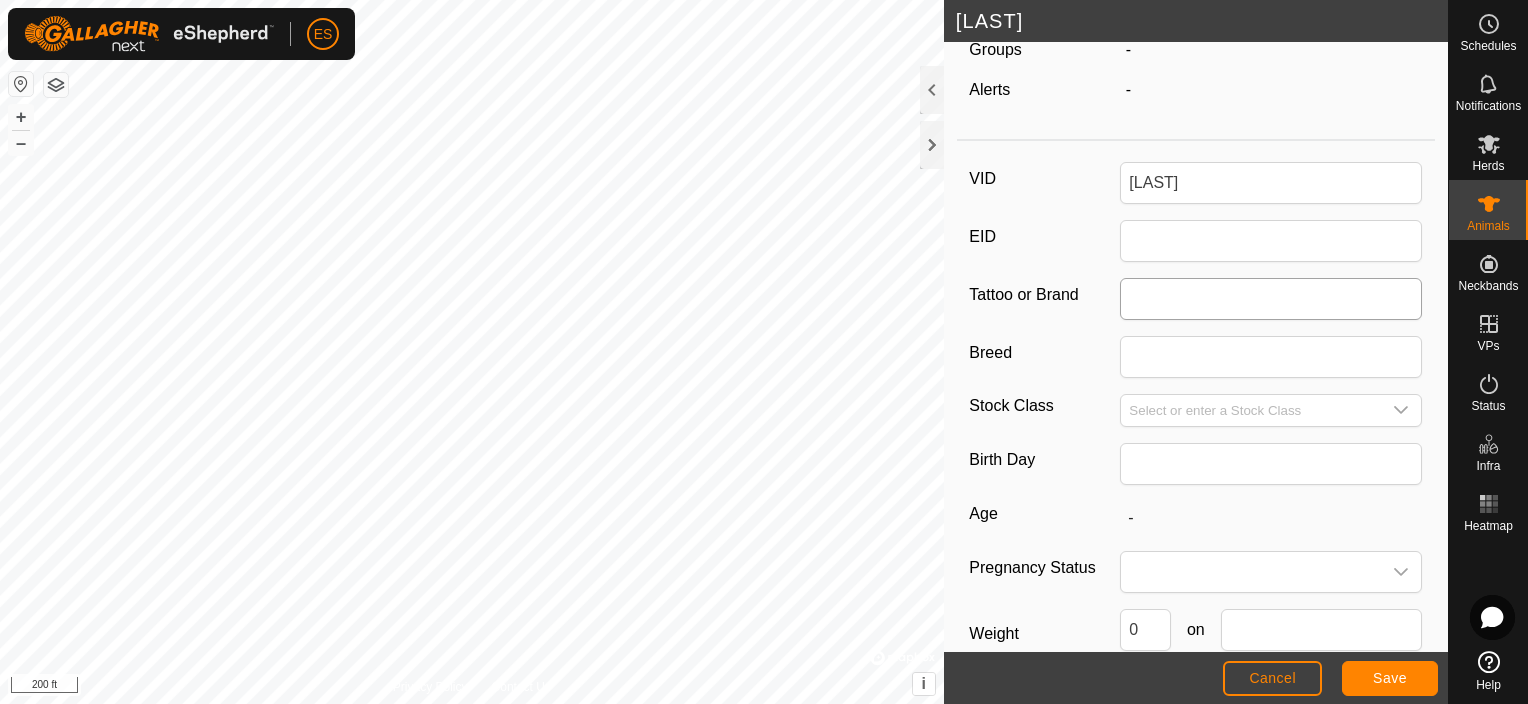 scroll, scrollTop: 0, scrollLeft: 0, axis: both 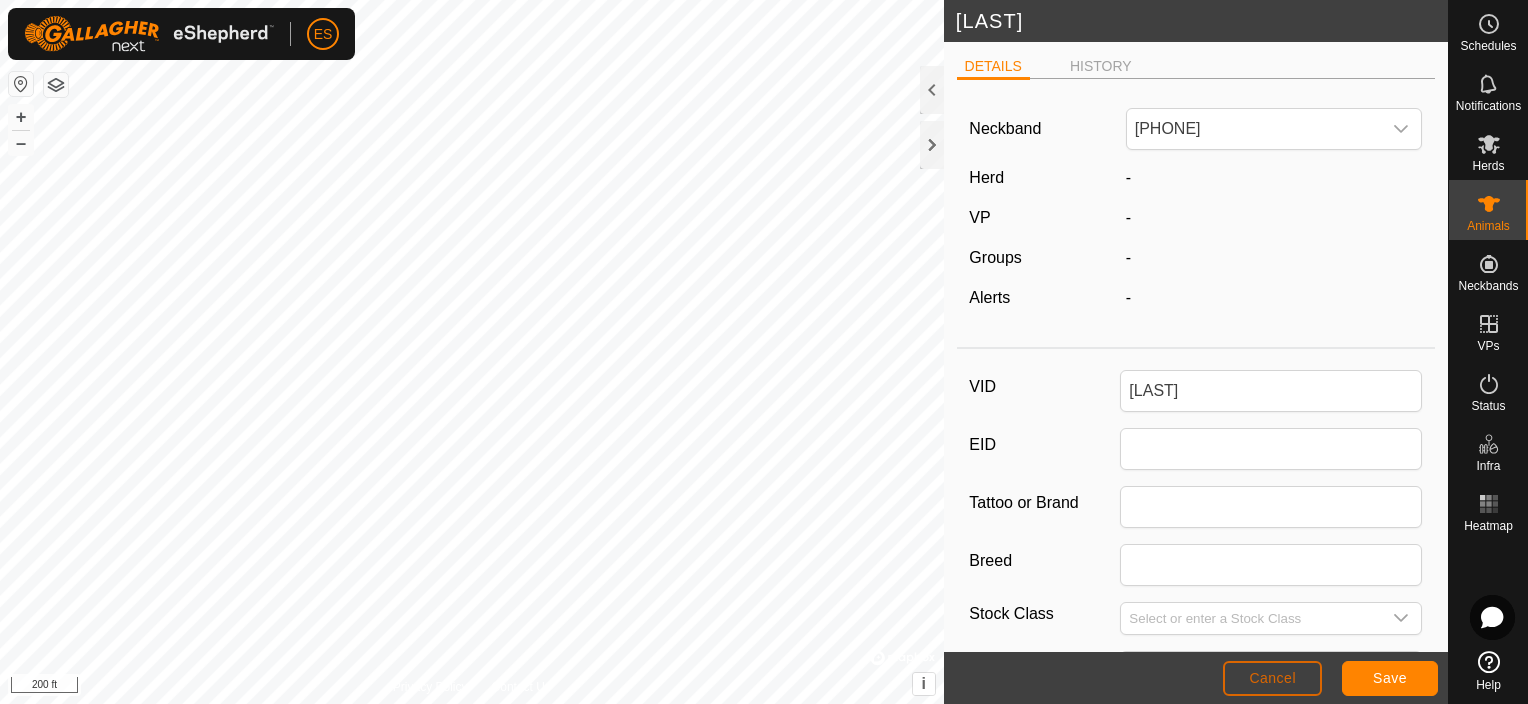 click on "Cancel" 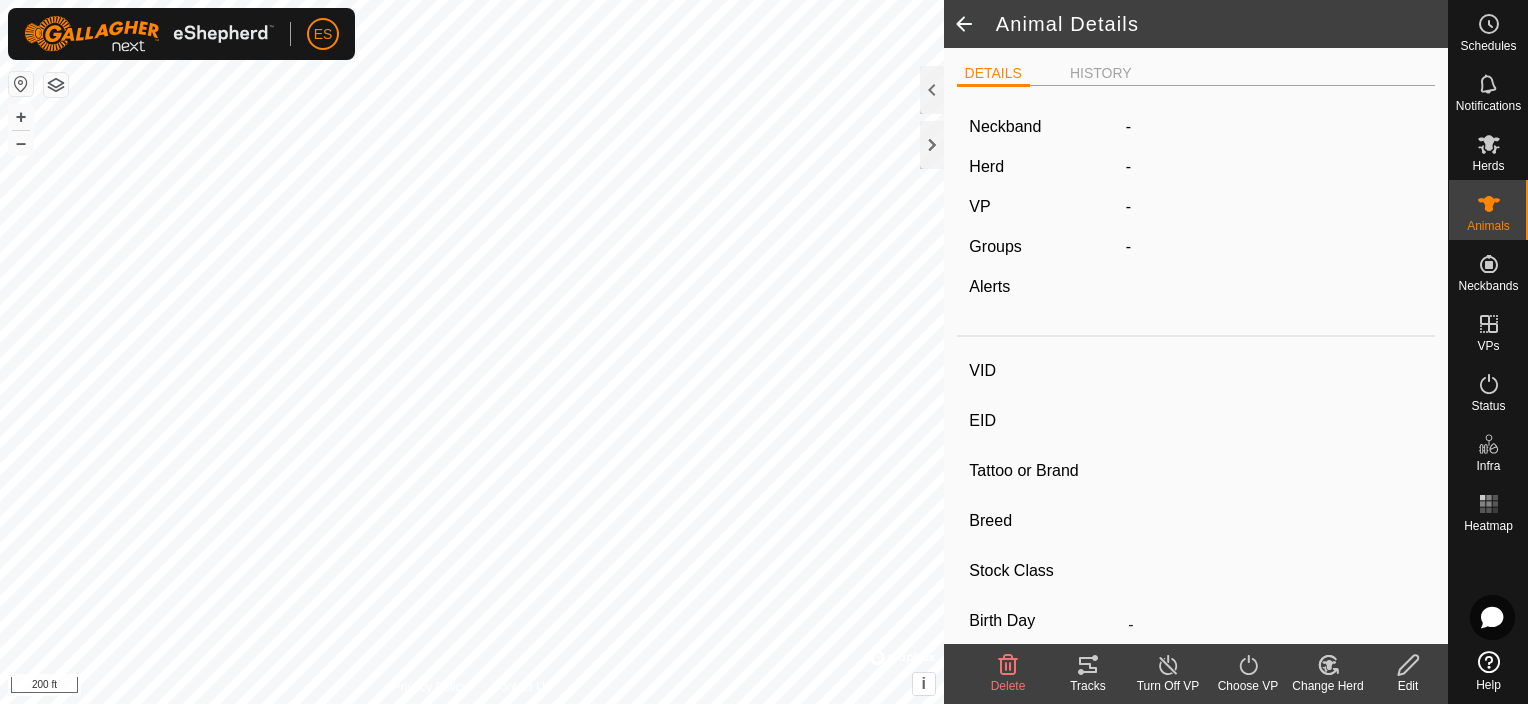 type on "[LAST]" 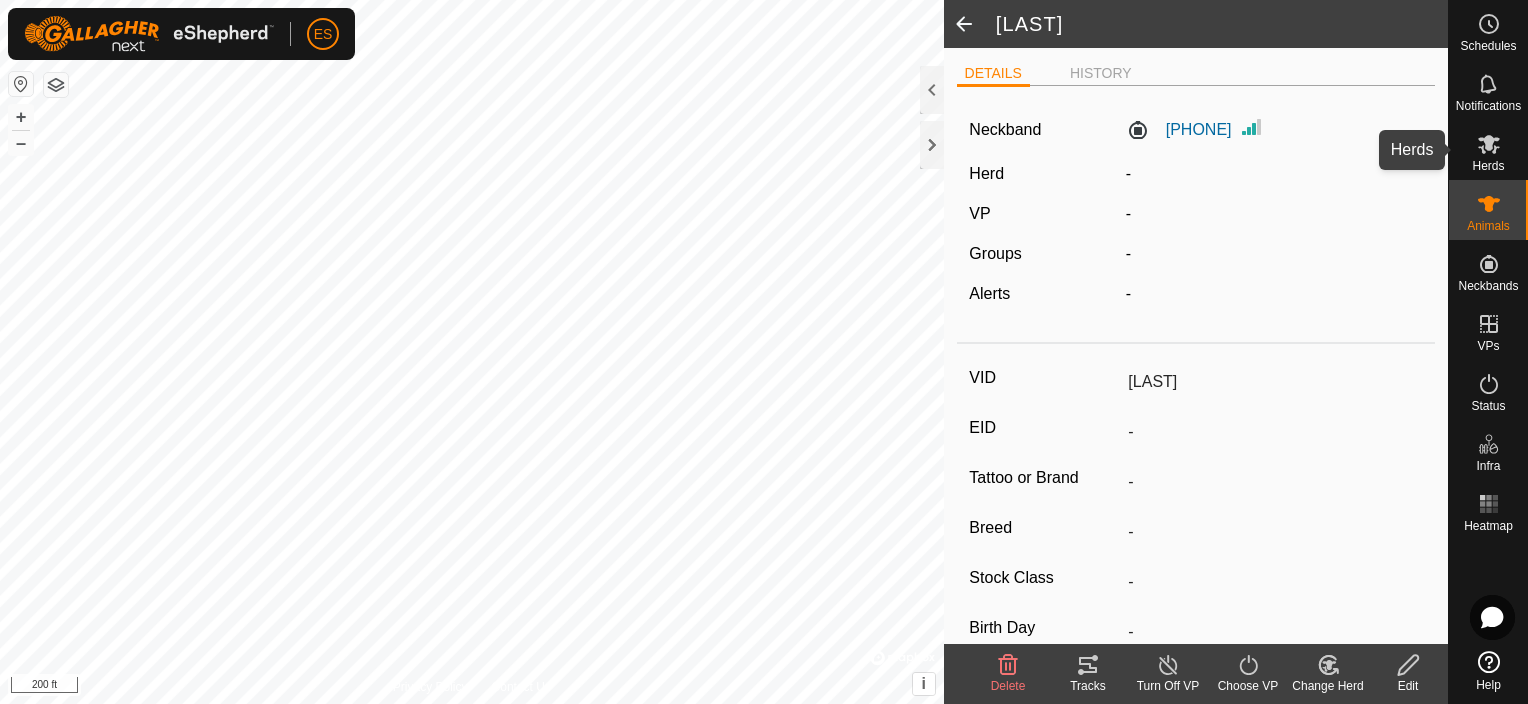 click on "Herds" at bounding box center [1488, 150] 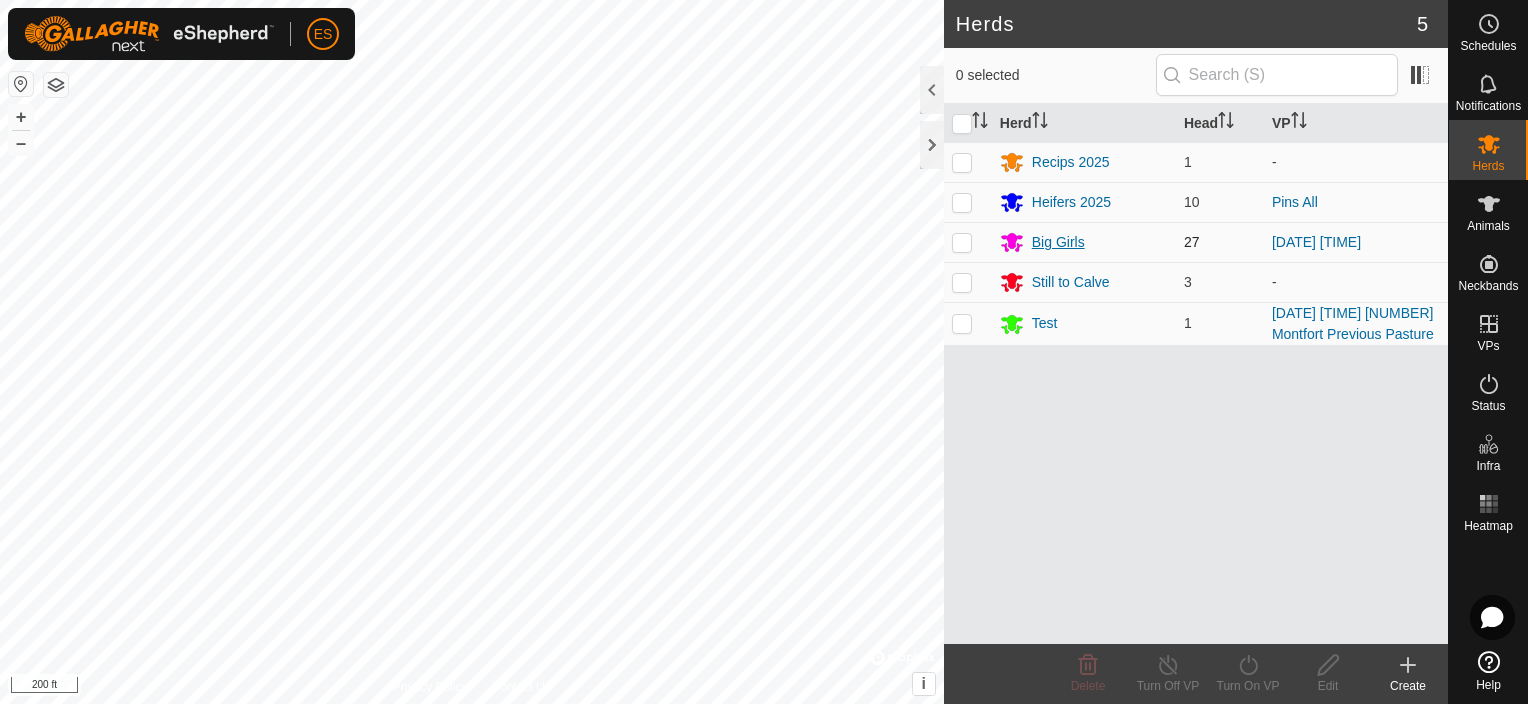 click on "Big Girls" at bounding box center [1058, 242] 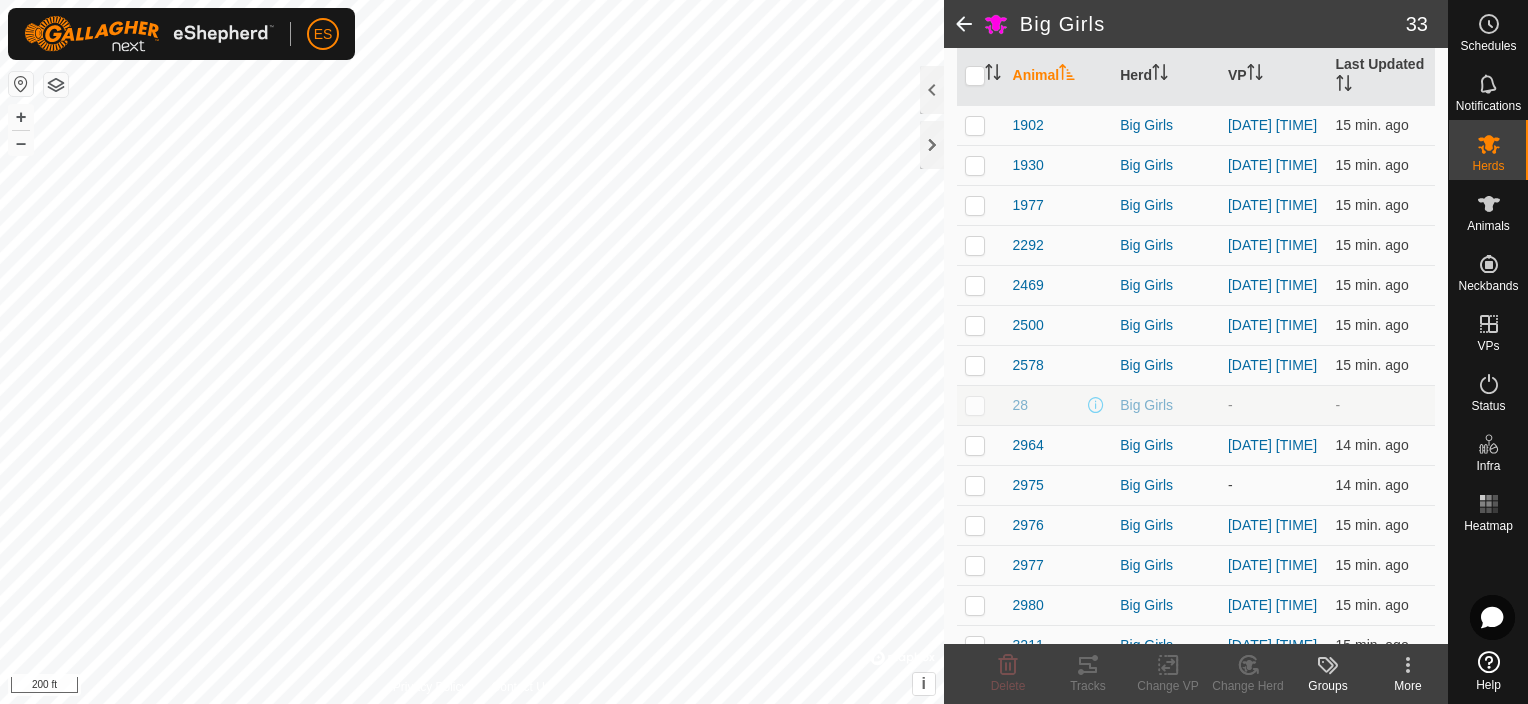 scroll, scrollTop: 224, scrollLeft: 0, axis: vertical 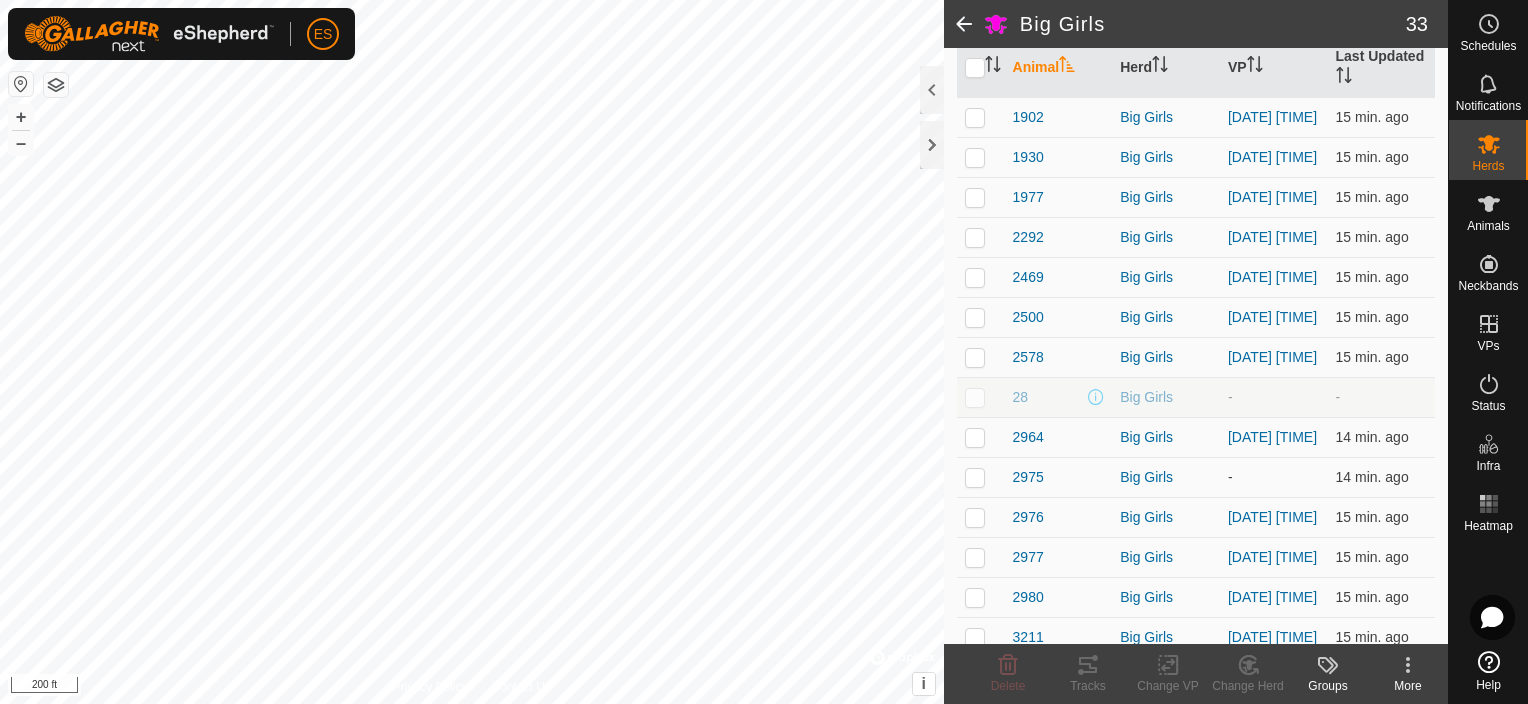 click 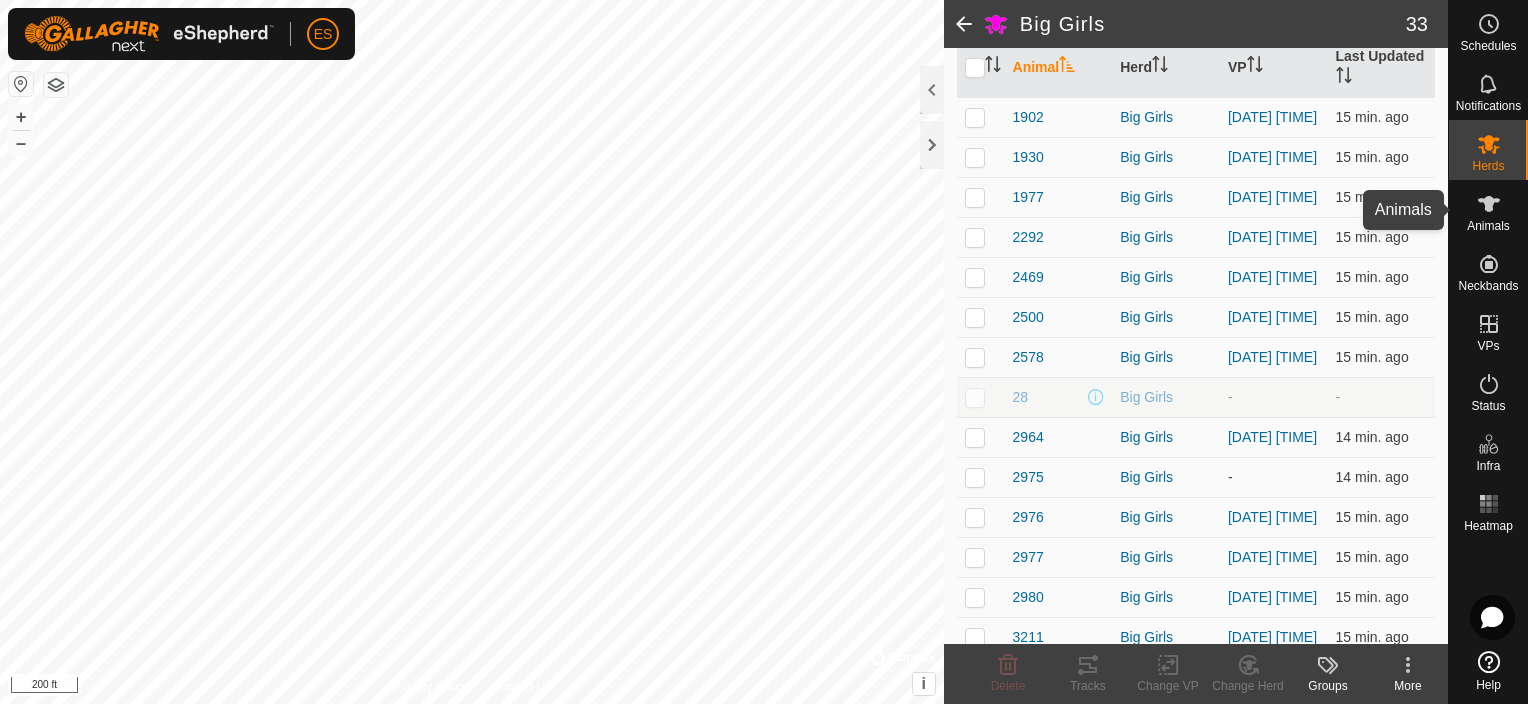click 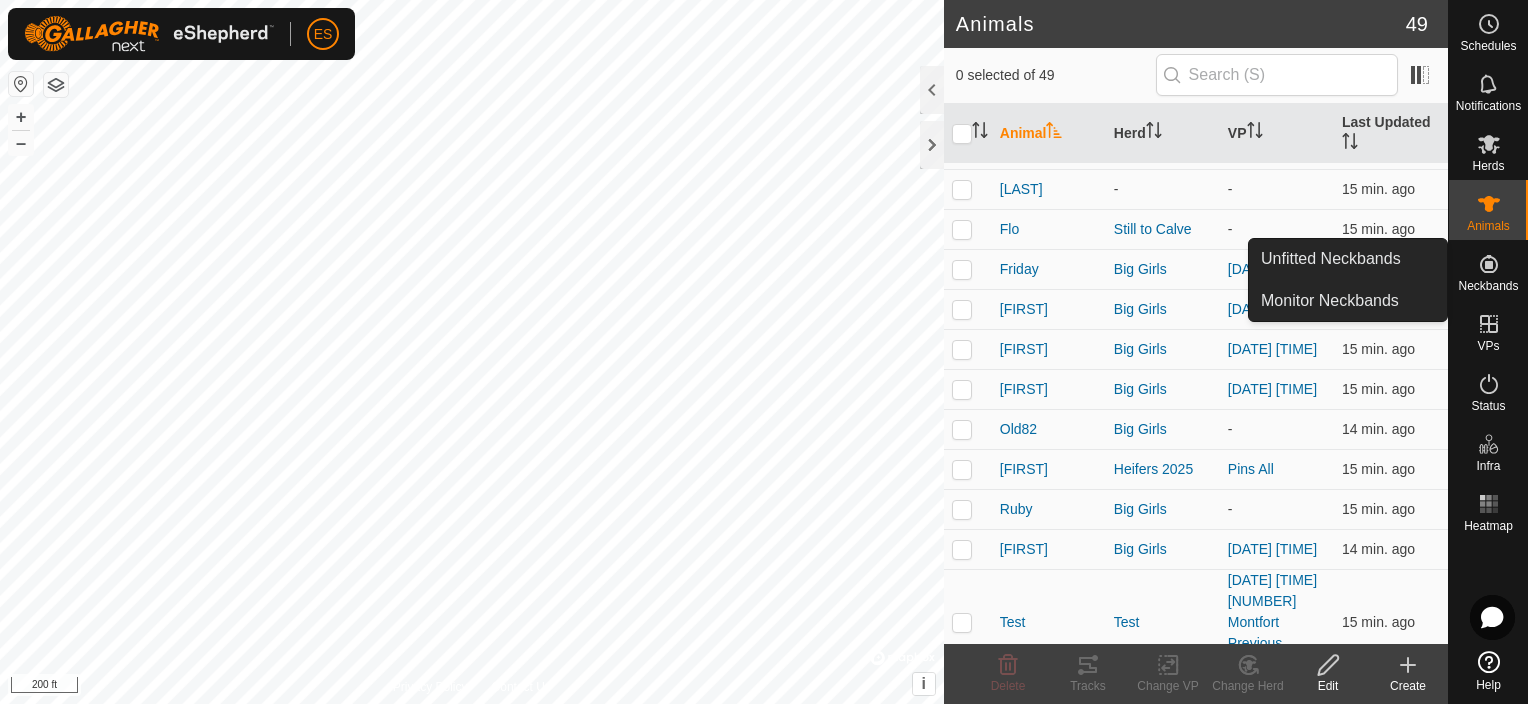 scroll, scrollTop: 1475, scrollLeft: 0, axis: vertical 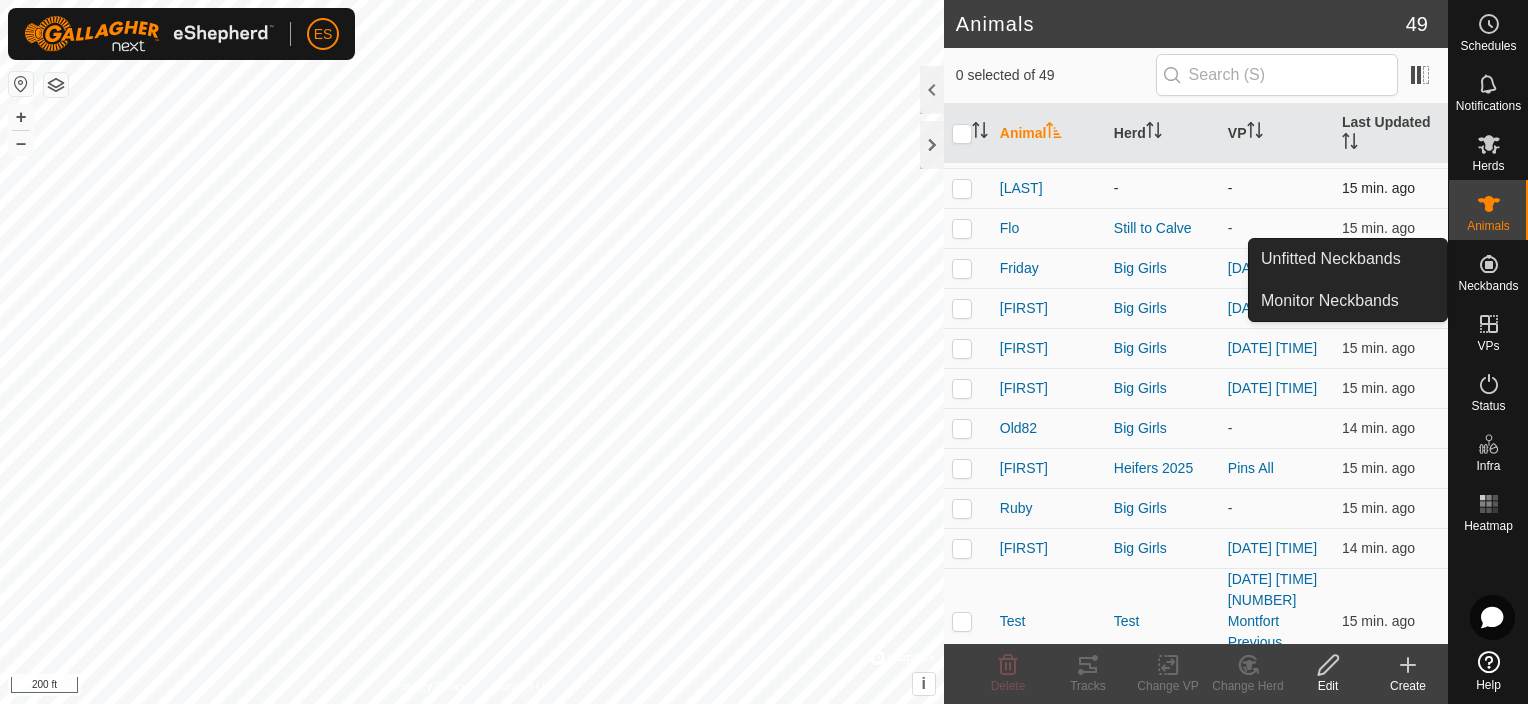 click at bounding box center [962, 188] 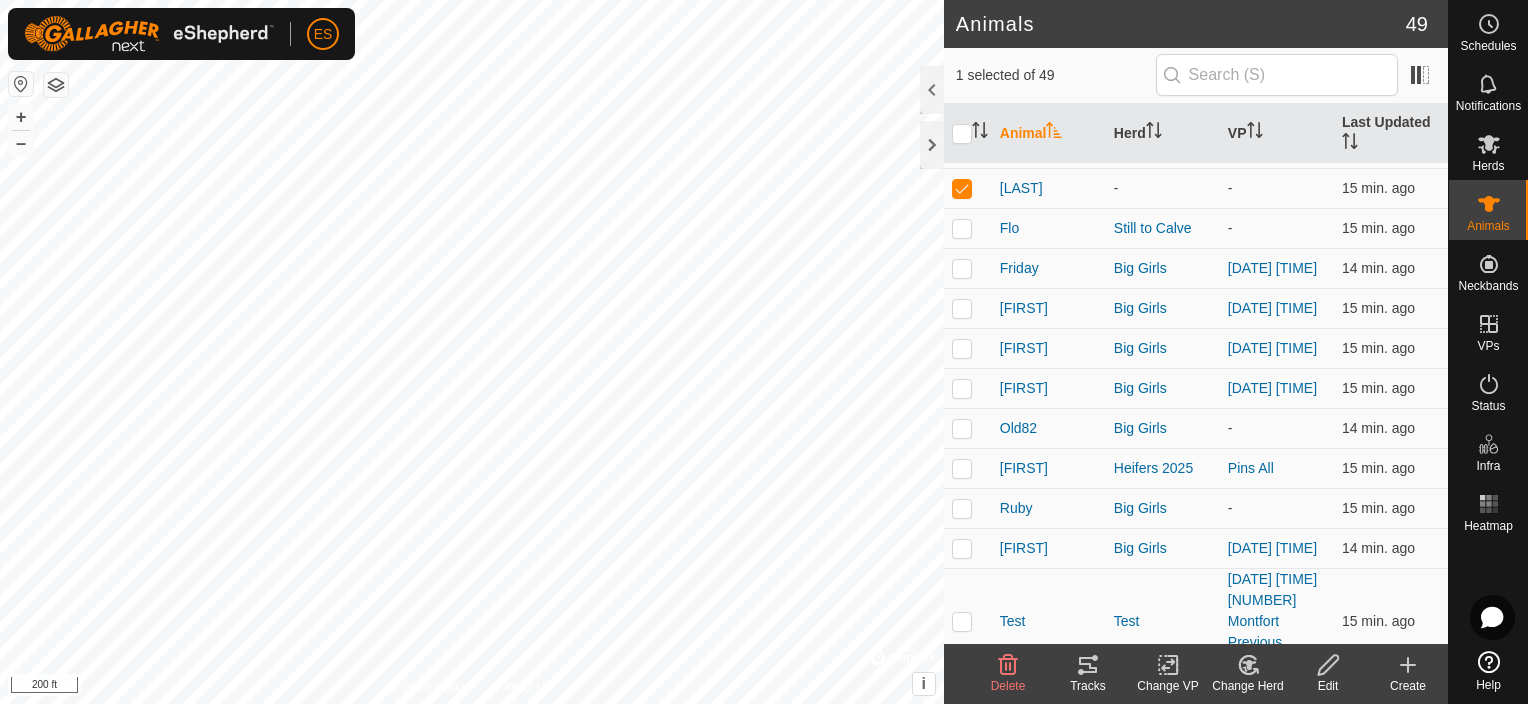 click 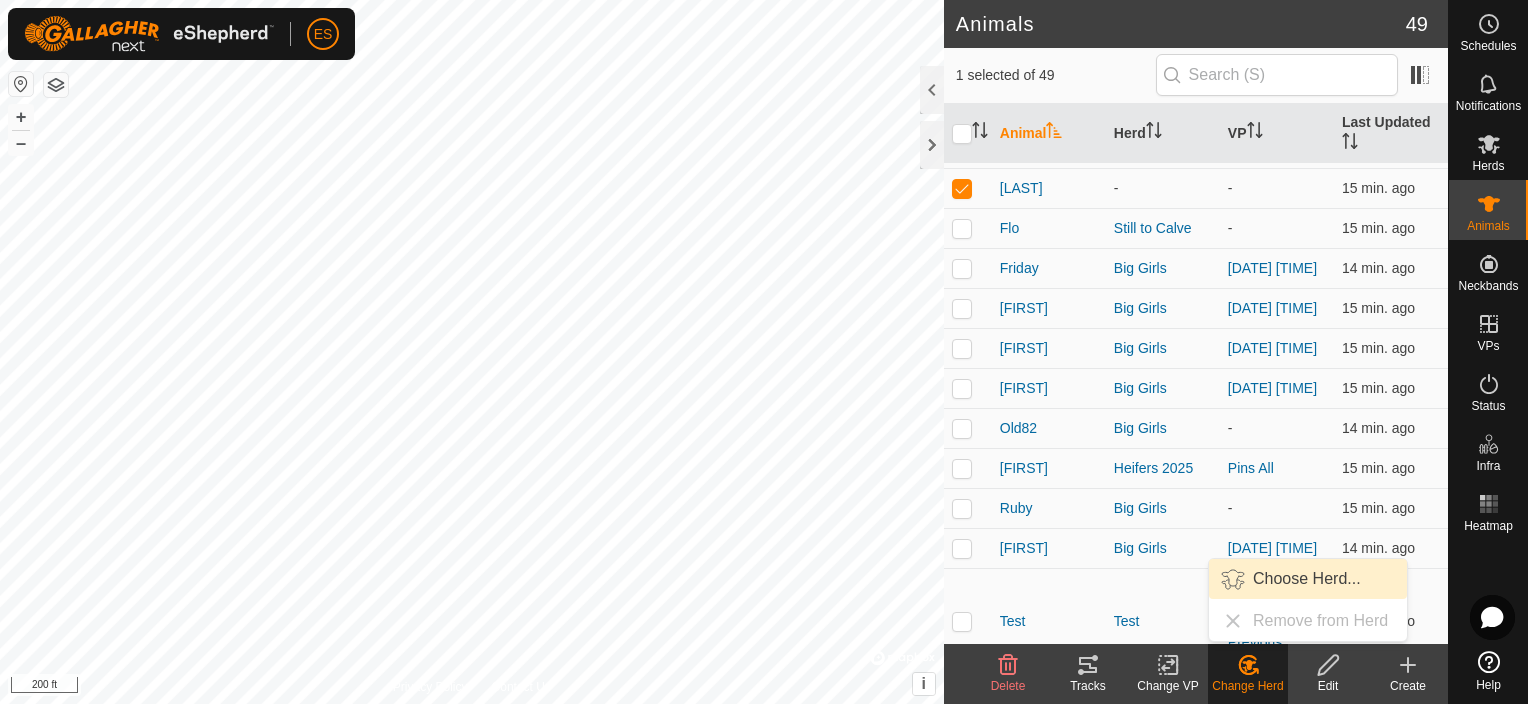 click on "Choose Herd..." at bounding box center [1308, 579] 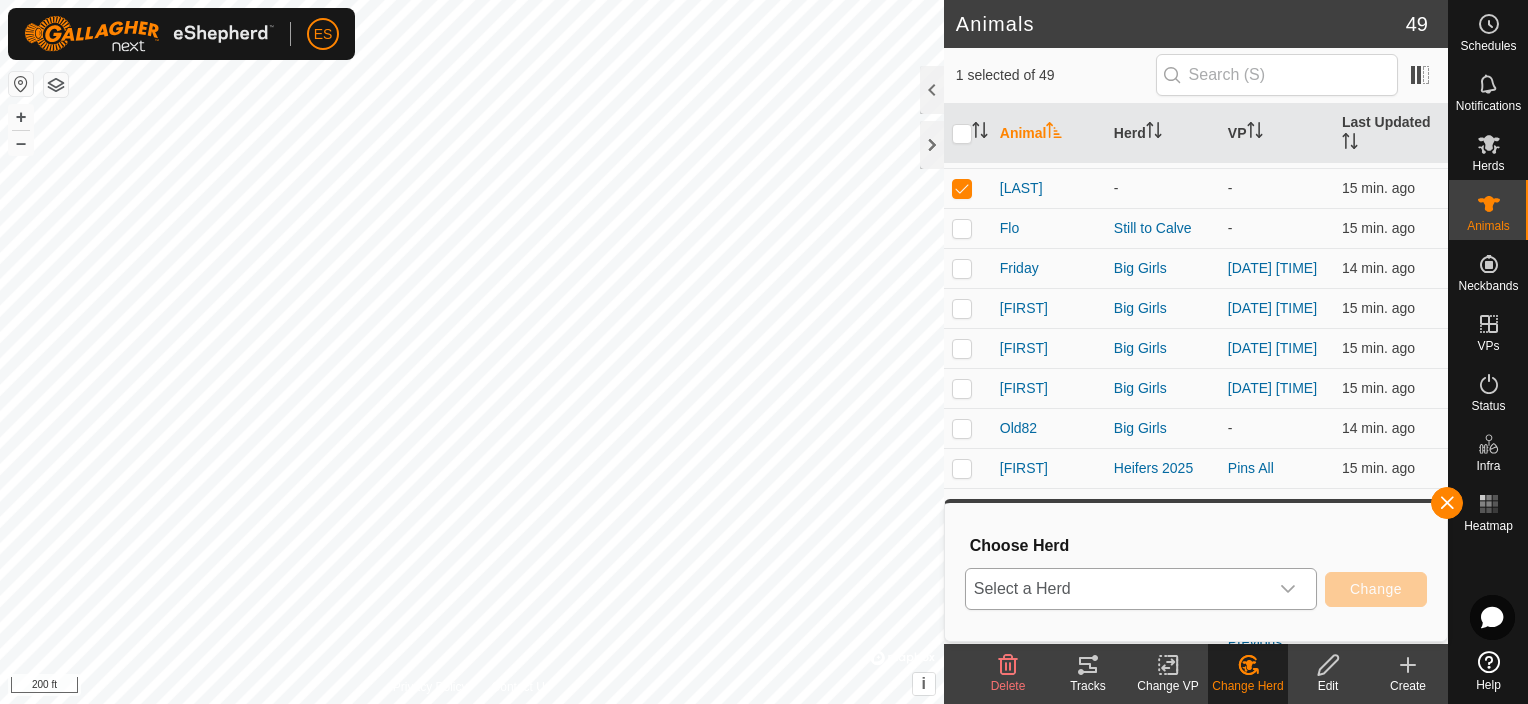 click 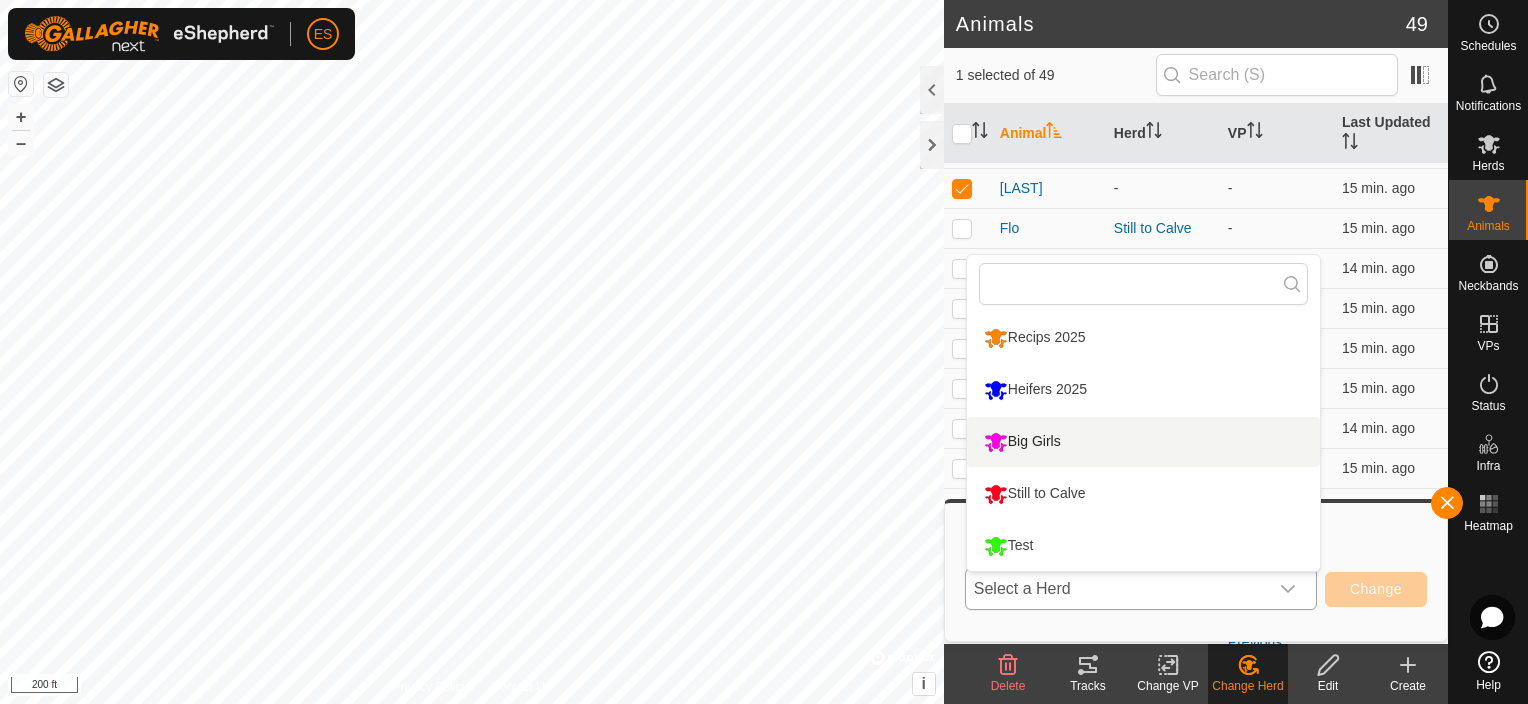 click on "Big Girls" at bounding box center [1143, 442] 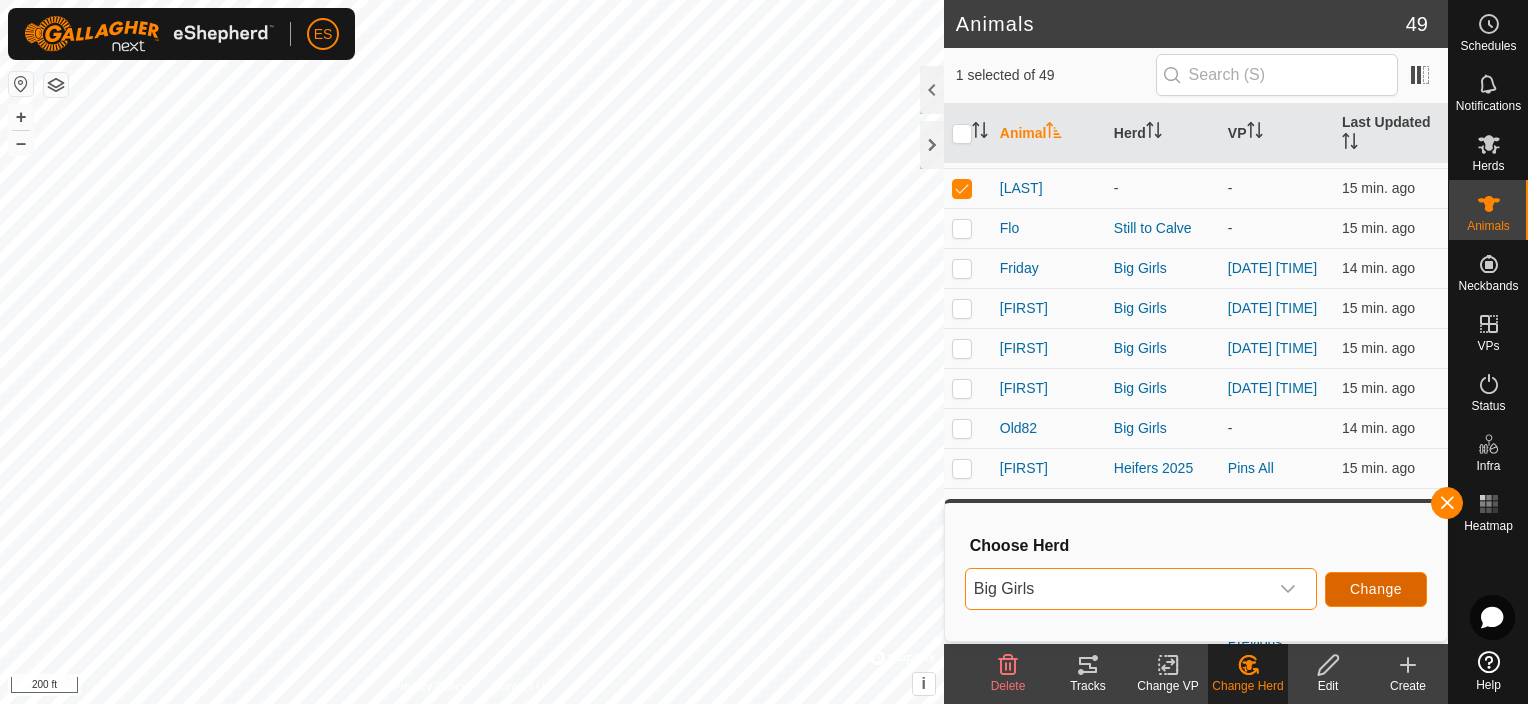 click on "Change" at bounding box center (1376, 589) 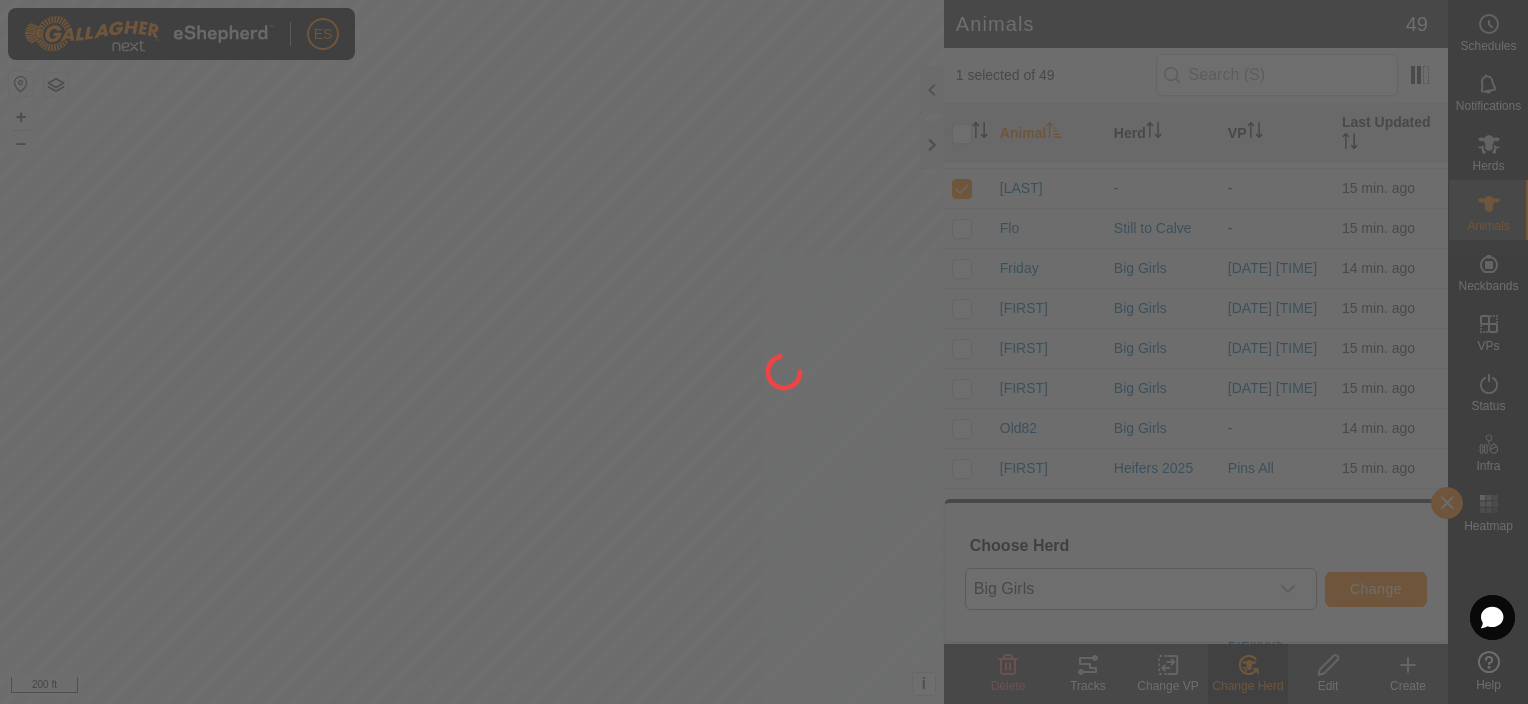 checkbox on "false" 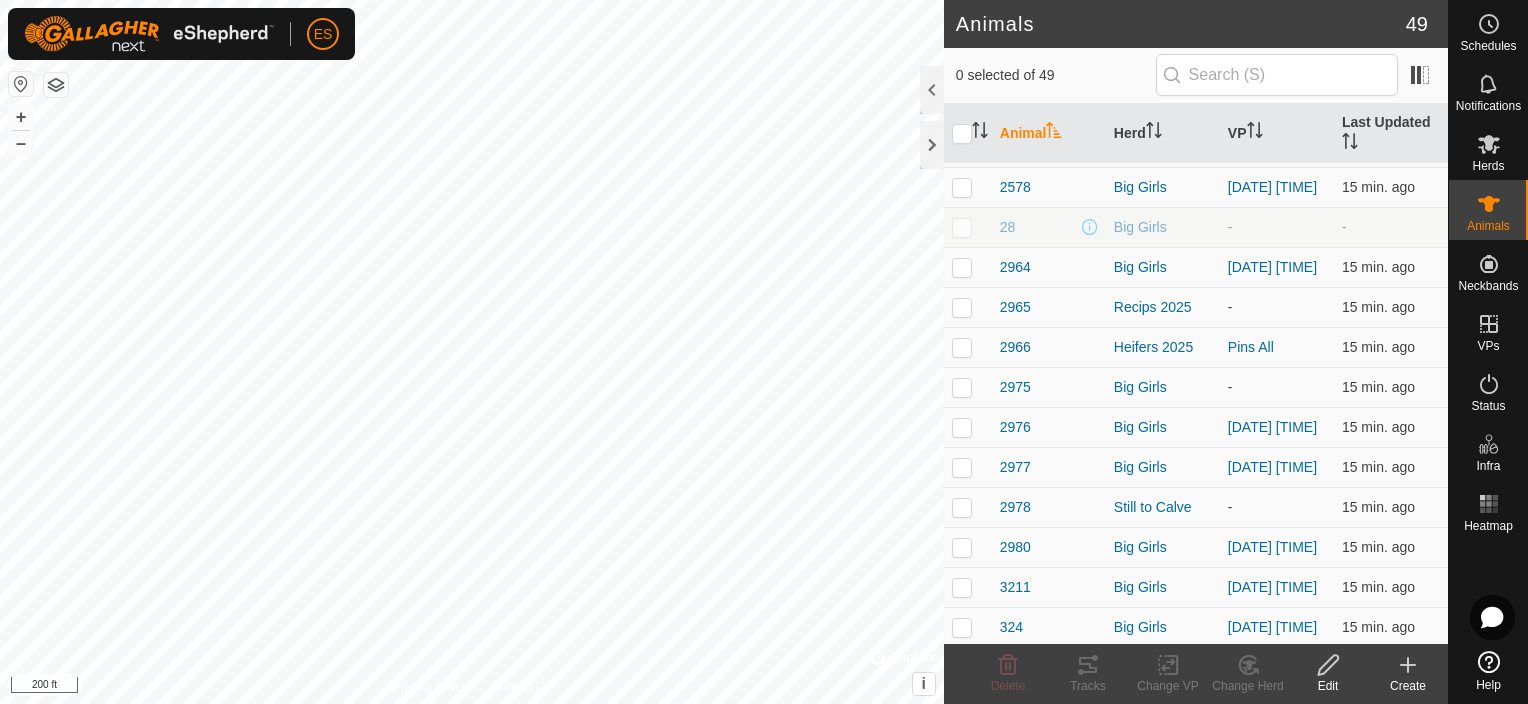 scroll, scrollTop: 492, scrollLeft: 0, axis: vertical 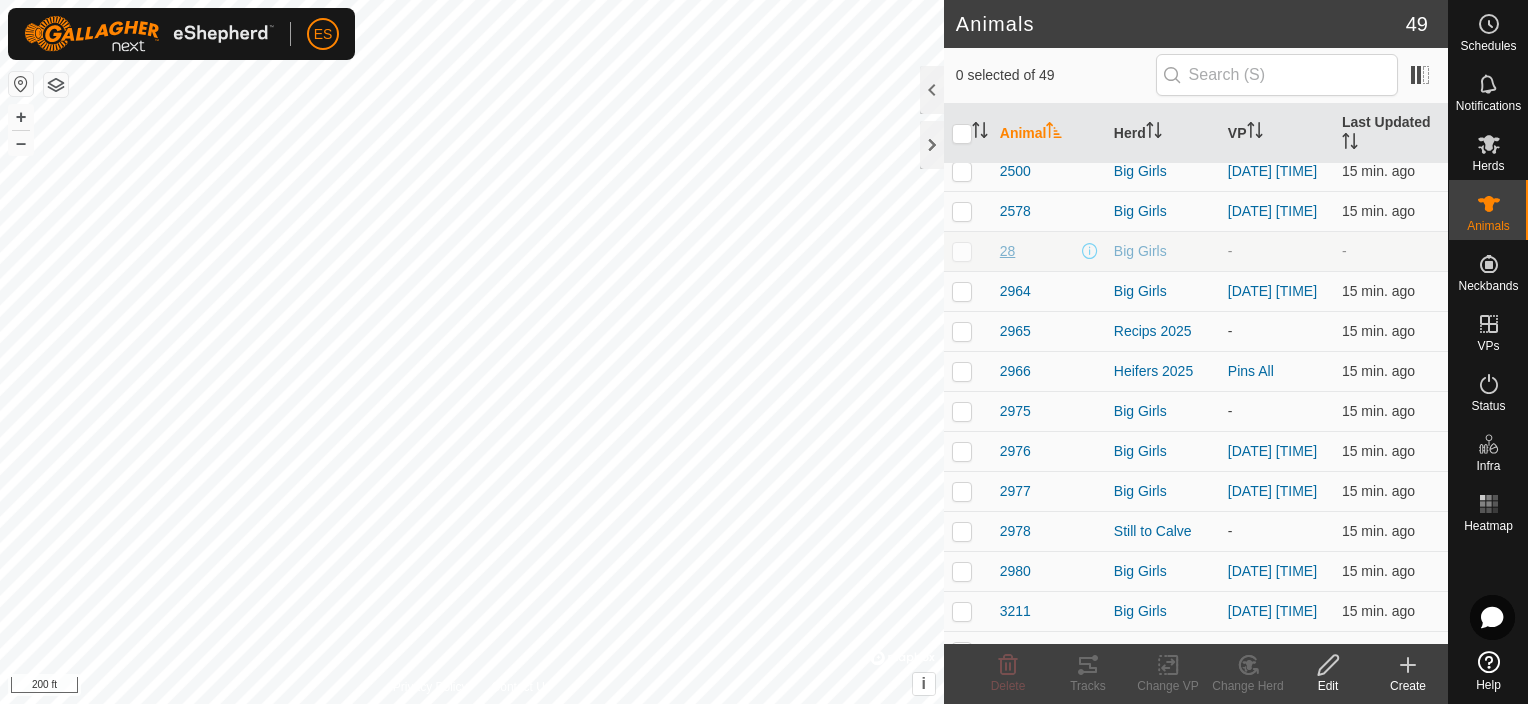 click on "28" at bounding box center (1008, 251) 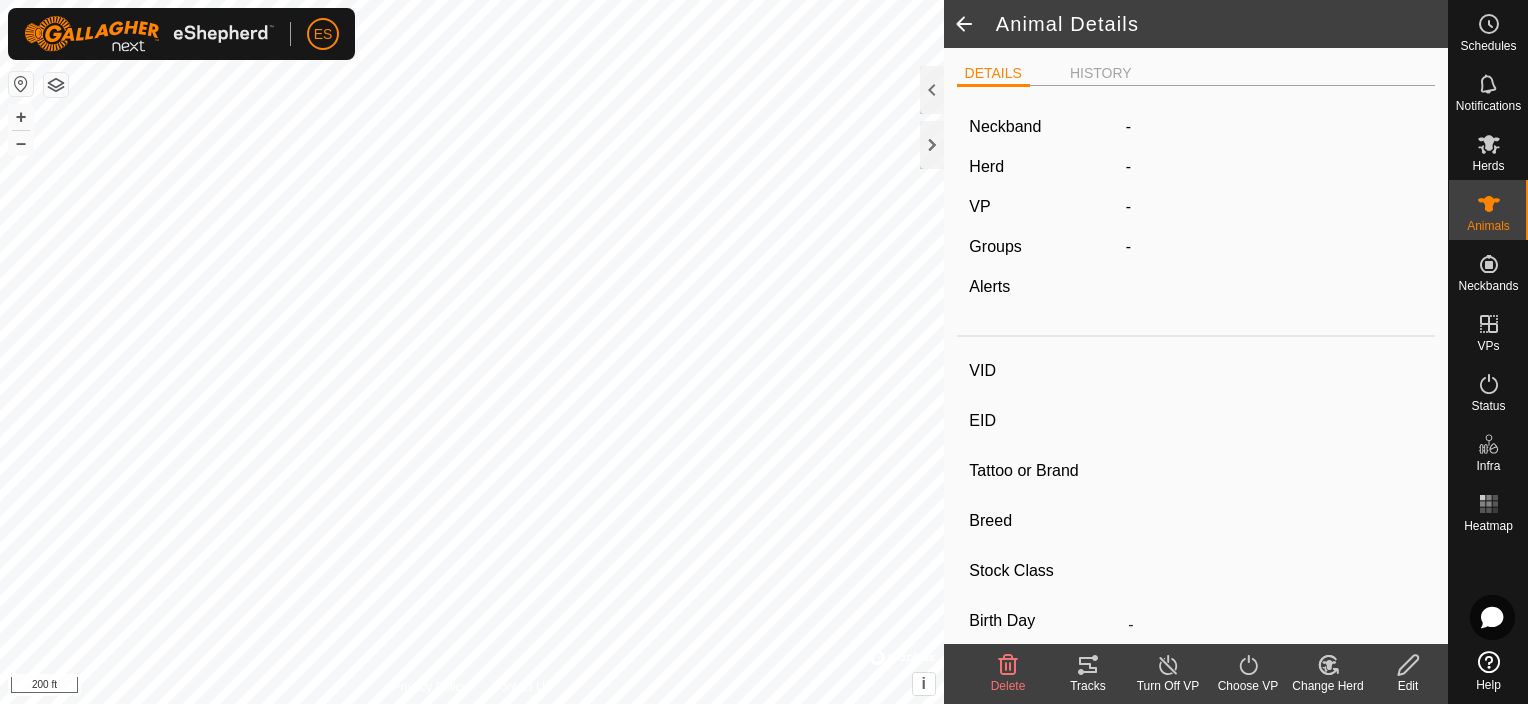 type on "28" 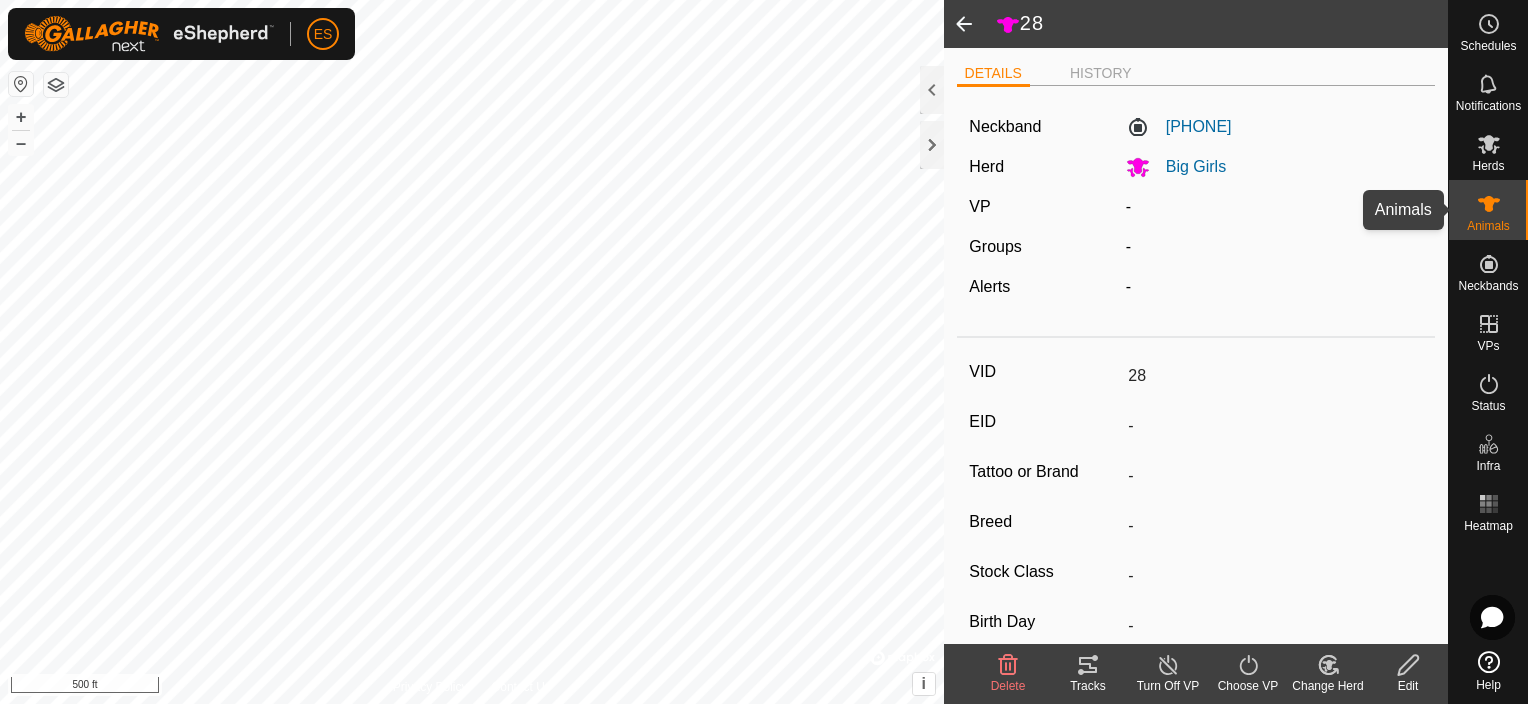 click 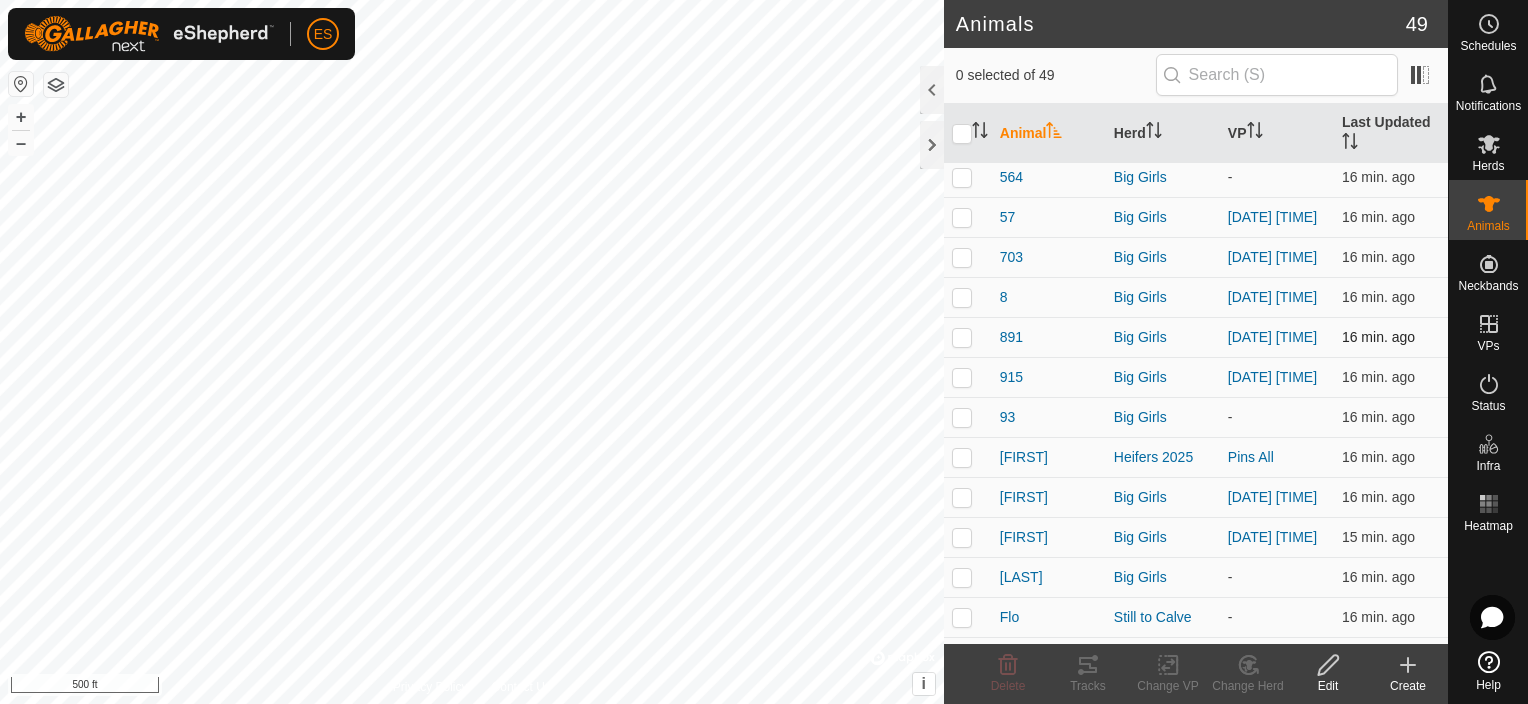 scroll, scrollTop: 1100, scrollLeft: 0, axis: vertical 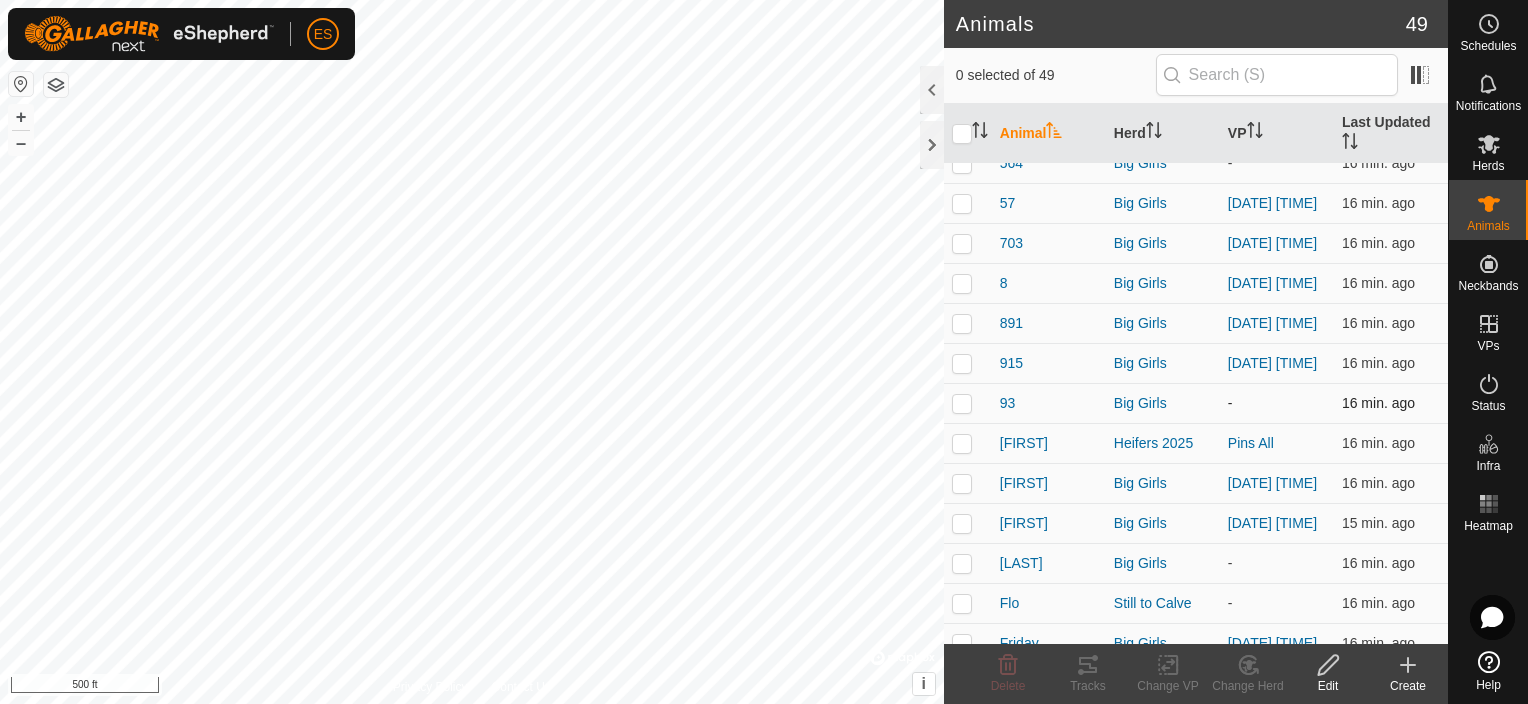 click at bounding box center (962, 403) 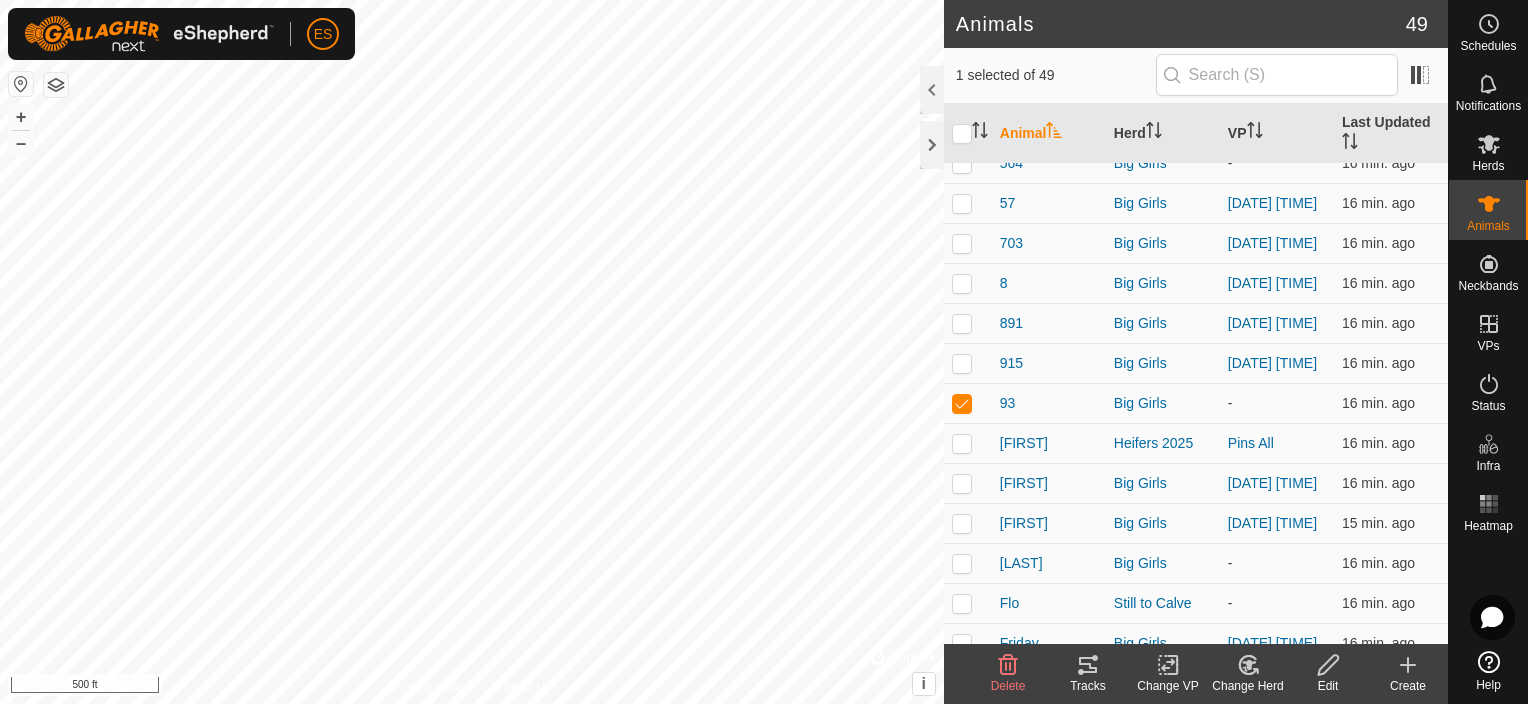 click 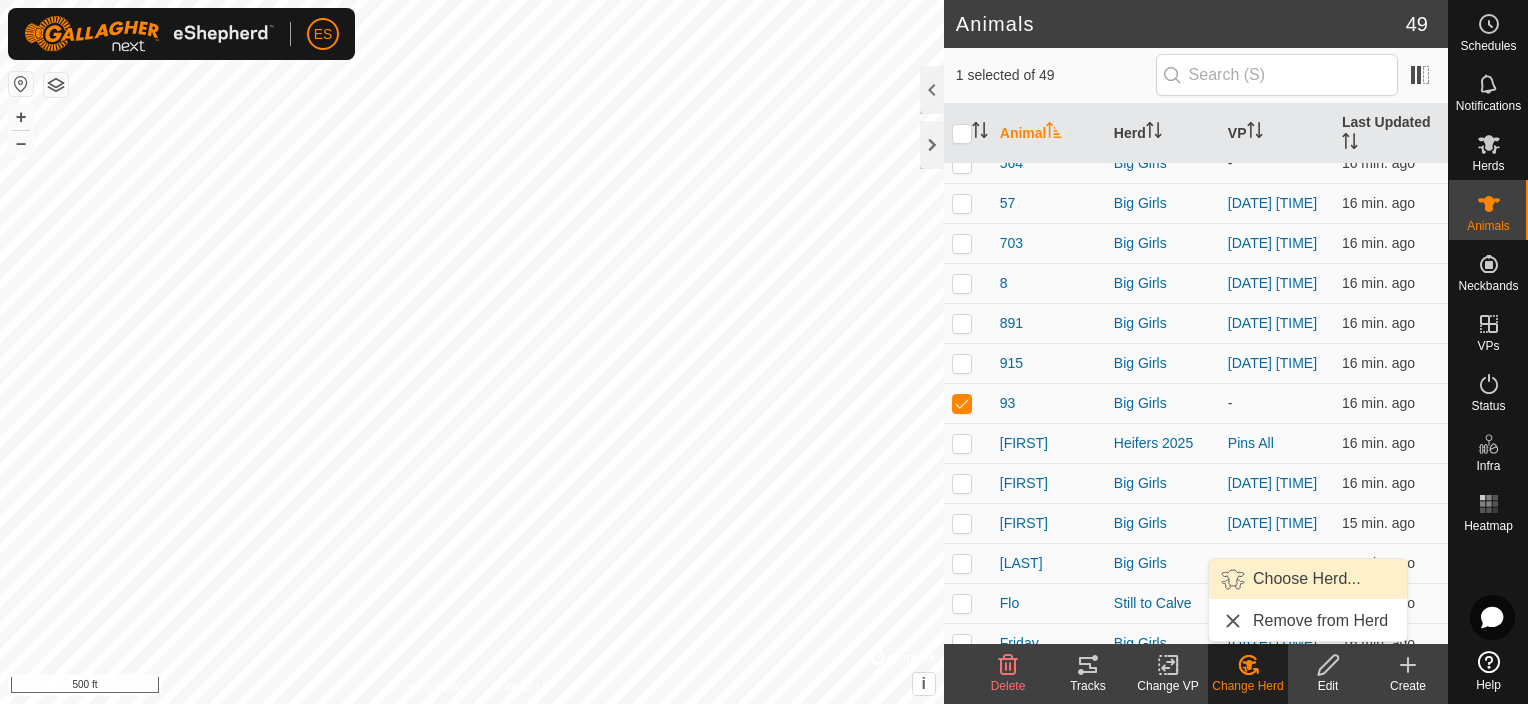 click on "Choose Herd..." at bounding box center [1308, 579] 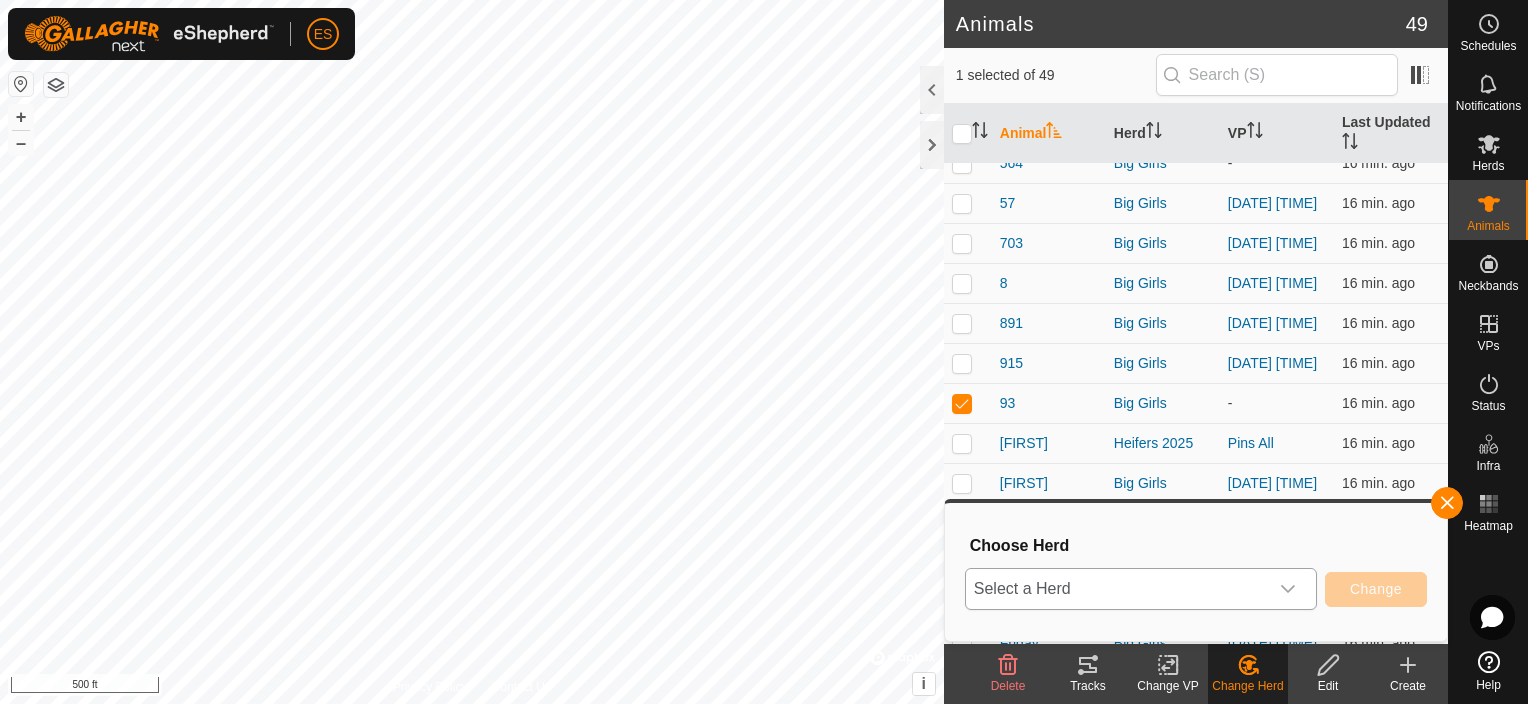 click 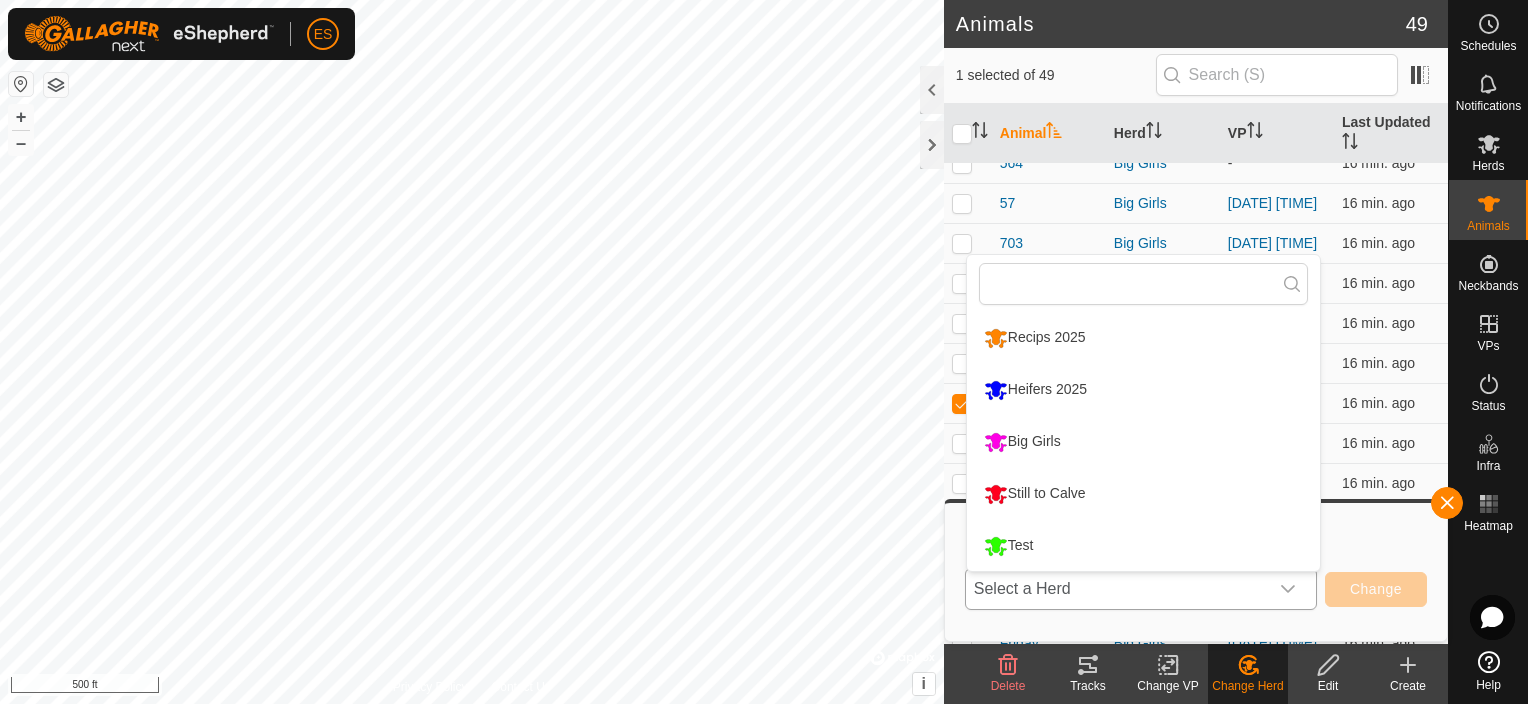 click on "Still to Calve" at bounding box center [1143, 494] 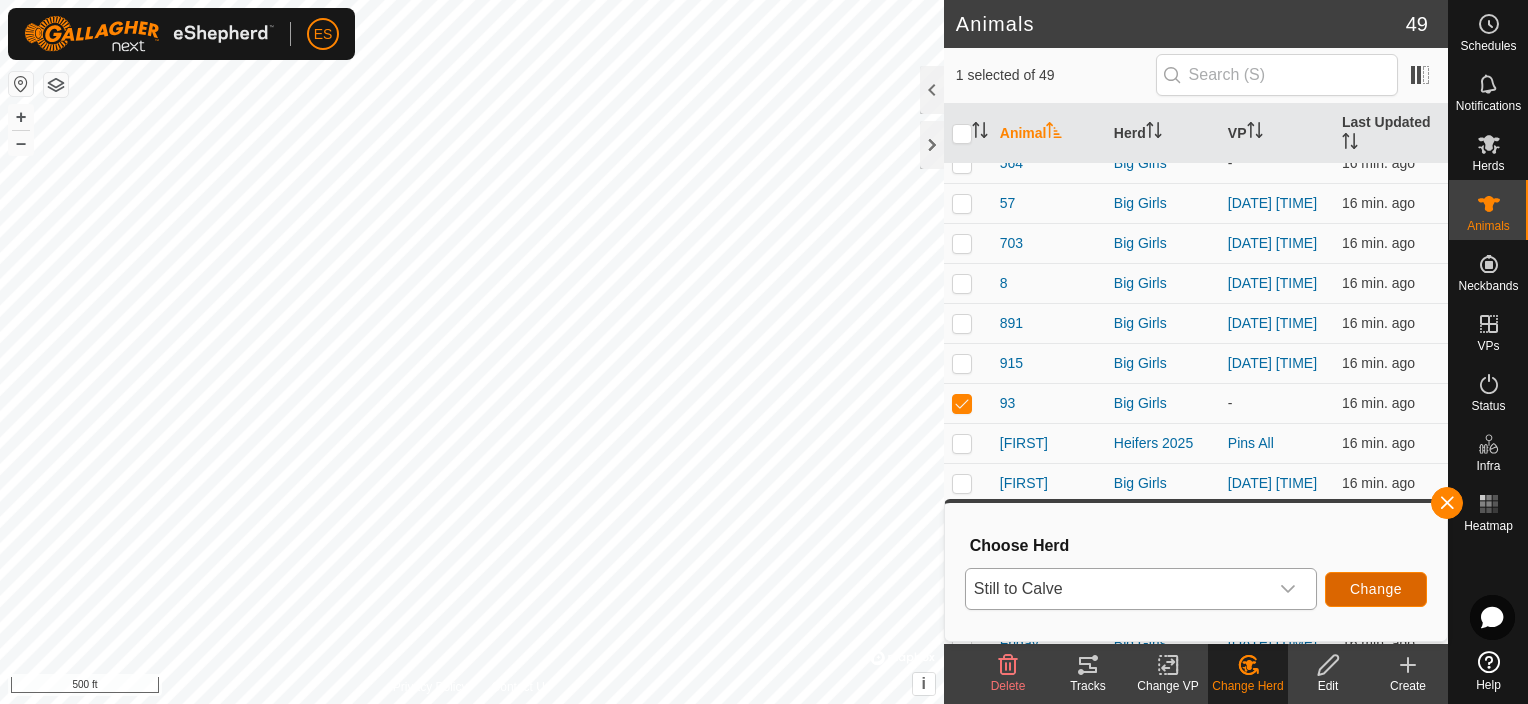 click on "Change" at bounding box center (1376, 589) 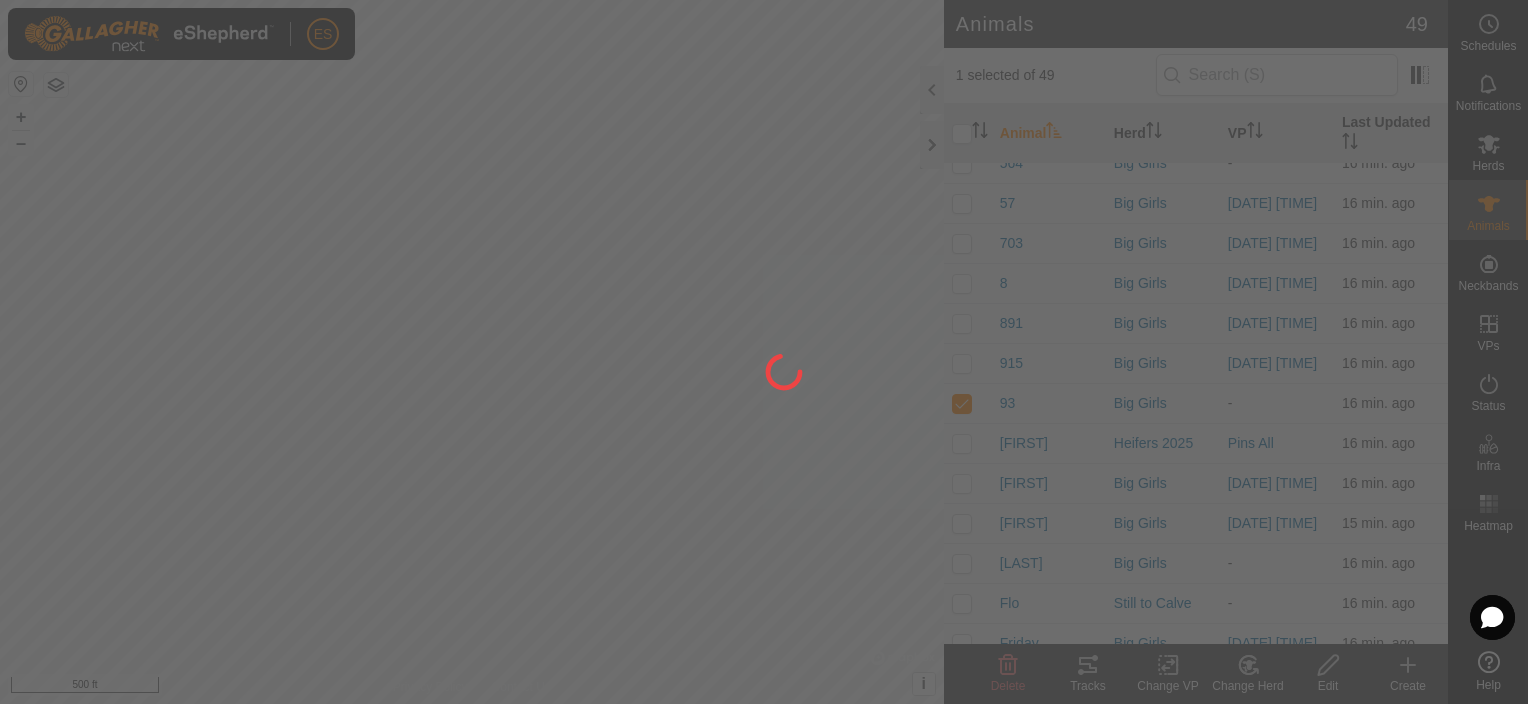 checkbox on "false" 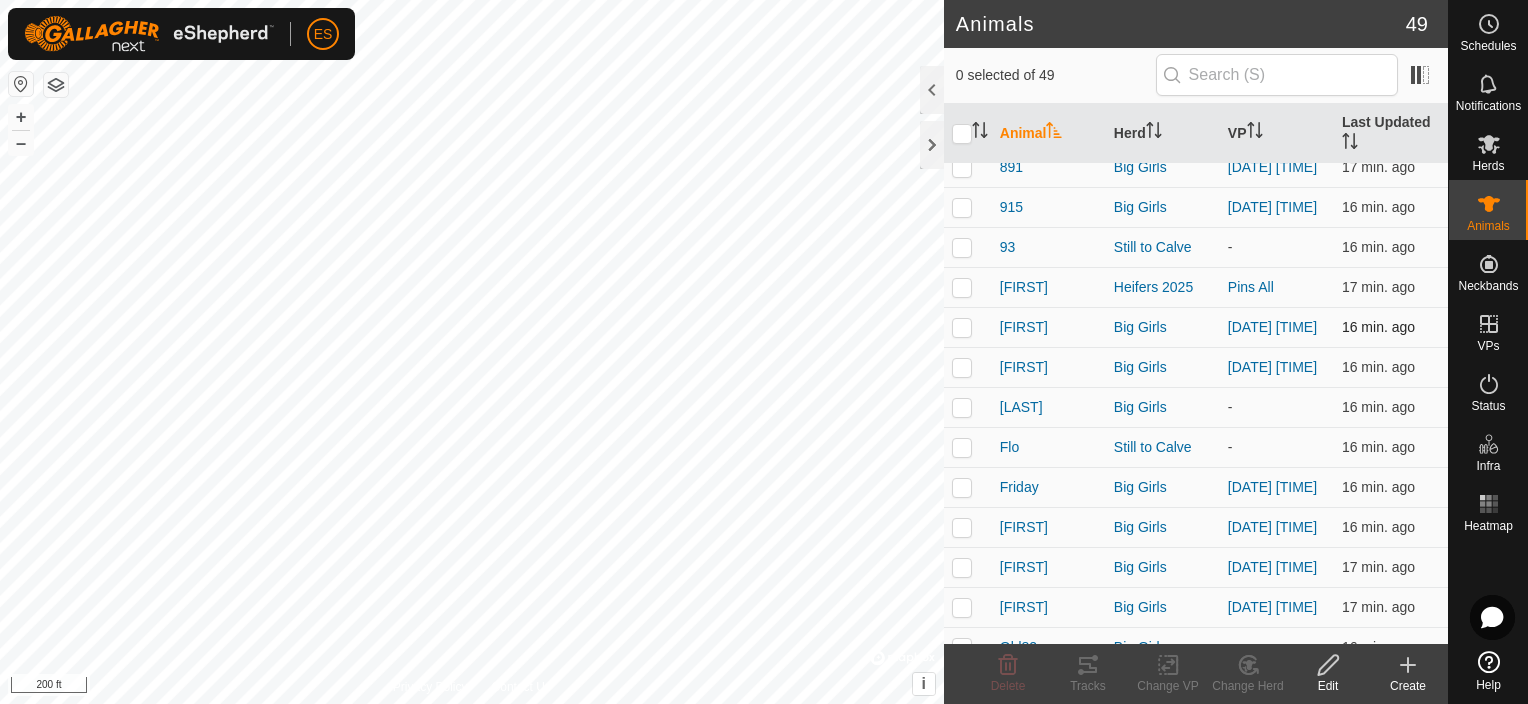 scroll, scrollTop: 1275, scrollLeft: 0, axis: vertical 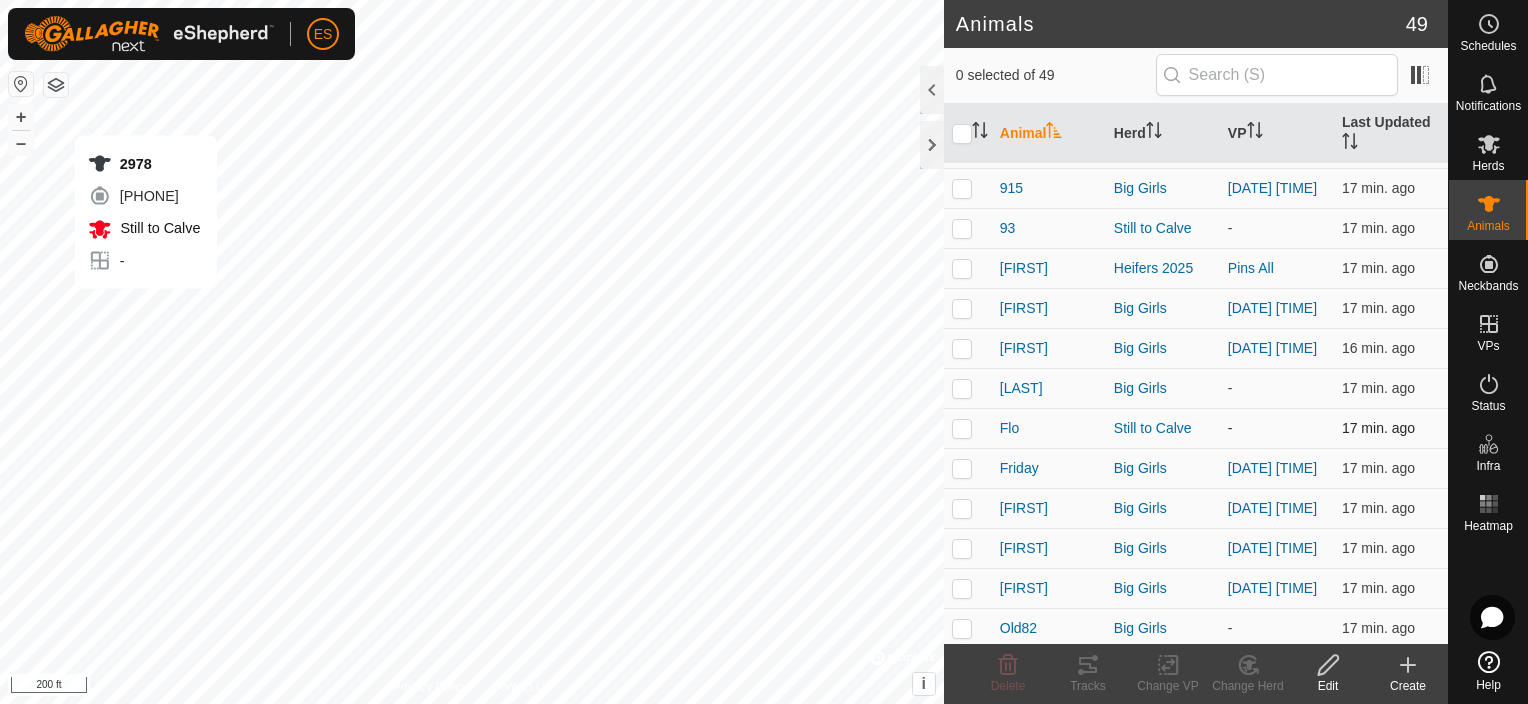 checkbox on "true" 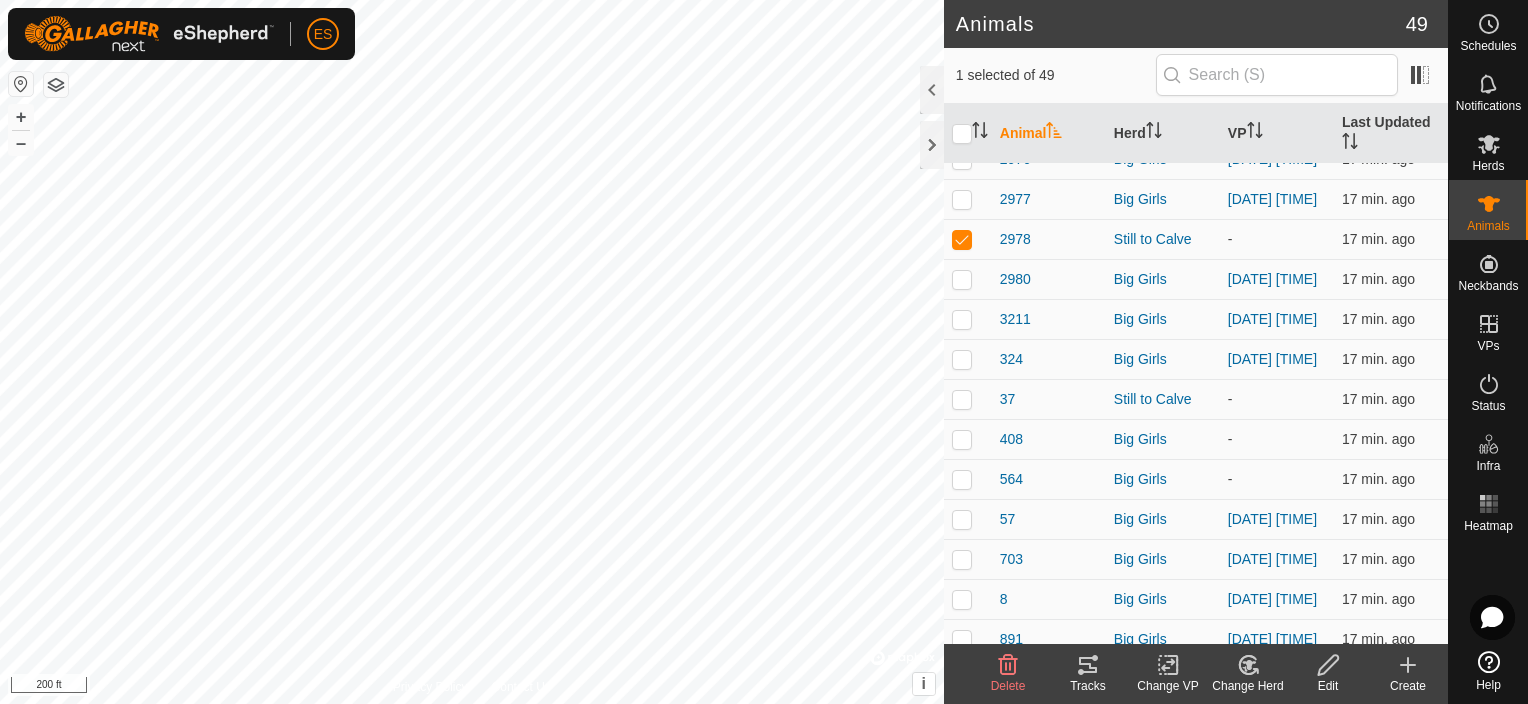 scroll, scrollTop: 717, scrollLeft: 0, axis: vertical 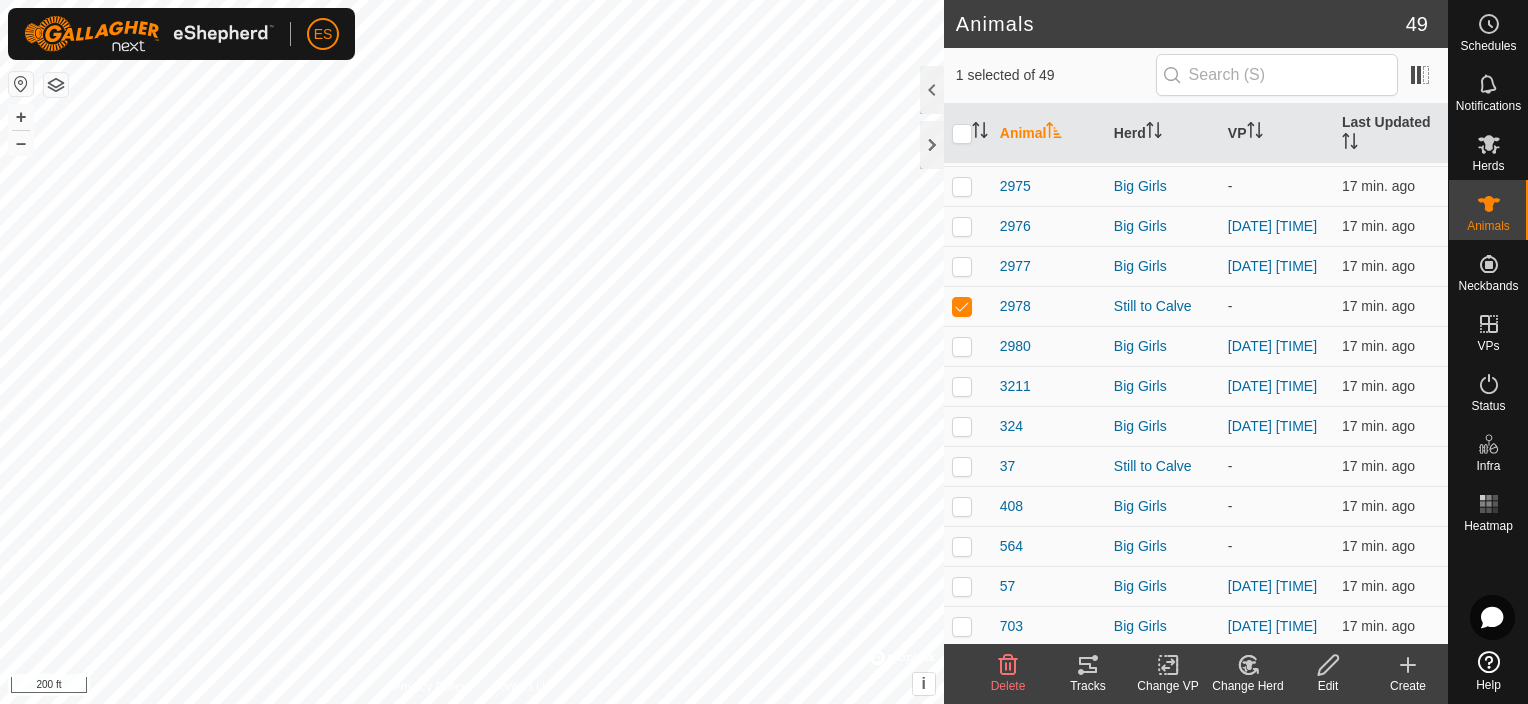 click 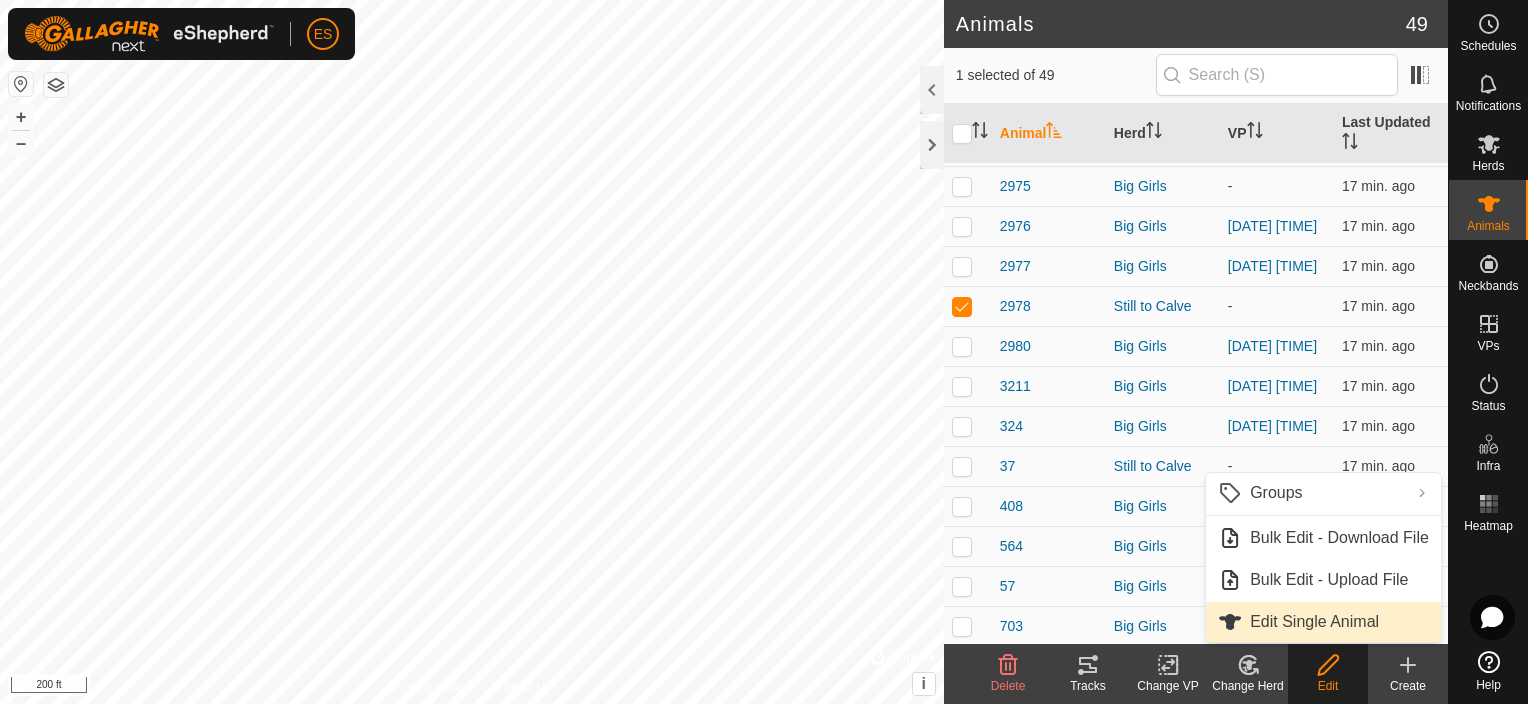 click on "Edit Single Animal" at bounding box center [1323, 622] 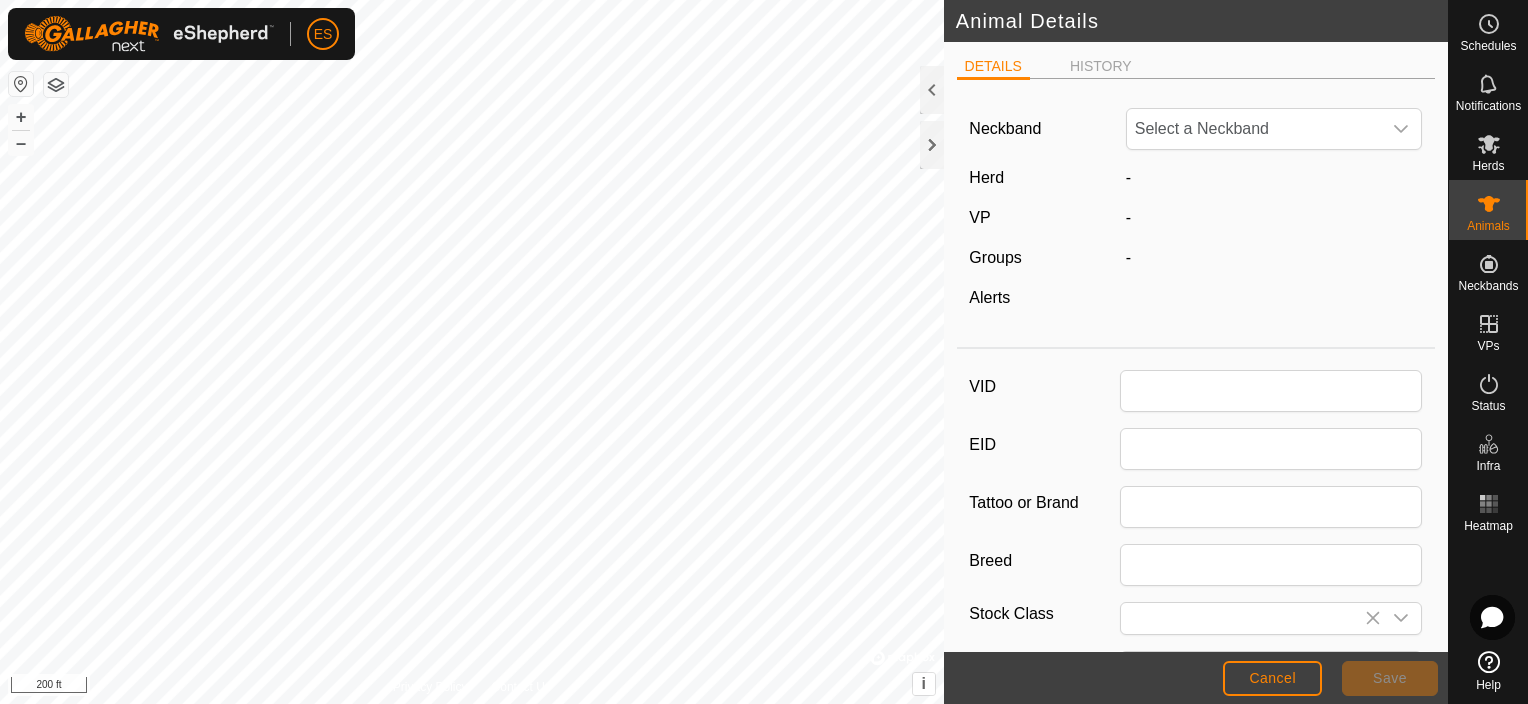 type on "2978" 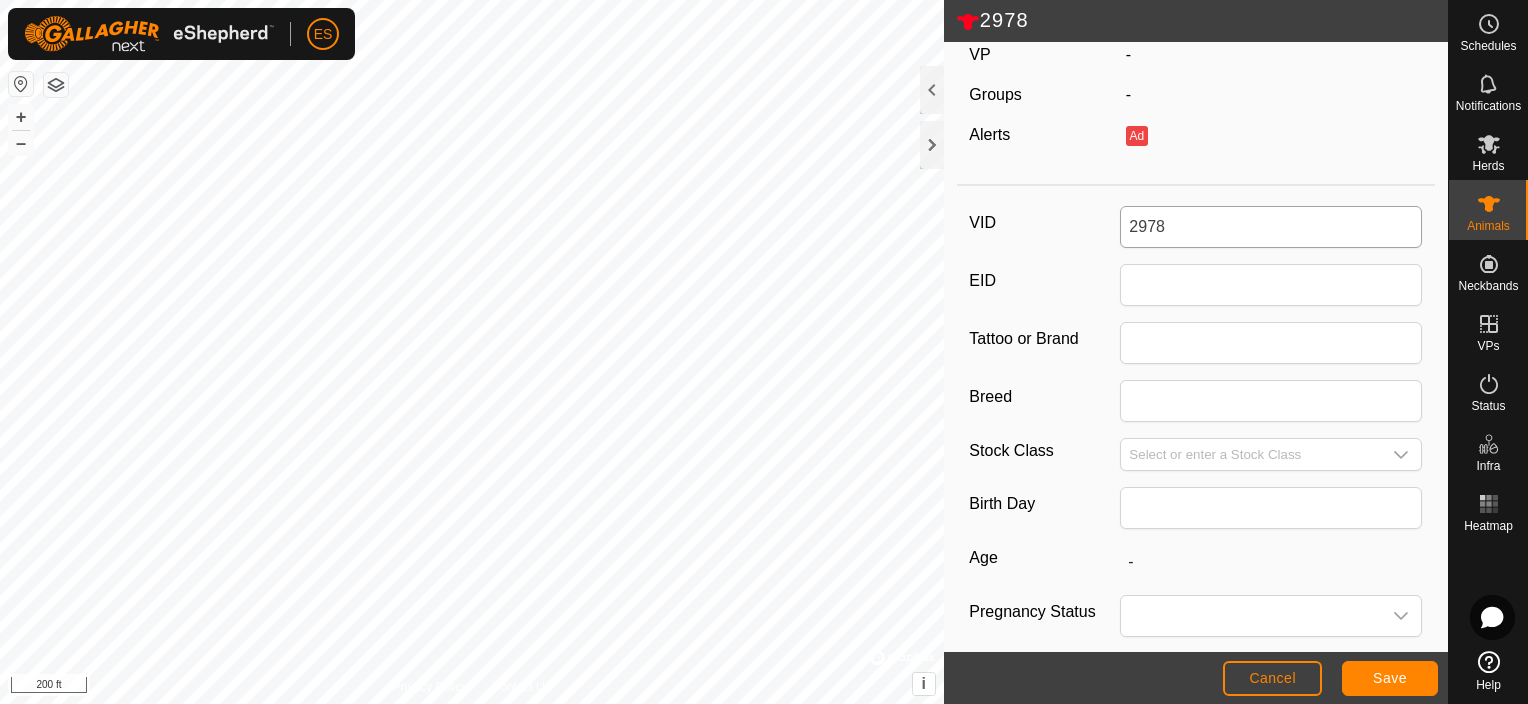 scroll, scrollTop: 0, scrollLeft: 0, axis: both 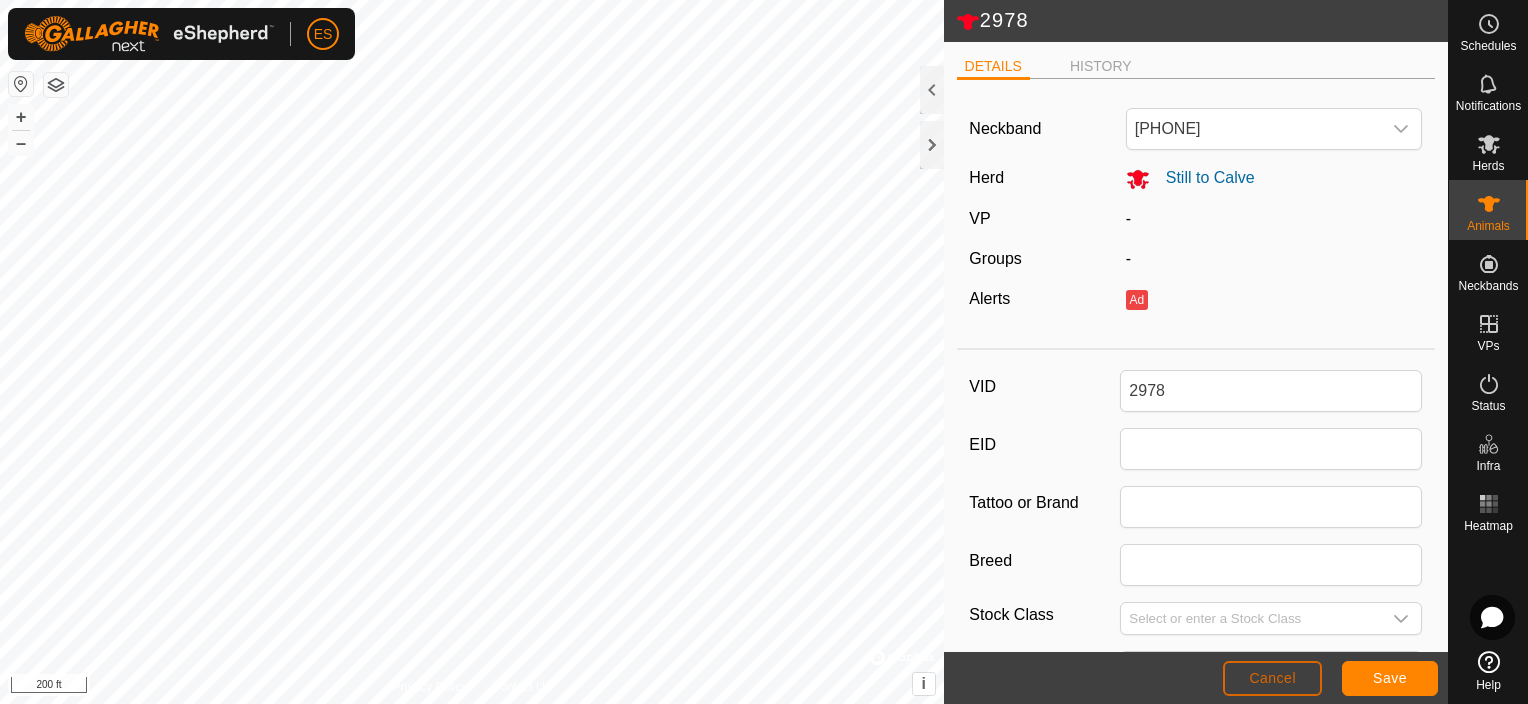 click on "Cancel" 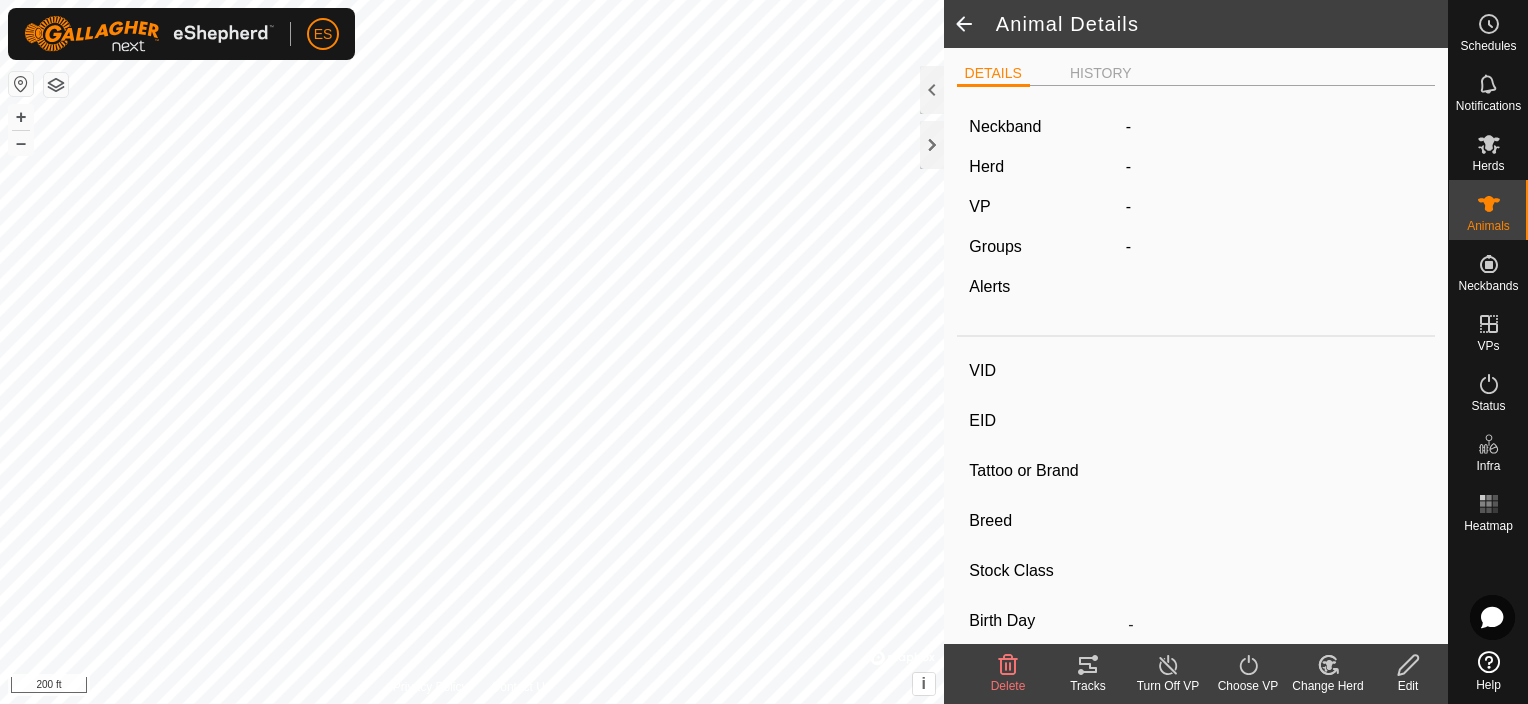 type on "2978" 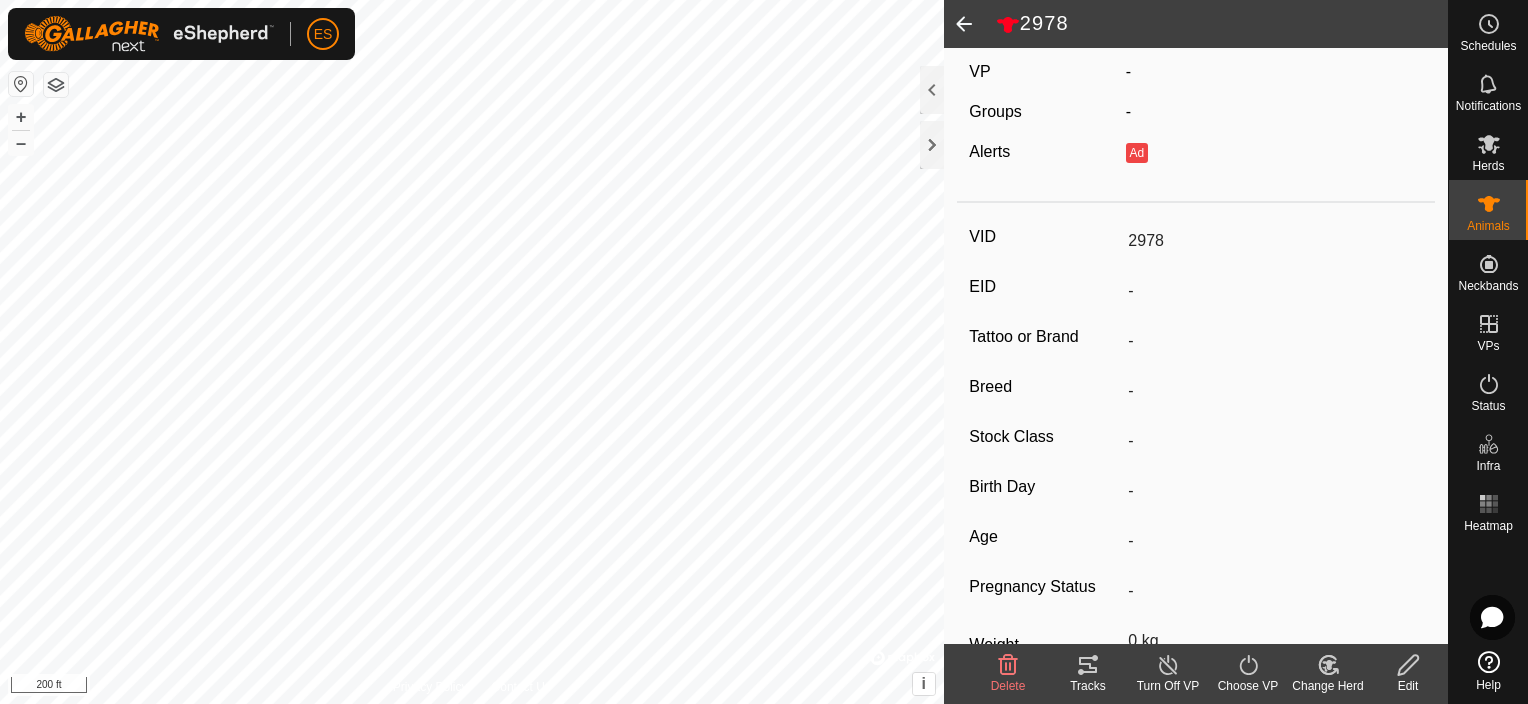 scroll, scrollTop: 0, scrollLeft: 0, axis: both 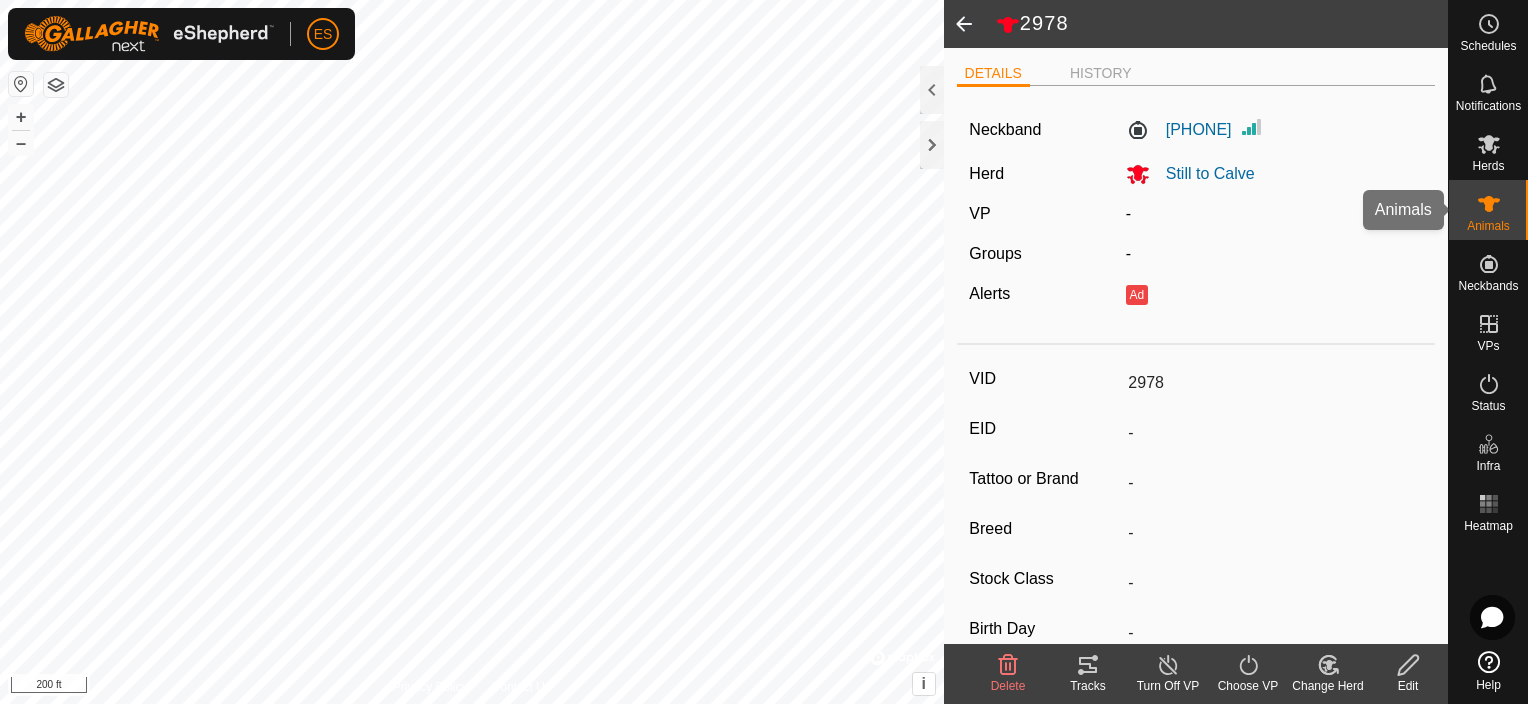 click 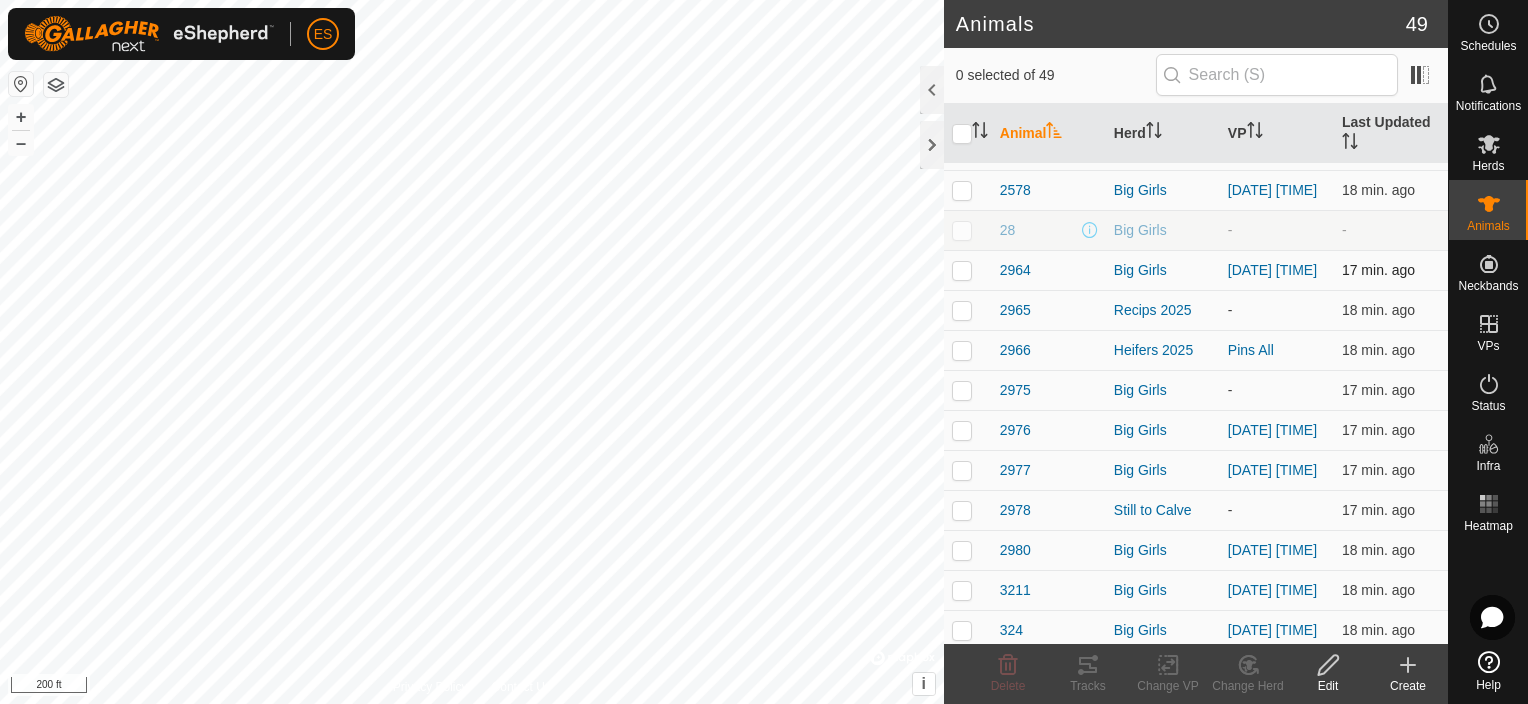 scroll, scrollTop: 524, scrollLeft: 0, axis: vertical 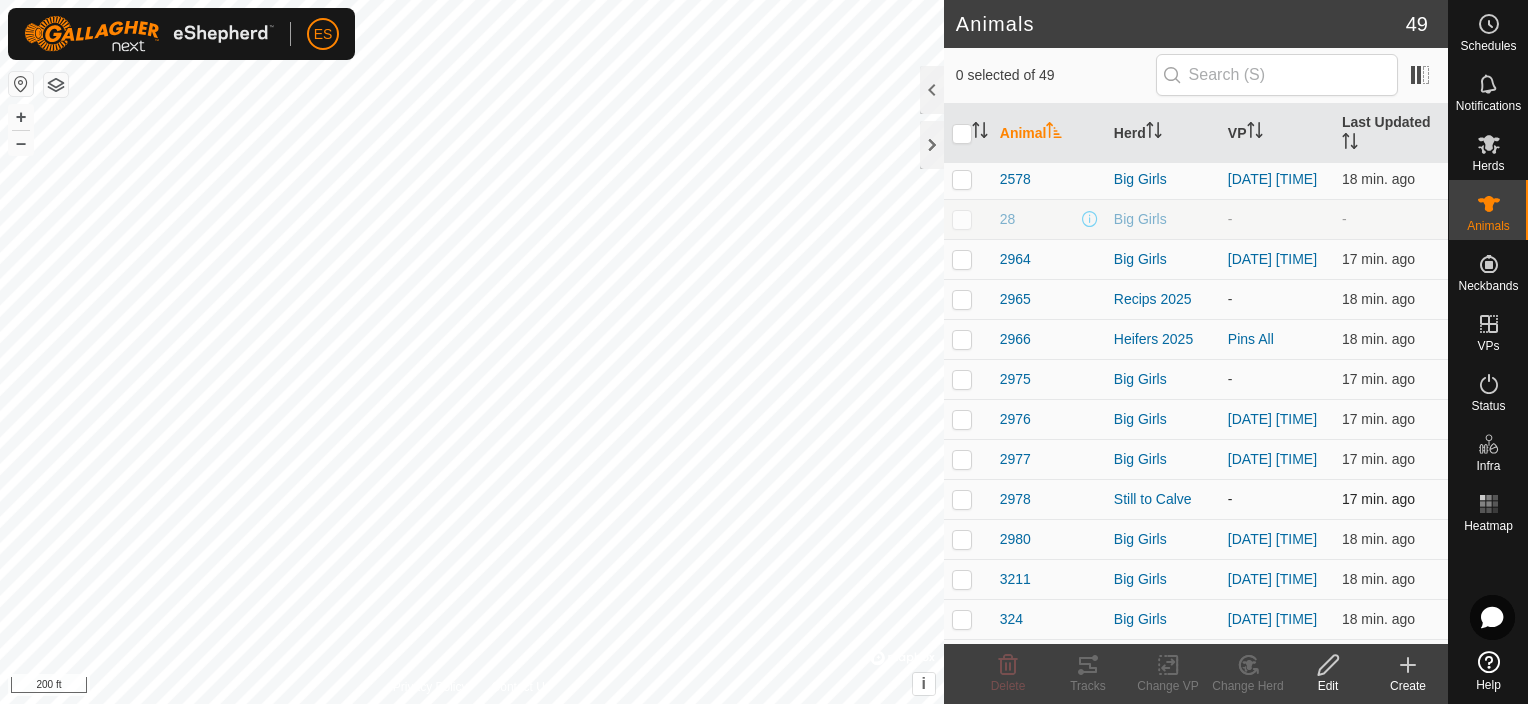 click at bounding box center (962, 499) 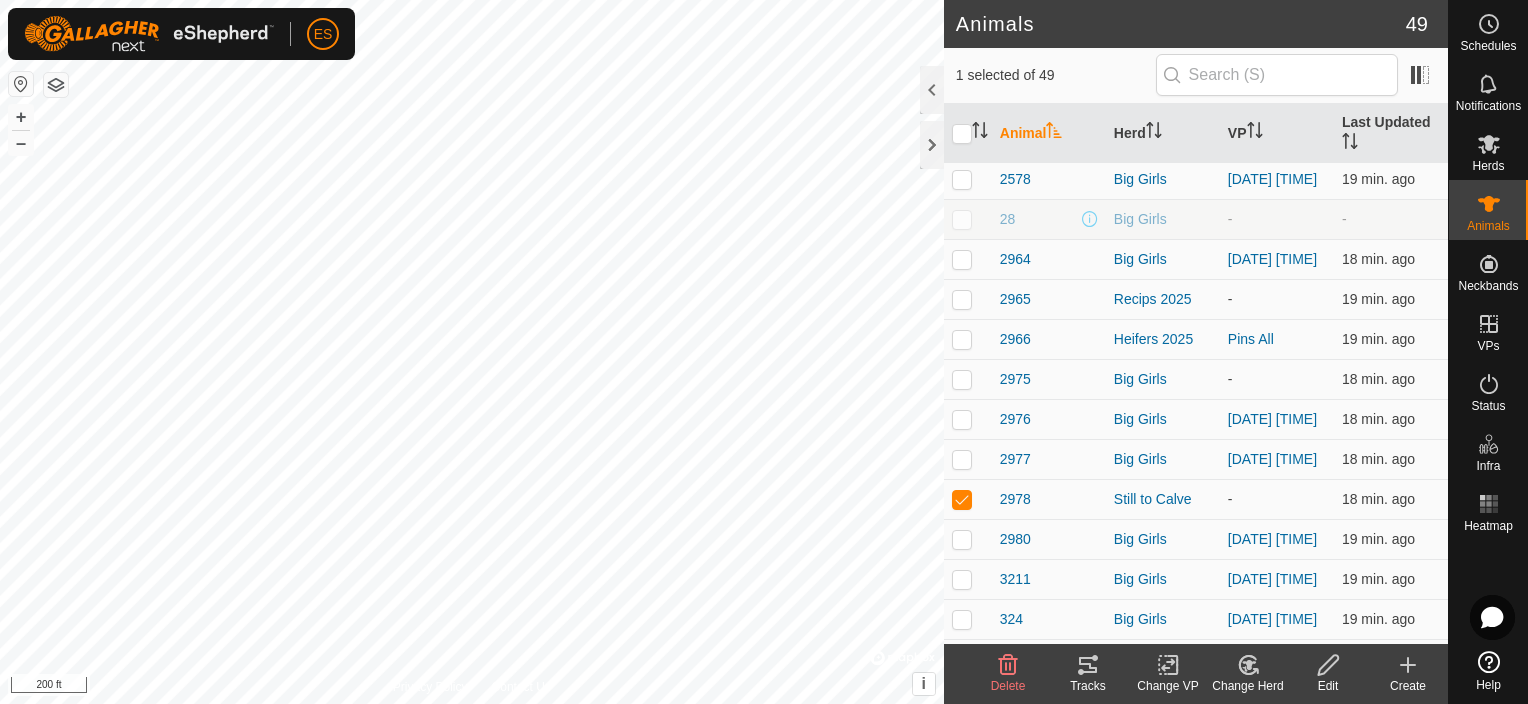 click 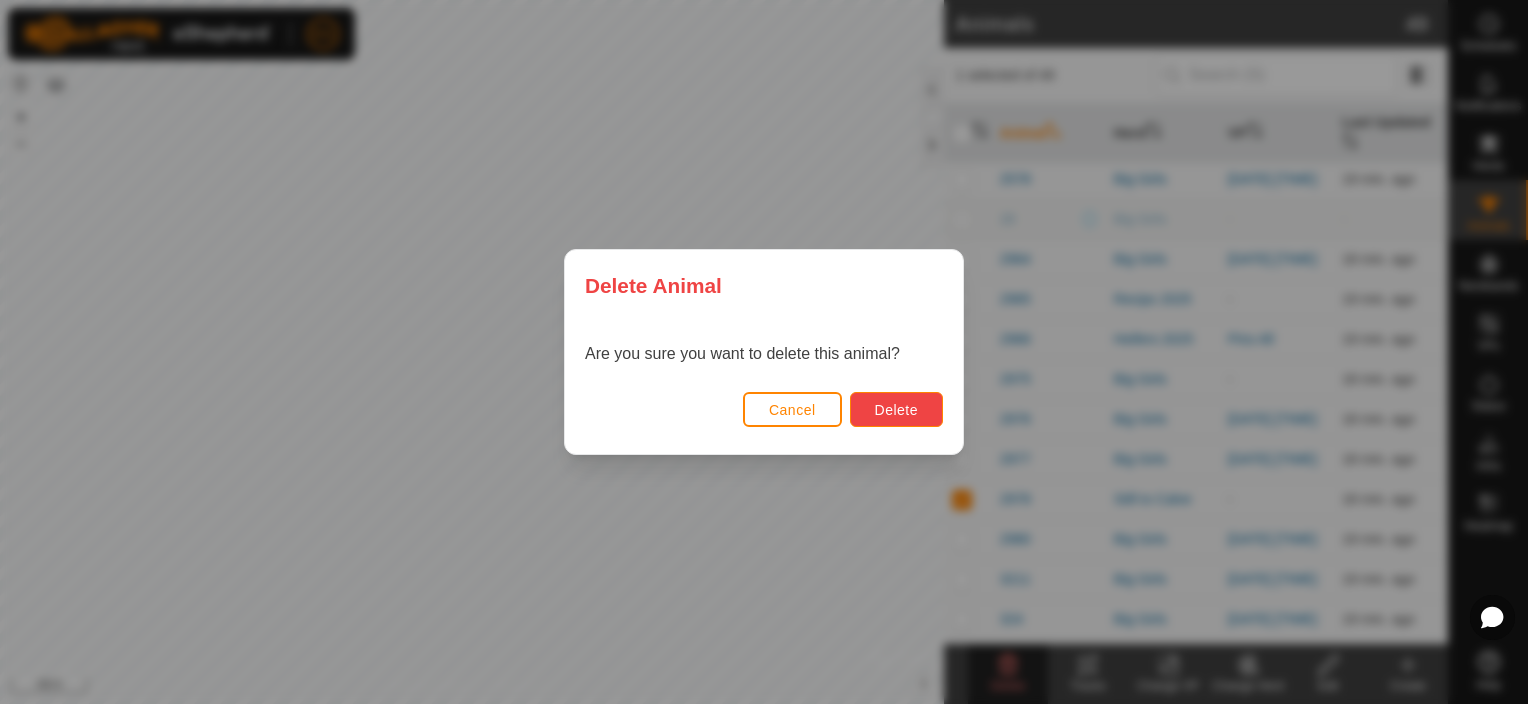 click on "Delete" at bounding box center (896, 410) 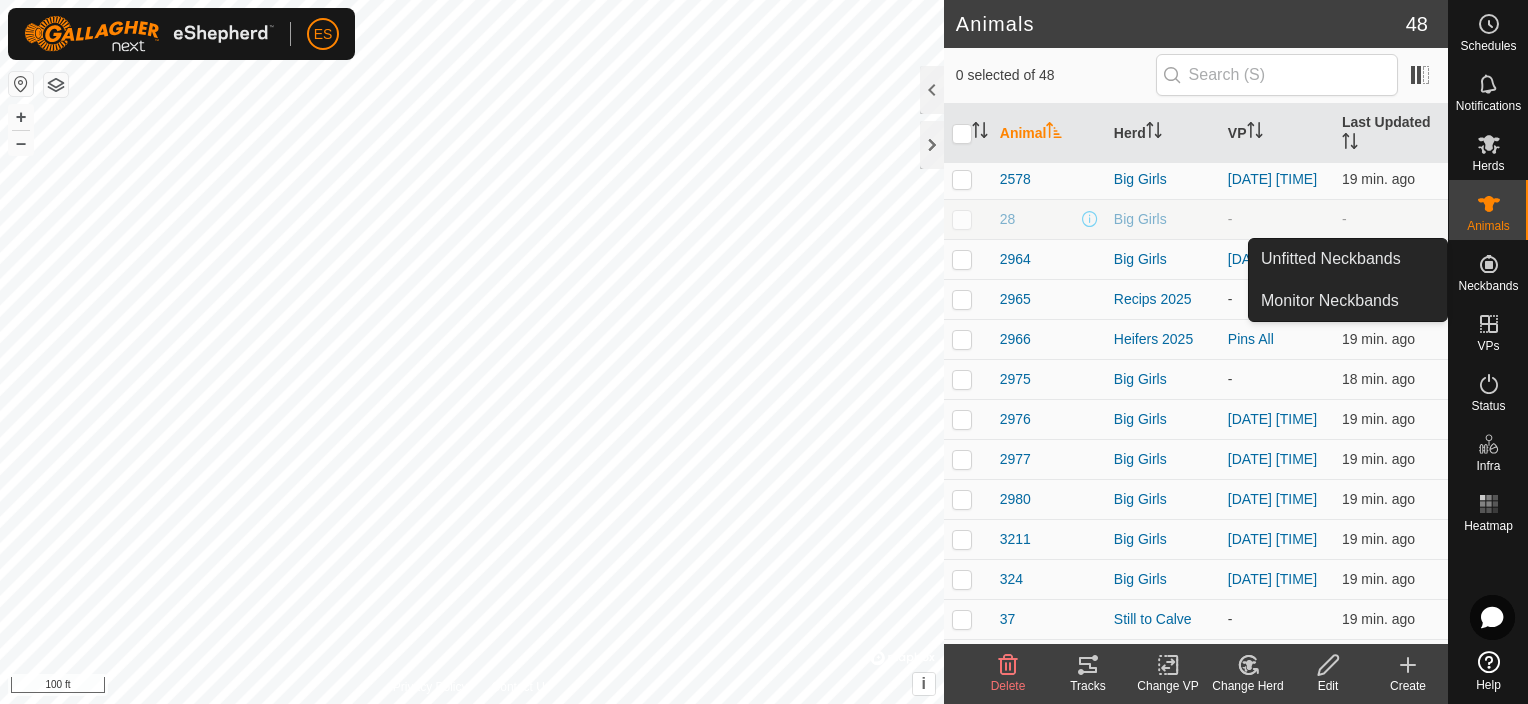 click at bounding box center (1489, 264) 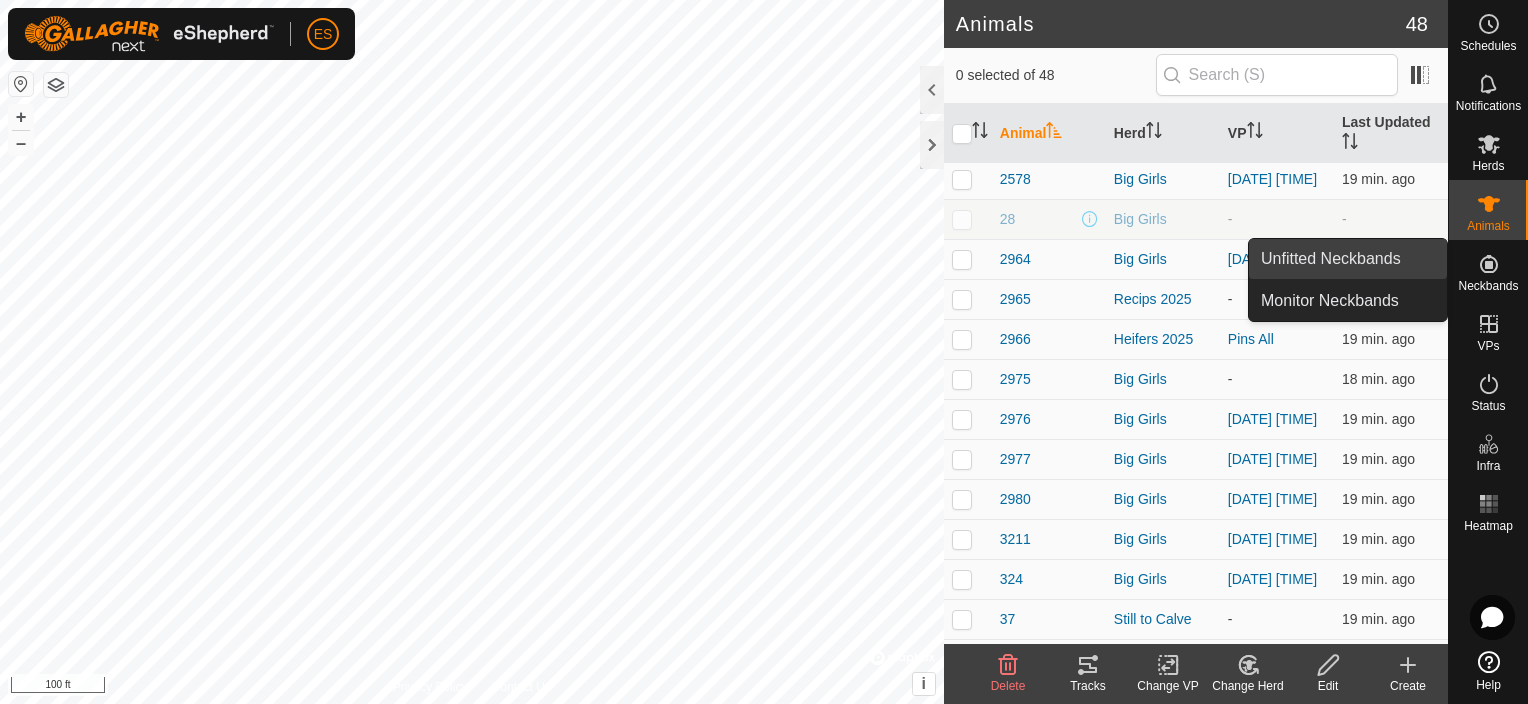 click on "Unfitted Neckbands" at bounding box center [1348, 259] 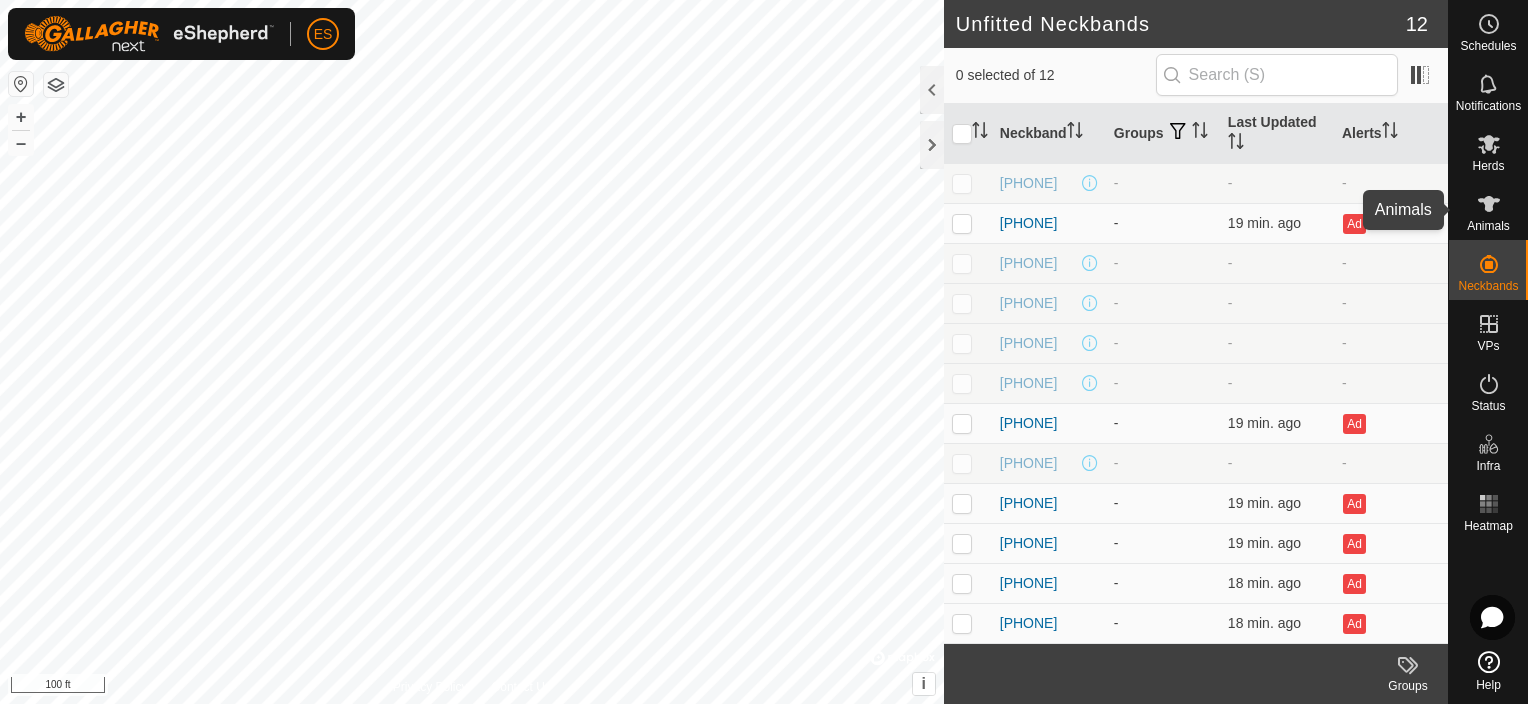 click at bounding box center [1489, 204] 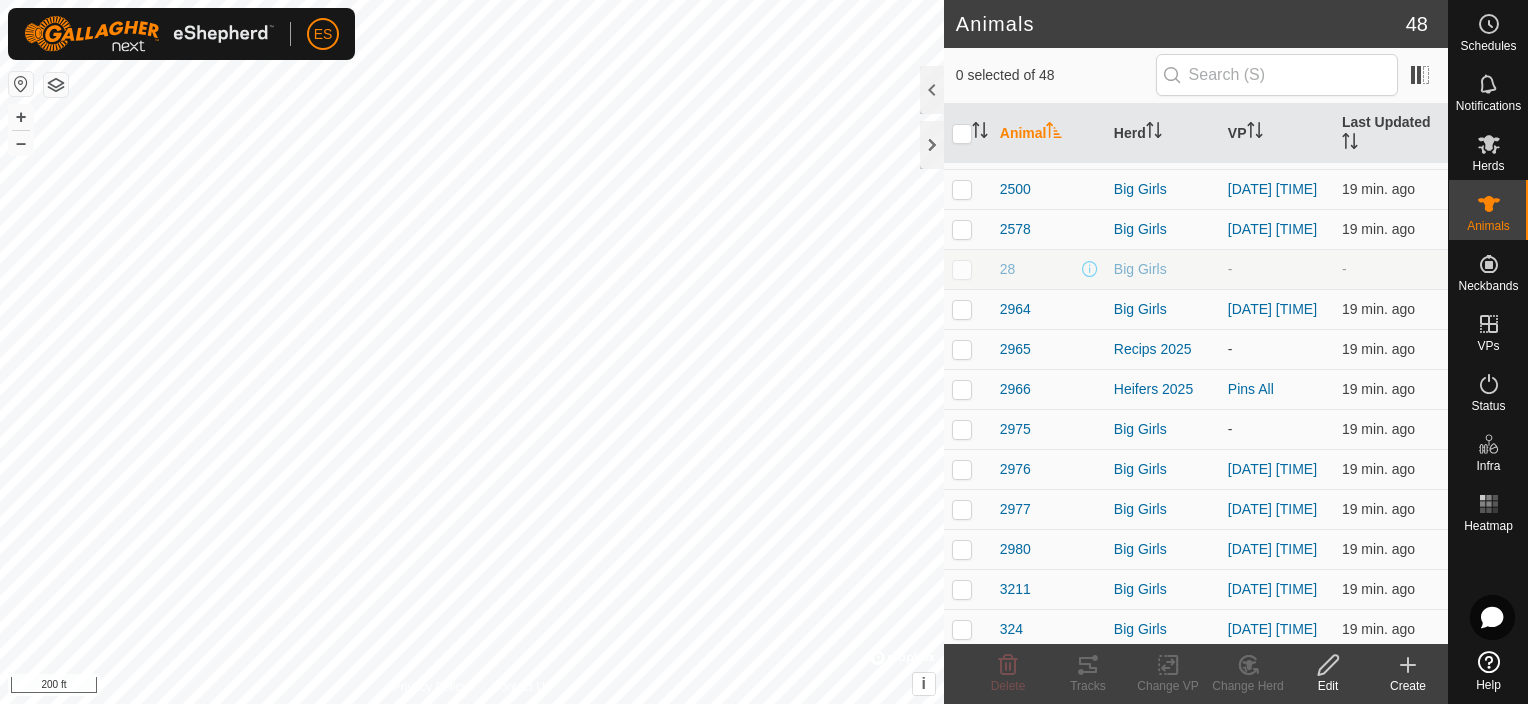 scroll, scrollTop: 475, scrollLeft: 0, axis: vertical 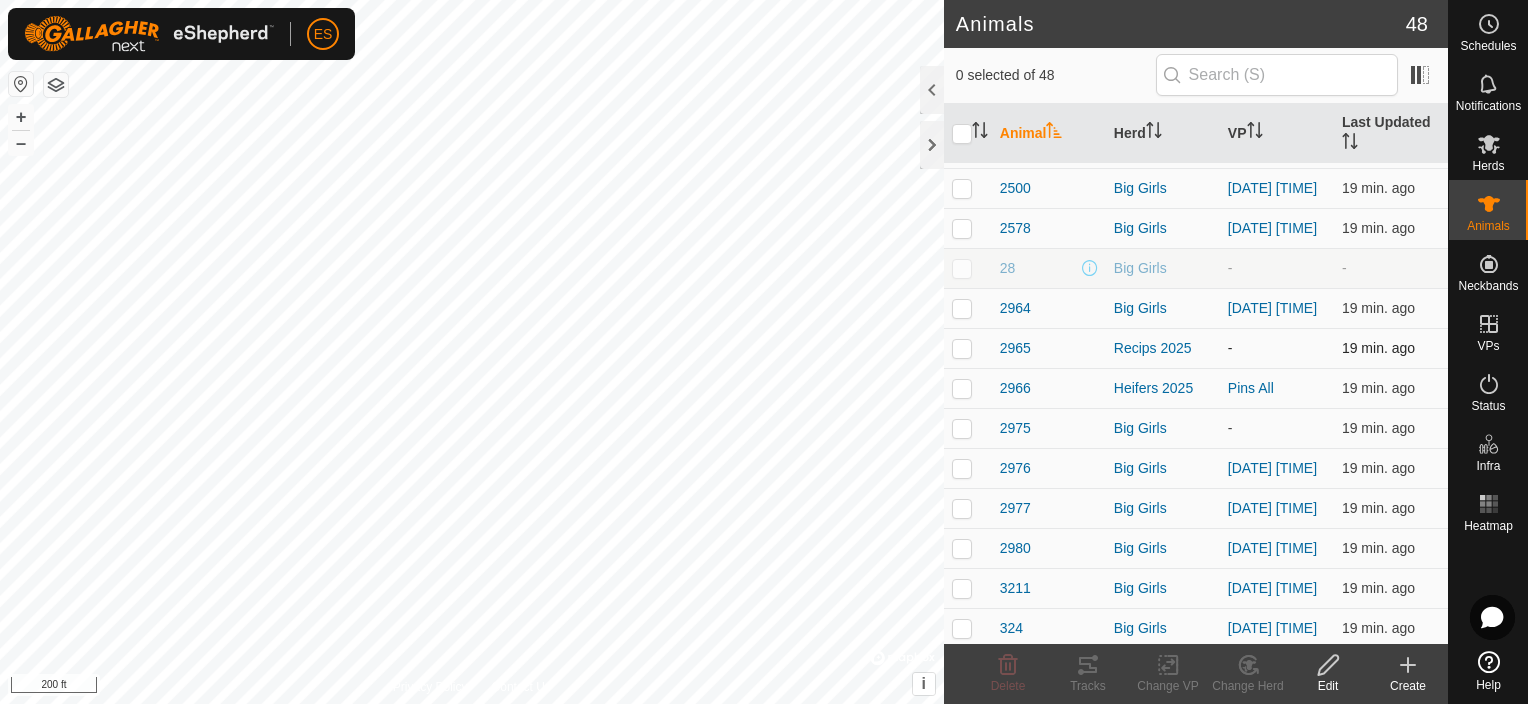 click at bounding box center (962, 348) 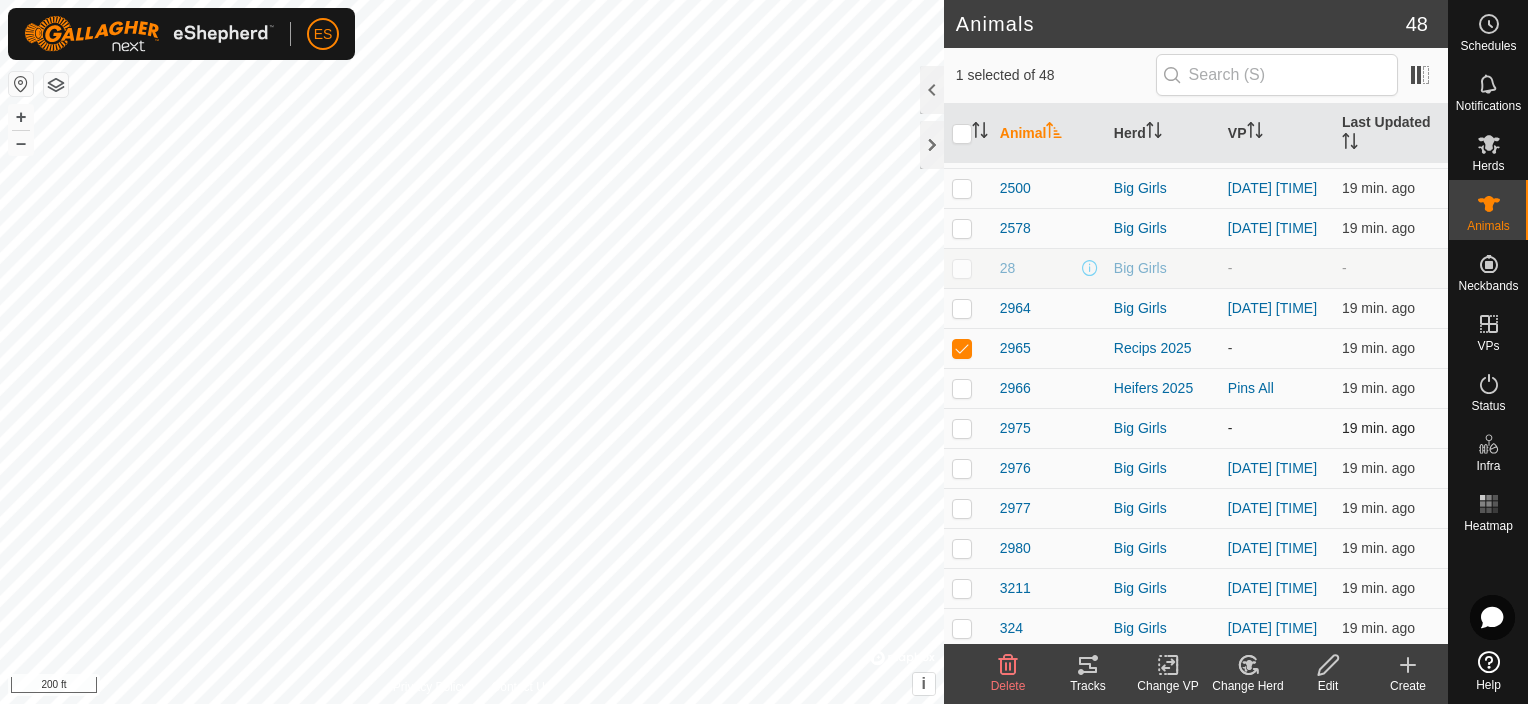 click at bounding box center (962, 428) 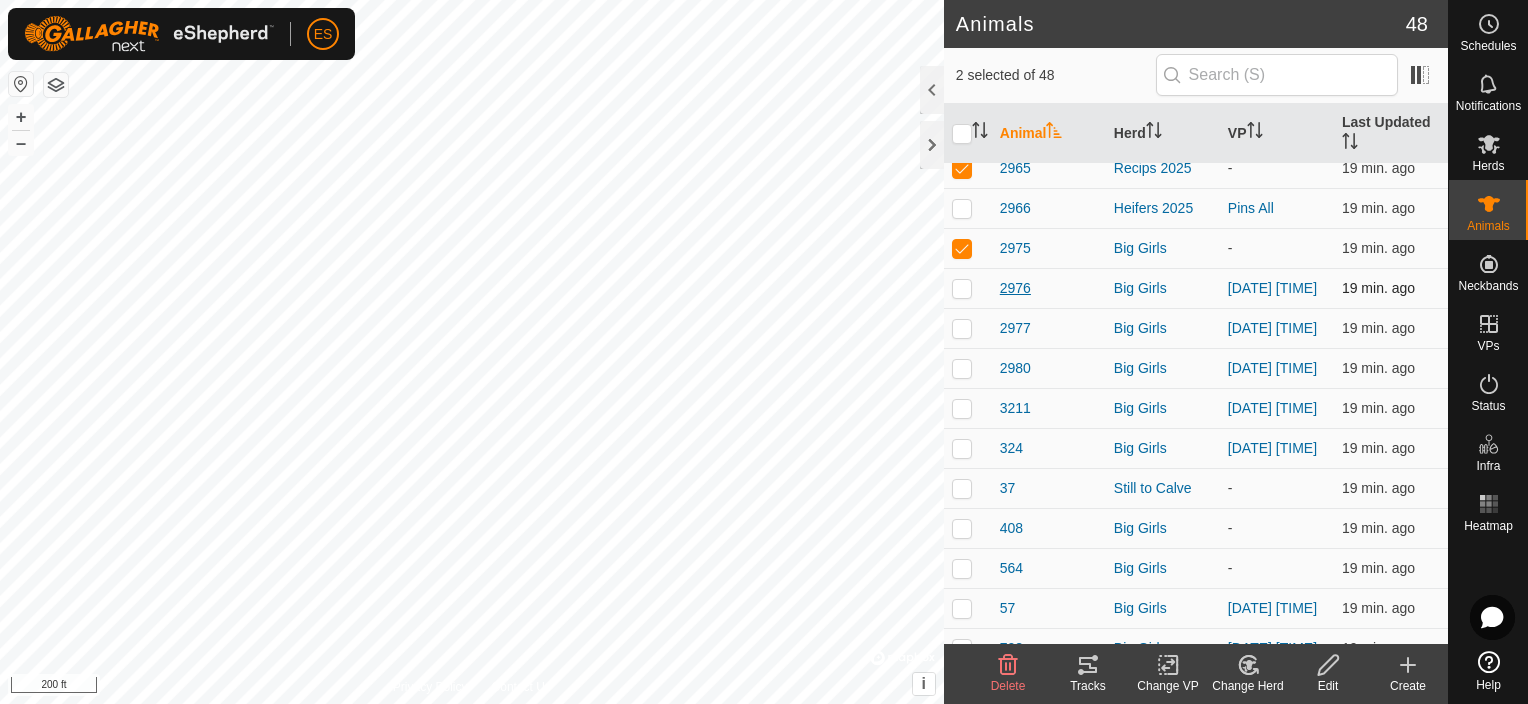 scroll, scrollTop: 700, scrollLeft: 0, axis: vertical 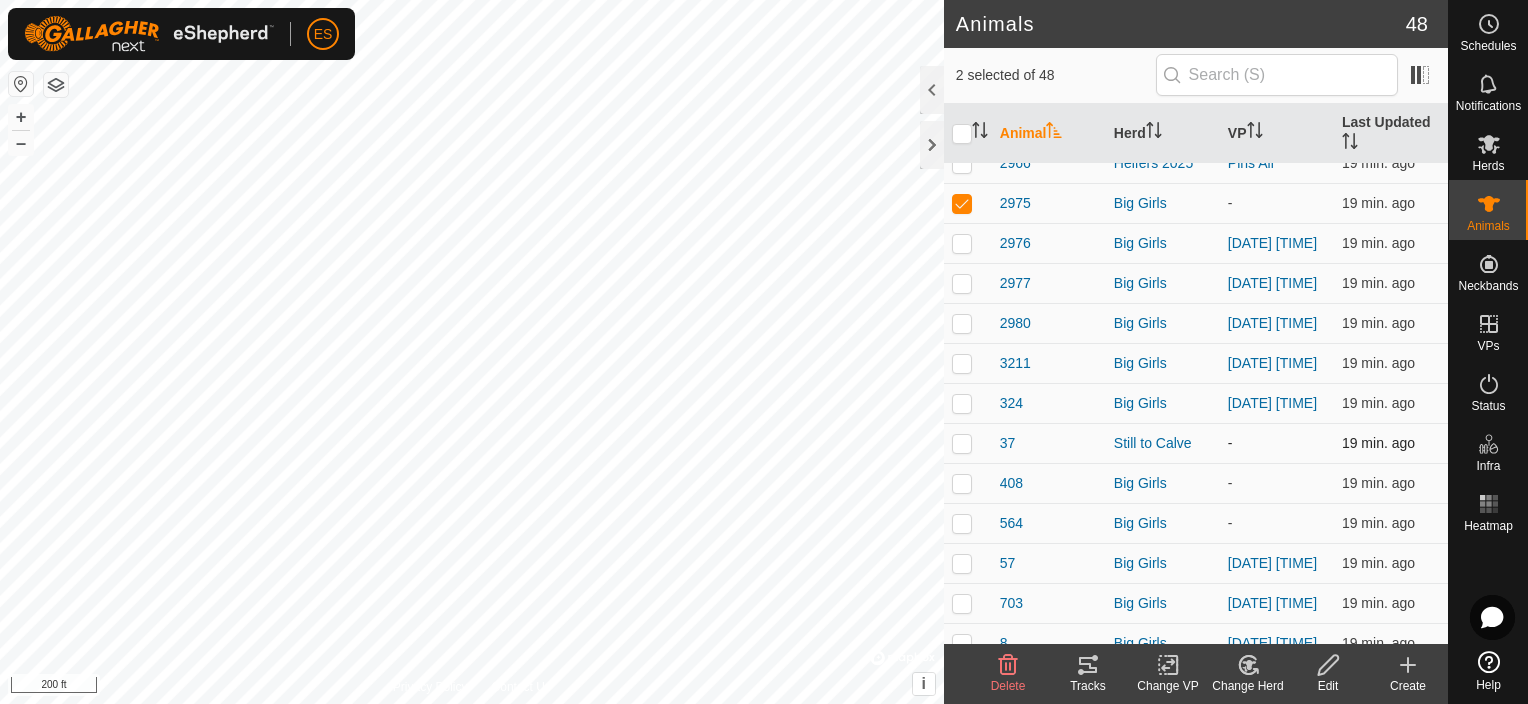 click at bounding box center [962, 443] 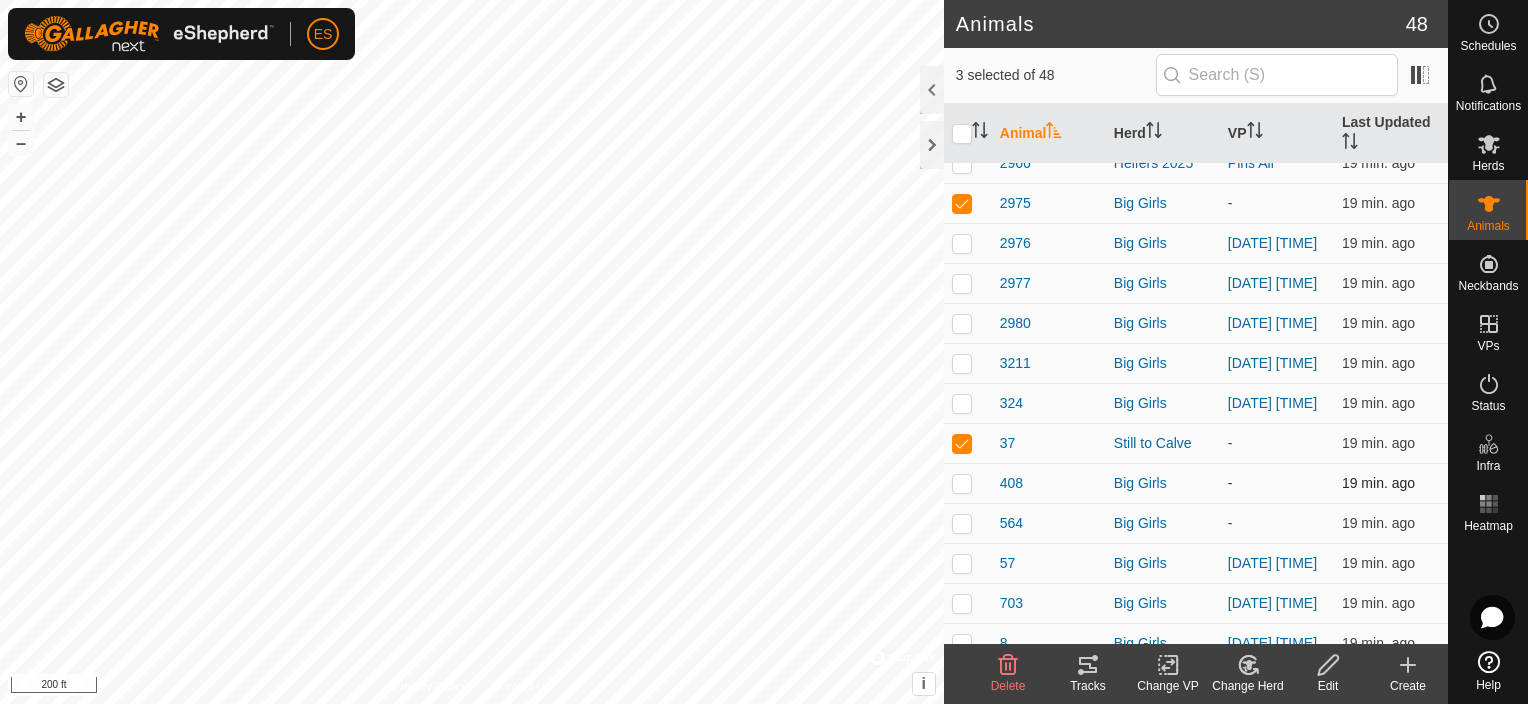 click at bounding box center (962, 483) 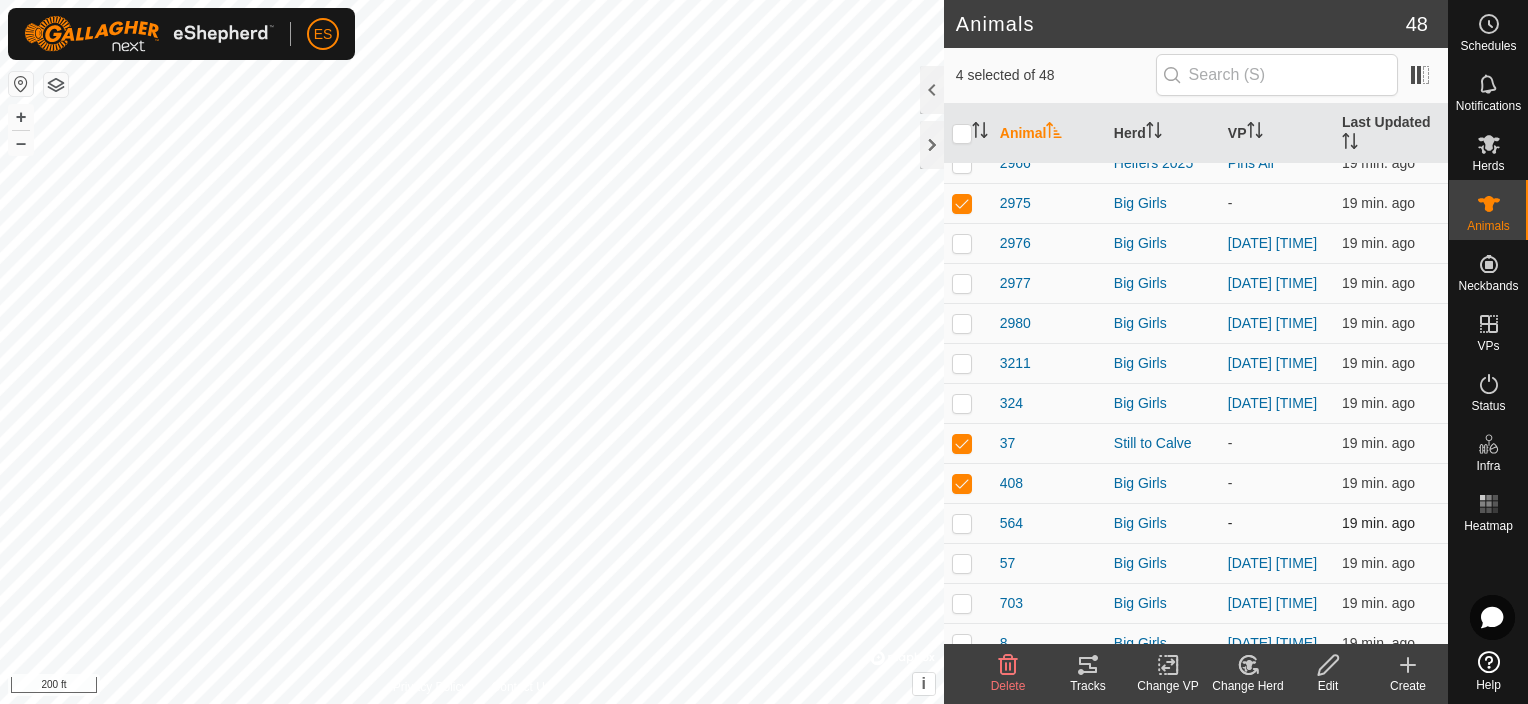 click at bounding box center [962, 523] 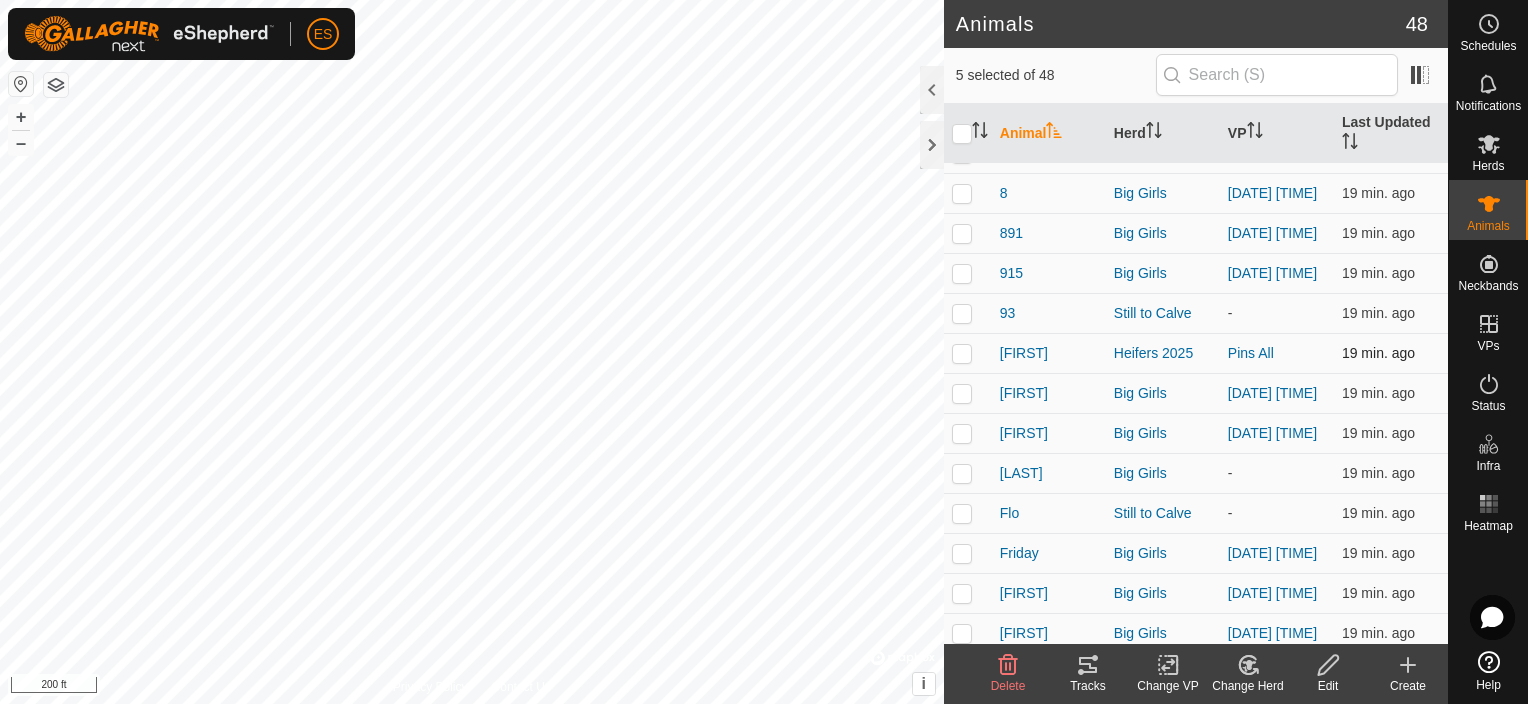 scroll, scrollTop: 1175, scrollLeft: 0, axis: vertical 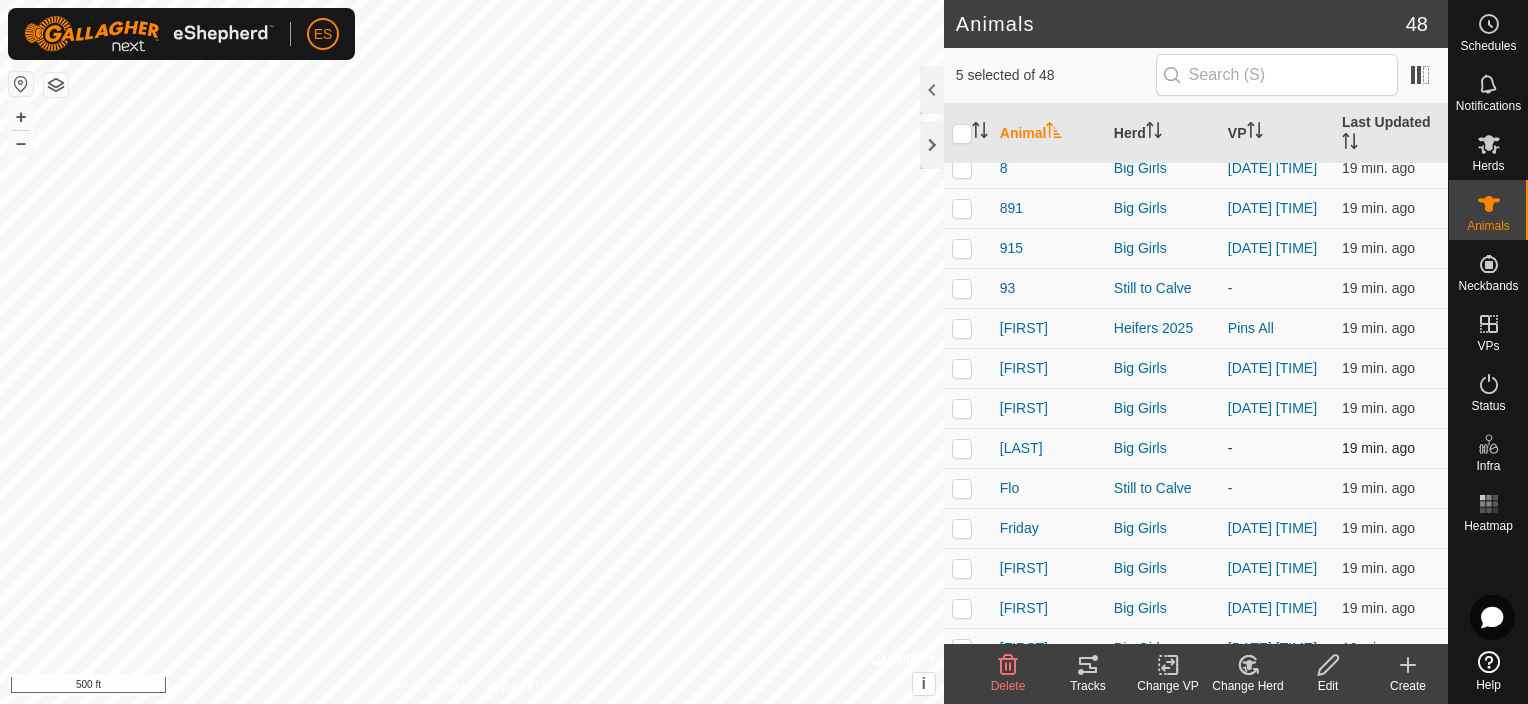 click at bounding box center [962, 448] 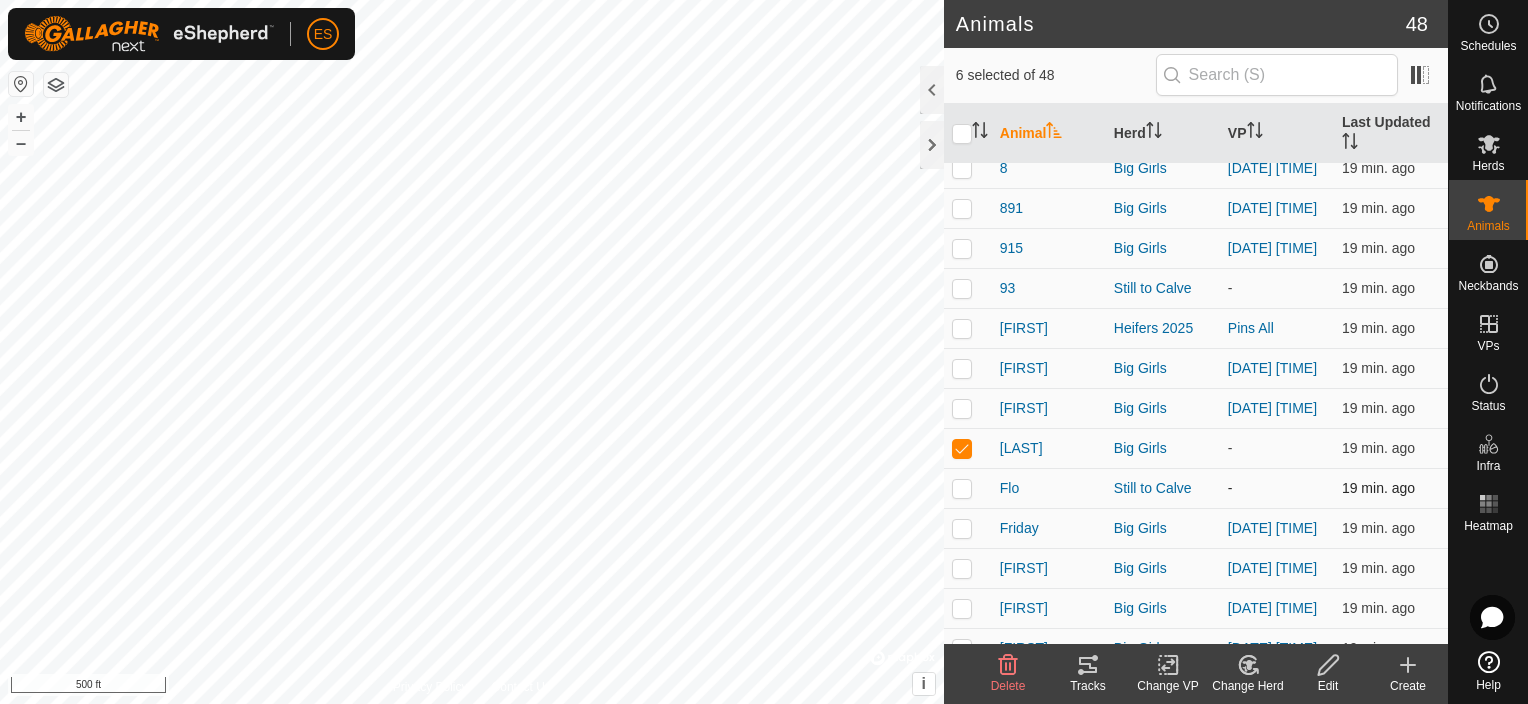 click at bounding box center (962, 488) 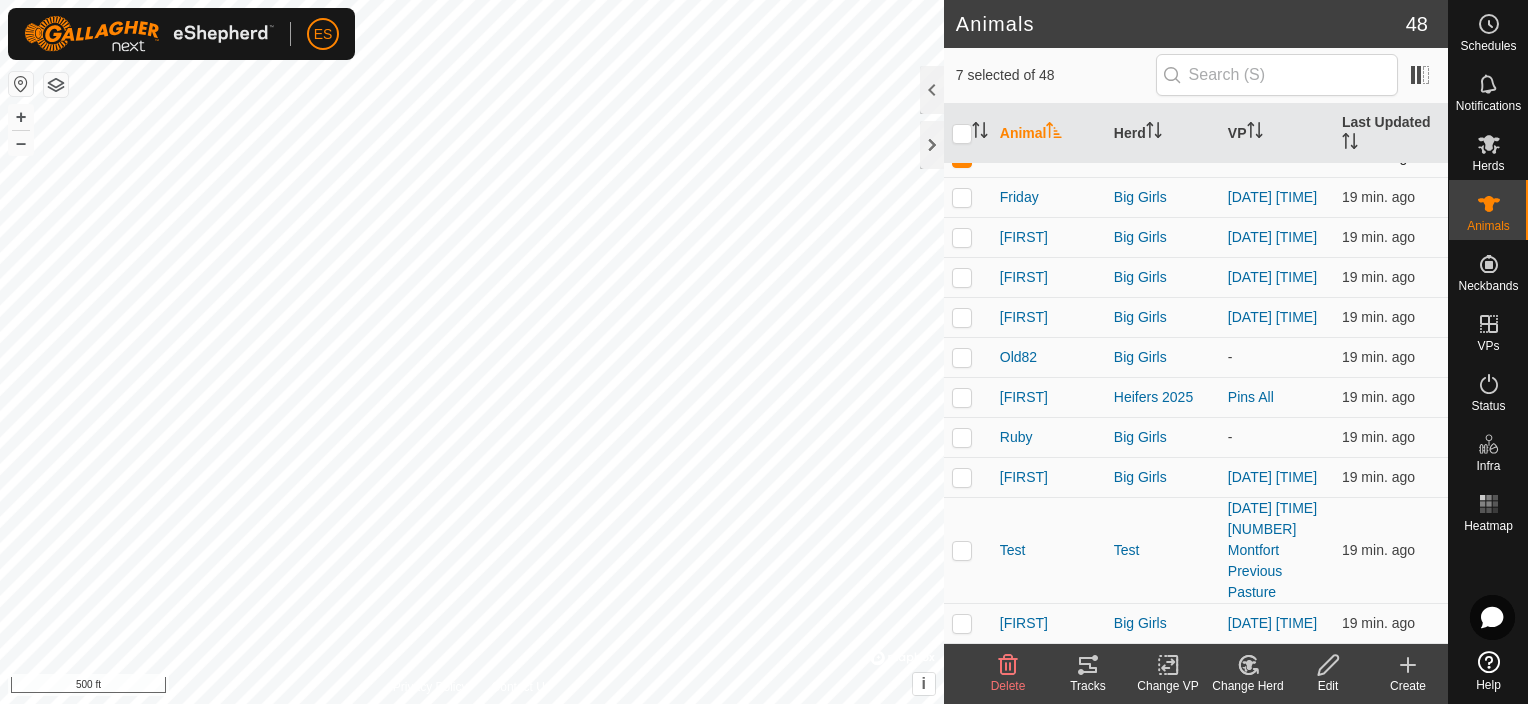 scroll, scrollTop: 1524, scrollLeft: 0, axis: vertical 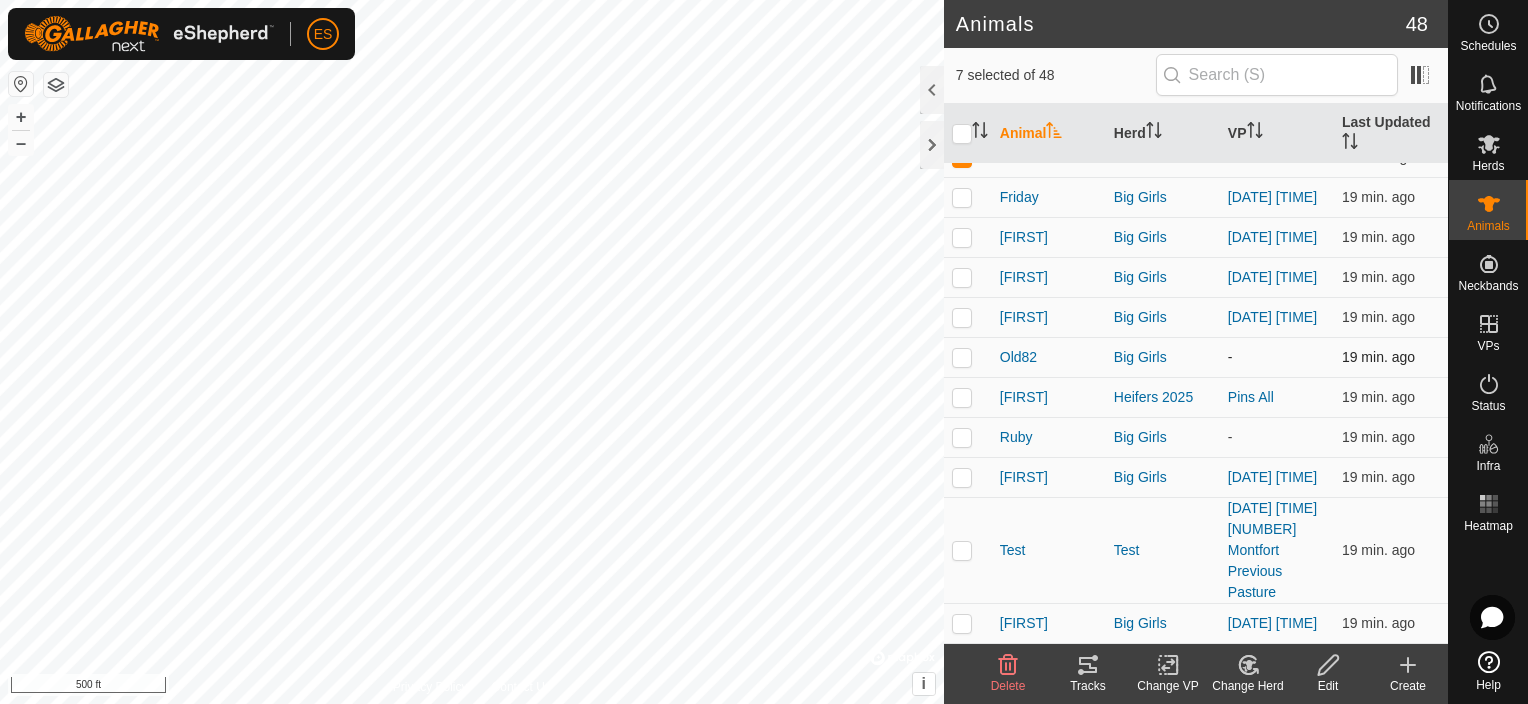 click at bounding box center (962, 357) 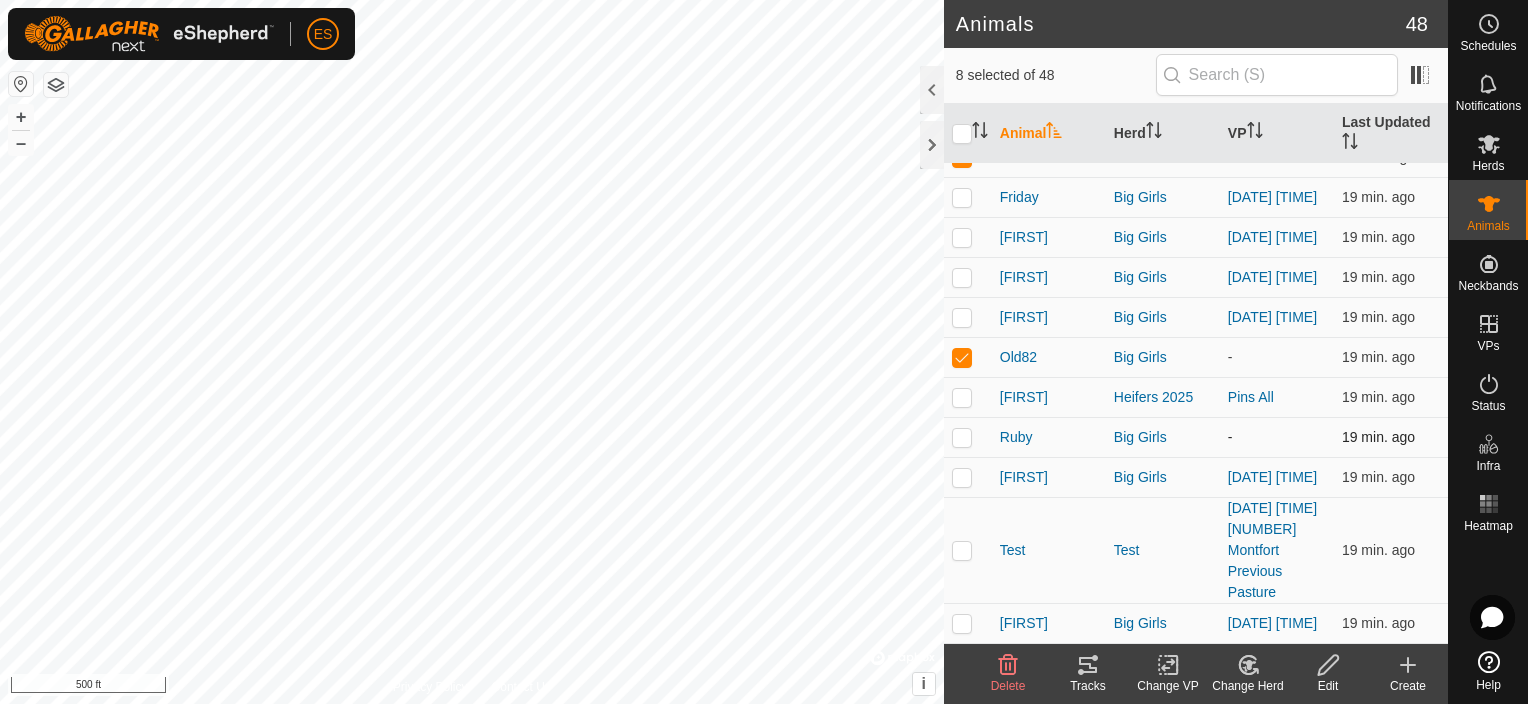 click at bounding box center [962, 437] 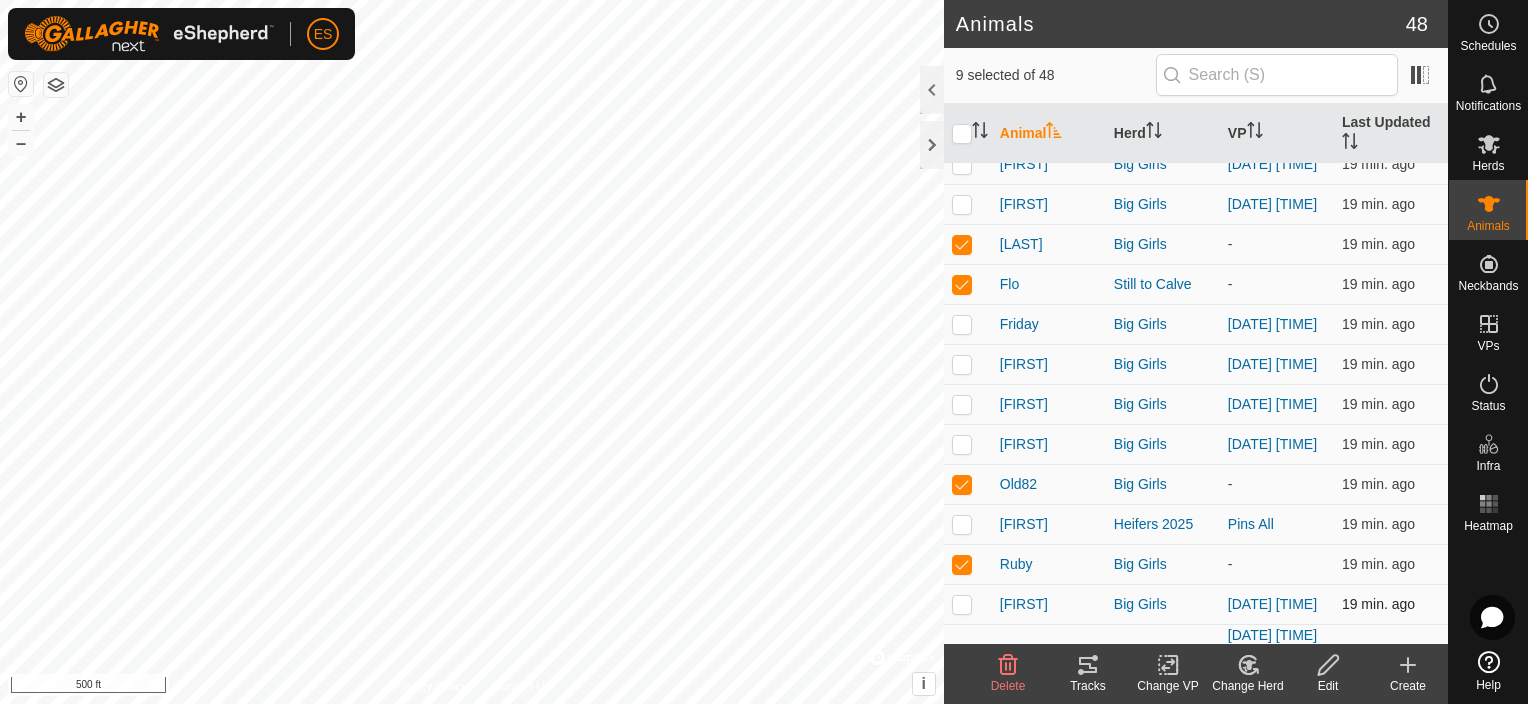 scroll, scrollTop: 1328, scrollLeft: 0, axis: vertical 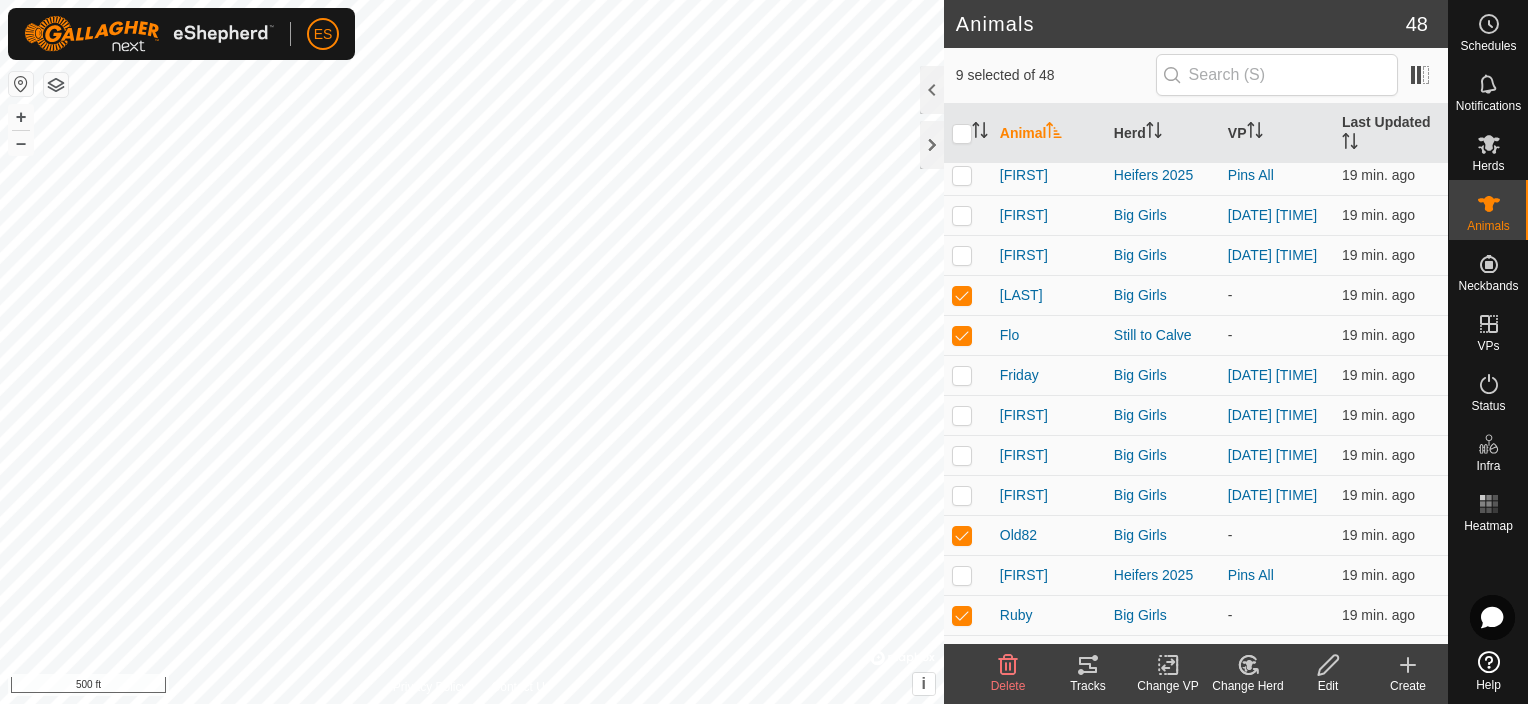 click 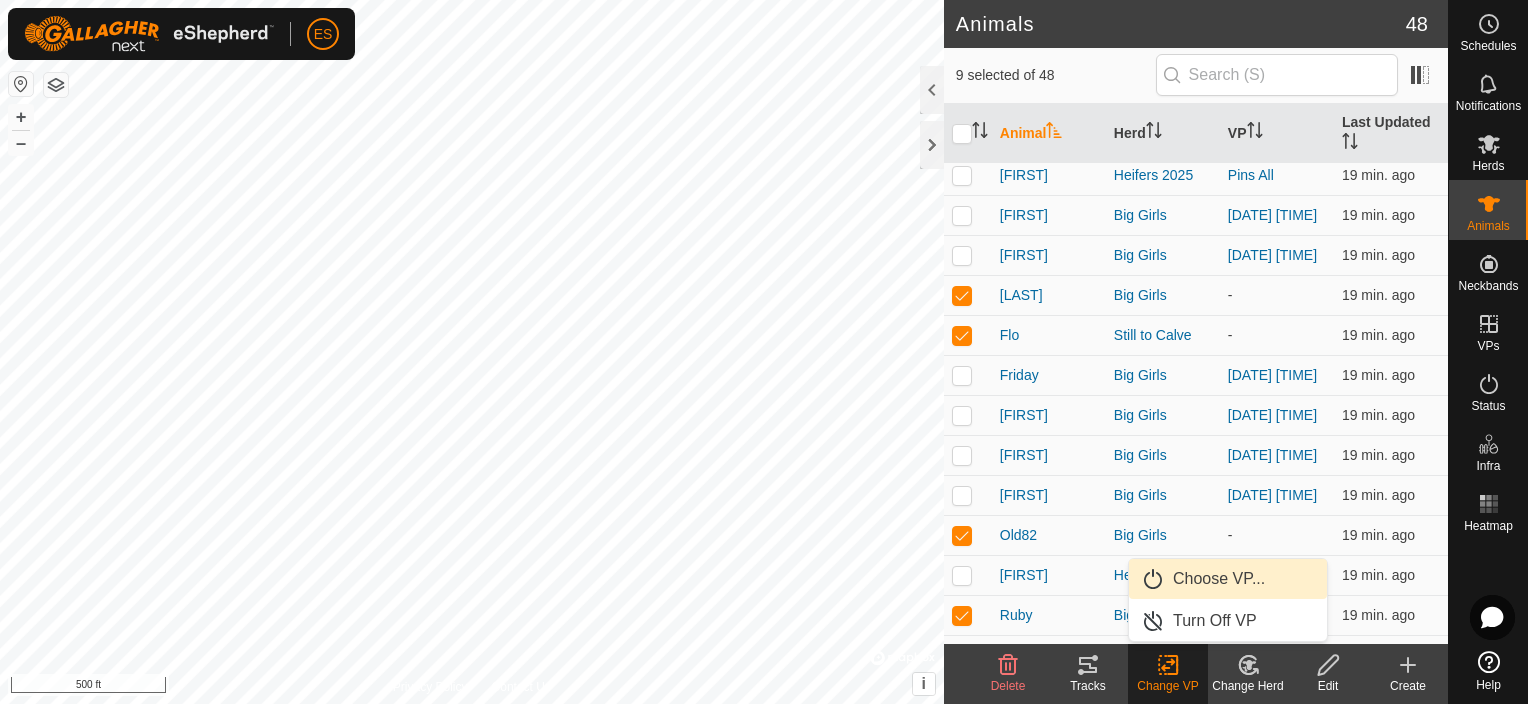 click on "Choose VP..." at bounding box center [1228, 579] 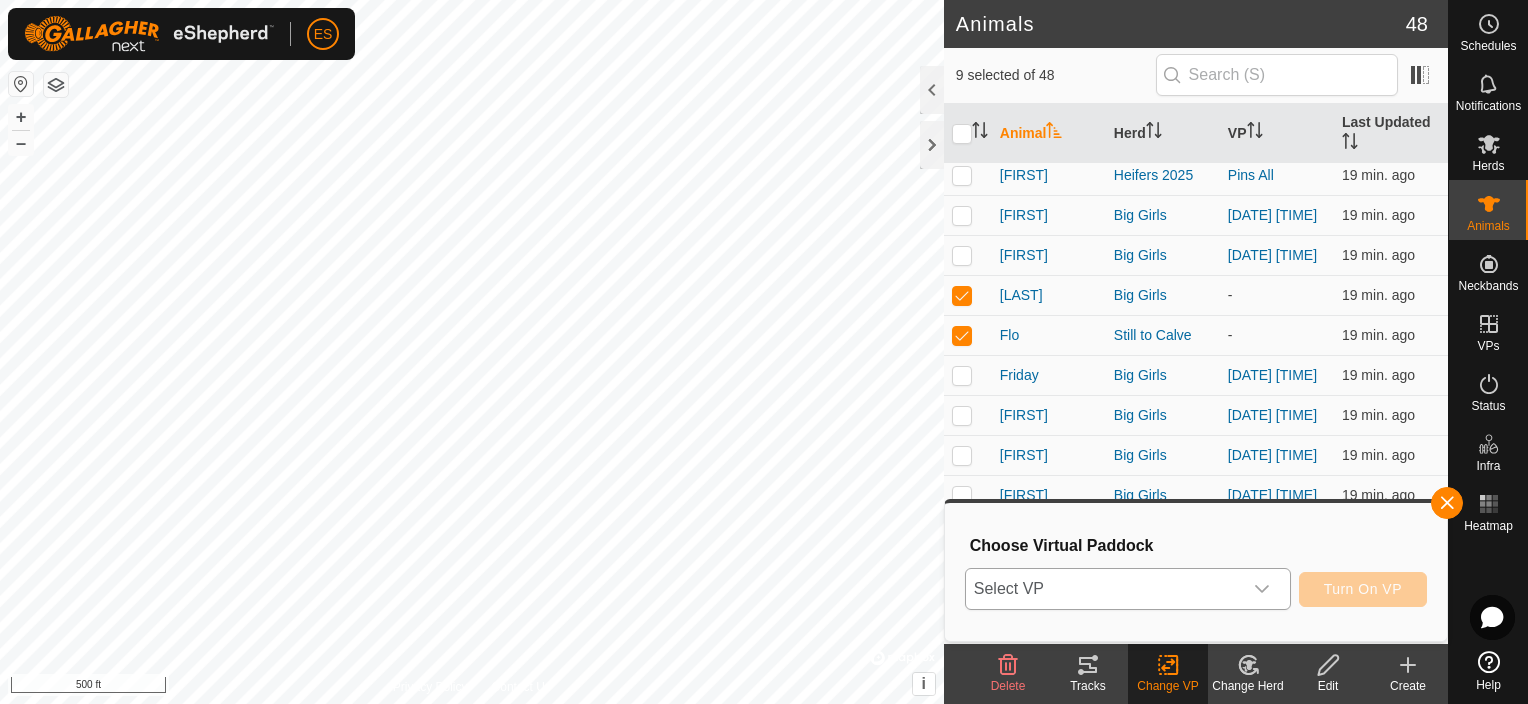 click 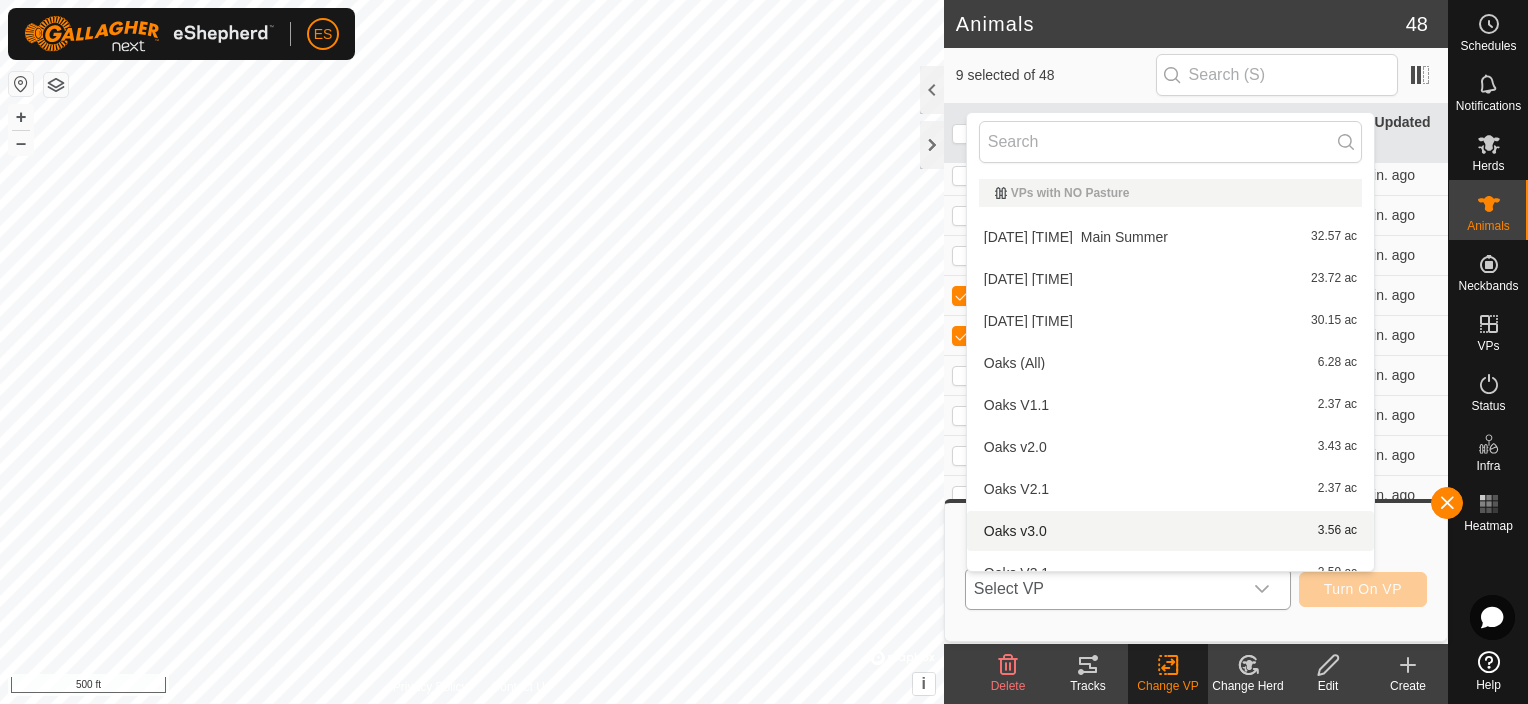 scroll, scrollTop: 22, scrollLeft: 0, axis: vertical 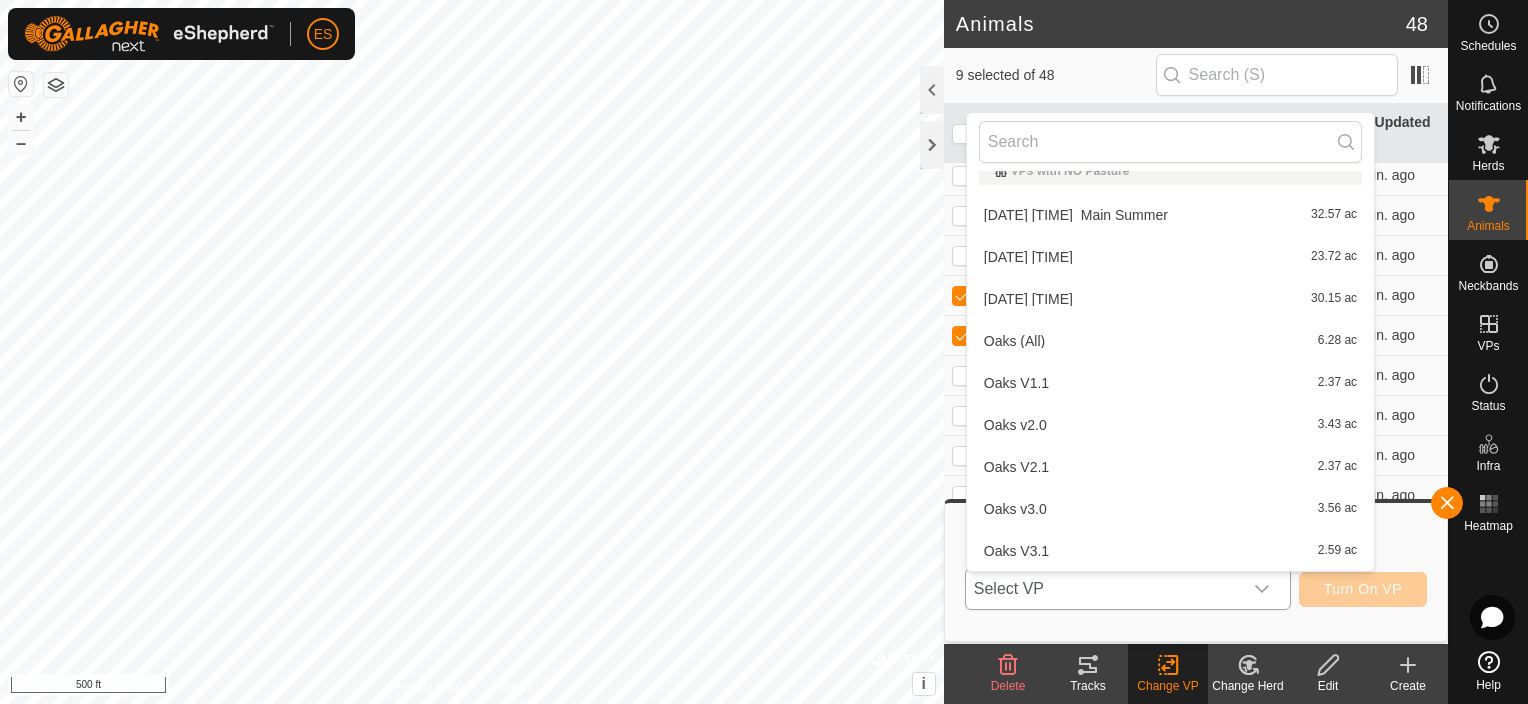 click on "[DATE] [TIME] 30.15 ac" at bounding box center [1170, 299] 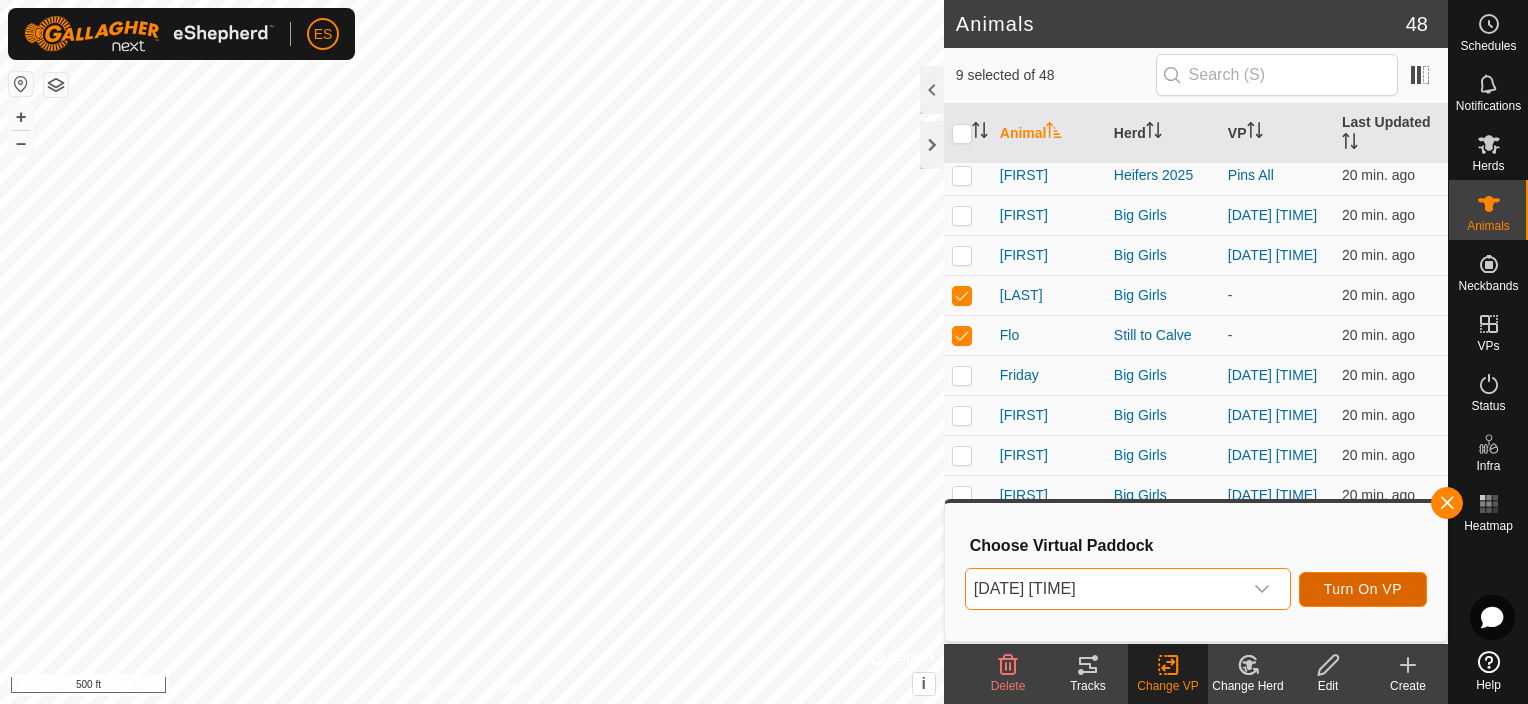 click on "Turn On VP" at bounding box center (1363, 589) 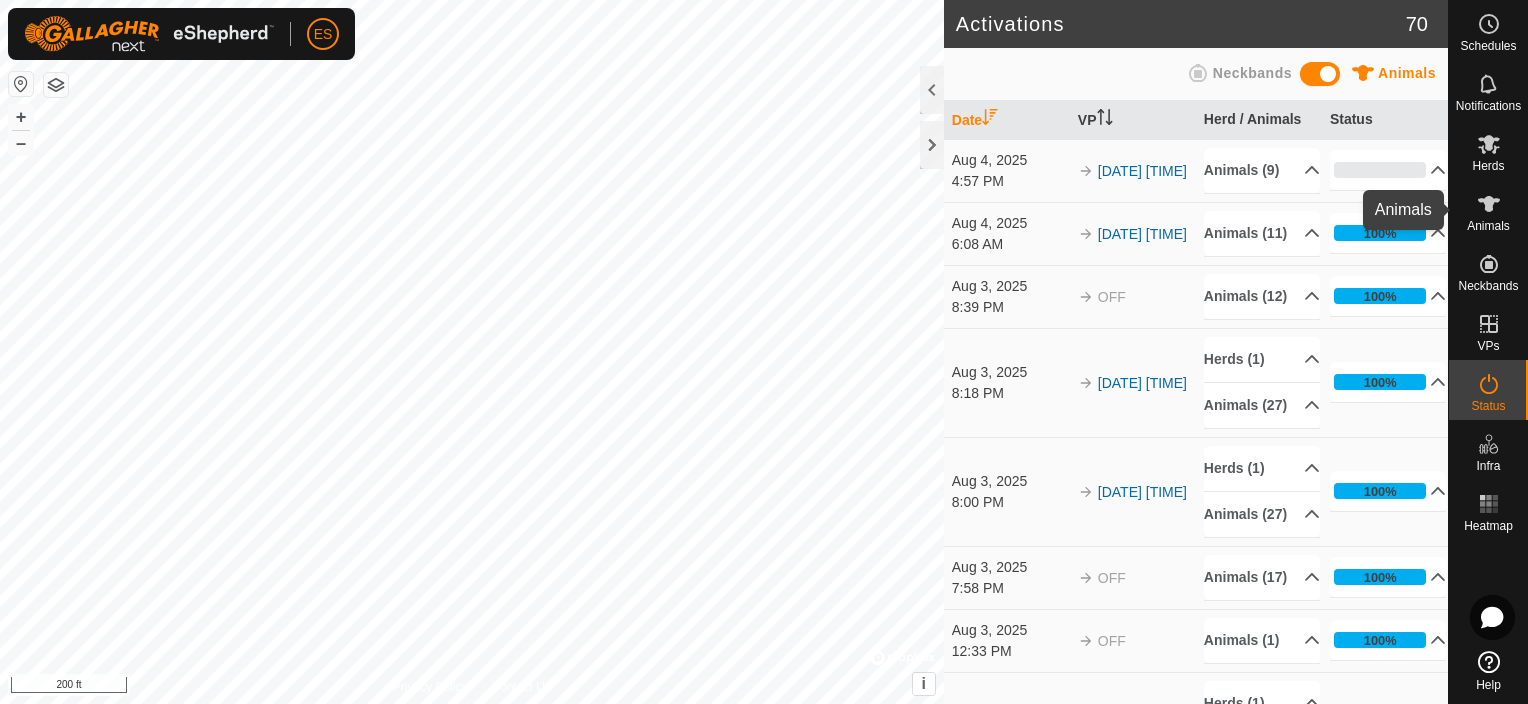 click at bounding box center (1489, 204) 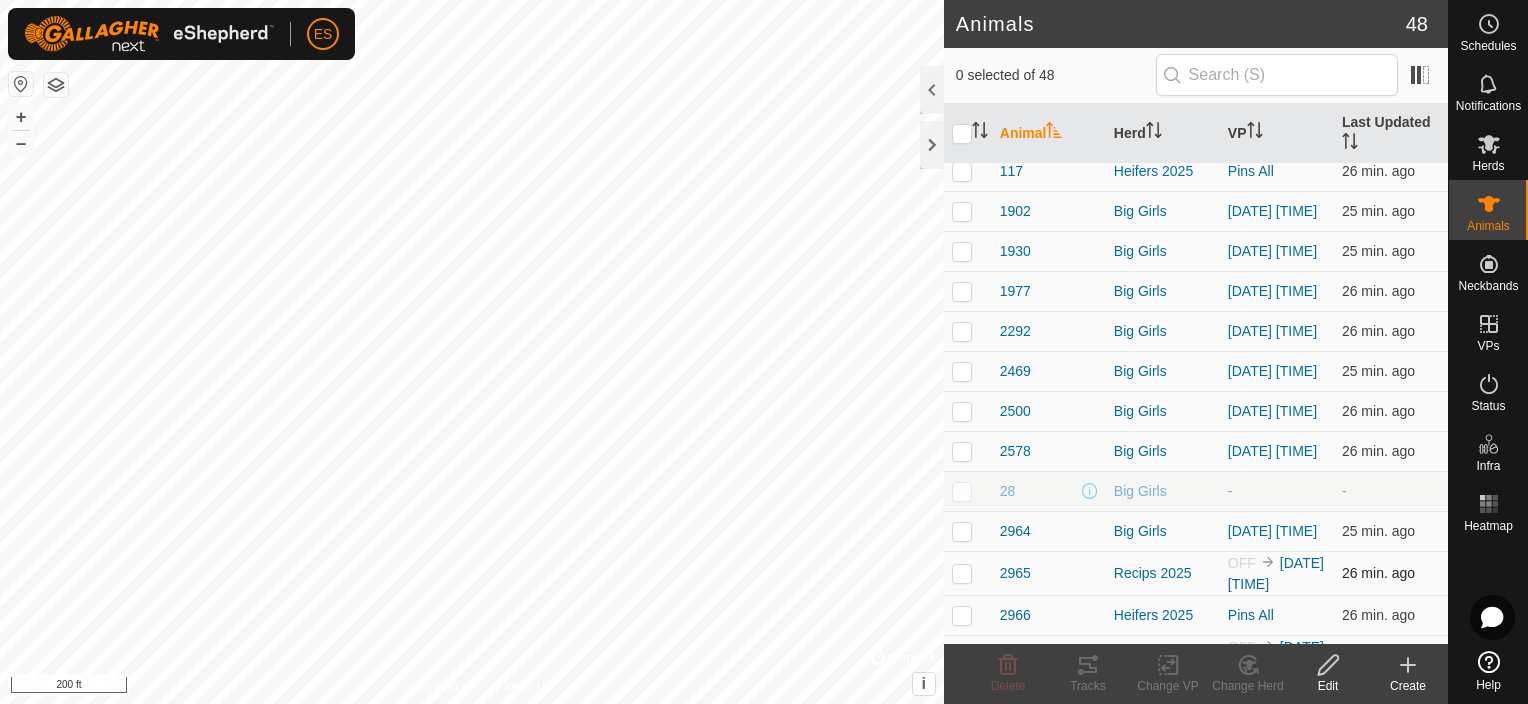 scroll, scrollTop: 275, scrollLeft: 0, axis: vertical 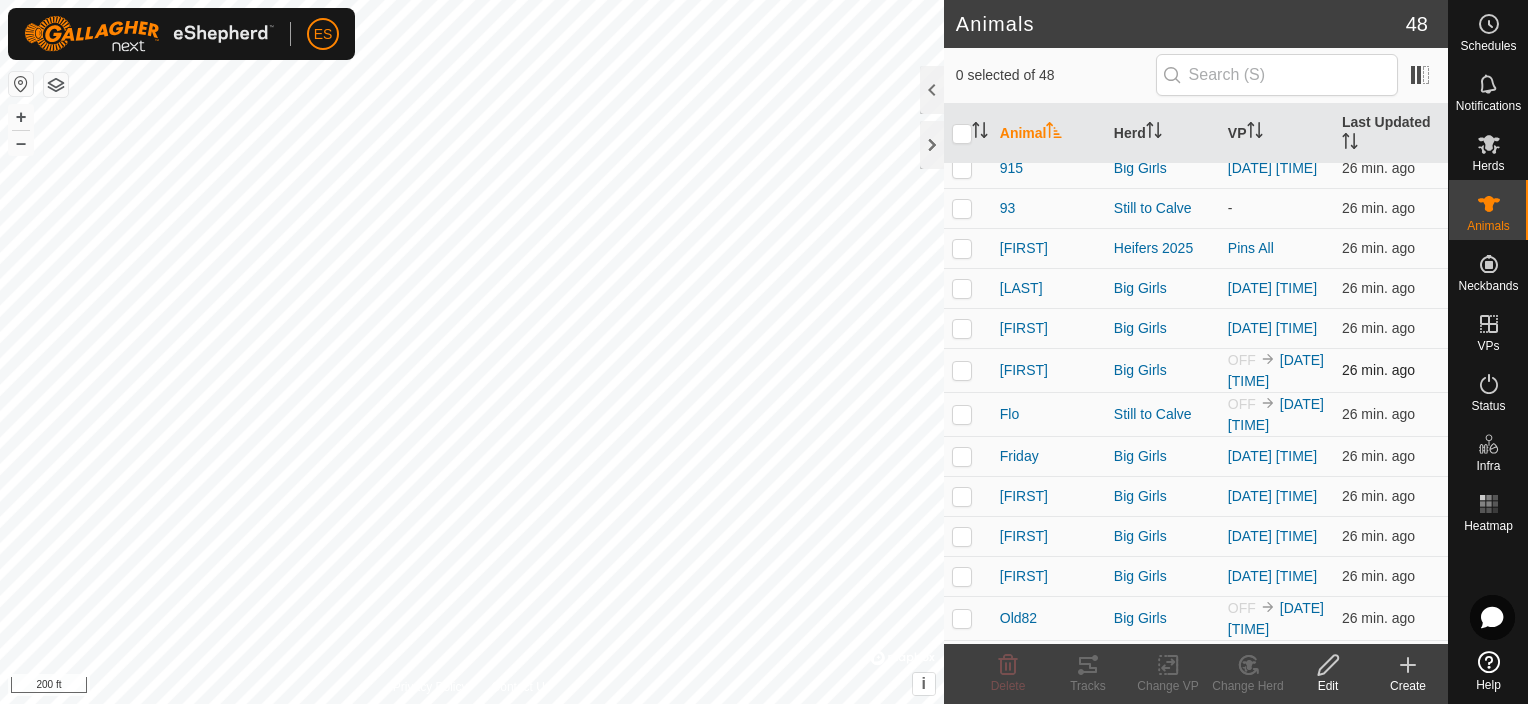 click at bounding box center [968, 370] 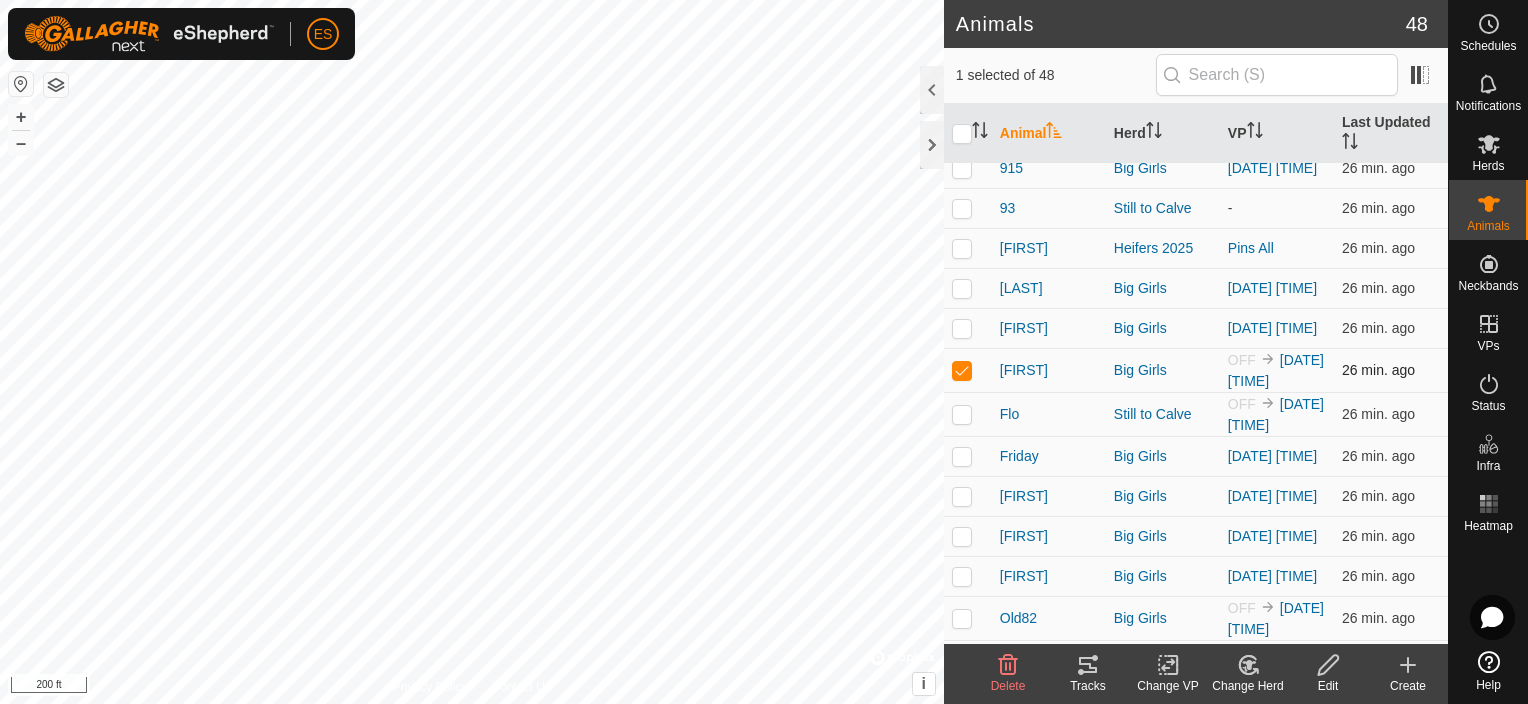 click at bounding box center [968, 370] 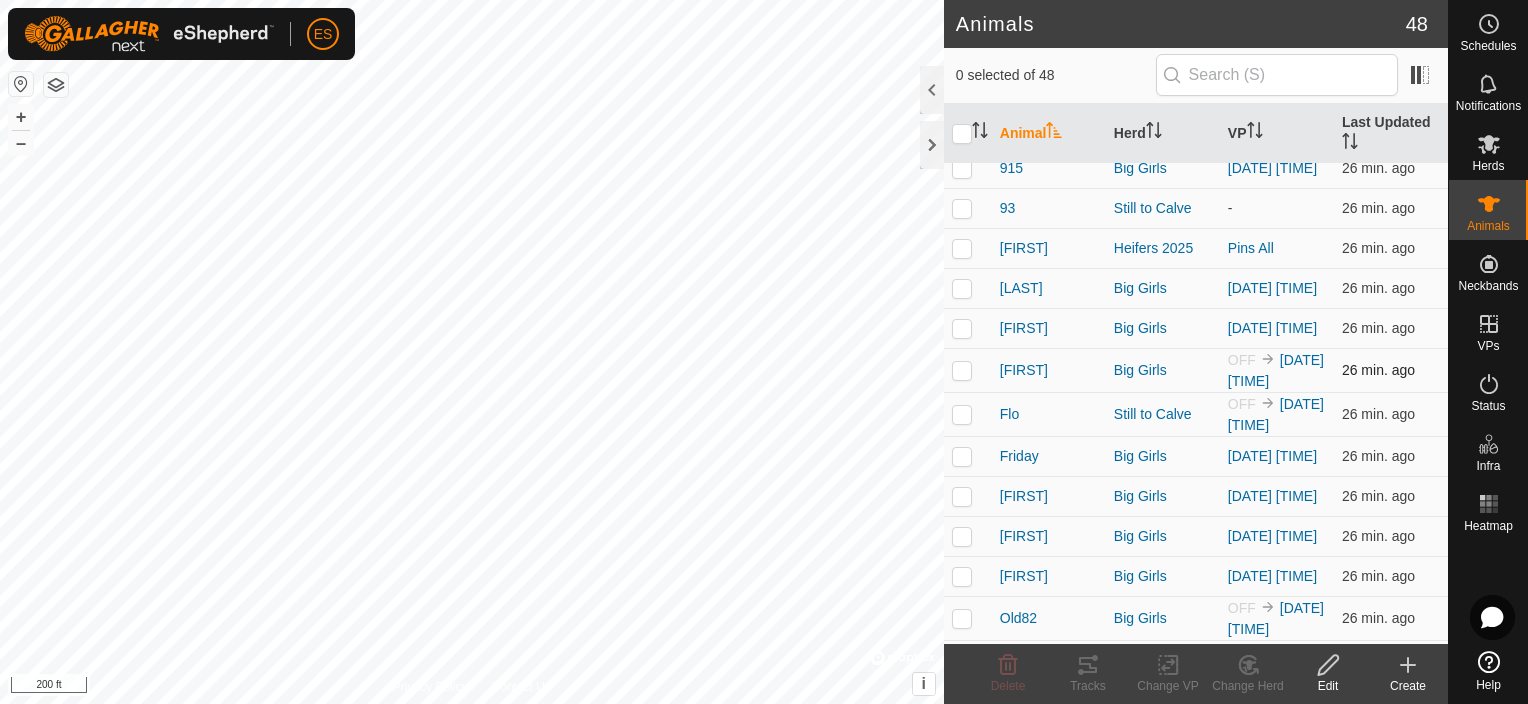 click at bounding box center (962, 370) 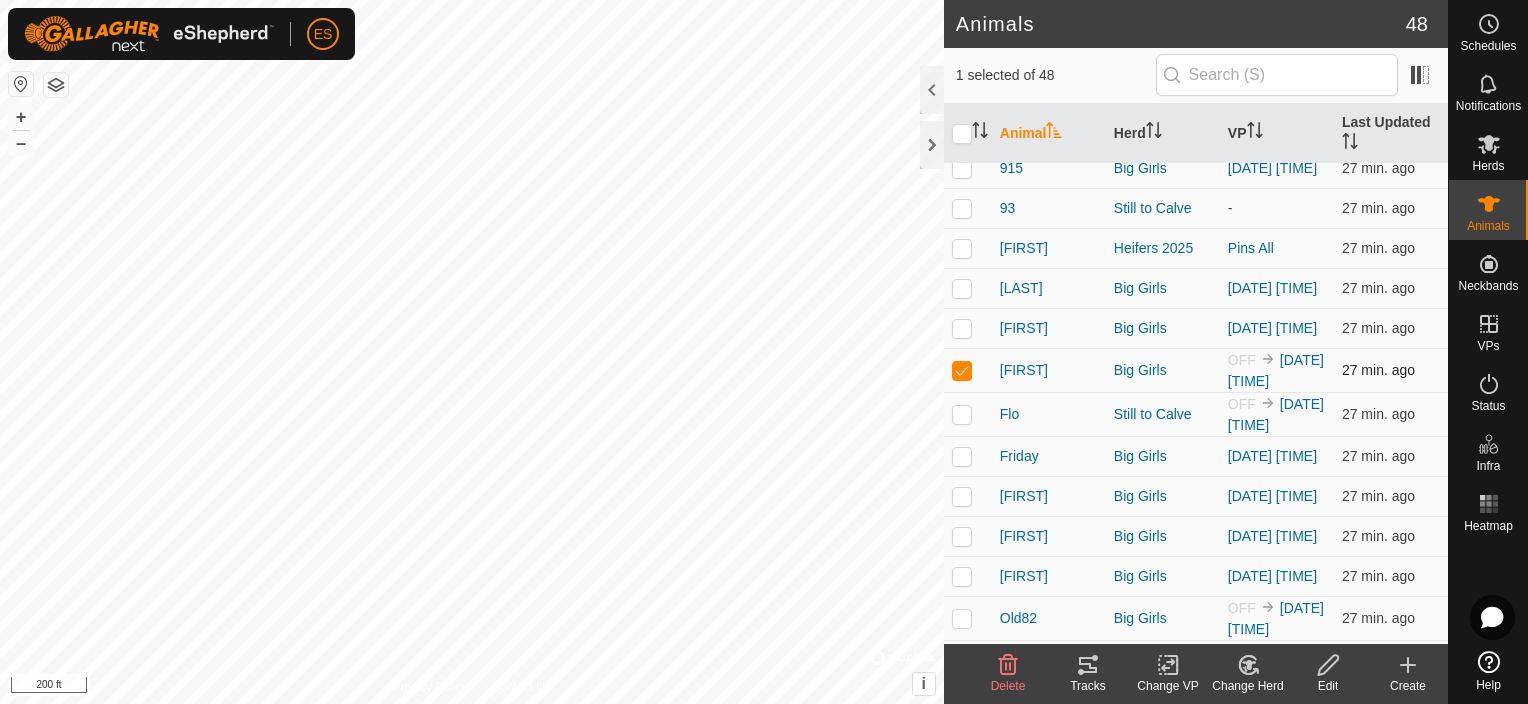 click at bounding box center (962, 370) 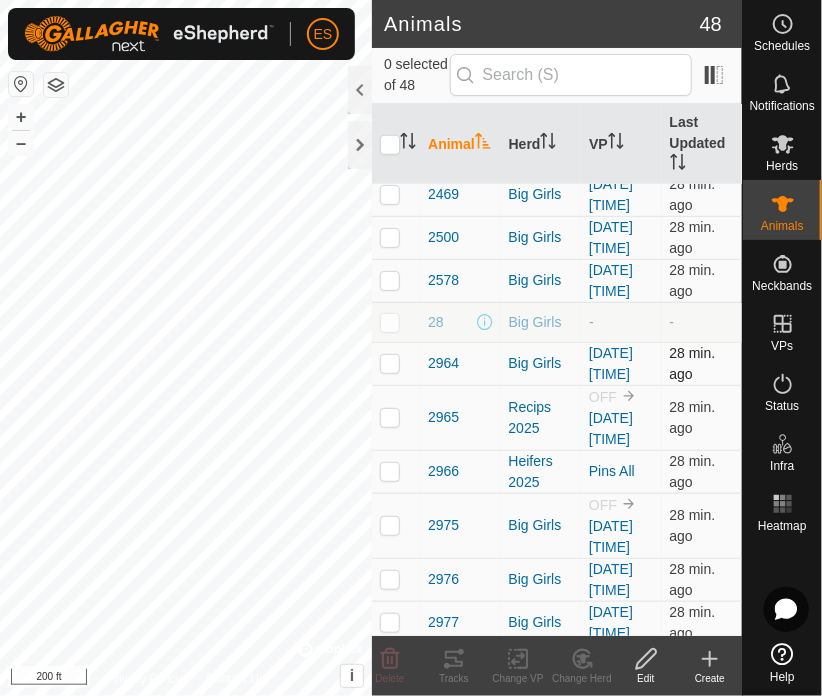 scroll, scrollTop: 0, scrollLeft: 0, axis: both 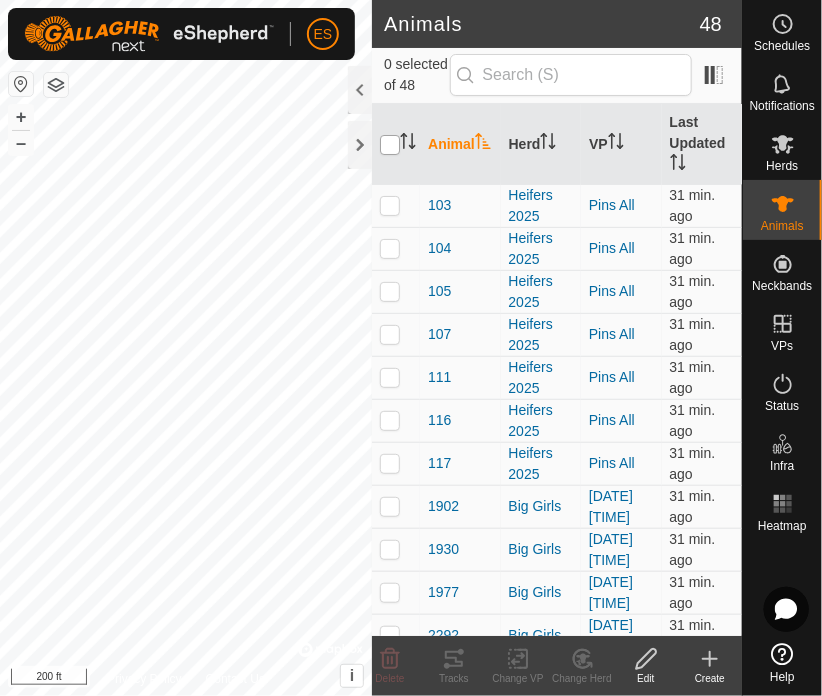 click at bounding box center [390, 145] 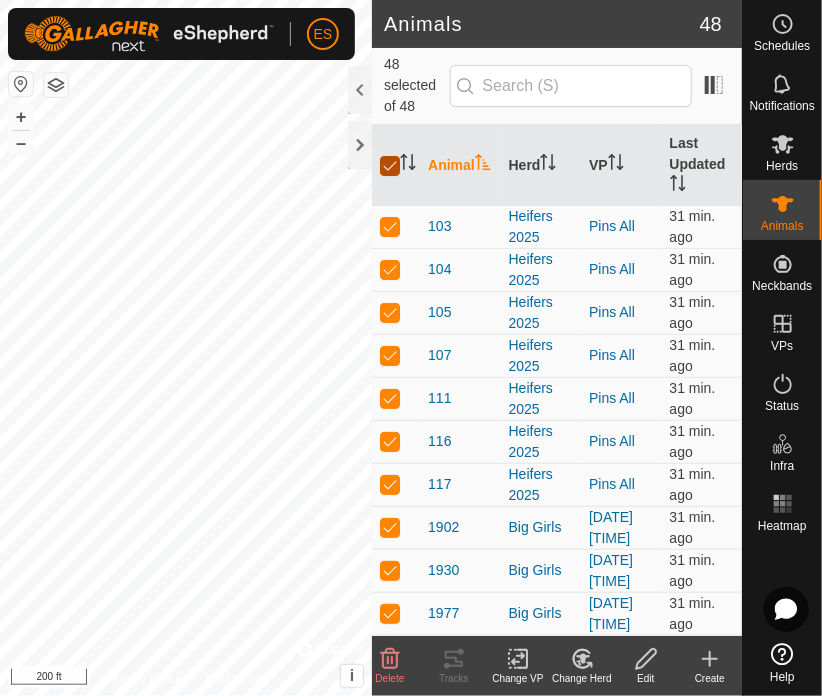 click at bounding box center [390, 166] 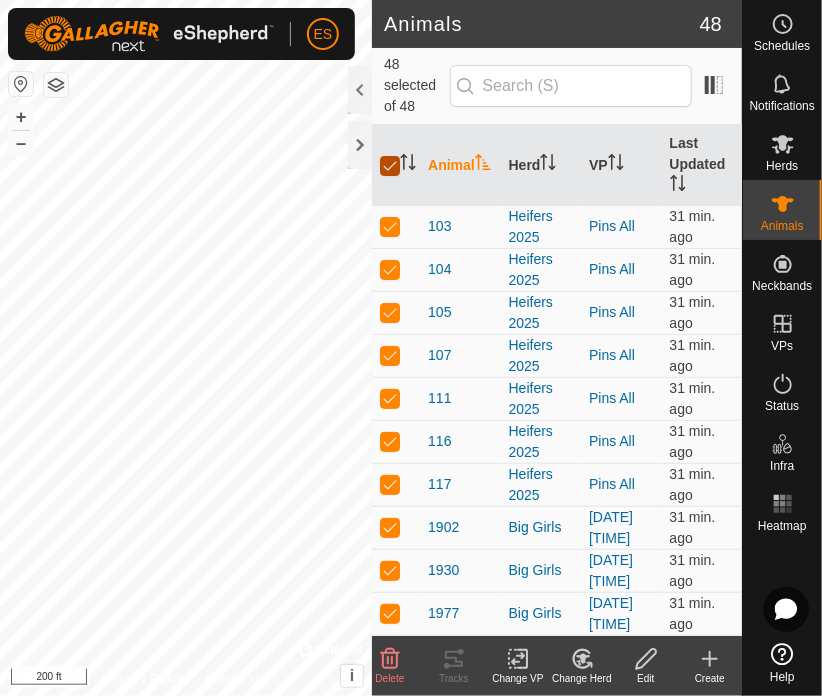 checkbox on "false" 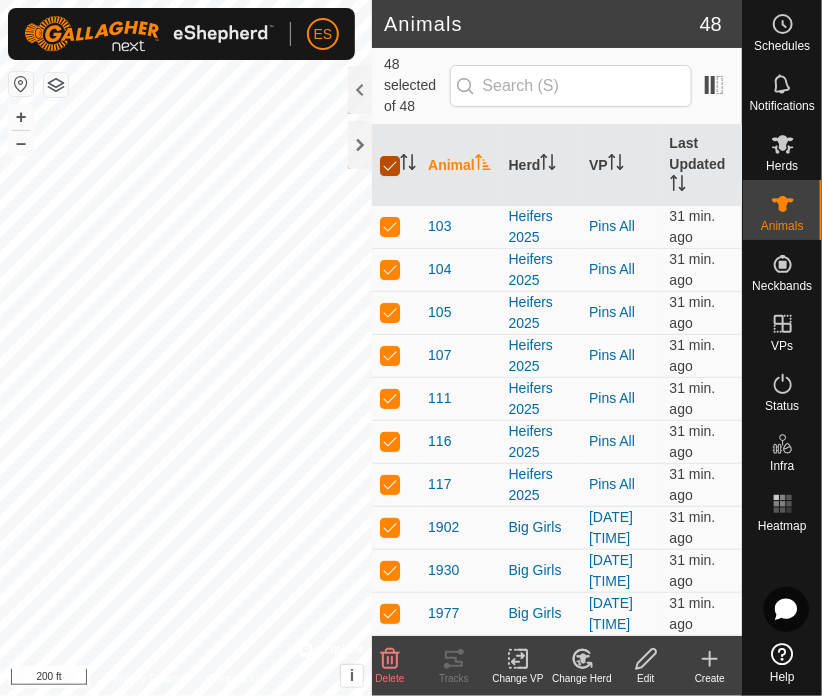 checkbox on "false" 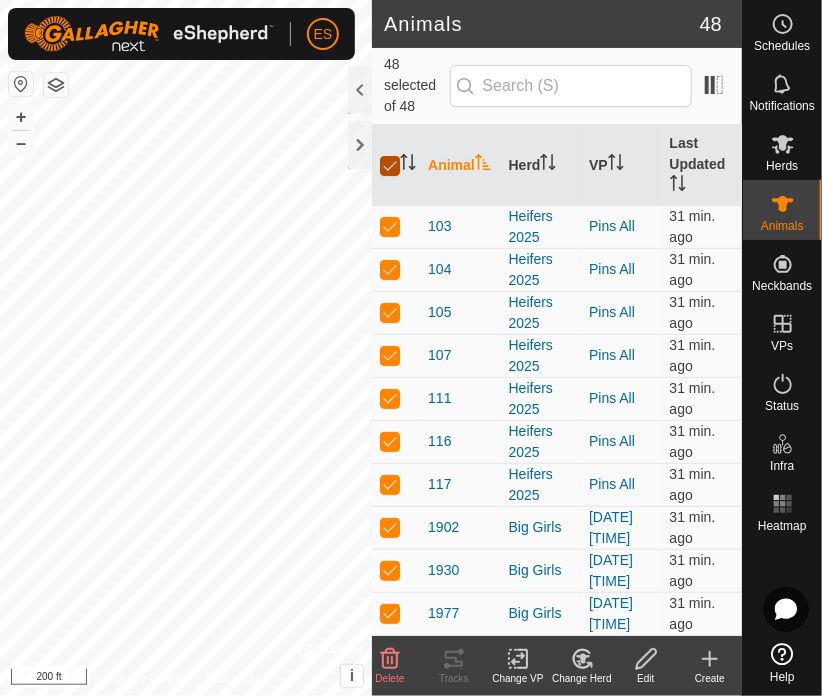 checkbox on "false" 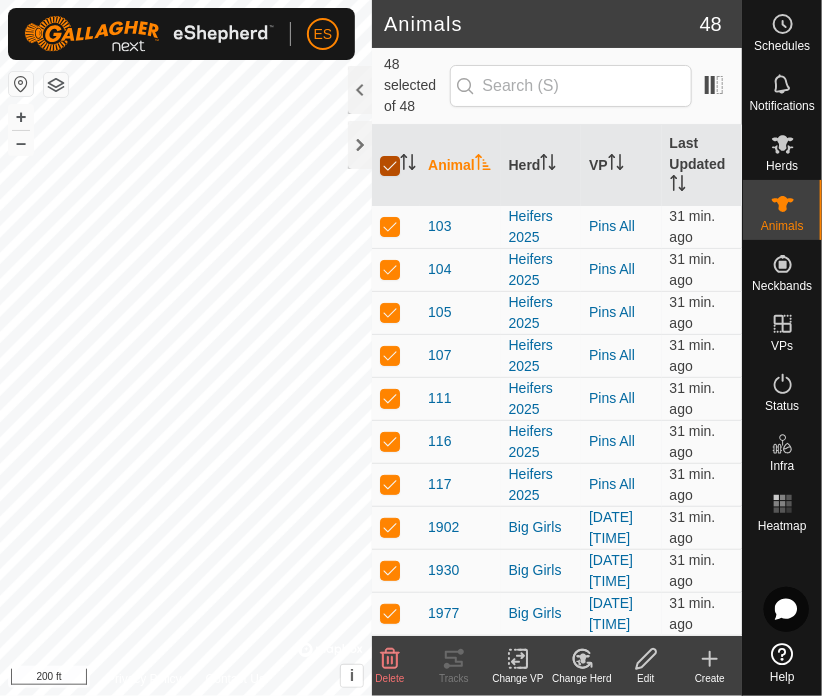checkbox on "false" 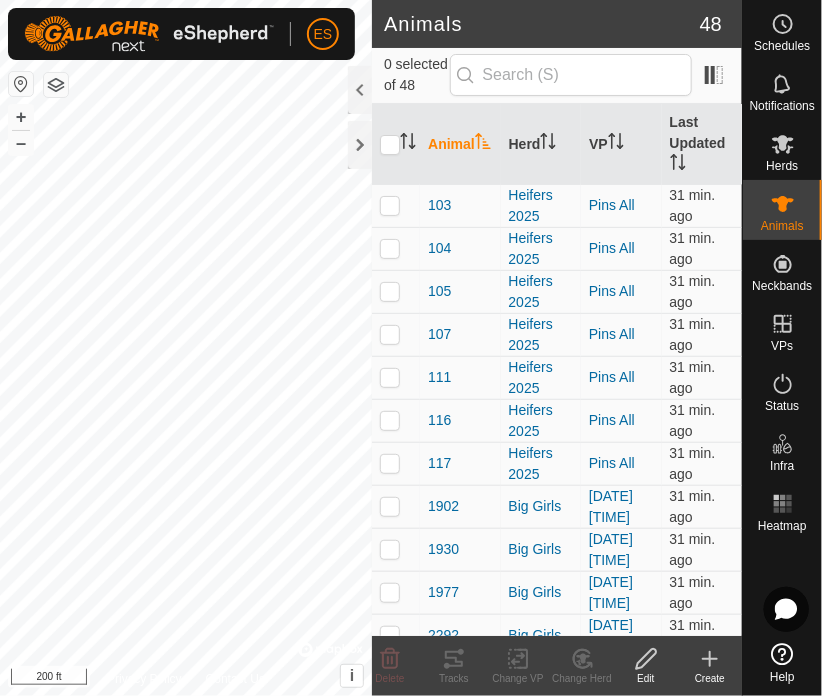 click on "Animal" at bounding box center [460, 144] 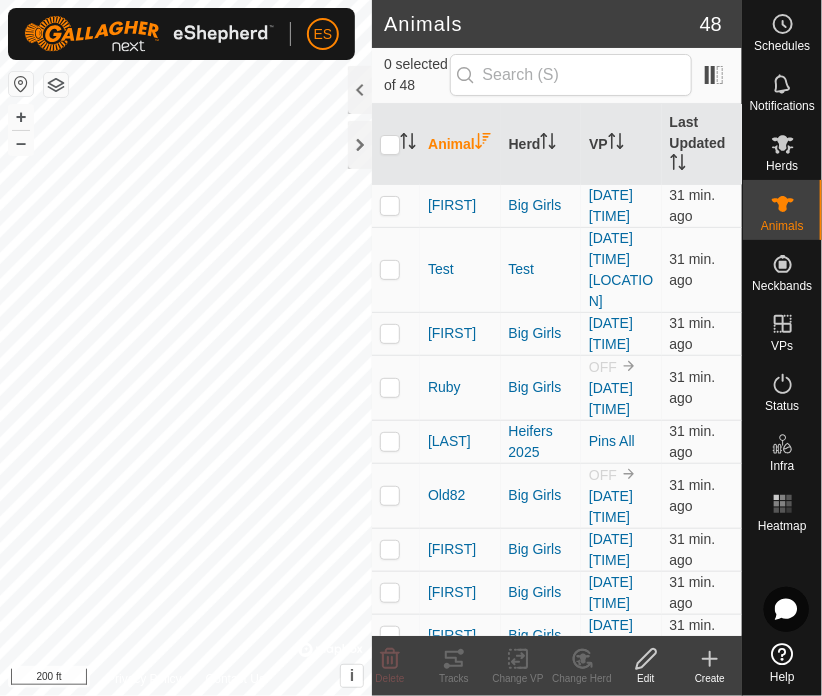click on "Animal" at bounding box center [460, 144] 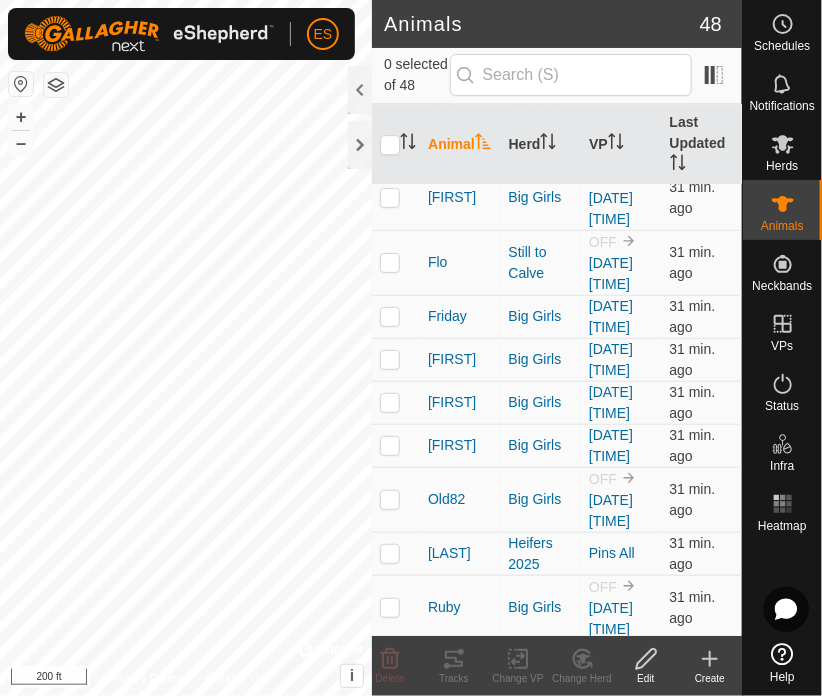 scroll, scrollTop: 1524, scrollLeft: 0, axis: vertical 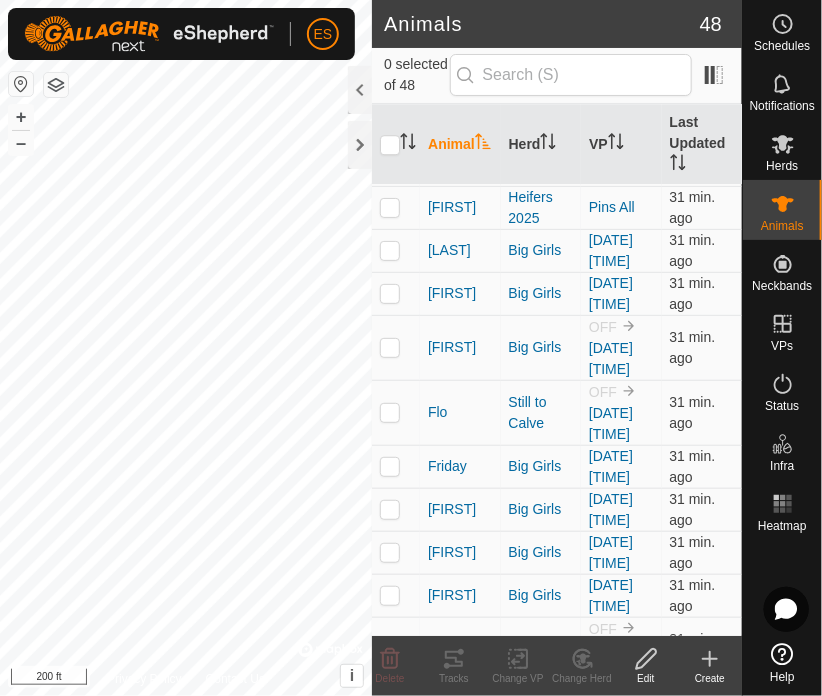 click at bounding box center (390, 35) 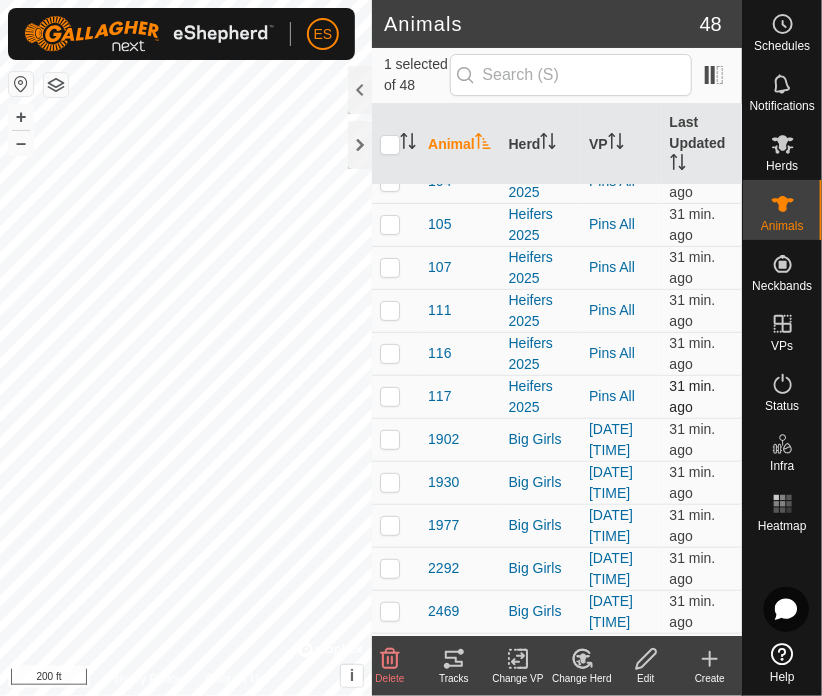 scroll, scrollTop: 500, scrollLeft: 0, axis: vertical 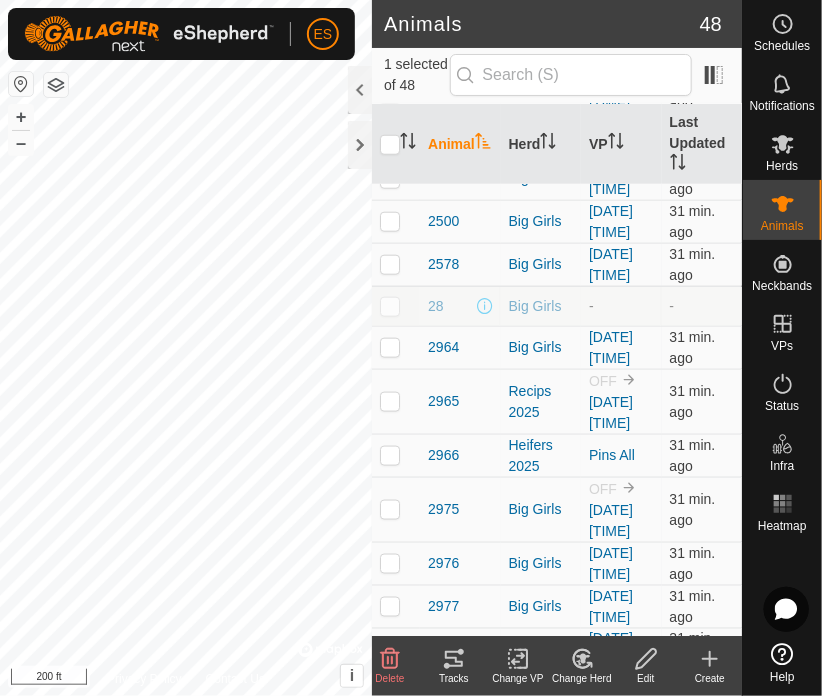 click at bounding box center [390, 306] 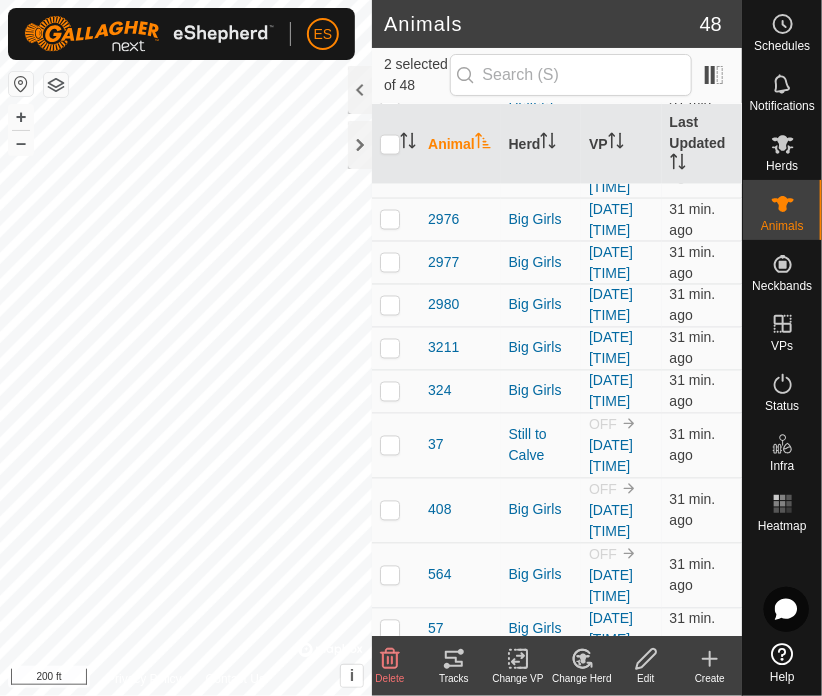 scroll, scrollTop: 1050, scrollLeft: 0, axis: vertical 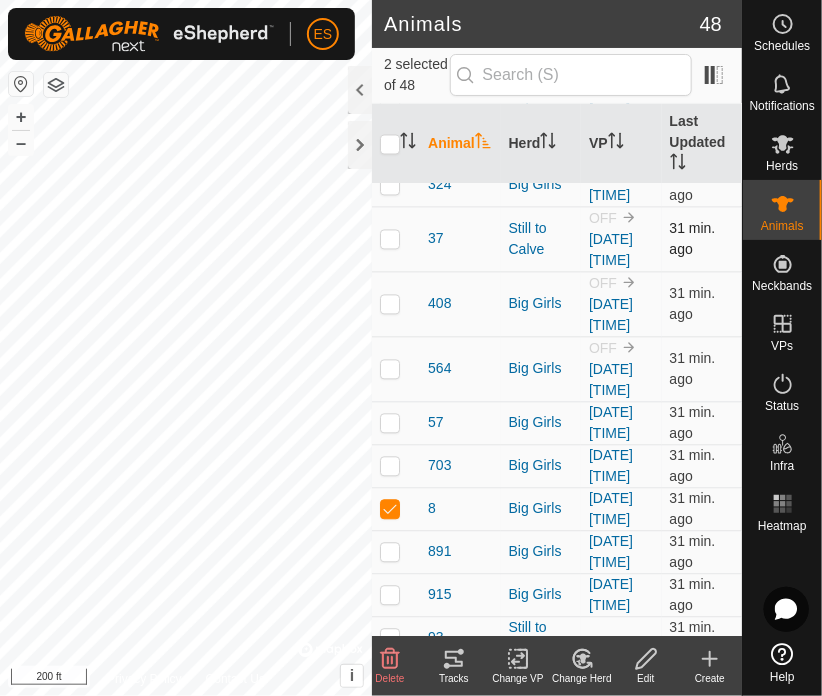 click at bounding box center [390, 239] 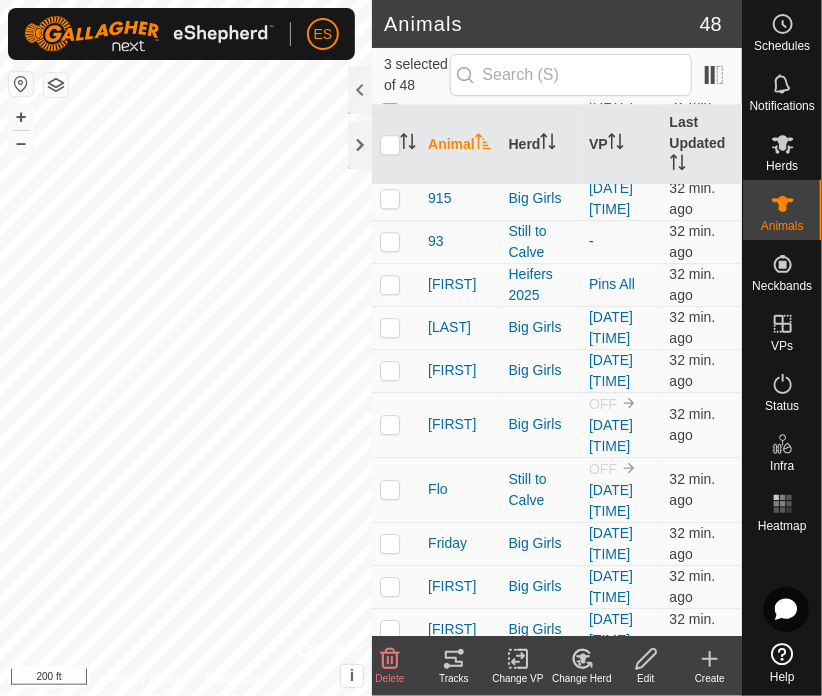 scroll, scrollTop: 1450, scrollLeft: 0, axis: vertical 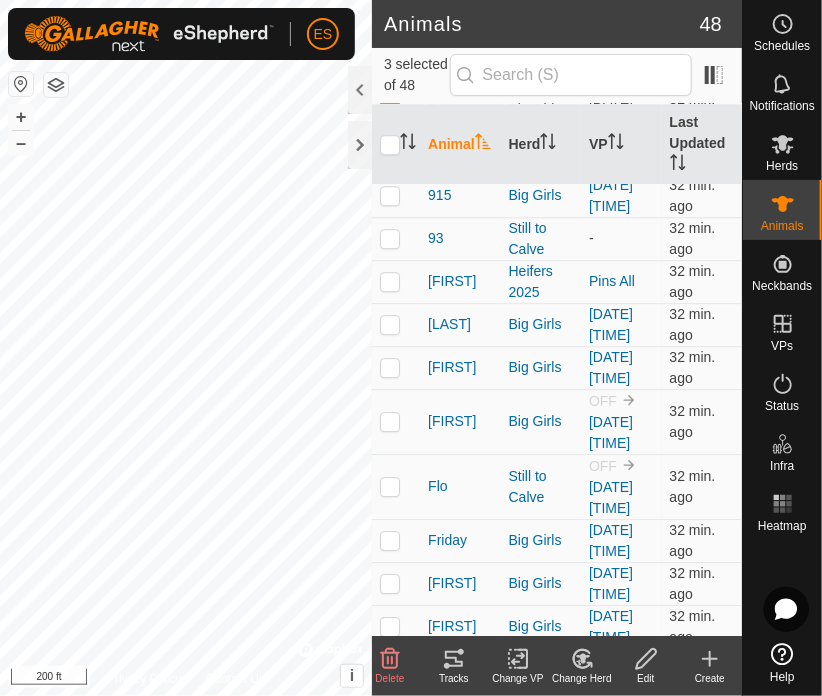 click at bounding box center (390, 23) 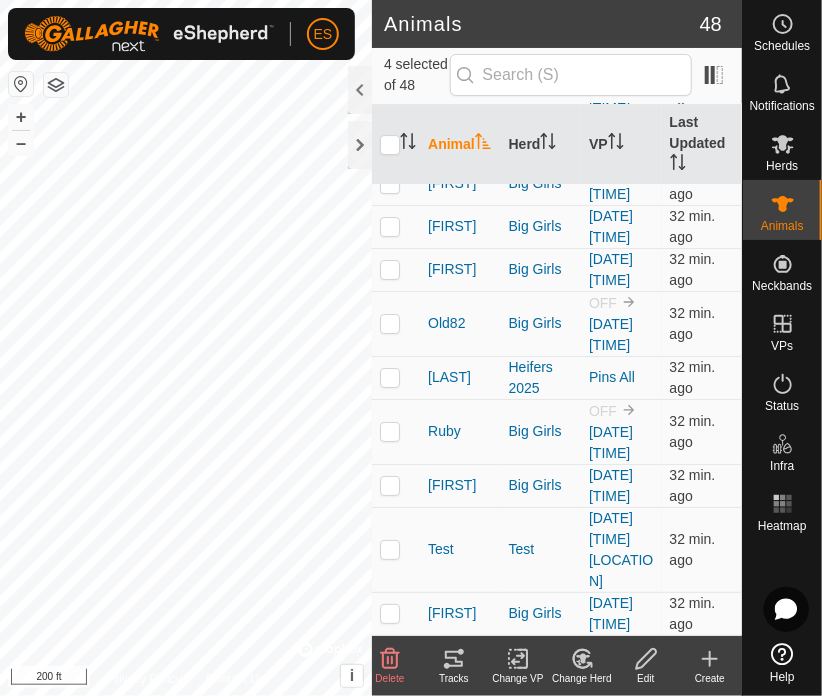 scroll, scrollTop: 2475, scrollLeft: 0, axis: vertical 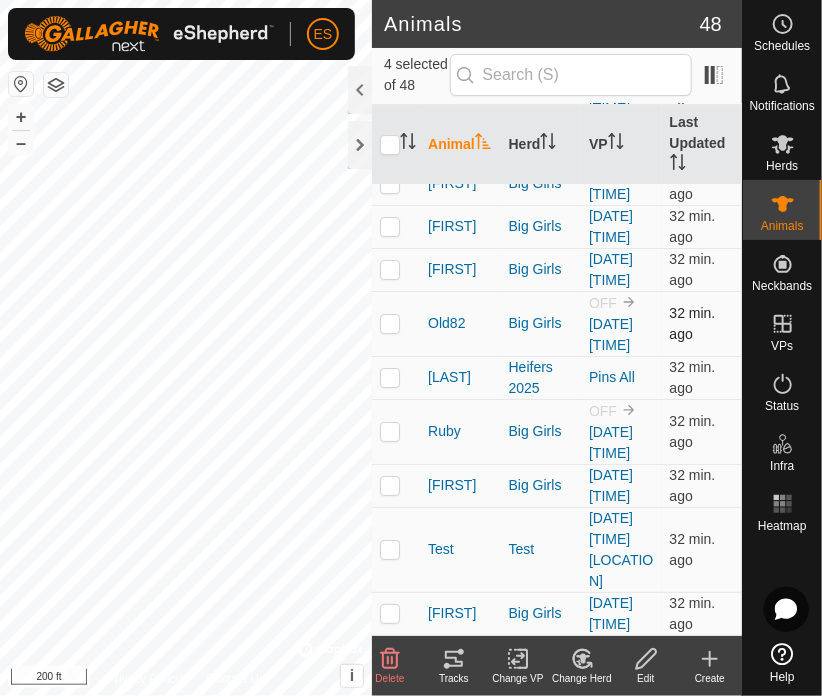 click at bounding box center [390, 323] 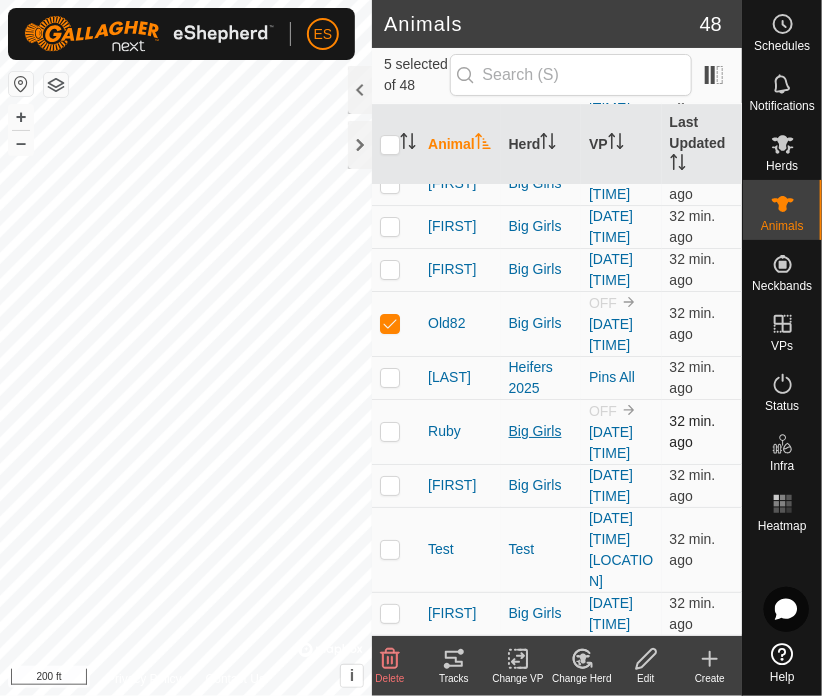 scroll, scrollTop: 1850, scrollLeft: 0, axis: vertical 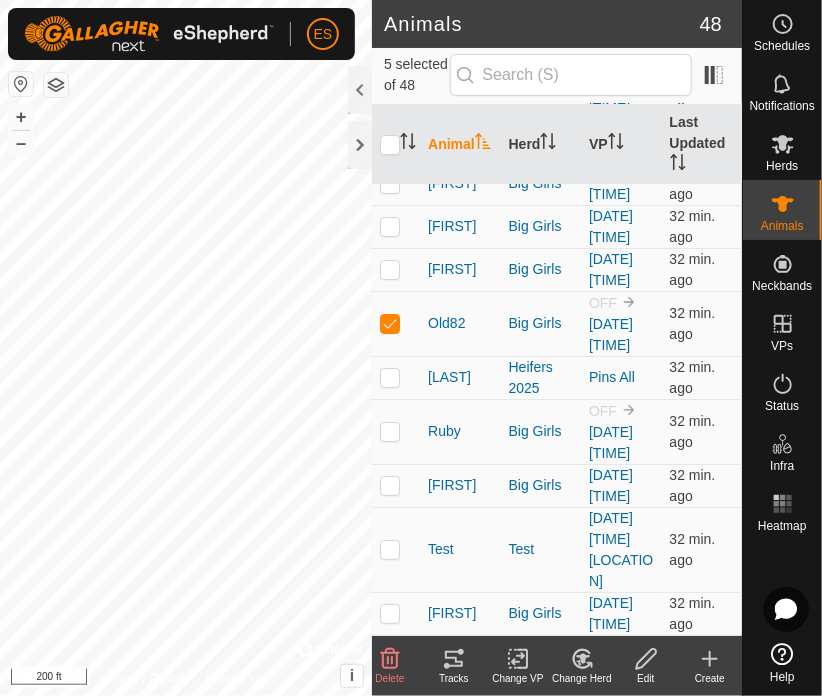 click at bounding box center [390, -162] 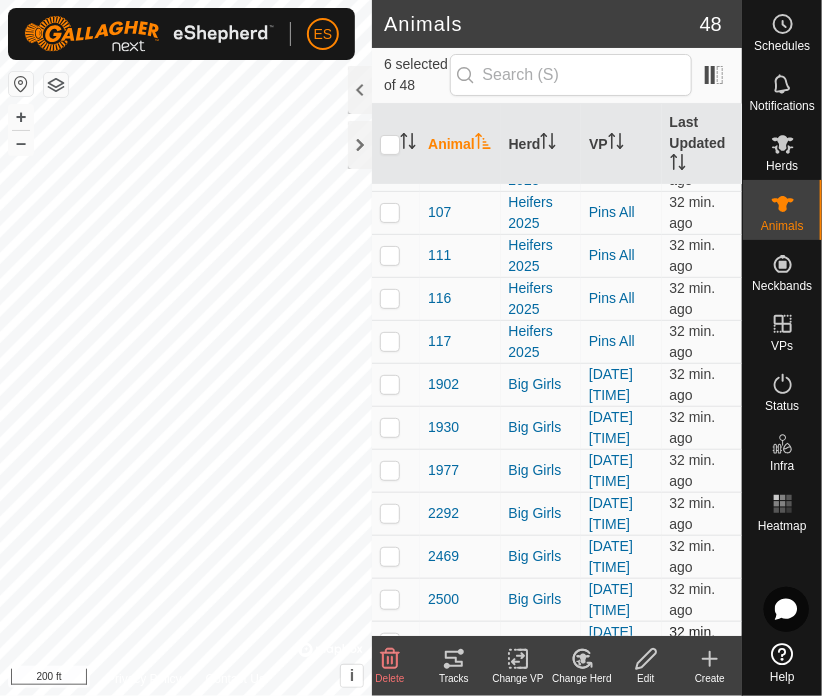 scroll, scrollTop: 0, scrollLeft: 0, axis: both 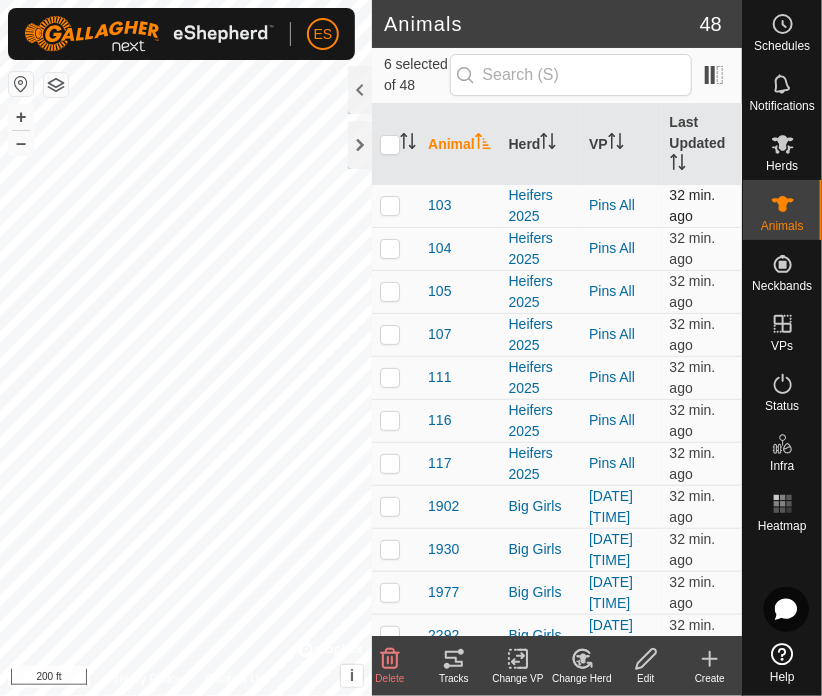 click at bounding box center (390, 205) 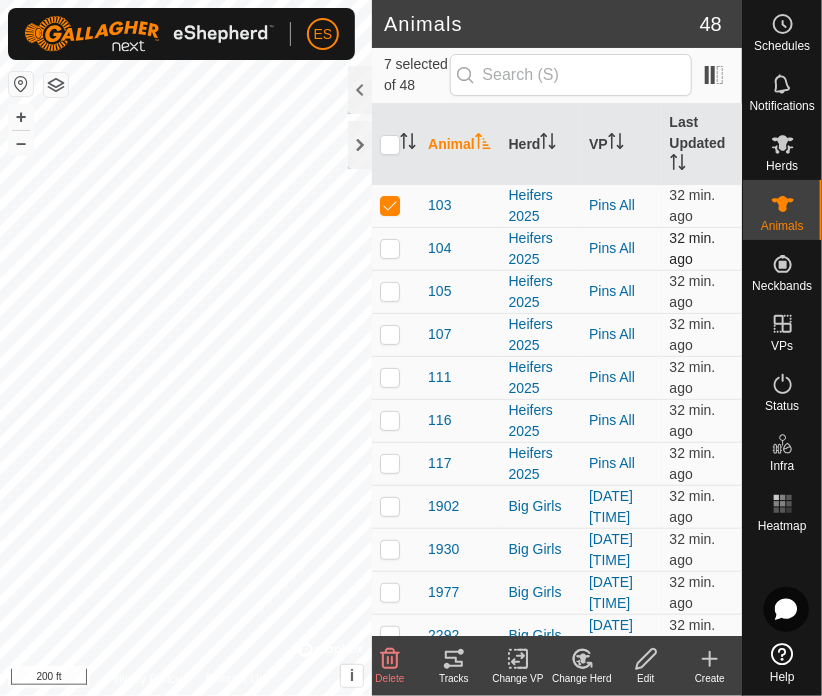 click at bounding box center [390, 248] 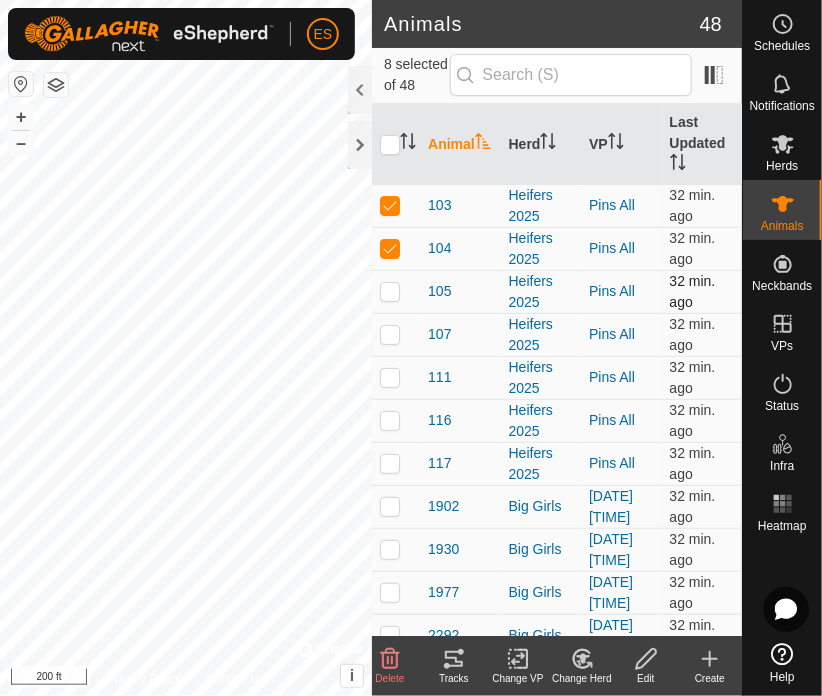 click at bounding box center (390, 291) 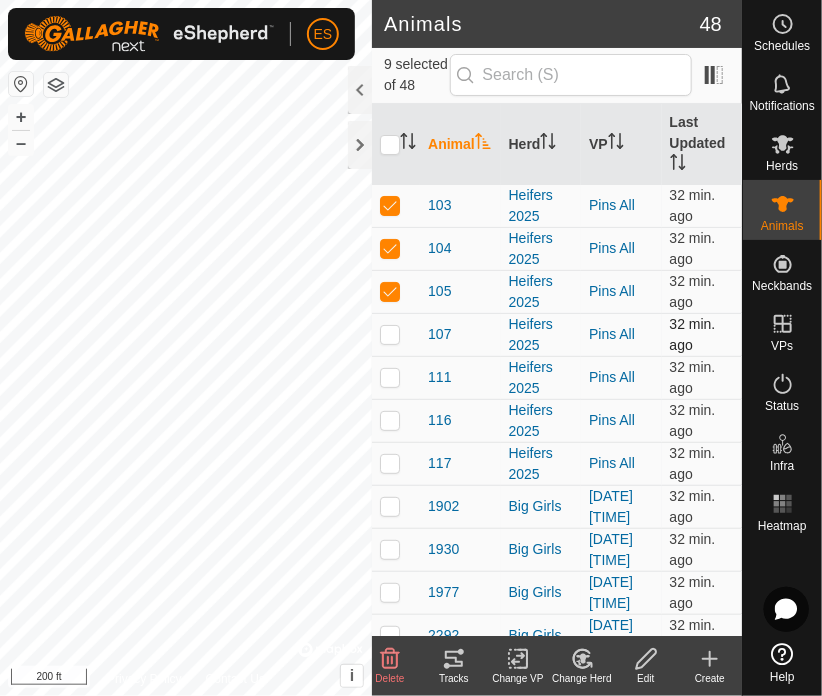 click at bounding box center (390, 334) 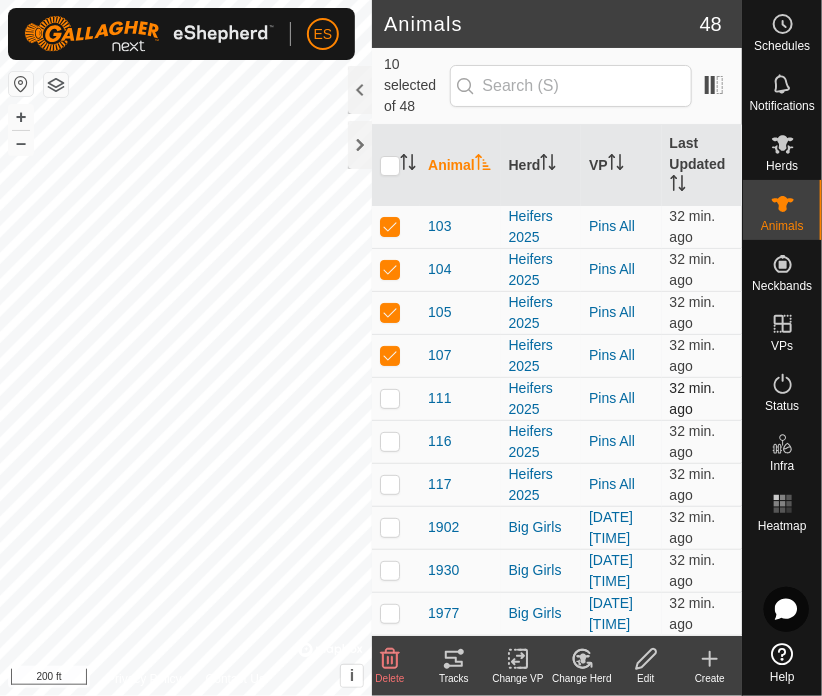 click at bounding box center [390, 398] 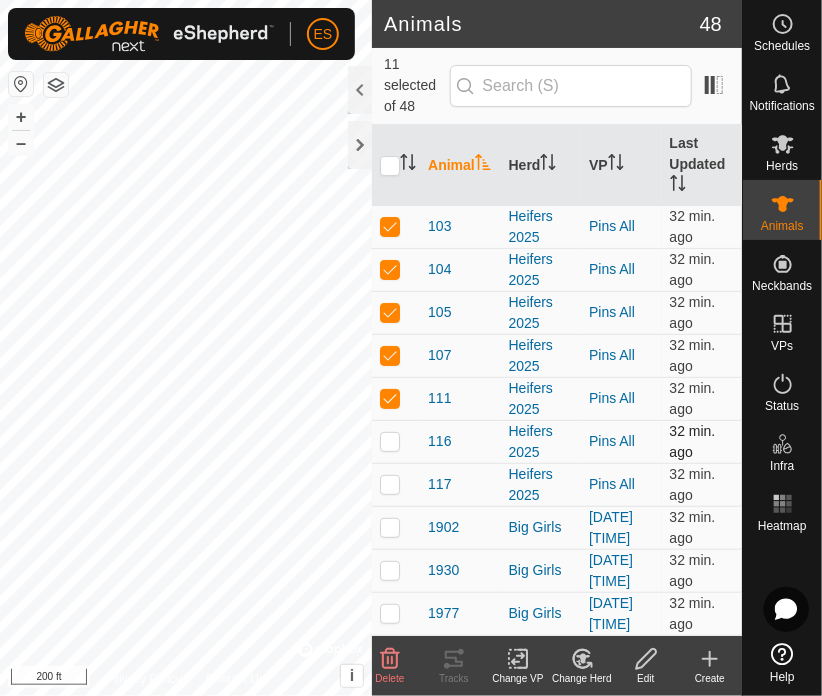 click at bounding box center [390, 441] 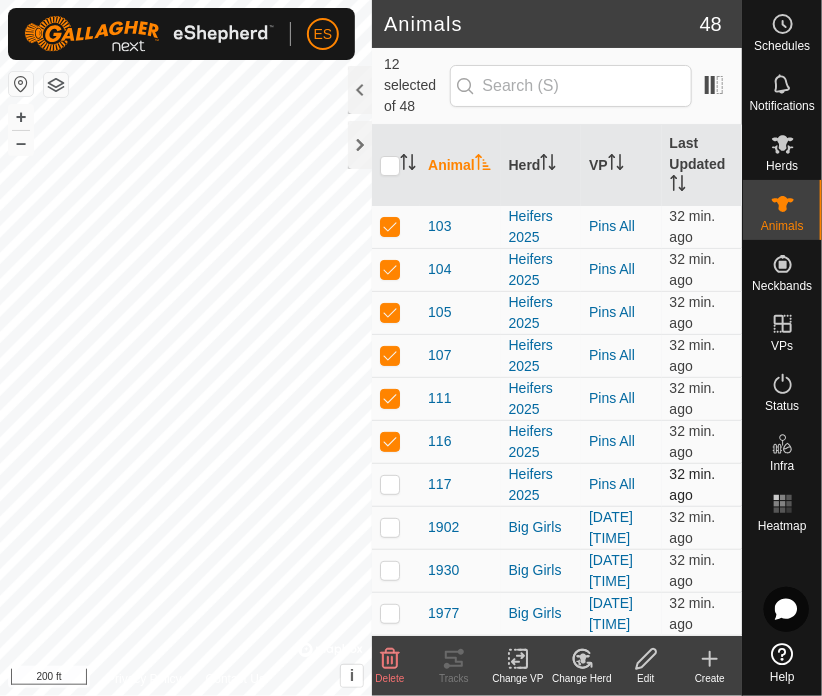 click at bounding box center [390, 484] 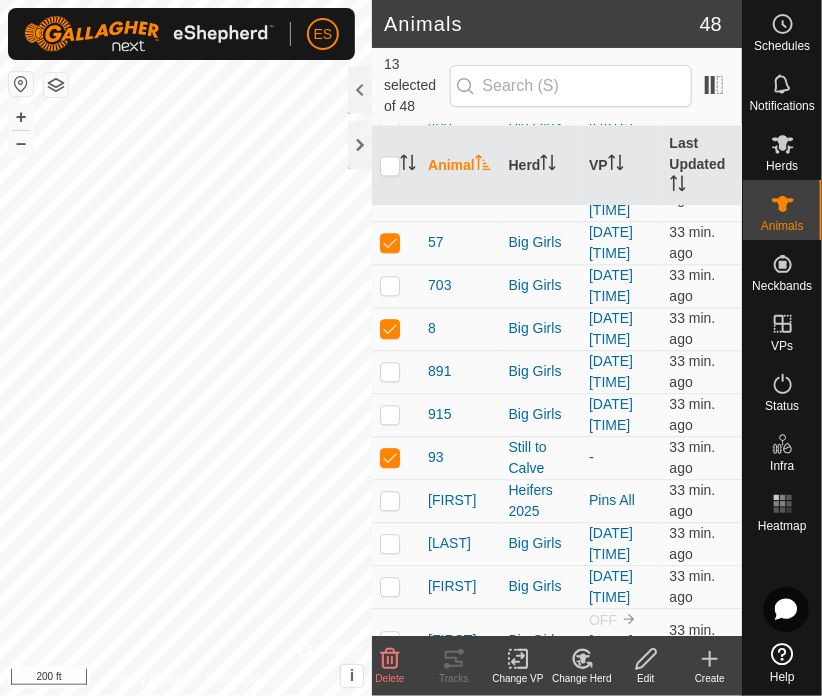 scroll, scrollTop: 1250, scrollLeft: 0, axis: vertical 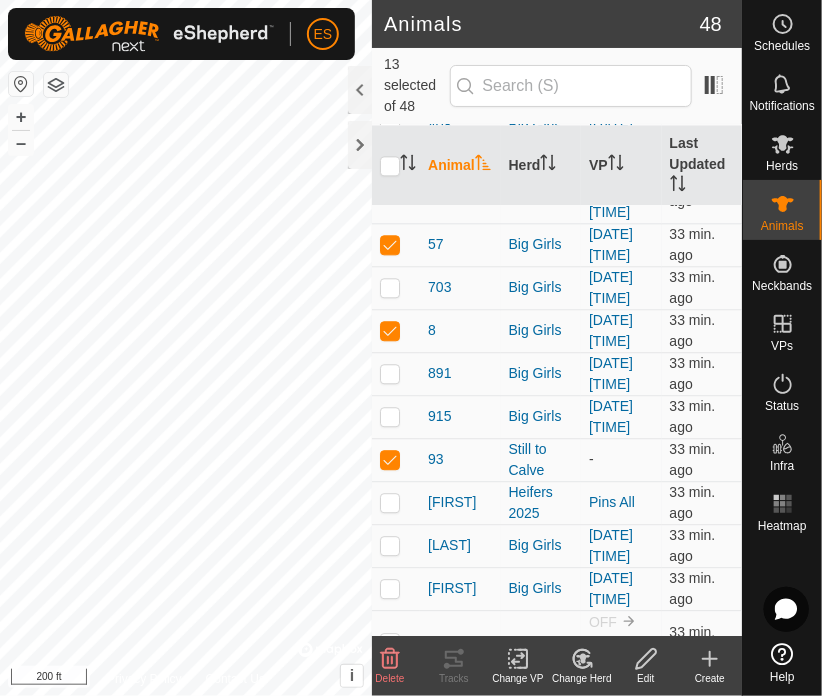 click at bounding box center (390, 6) 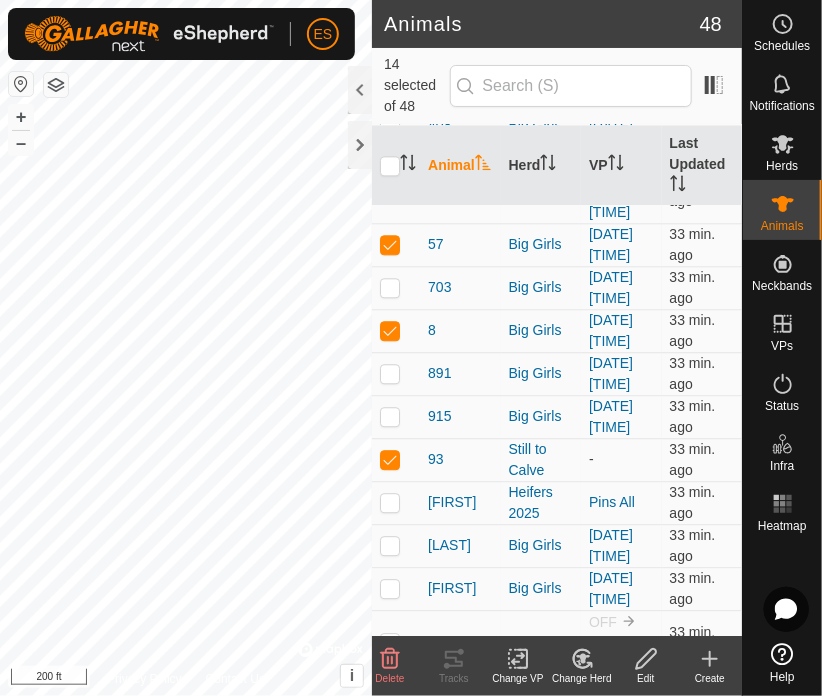 click at bounding box center (390, 125) 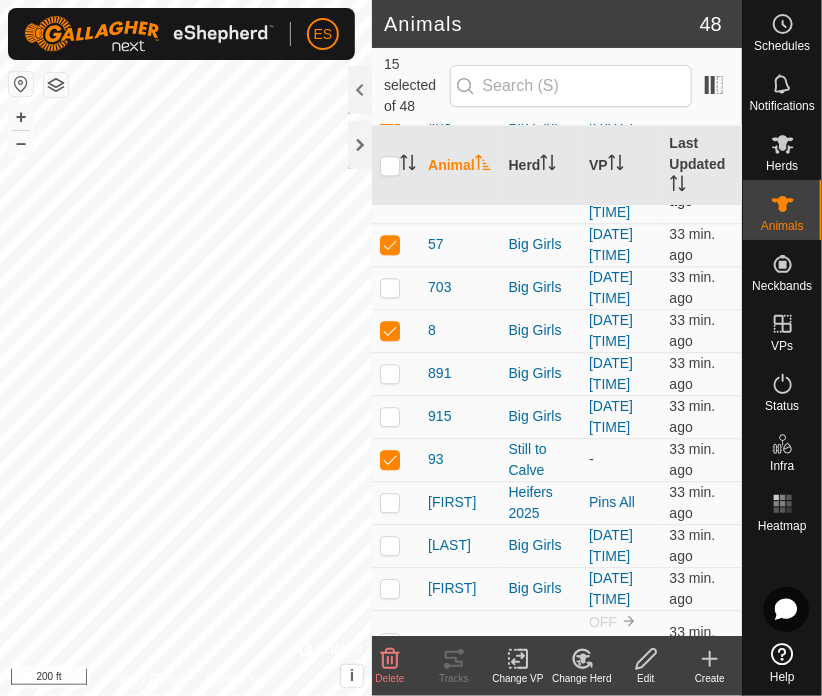 click on "564" at bounding box center (460, 190) 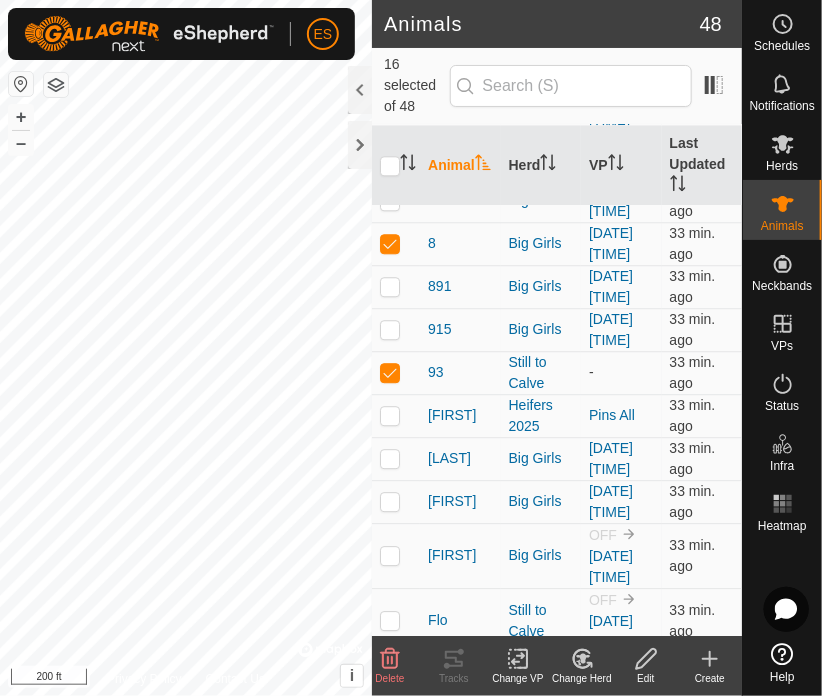 scroll, scrollTop: 1475, scrollLeft: 0, axis: vertical 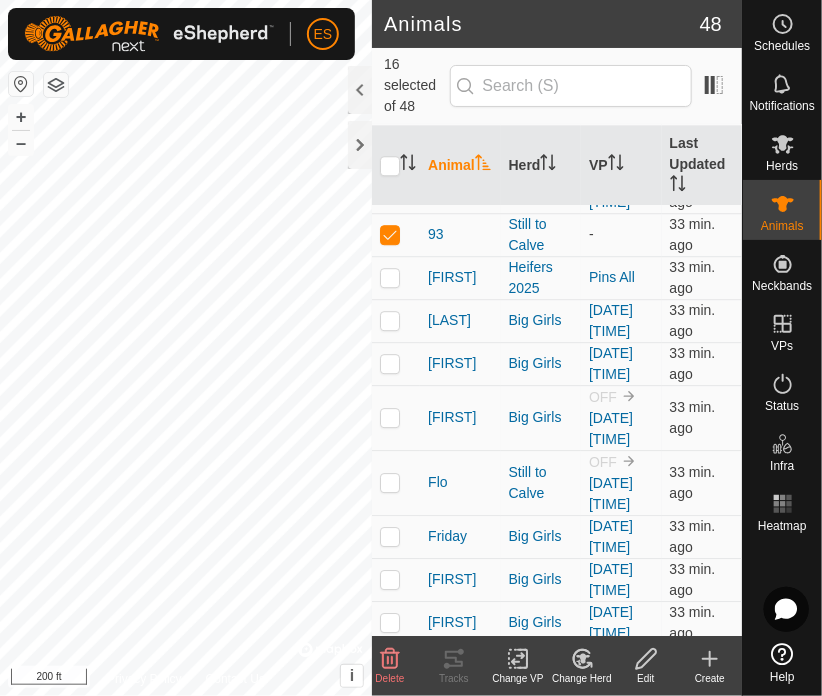 click at bounding box center (390, 62) 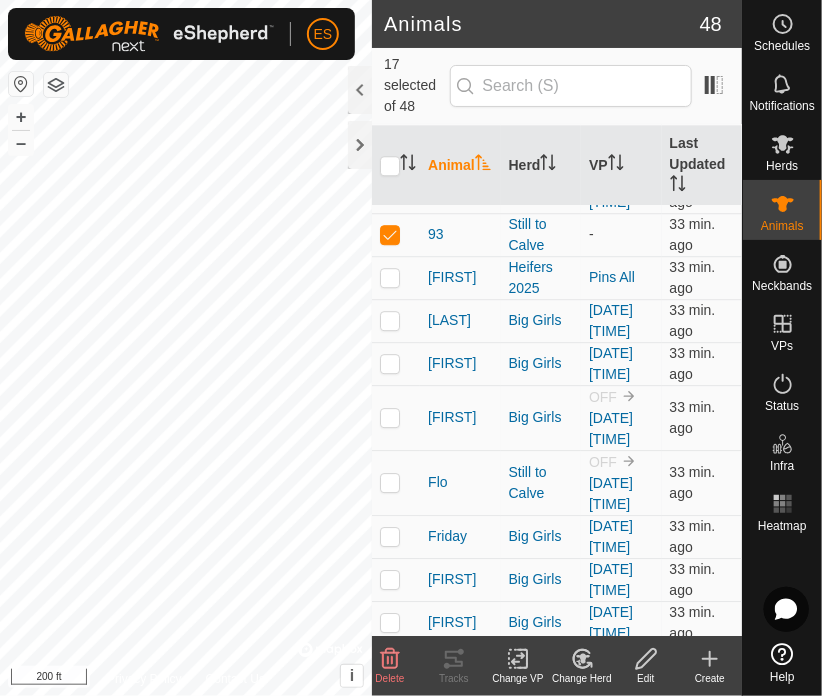 click at bounding box center [390, 148] 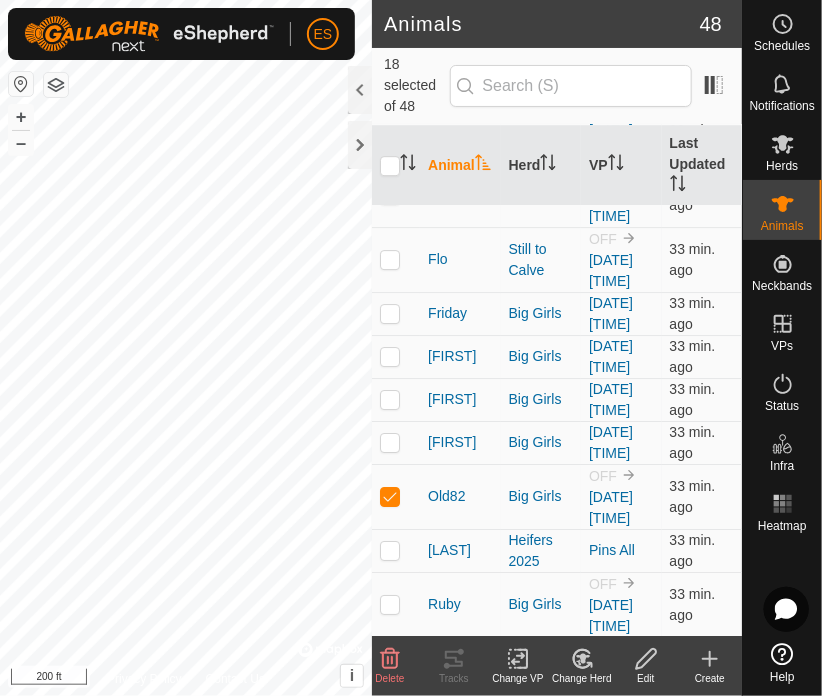scroll, scrollTop: 1700, scrollLeft: 0, axis: vertical 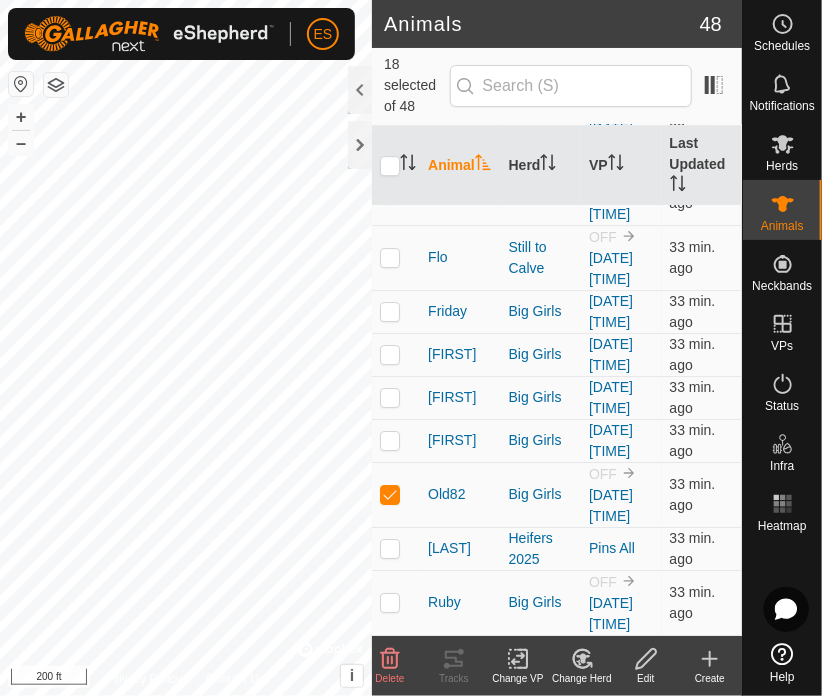 click at bounding box center (390, -34) 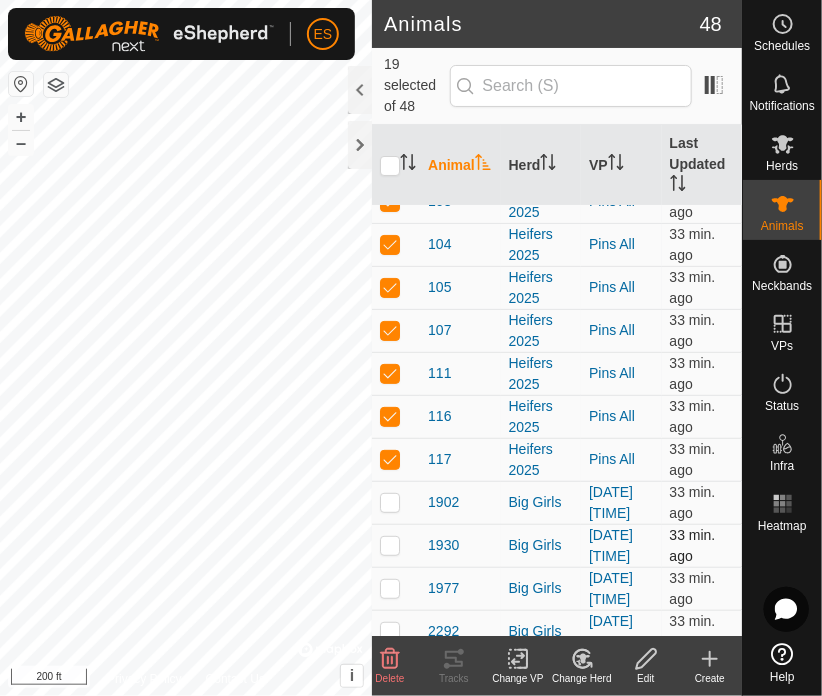 scroll, scrollTop: 24, scrollLeft: 0, axis: vertical 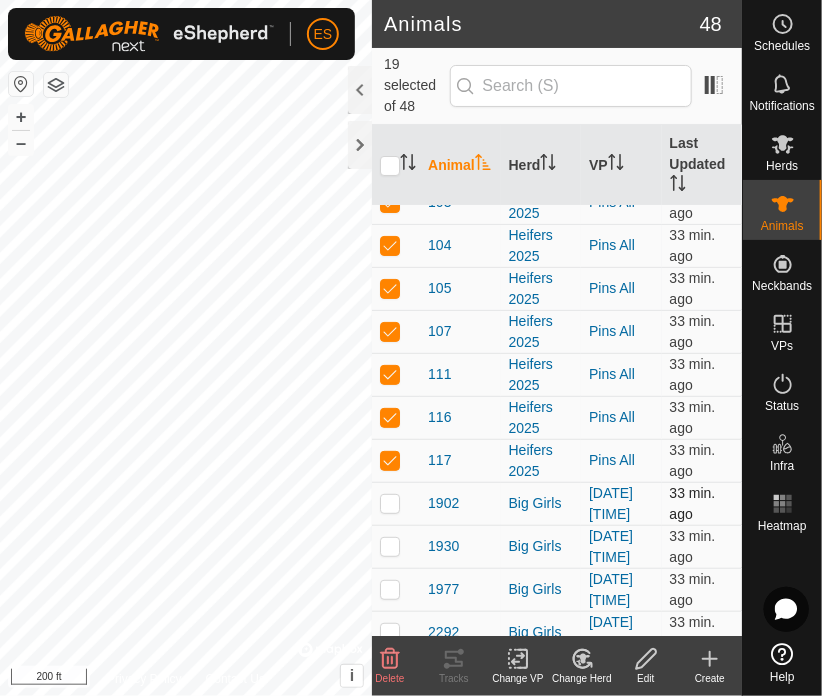 click at bounding box center [390, 503] 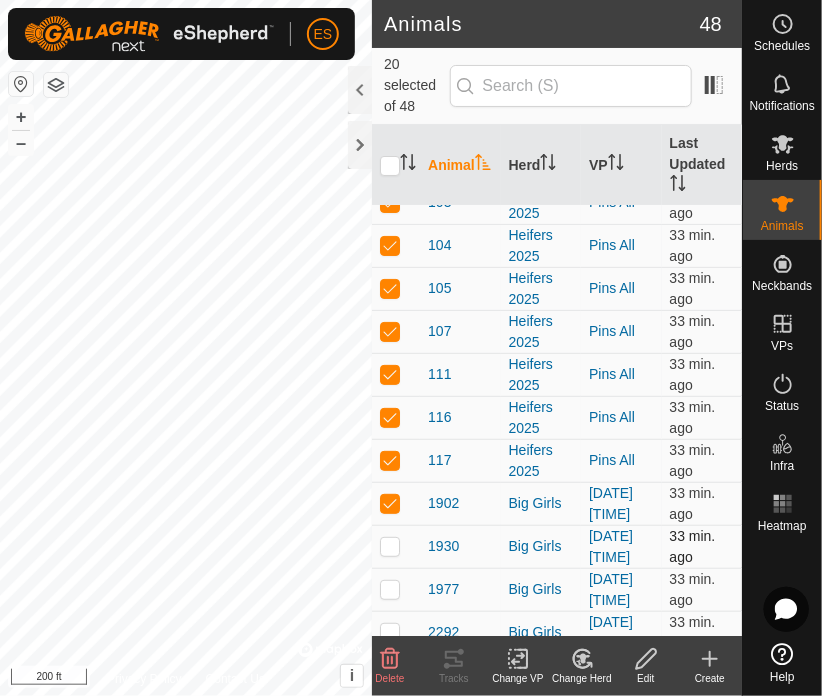 click at bounding box center [390, 546] 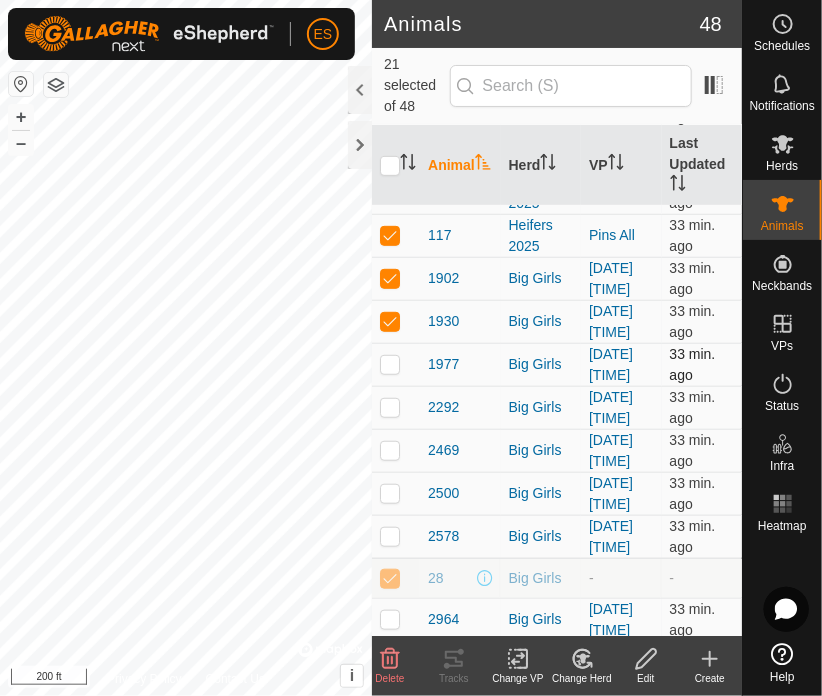 scroll, scrollTop: 250, scrollLeft: 0, axis: vertical 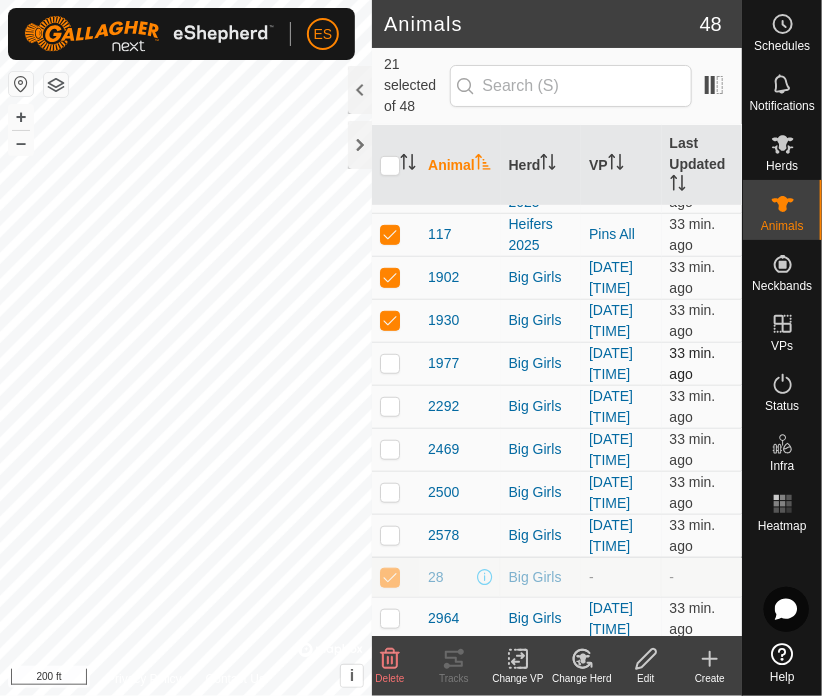 click at bounding box center [390, 363] 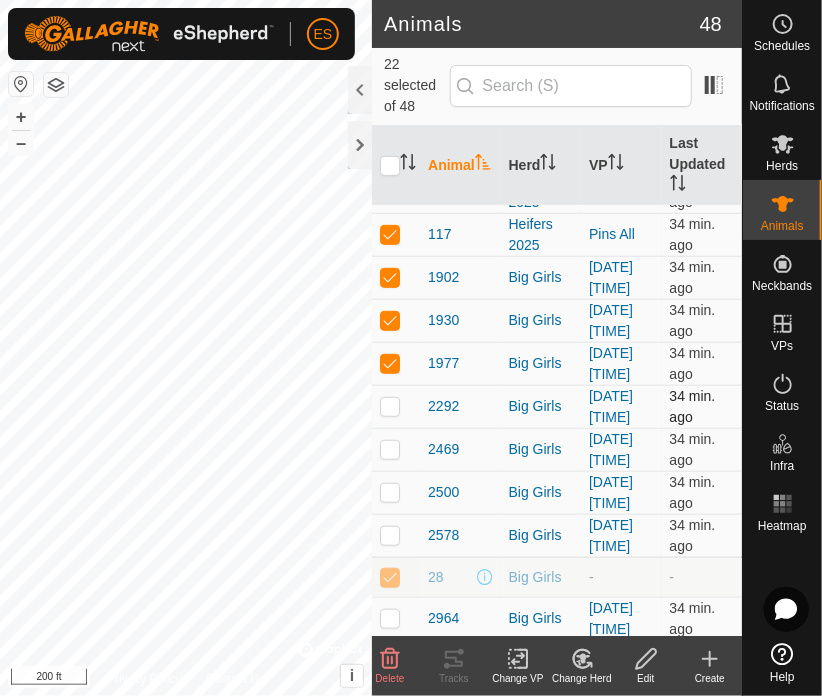 click at bounding box center (390, 406) 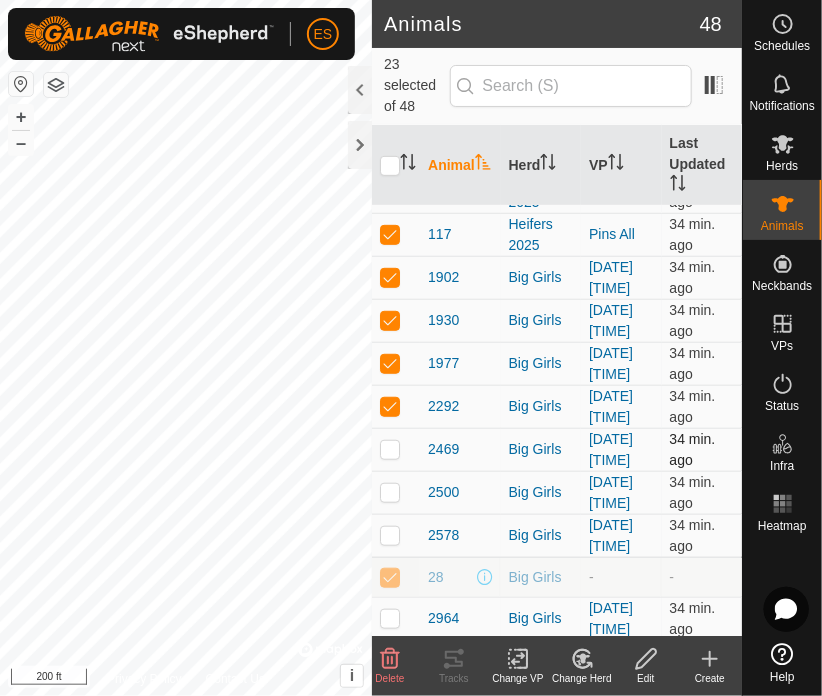click at bounding box center (390, 449) 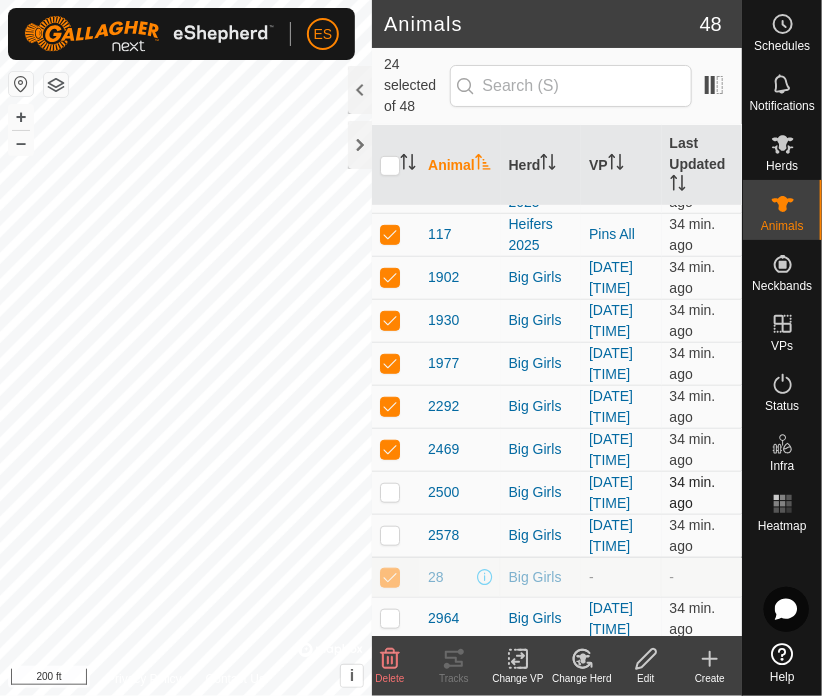 click at bounding box center [390, 492] 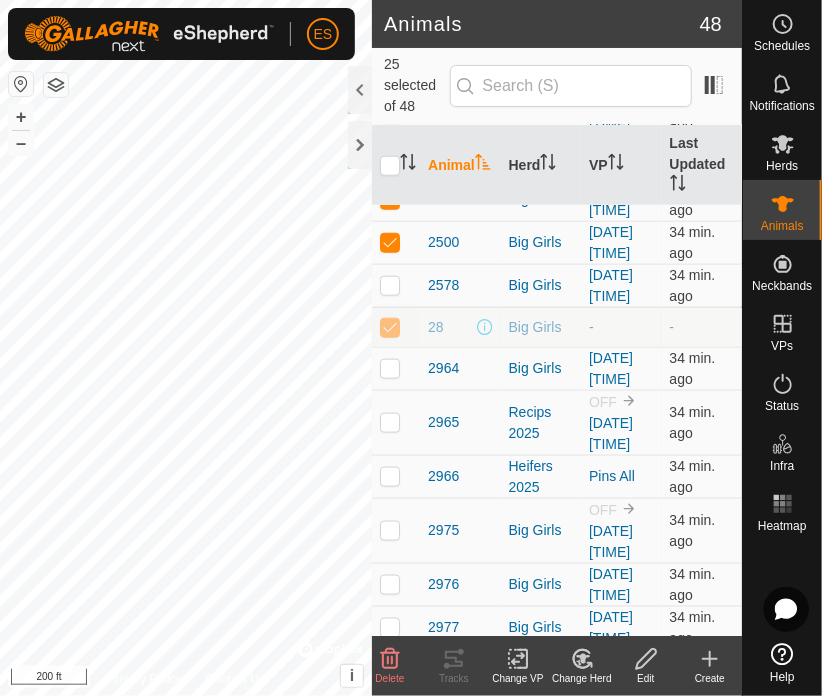 scroll, scrollTop: 524, scrollLeft: 0, axis: vertical 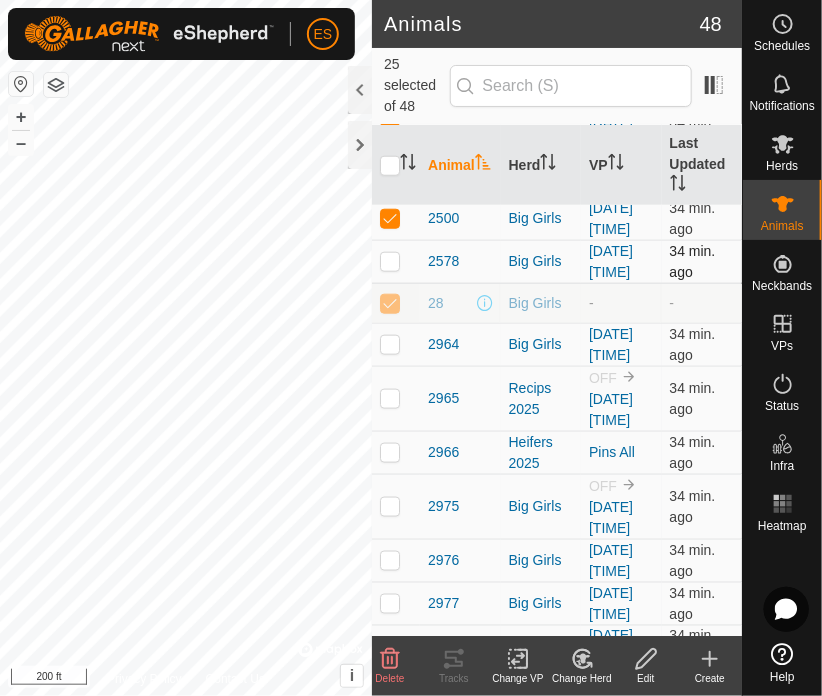 click at bounding box center (390, 261) 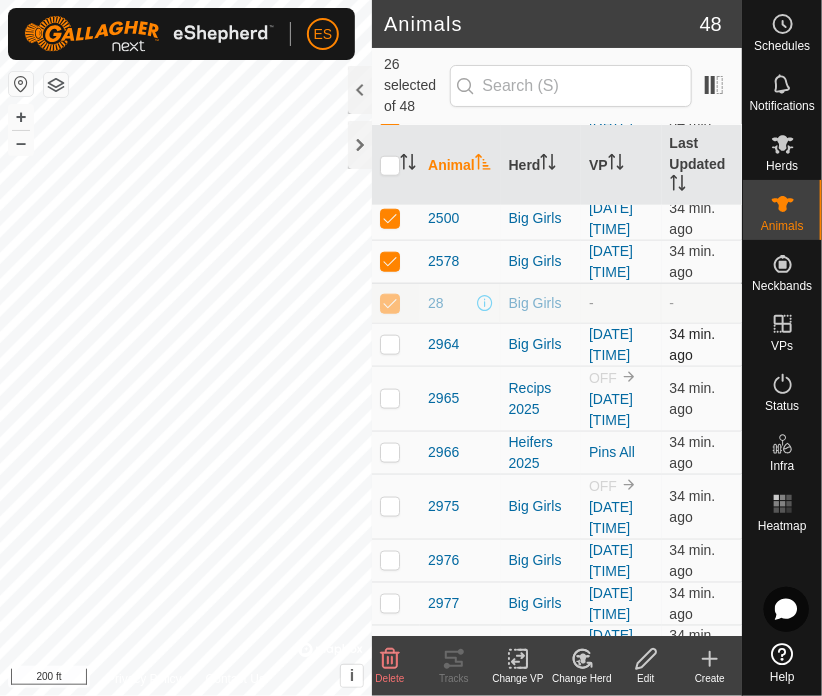 click at bounding box center (390, 344) 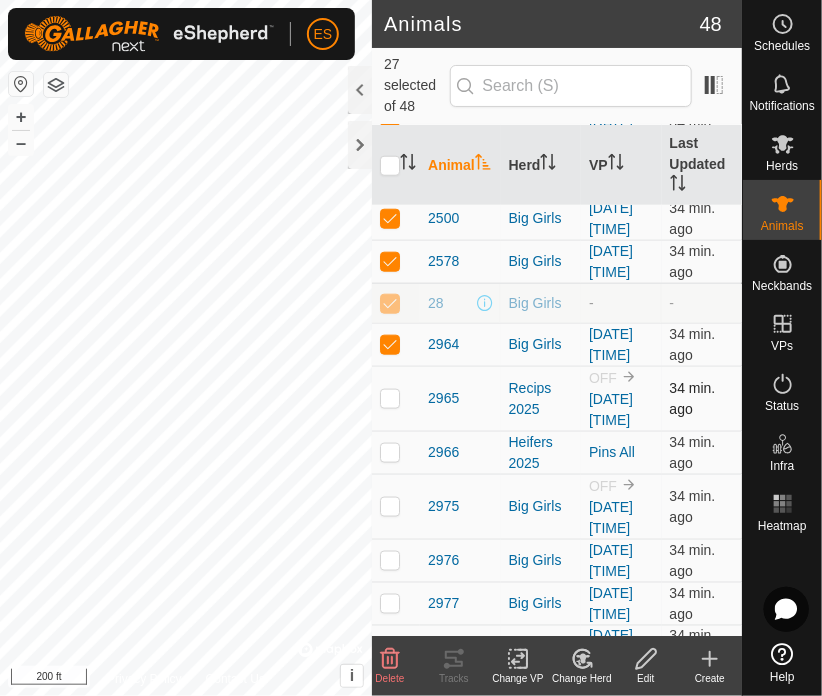 click at bounding box center (390, 398) 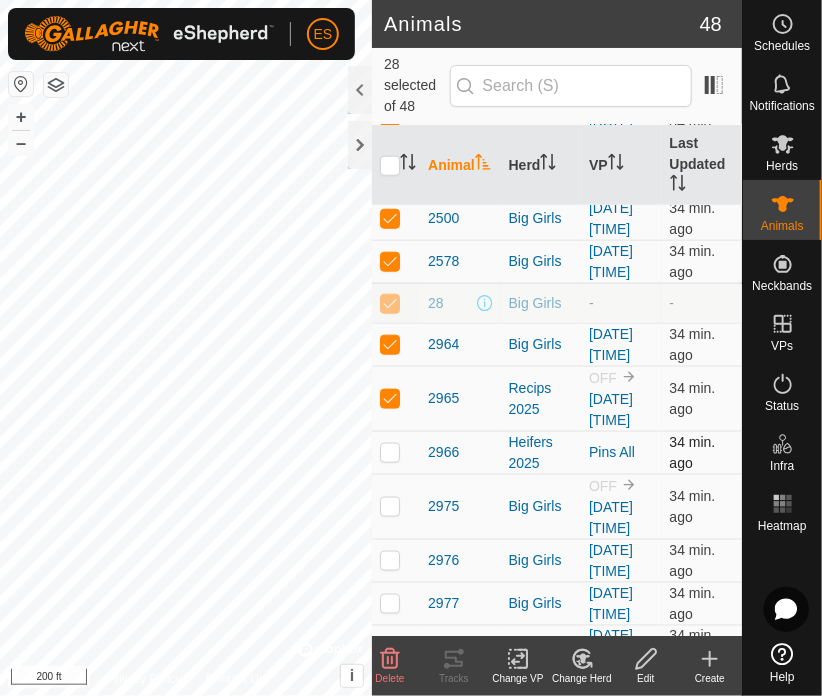 click at bounding box center [390, 452] 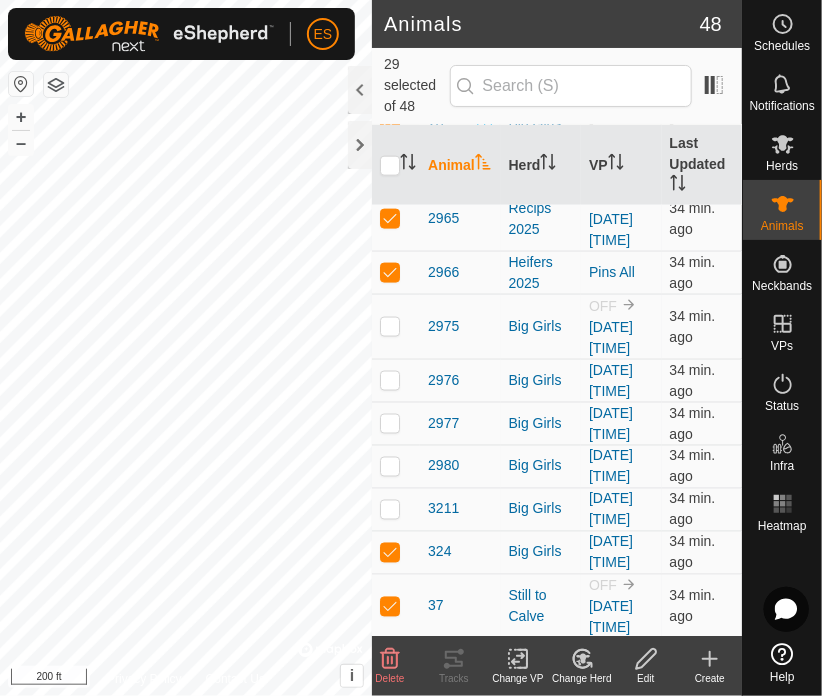 scroll, scrollTop: 724, scrollLeft: 0, axis: vertical 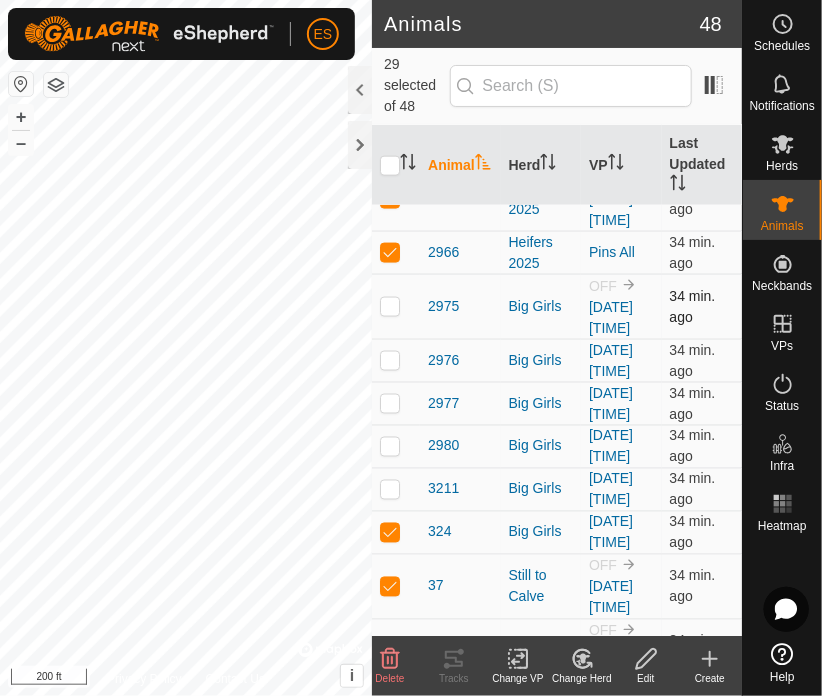 click at bounding box center (390, 306) 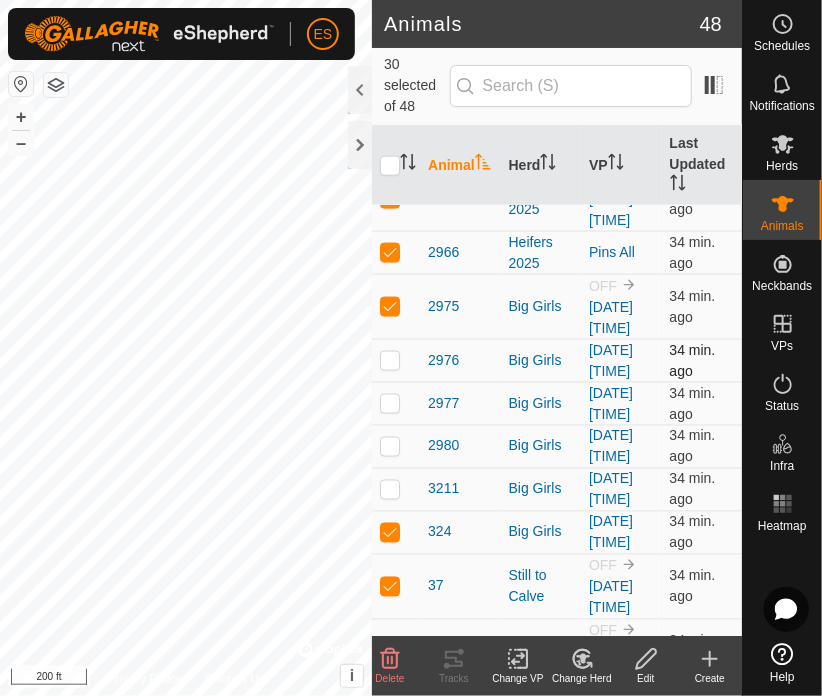 click at bounding box center [390, 360] 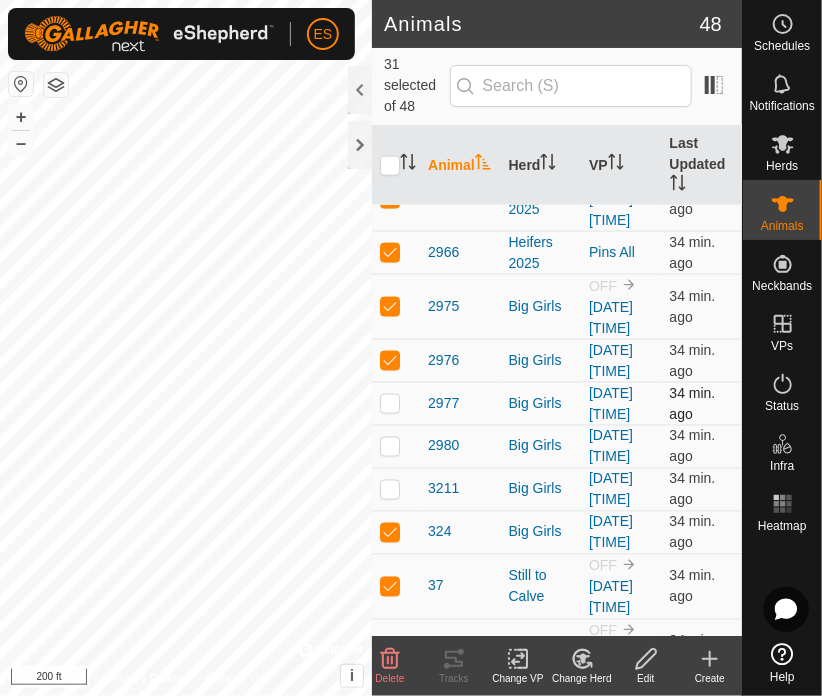 click at bounding box center [390, 403] 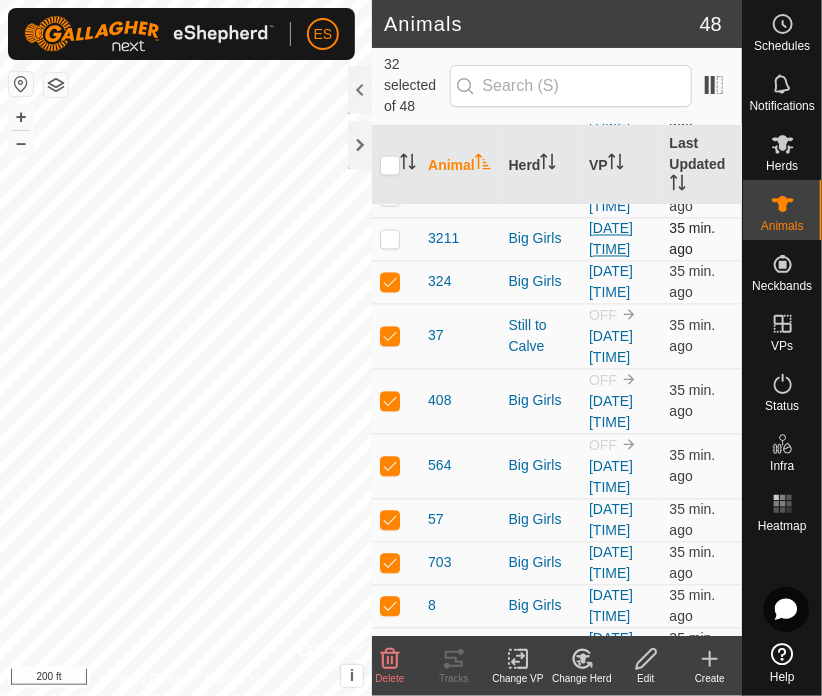 scroll, scrollTop: 975, scrollLeft: 0, axis: vertical 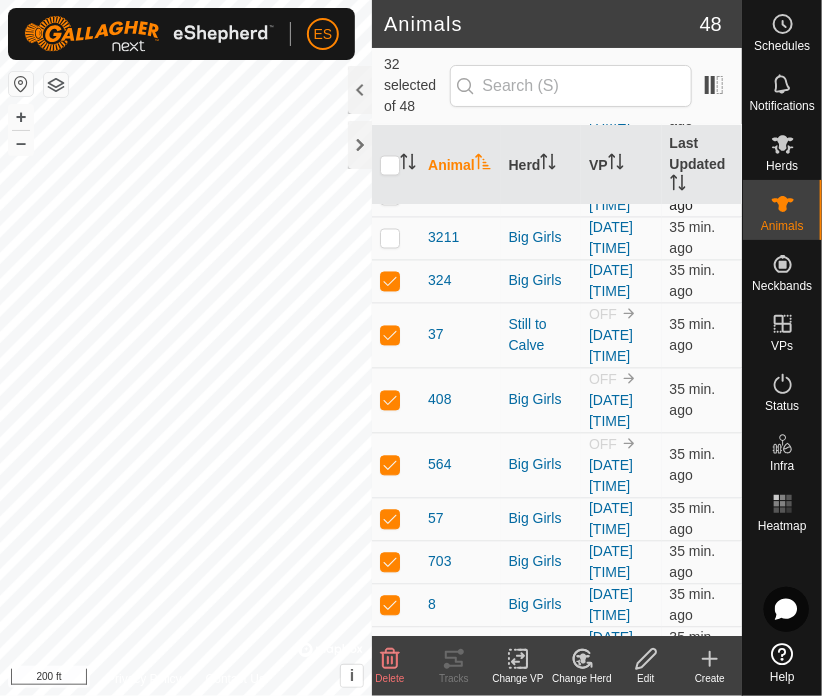 click at bounding box center (390, 195) 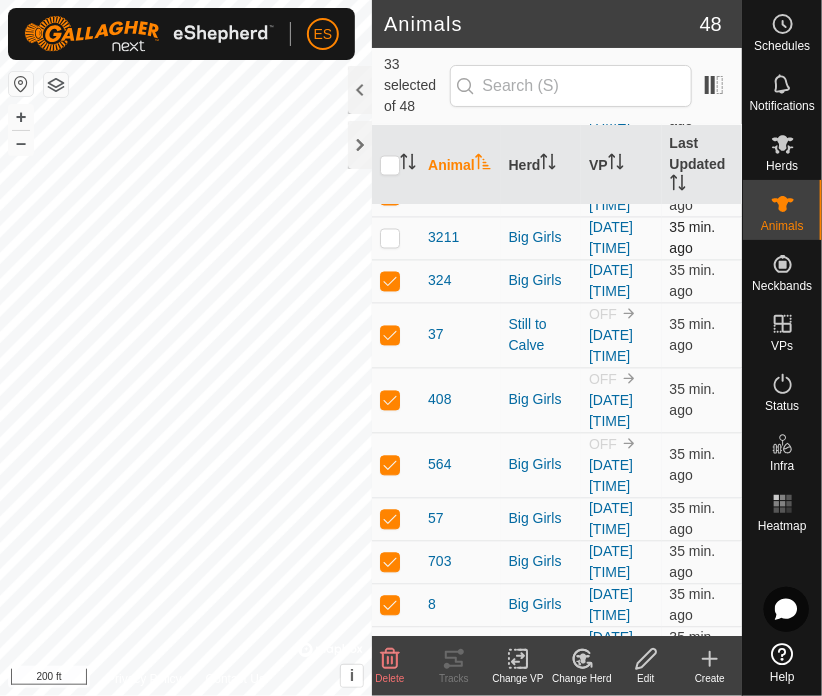 click at bounding box center [390, 238] 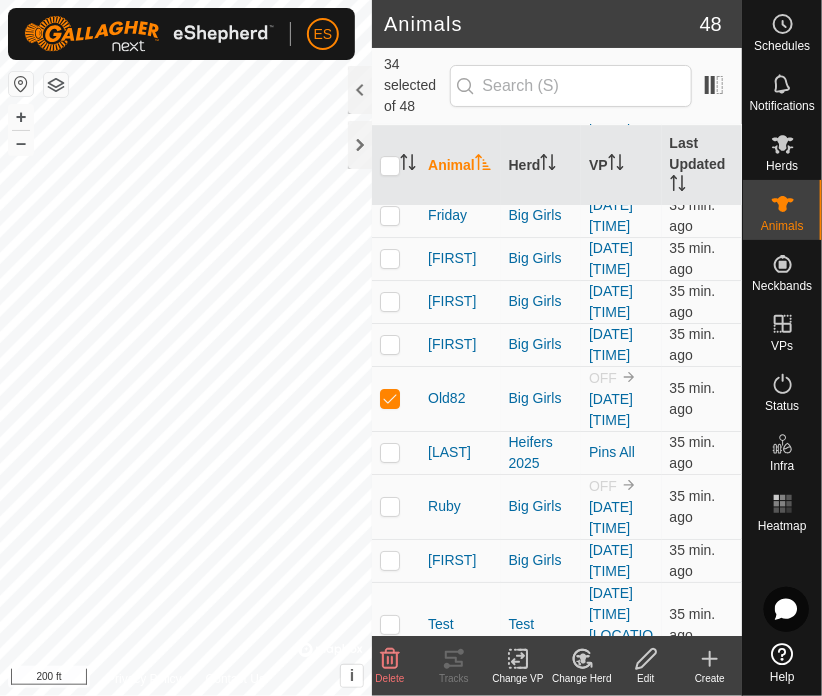 scroll, scrollTop: 1800, scrollLeft: 0, axis: vertical 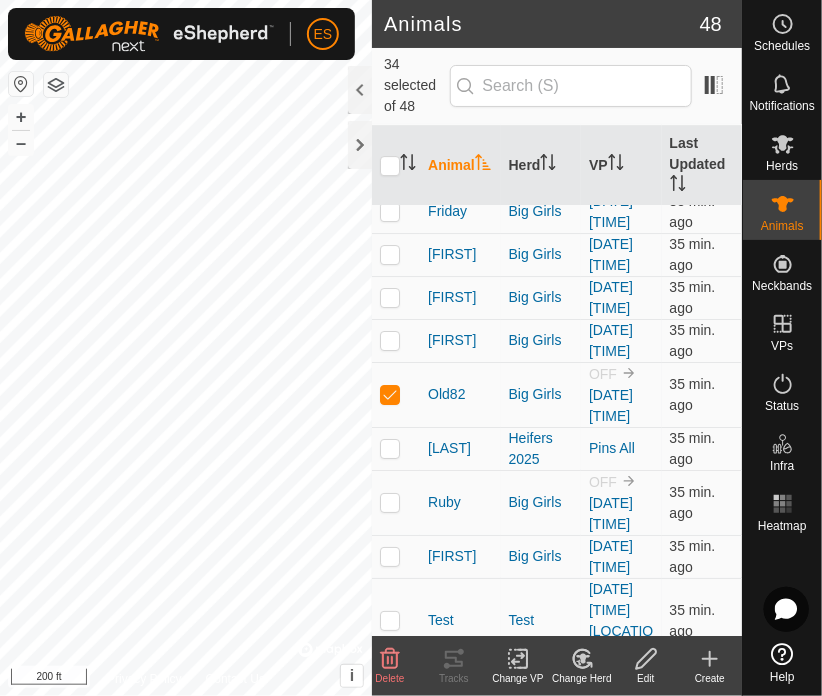 click at bounding box center (390, -48) 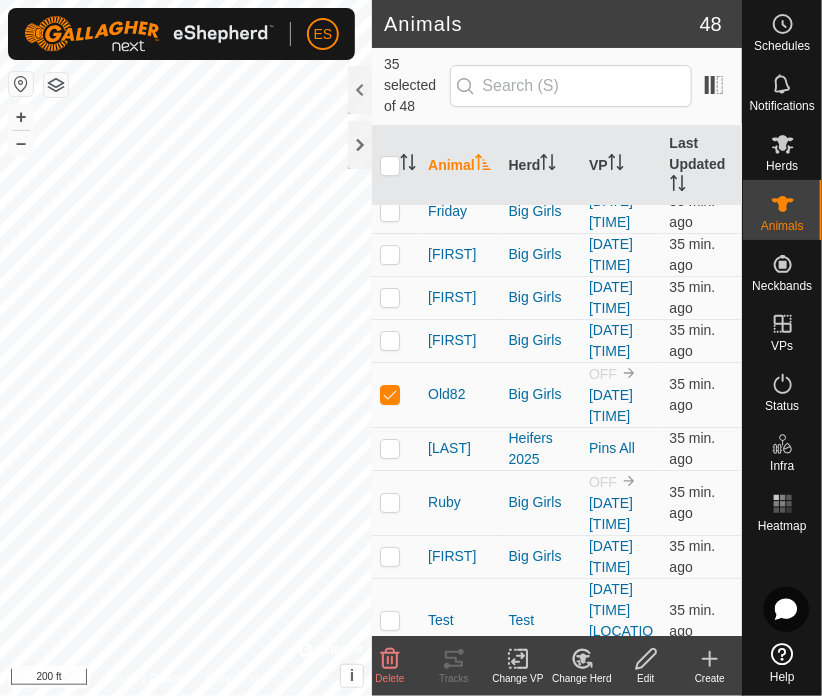 click at bounding box center [390, -5] 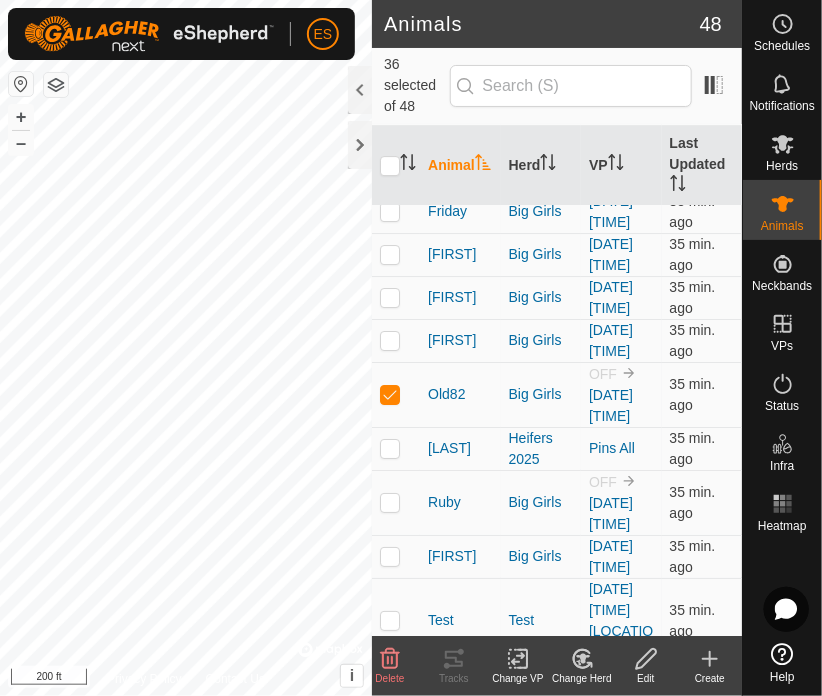 click at bounding box center (396, 38) 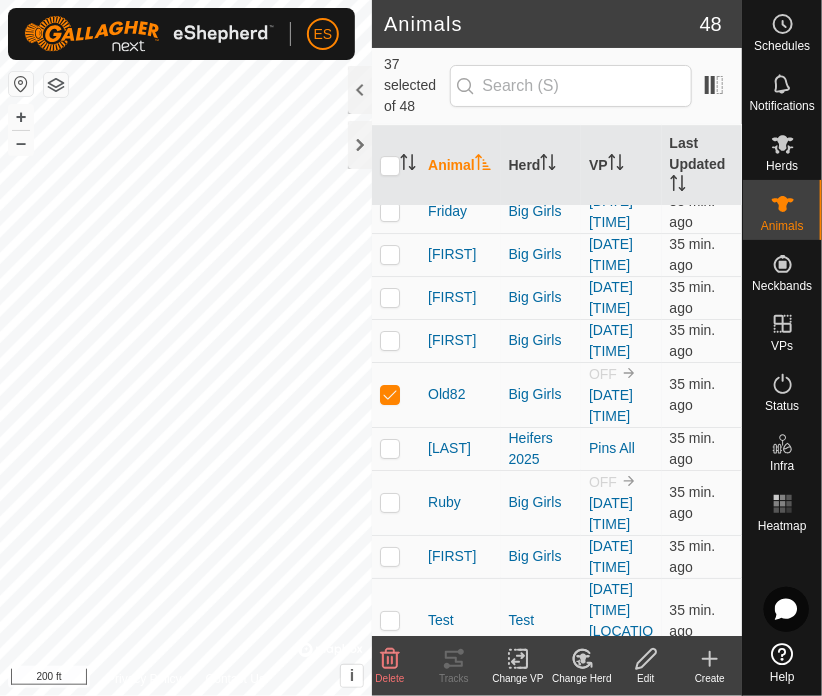 click at bounding box center [390, 92] 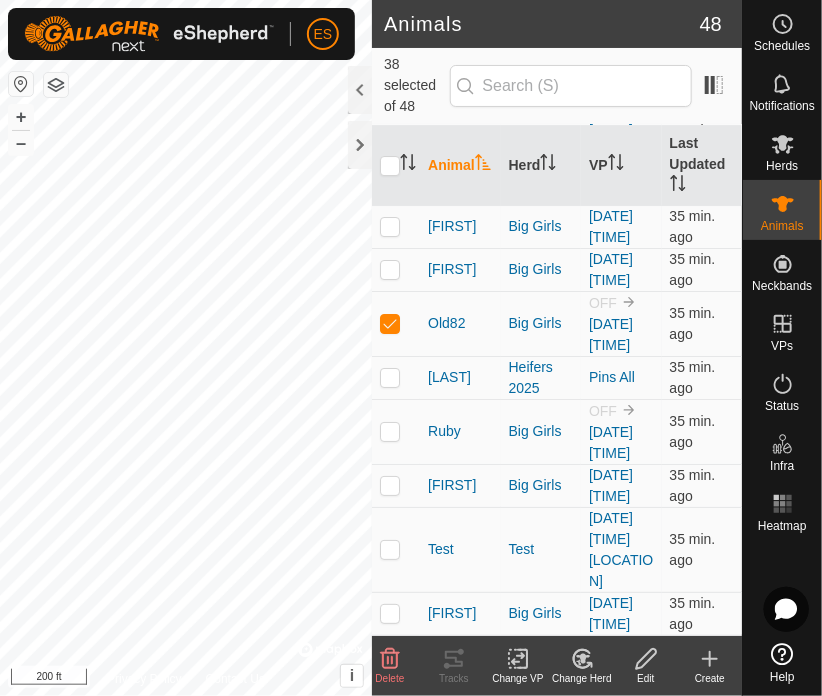 scroll, scrollTop: 2024, scrollLeft: 0, axis: vertical 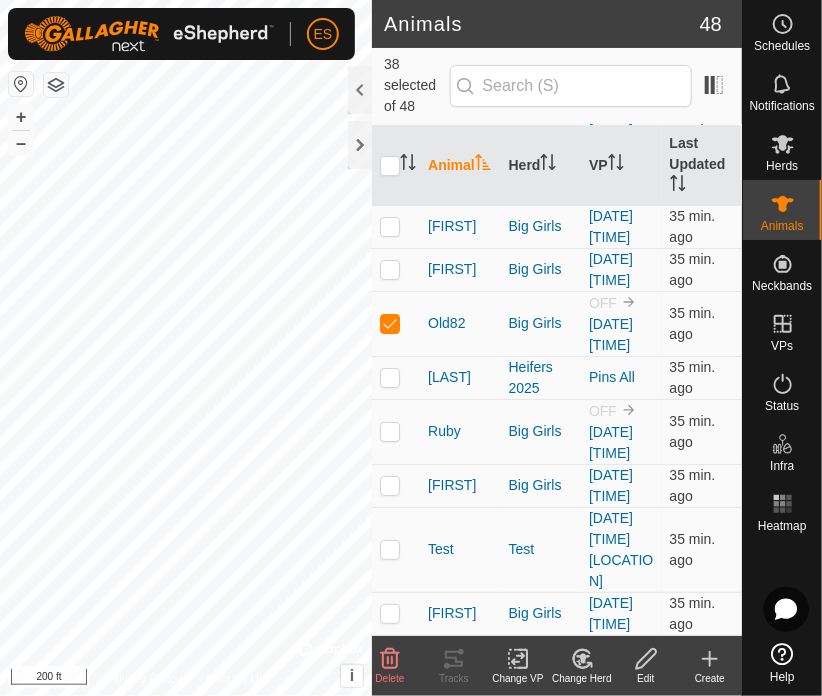 click at bounding box center (390, 86) 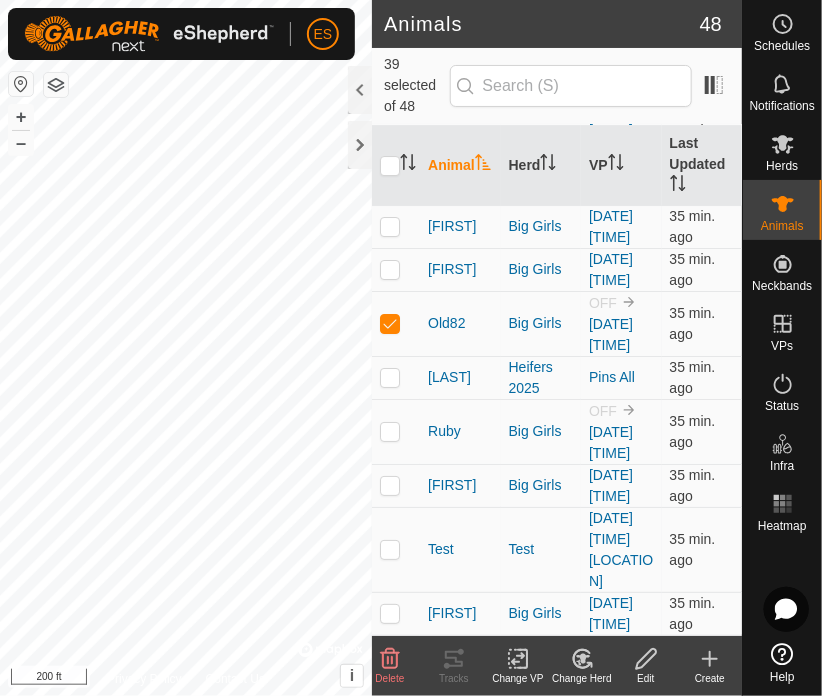scroll, scrollTop: 2124, scrollLeft: 0, axis: vertical 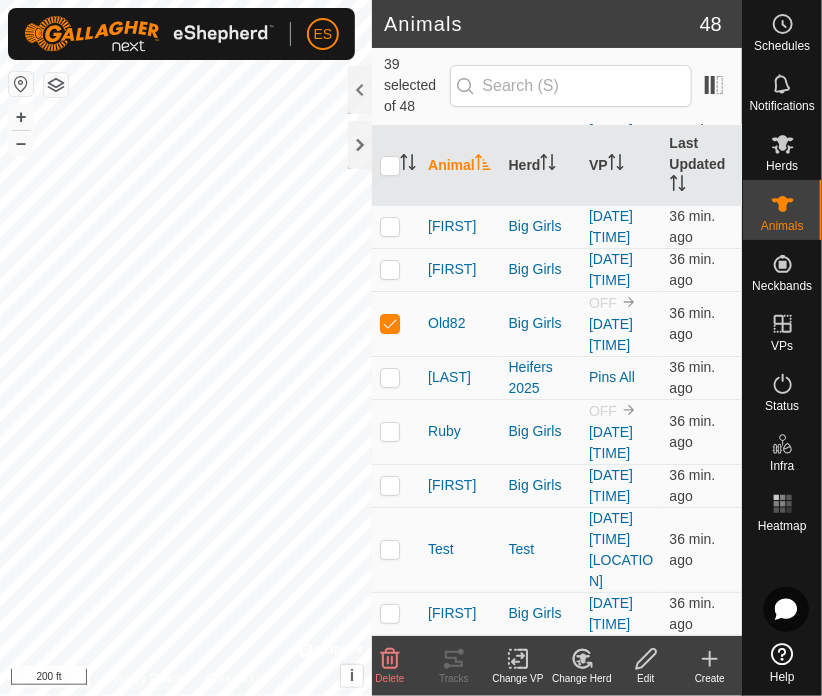click at bounding box center [390, 183] 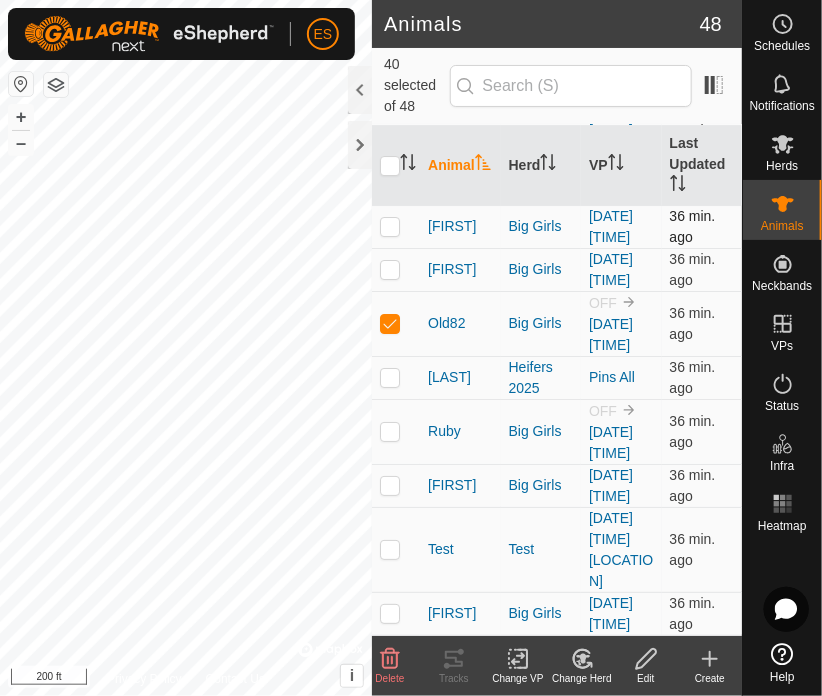 click at bounding box center [390, 226] 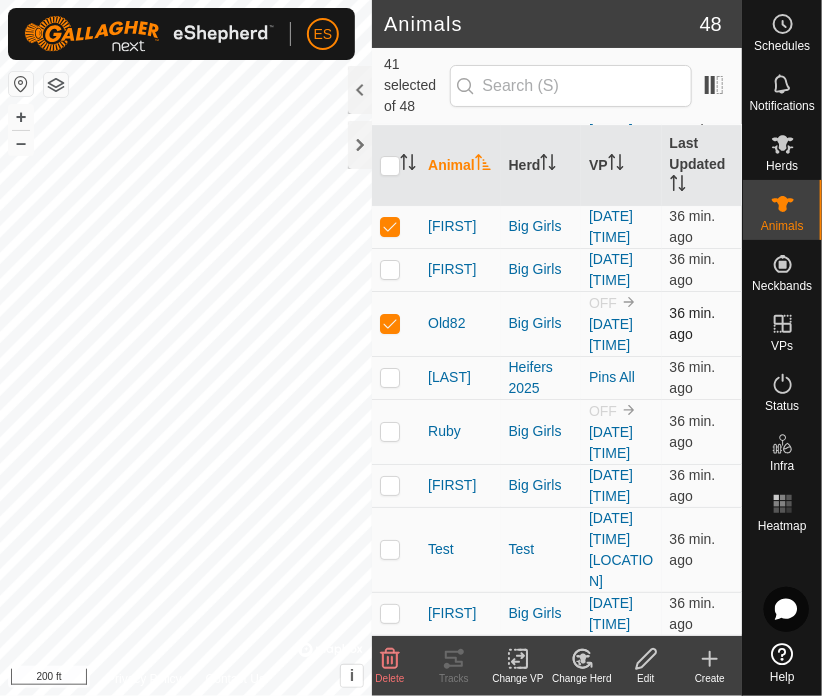 scroll, scrollTop: 2275, scrollLeft: 0, axis: vertical 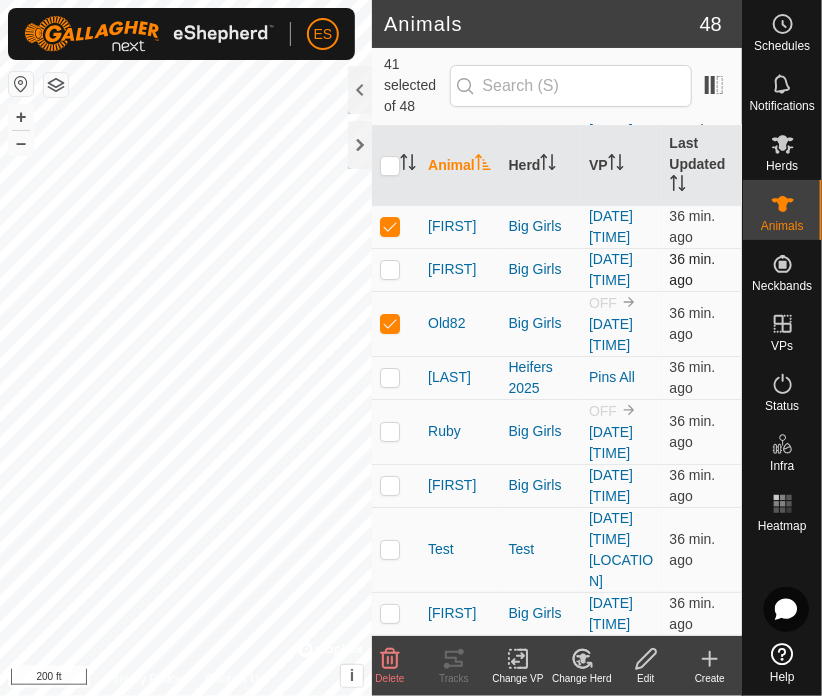 click at bounding box center [390, 269] 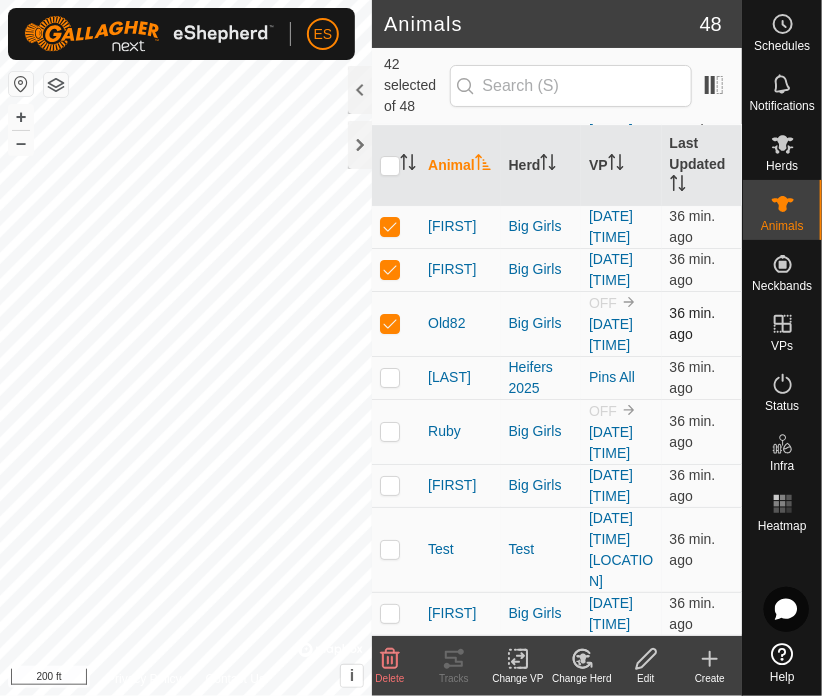 scroll, scrollTop: 2375, scrollLeft: 0, axis: vertical 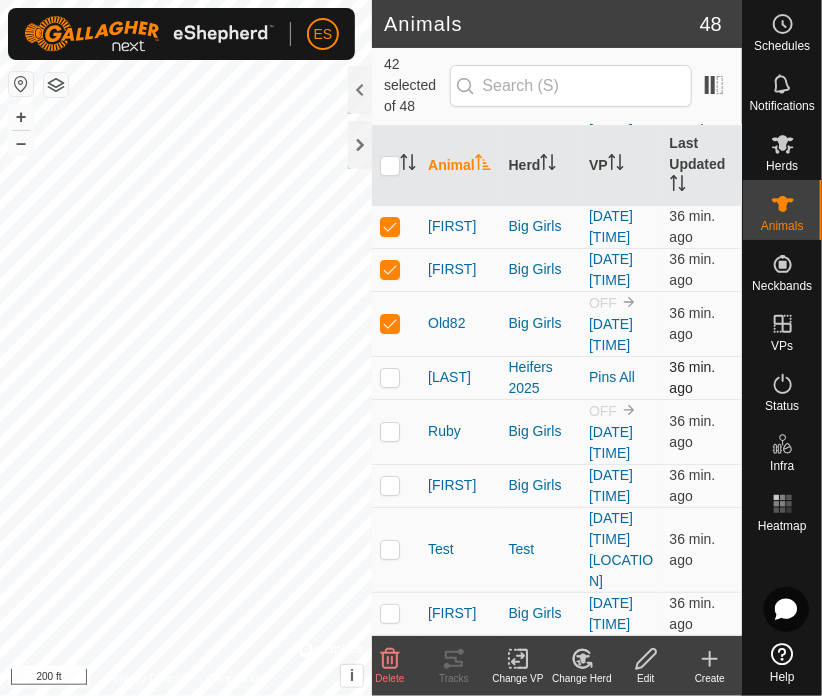 click at bounding box center [390, 377] 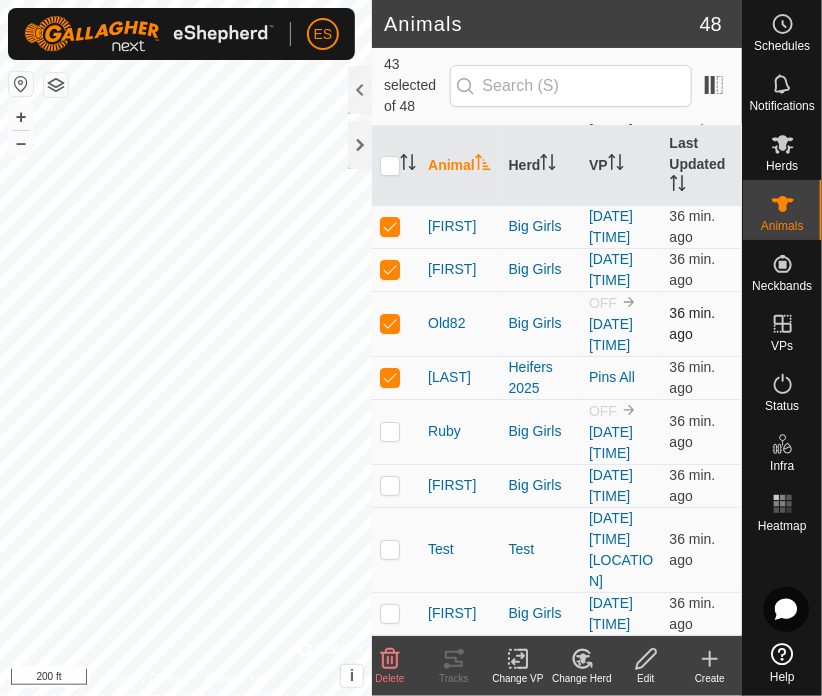 scroll, scrollTop: 2500, scrollLeft: 0, axis: vertical 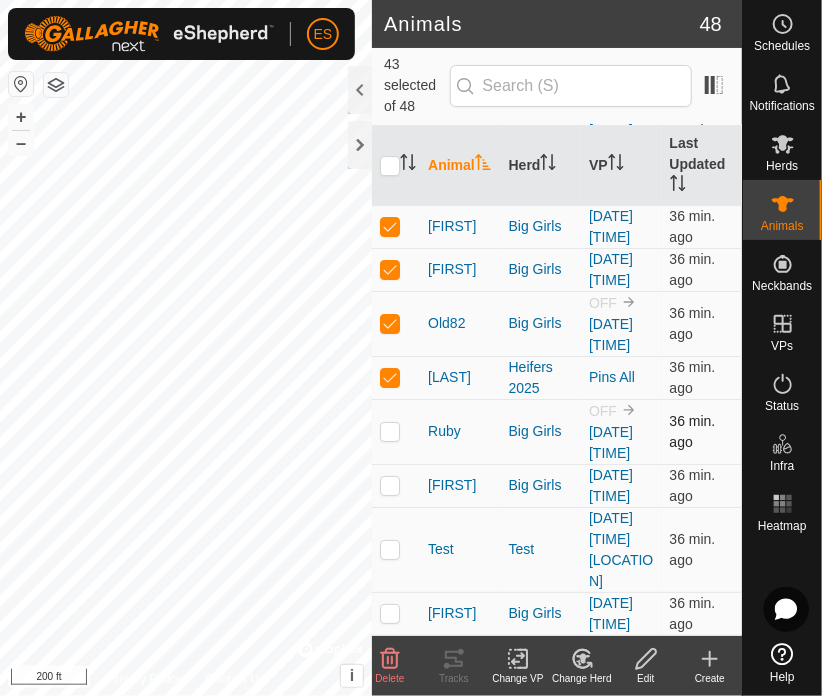 click at bounding box center [390, 431] 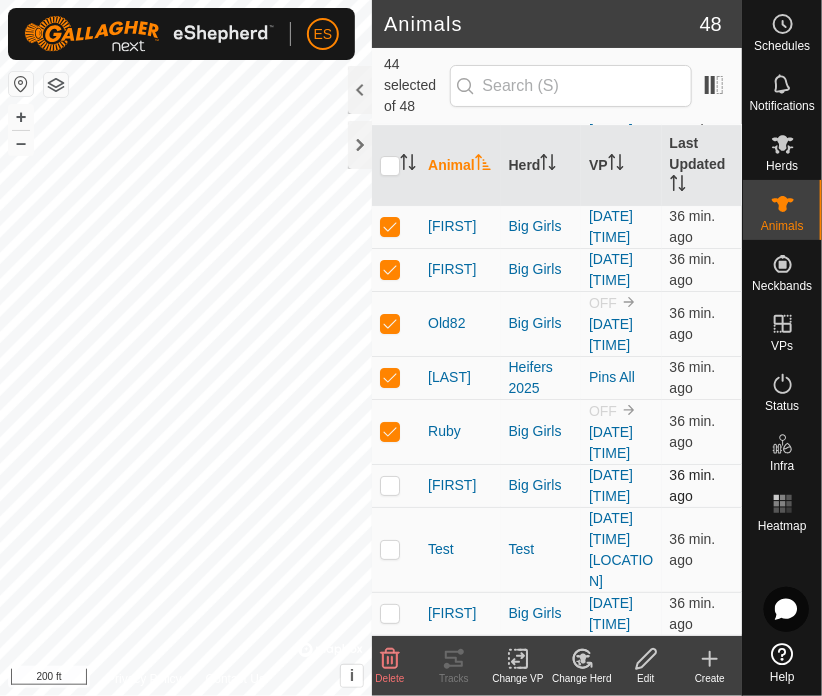 click at bounding box center [390, 485] 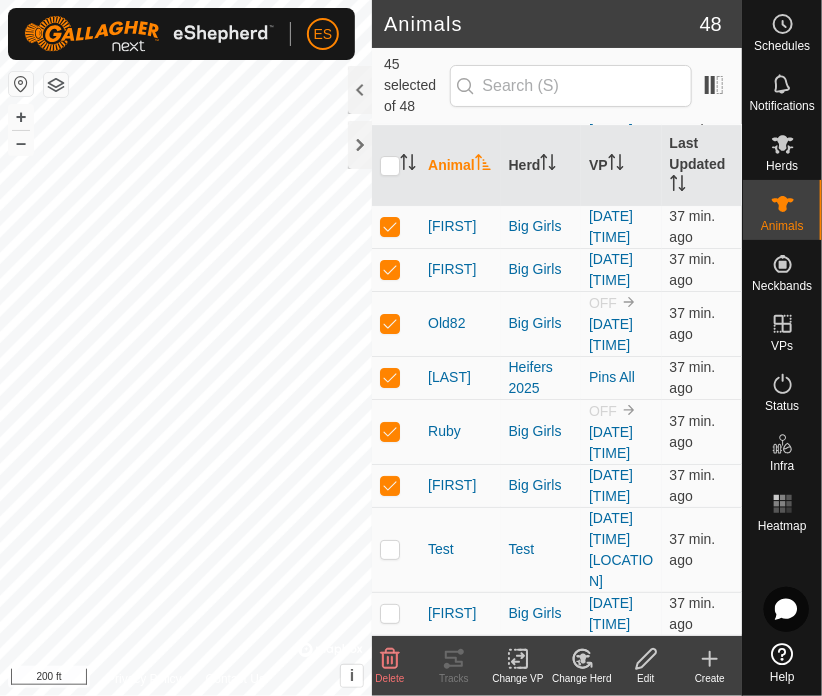 scroll, scrollTop: 2614, scrollLeft: 0, axis: vertical 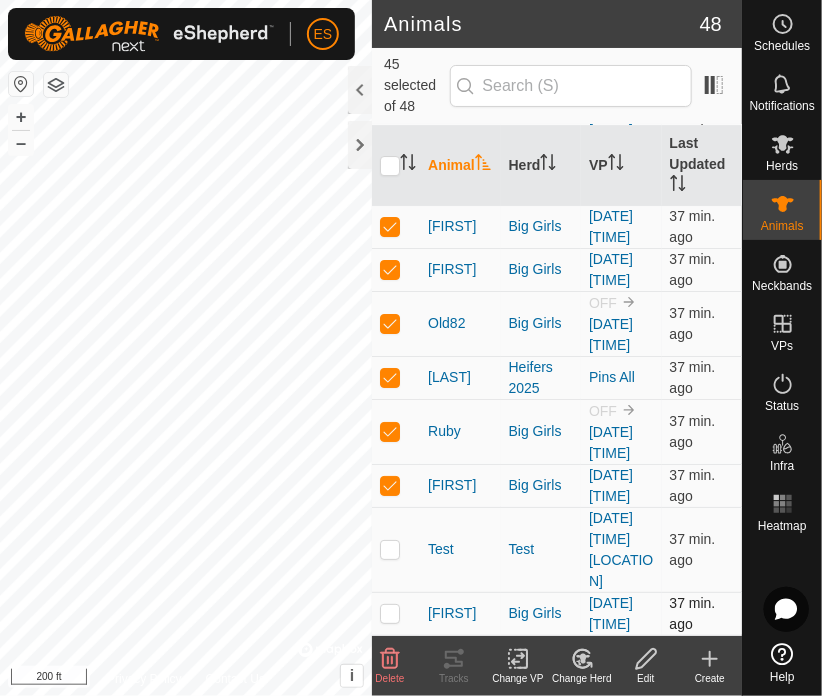 click at bounding box center (390, 613) 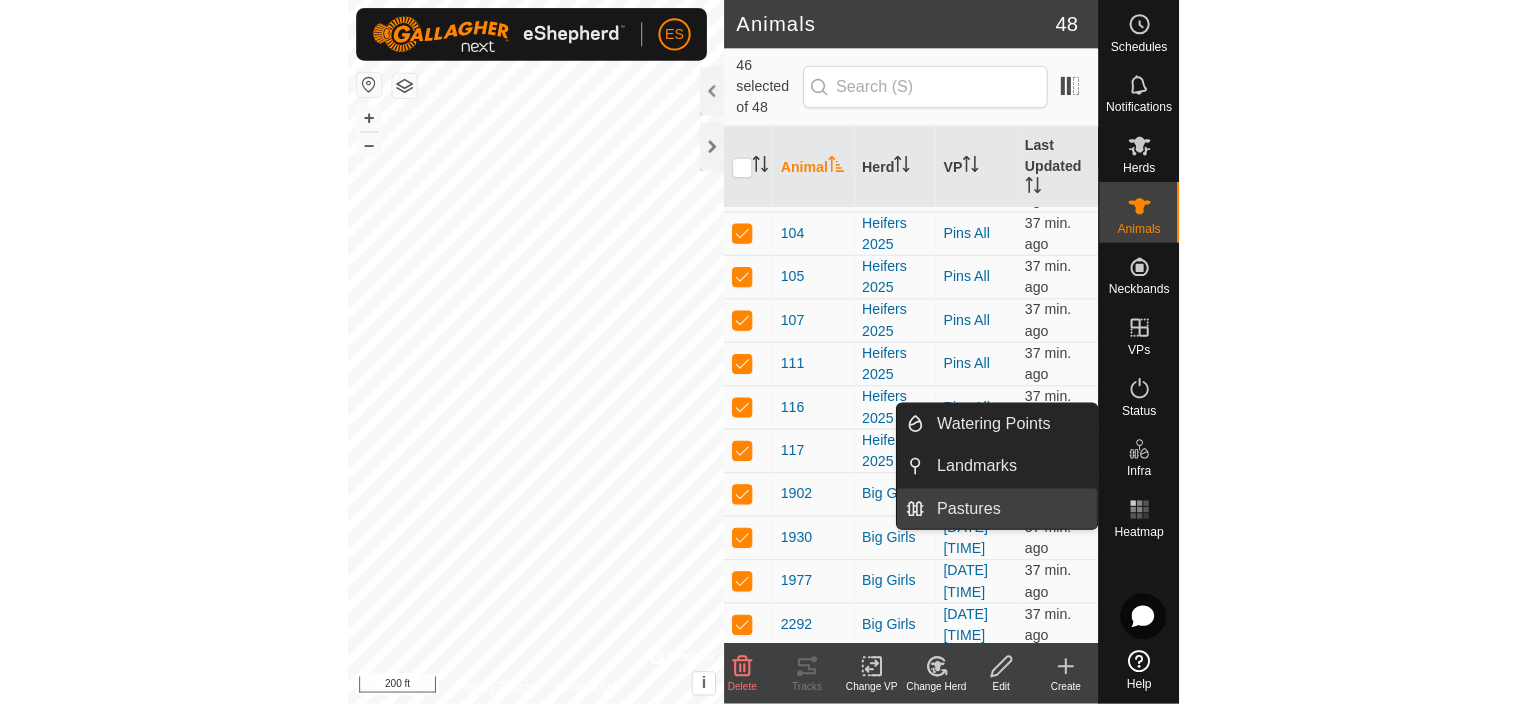 scroll, scrollTop: 0, scrollLeft: 0, axis: both 